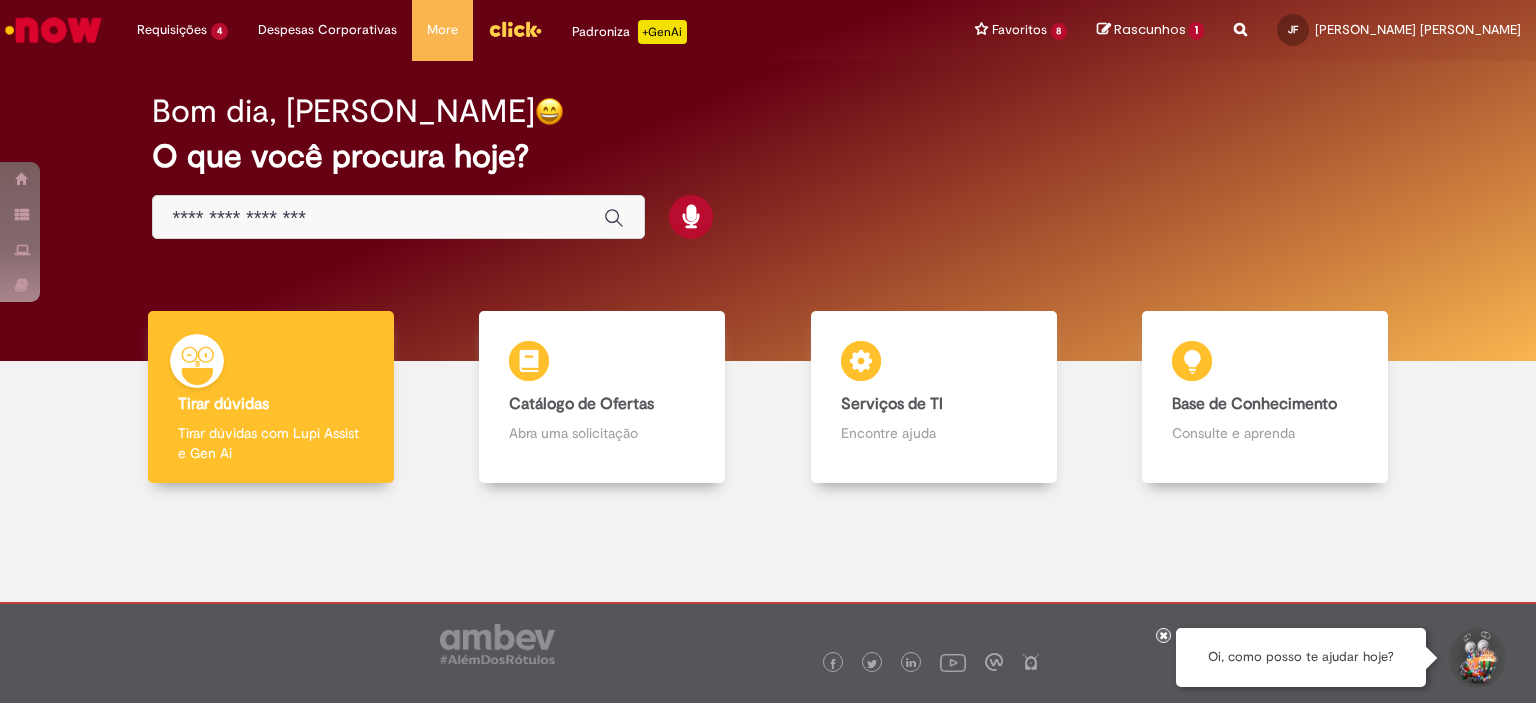 scroll, scrollTop: 0, scrollLeft: 0, axis: both 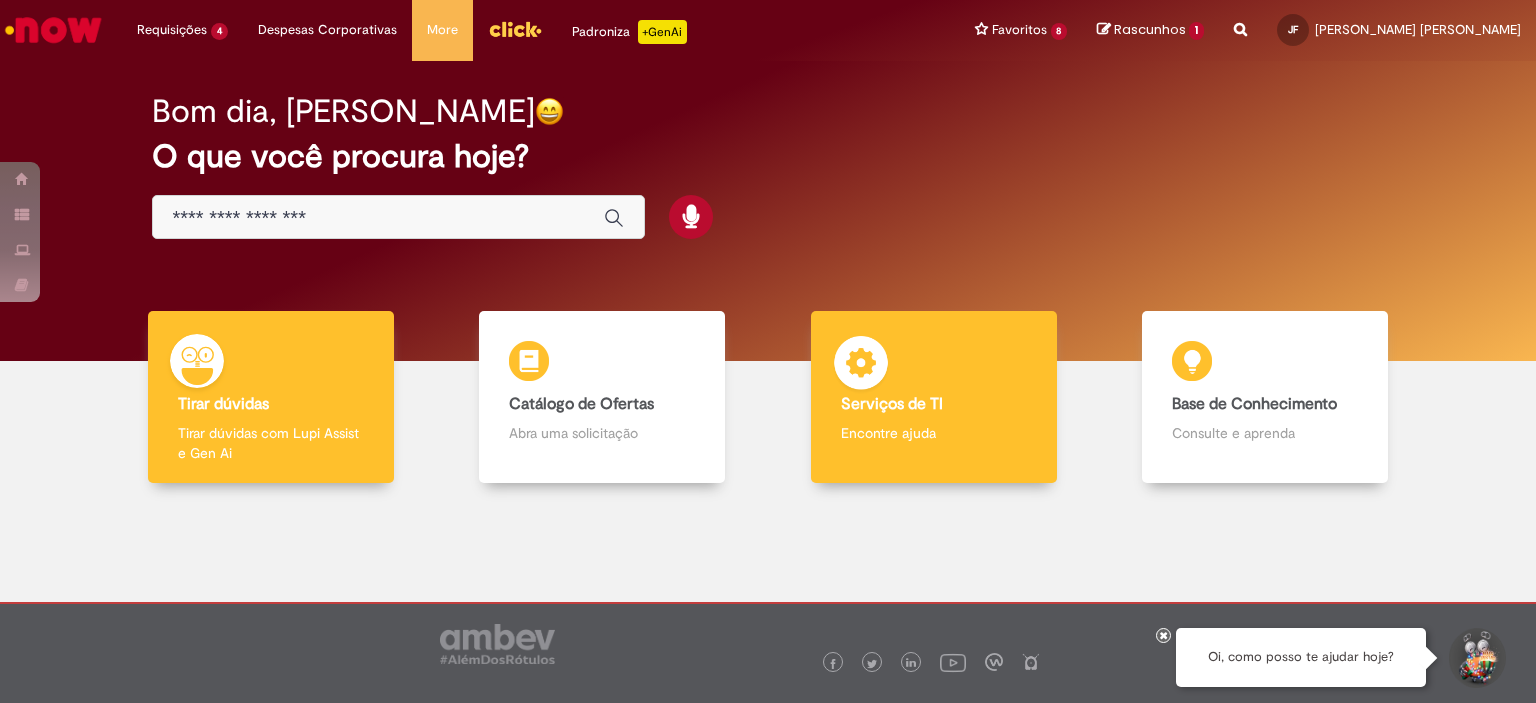 click on "Encontre ajuda" at bounding box center (934, 433) 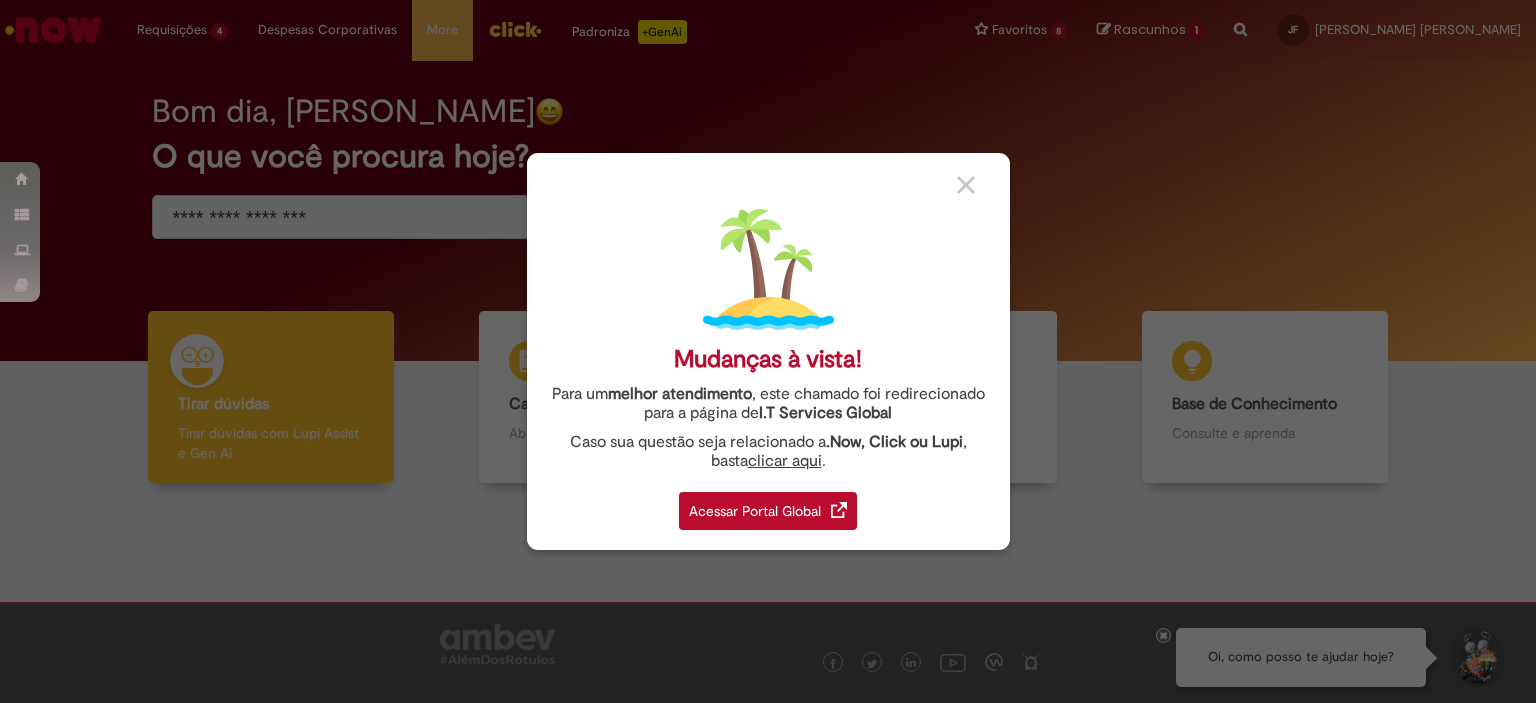 click on "Acessar Portal Global" at bounding box center [768, 511] 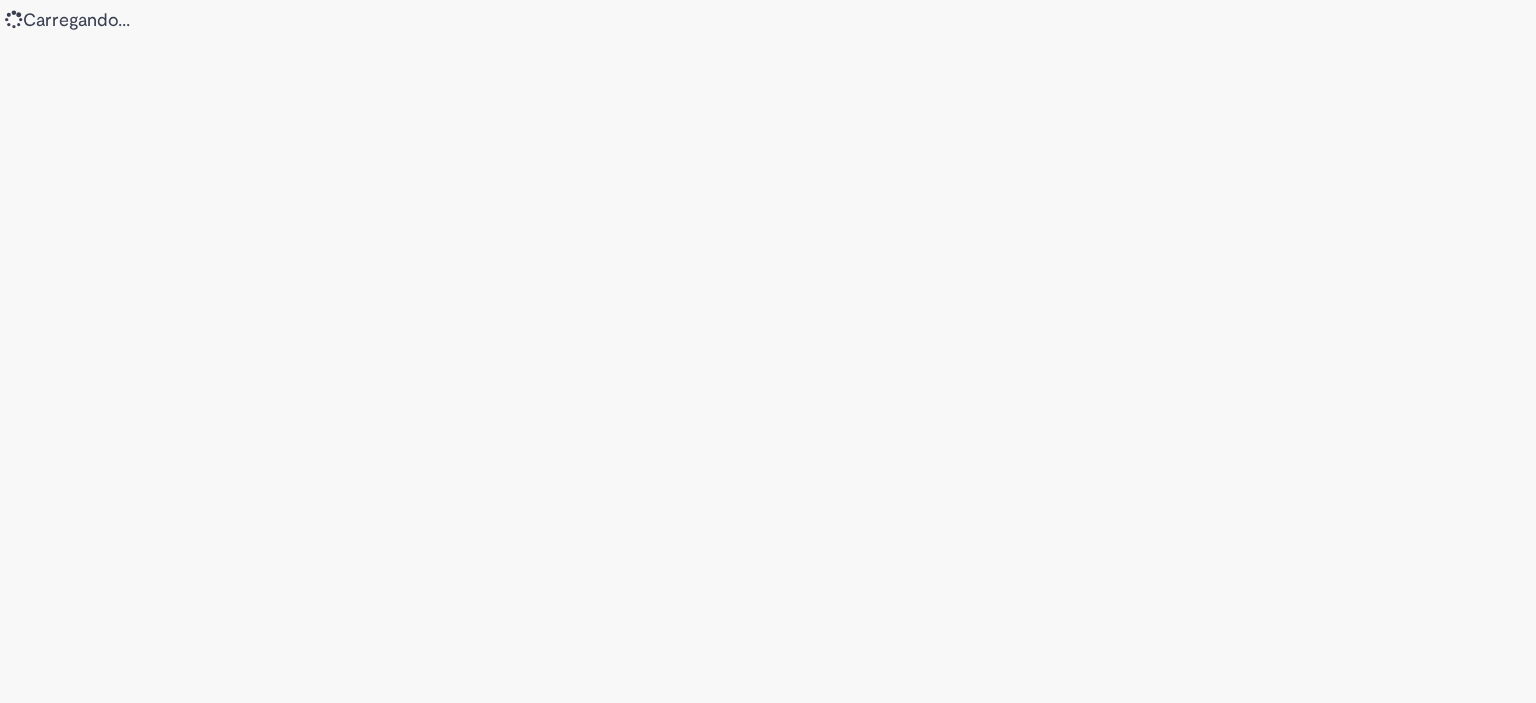 scroll, scrollTop: 0, scrollLeft: 0, axis: both 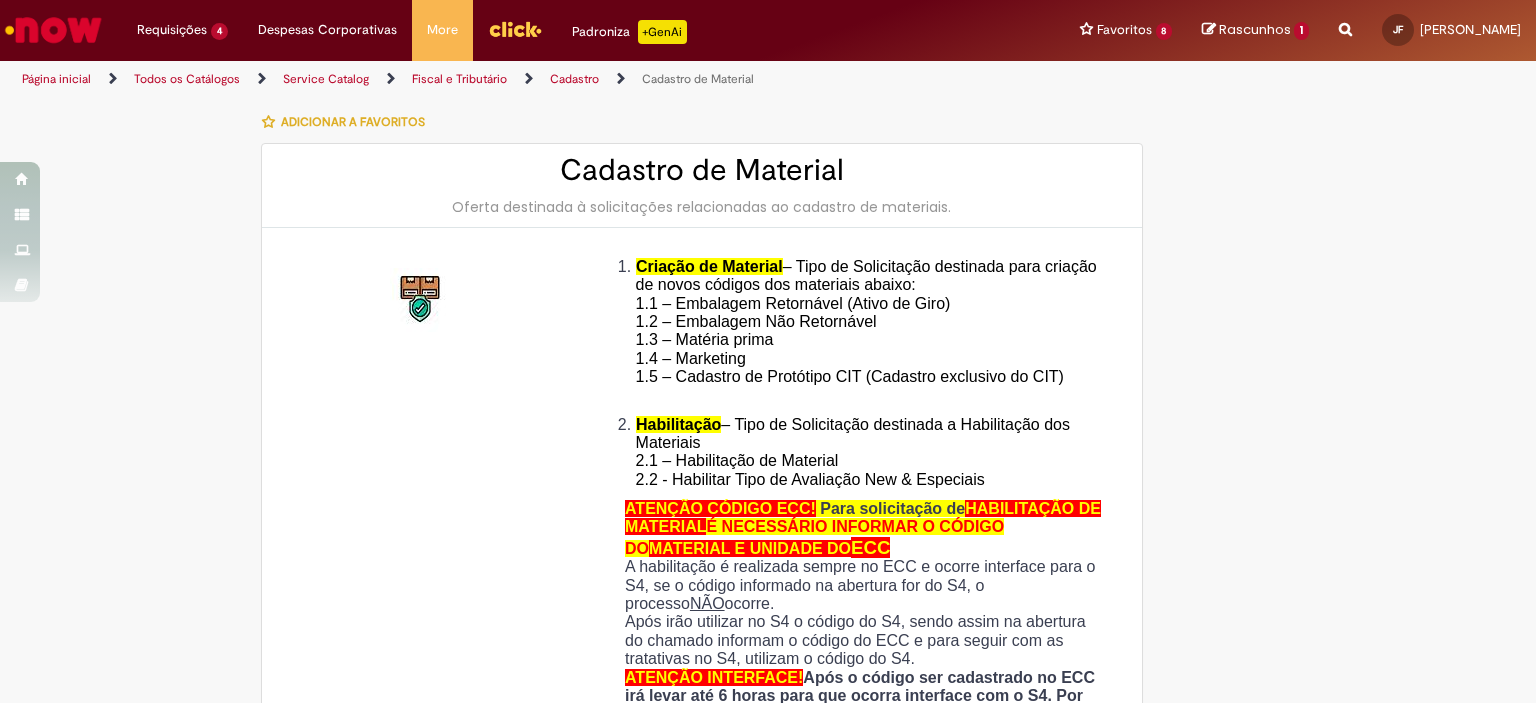 type on "********" 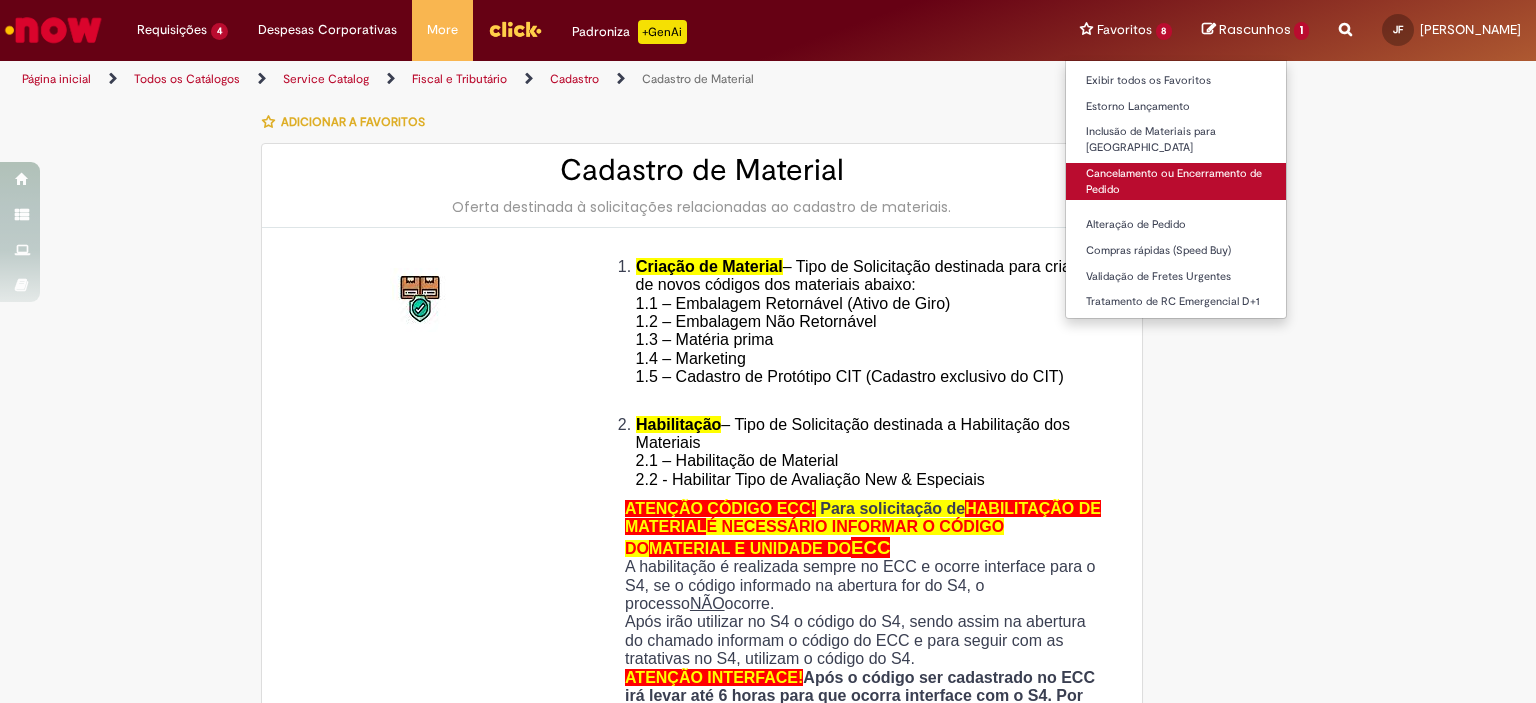 click on "Cancelamento ou Encerramento de Pedido" at bounding box center [1176, 181] 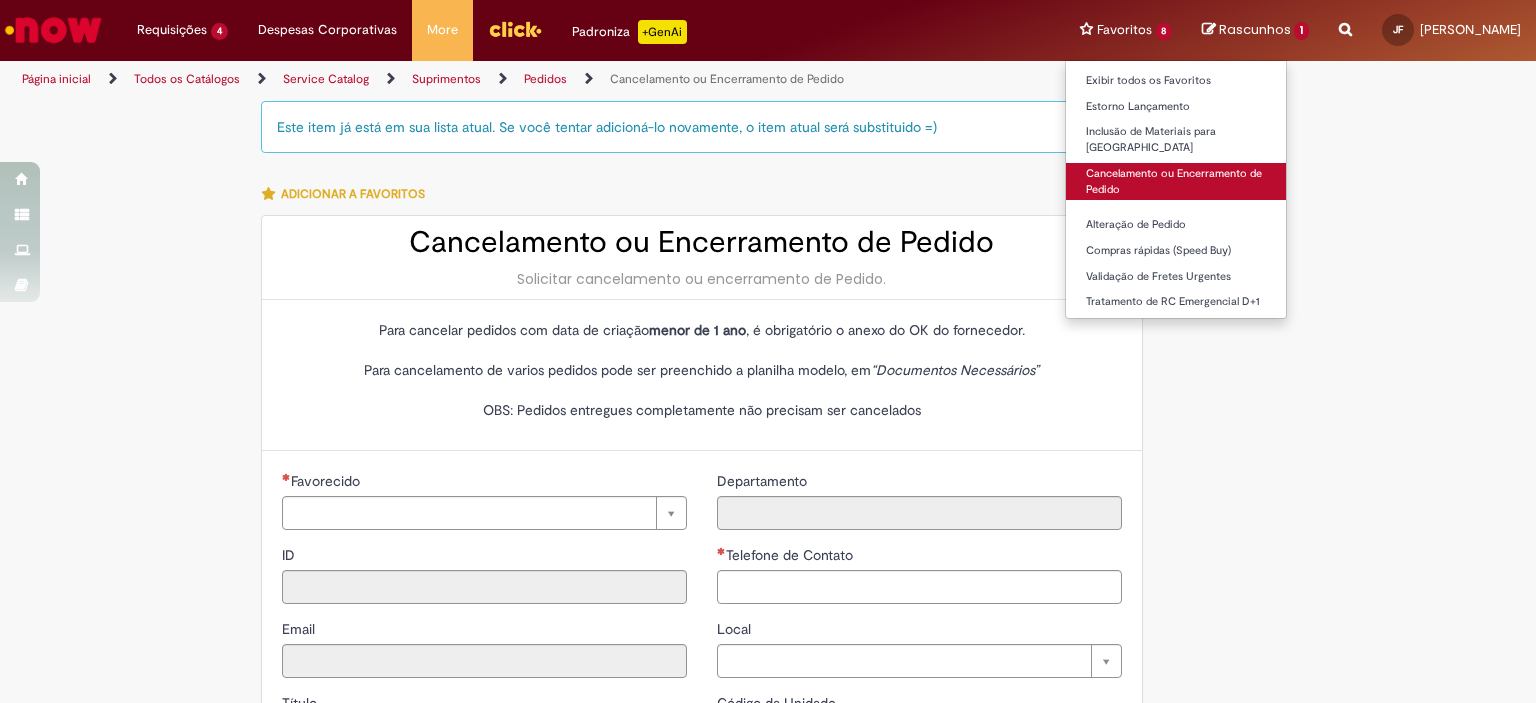 type on "********" 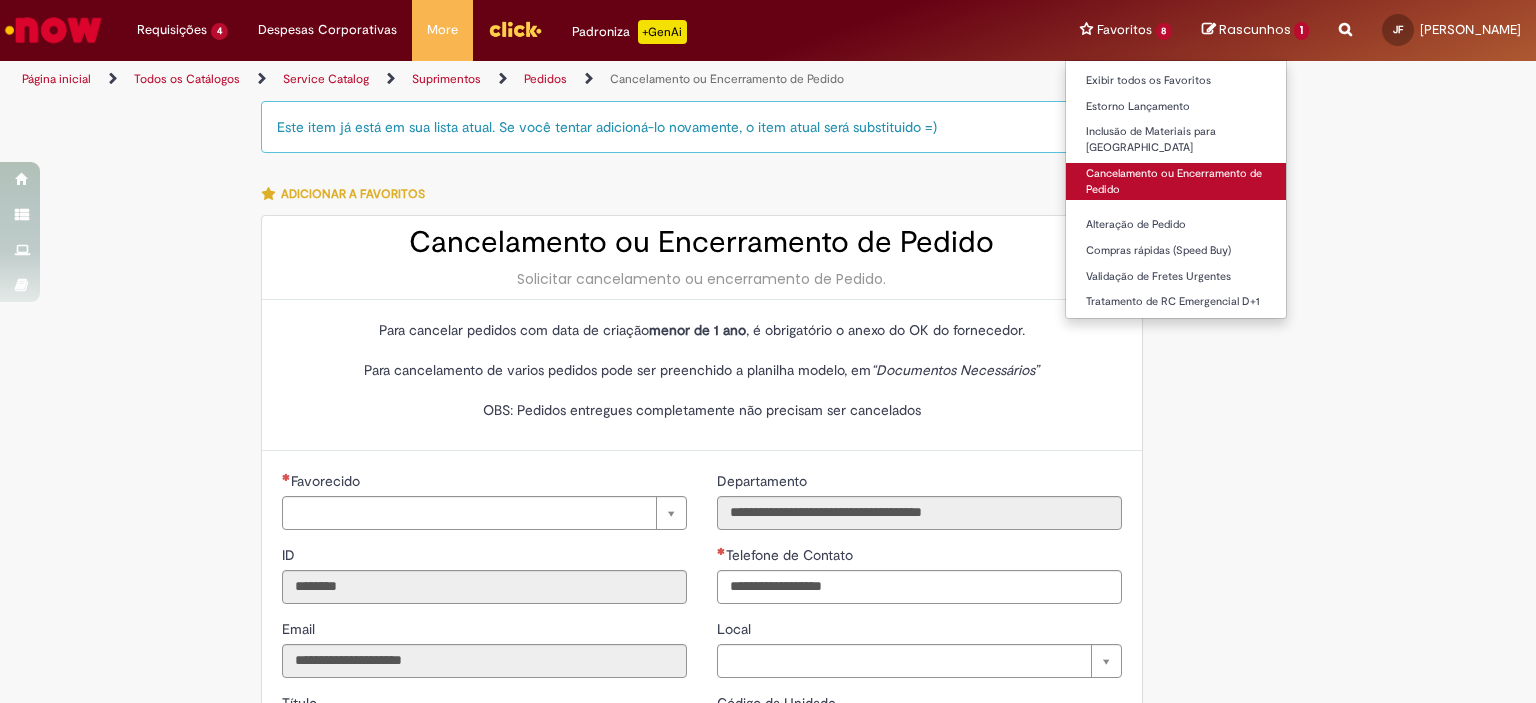 type on "**********" 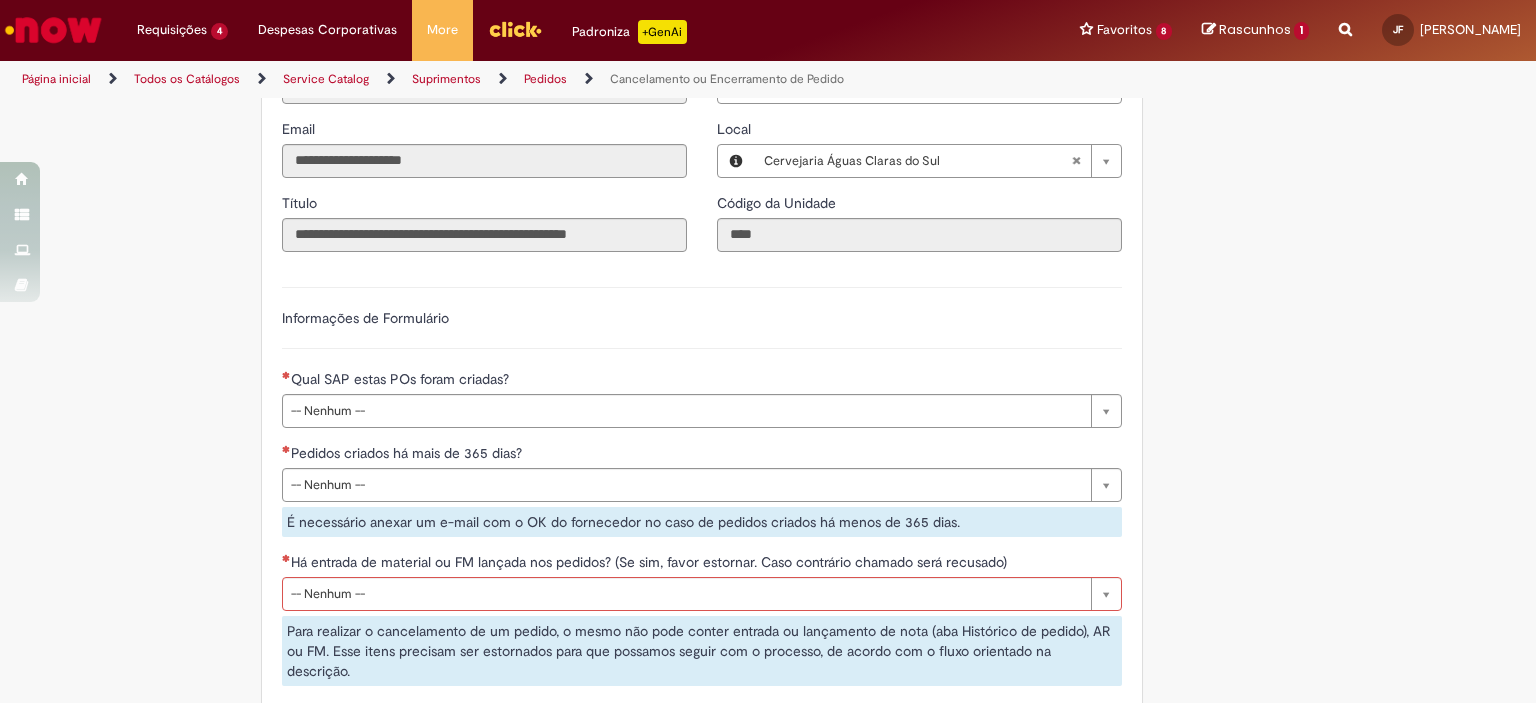 scroll, scrollTop: 700, scrollLeft: 0, axis: vertical 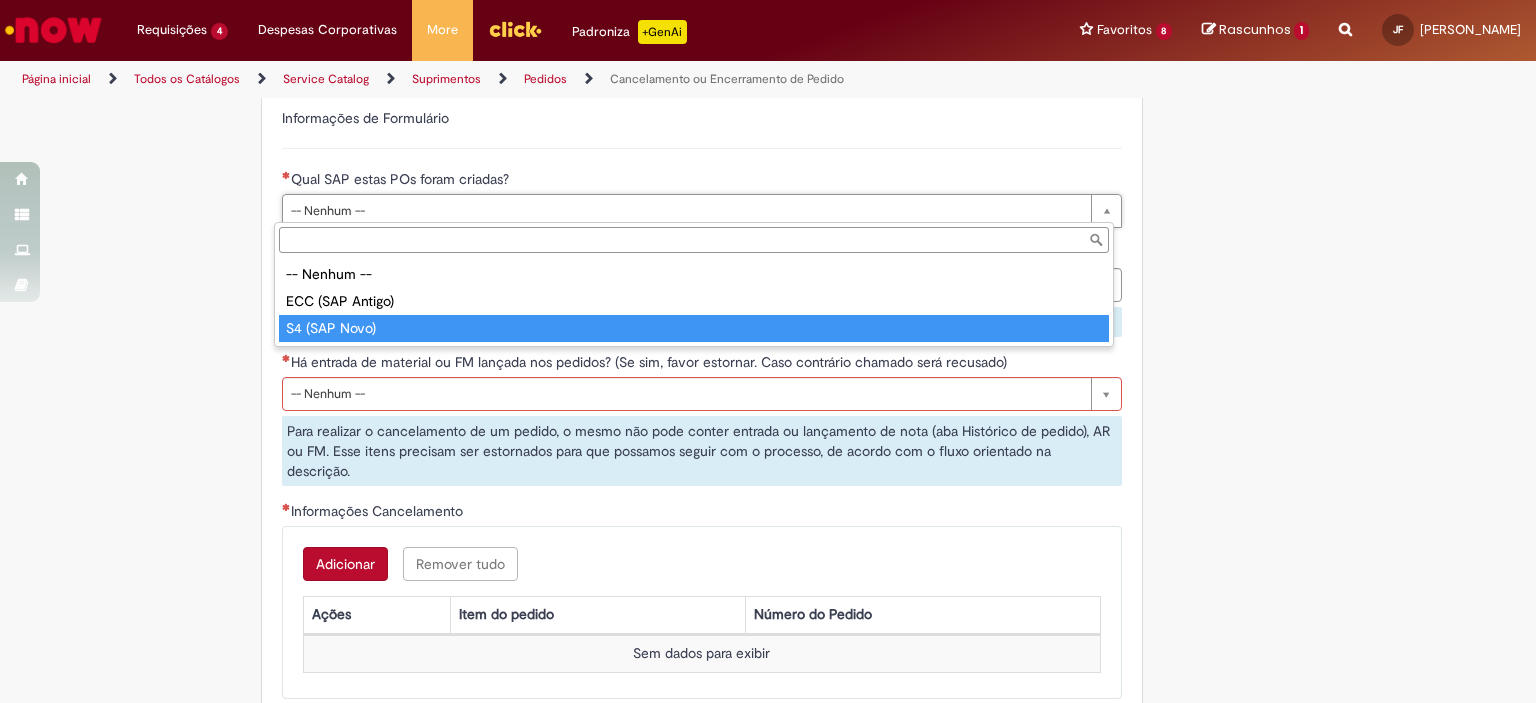 type on "**********" 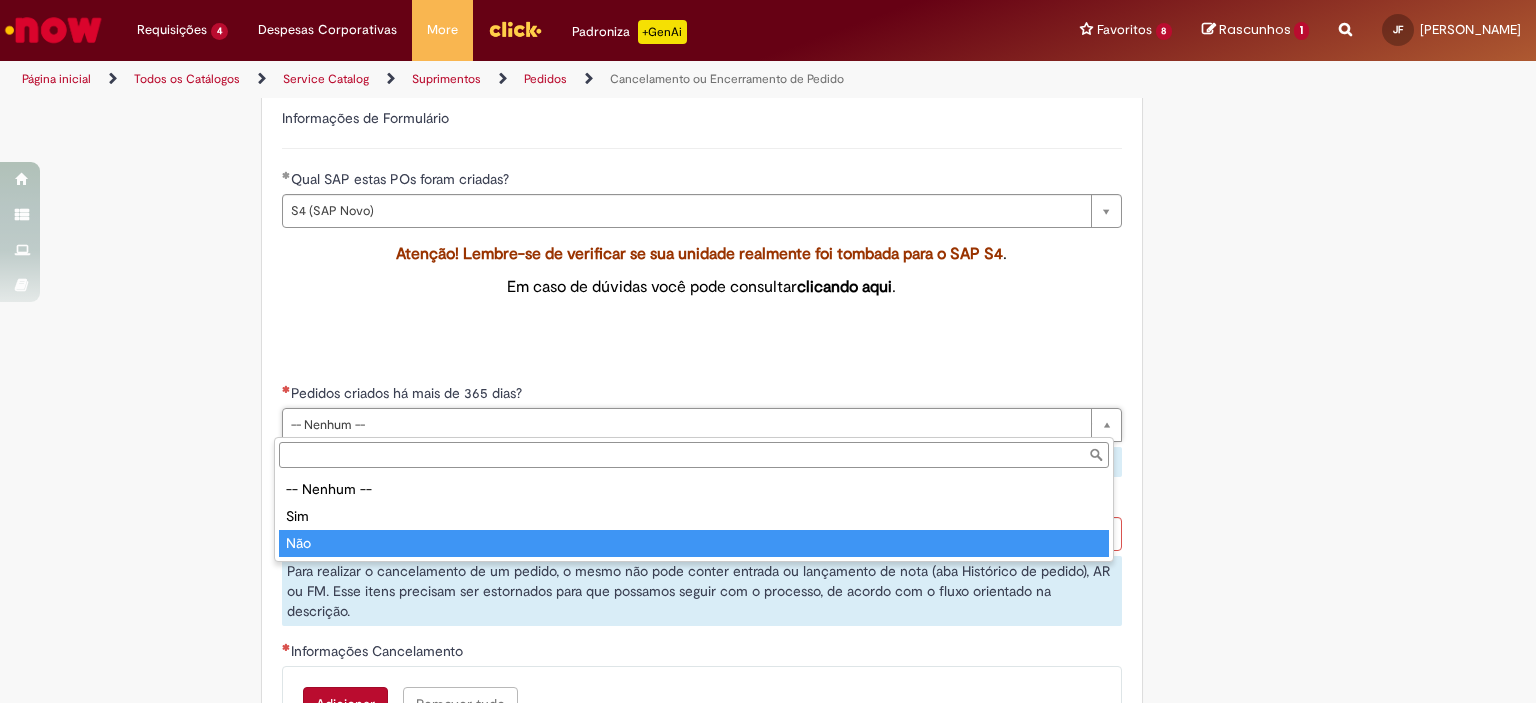 type on "***" 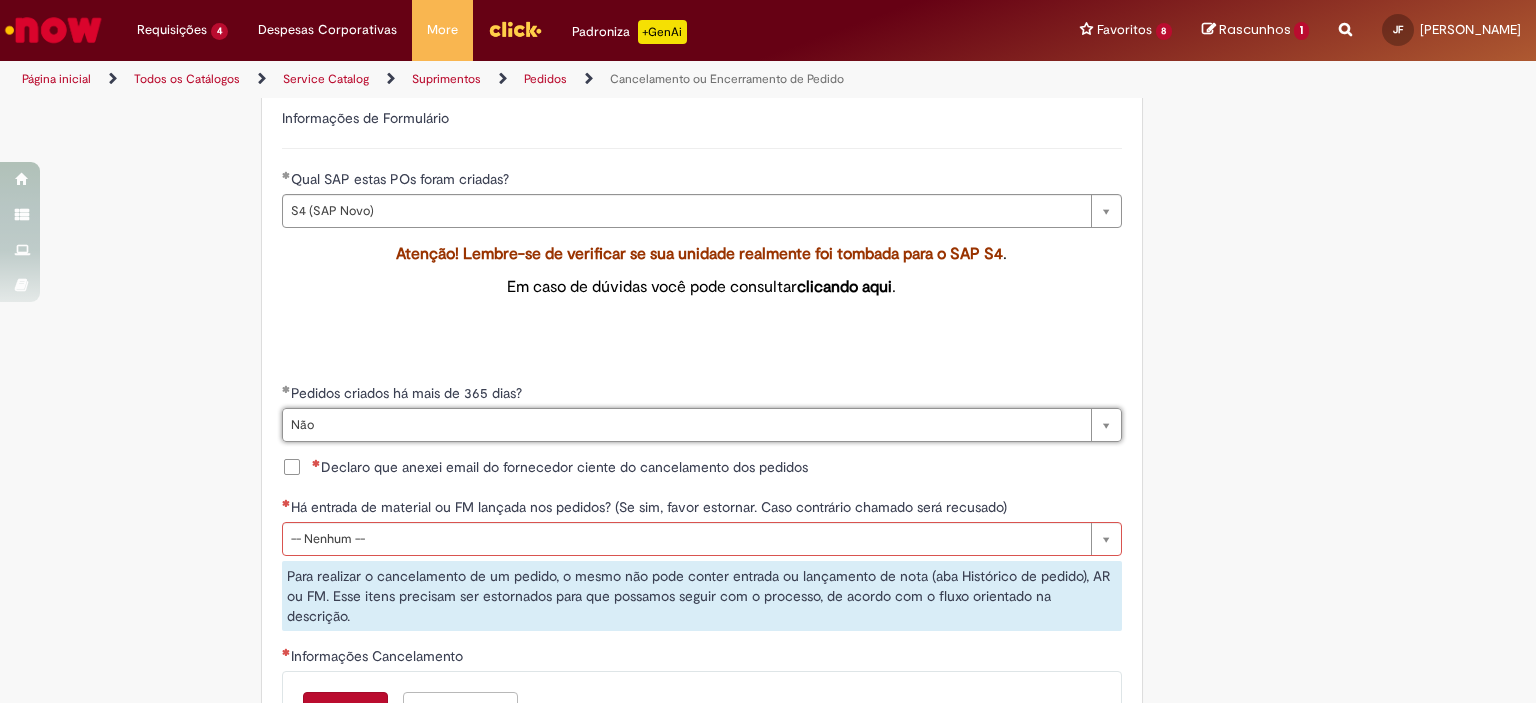 scroll, scrollTop: 1000, scrollLeft: 0, axis: vertical 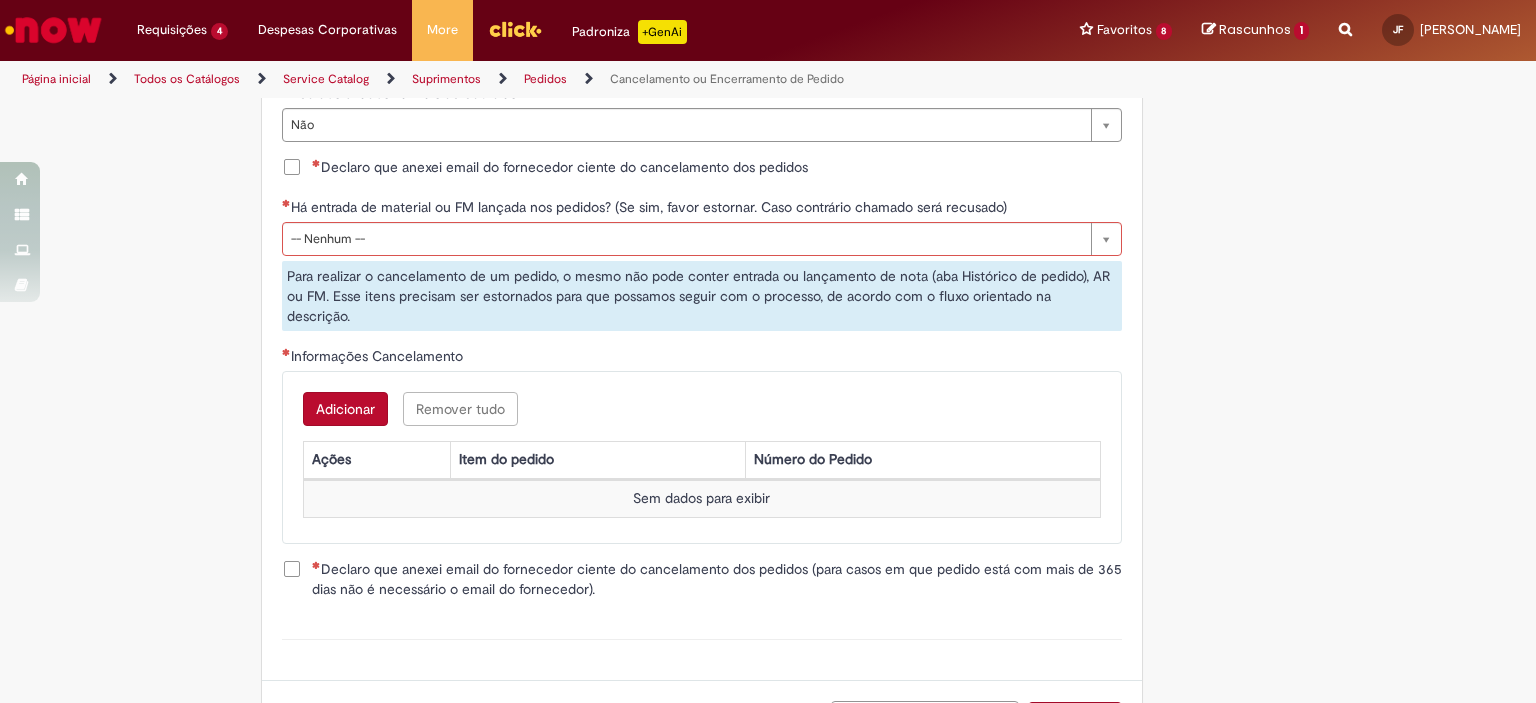 click on "Declaro que anexei email do fornecedor ciente do cancelamento dos pedidos" at bounding box center [560, 167] 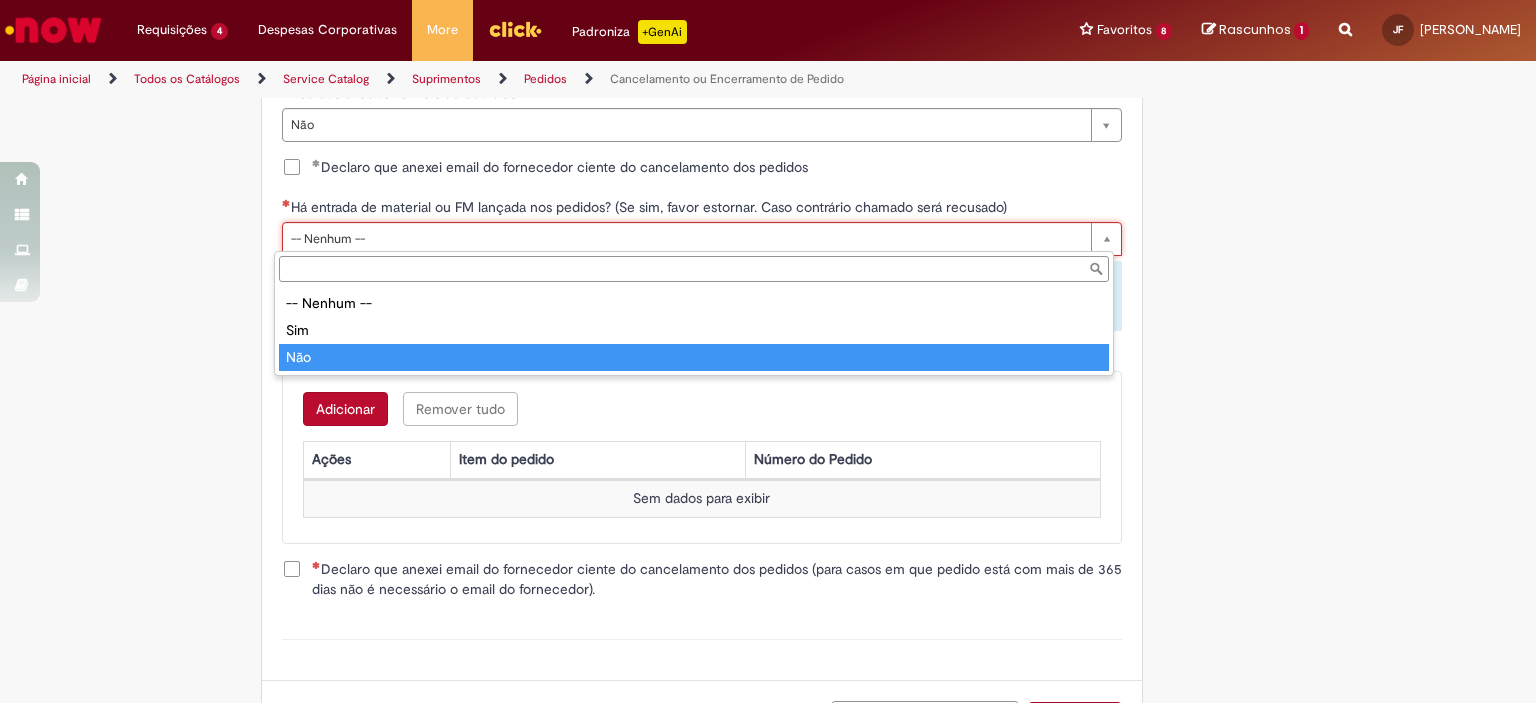 type on "***" 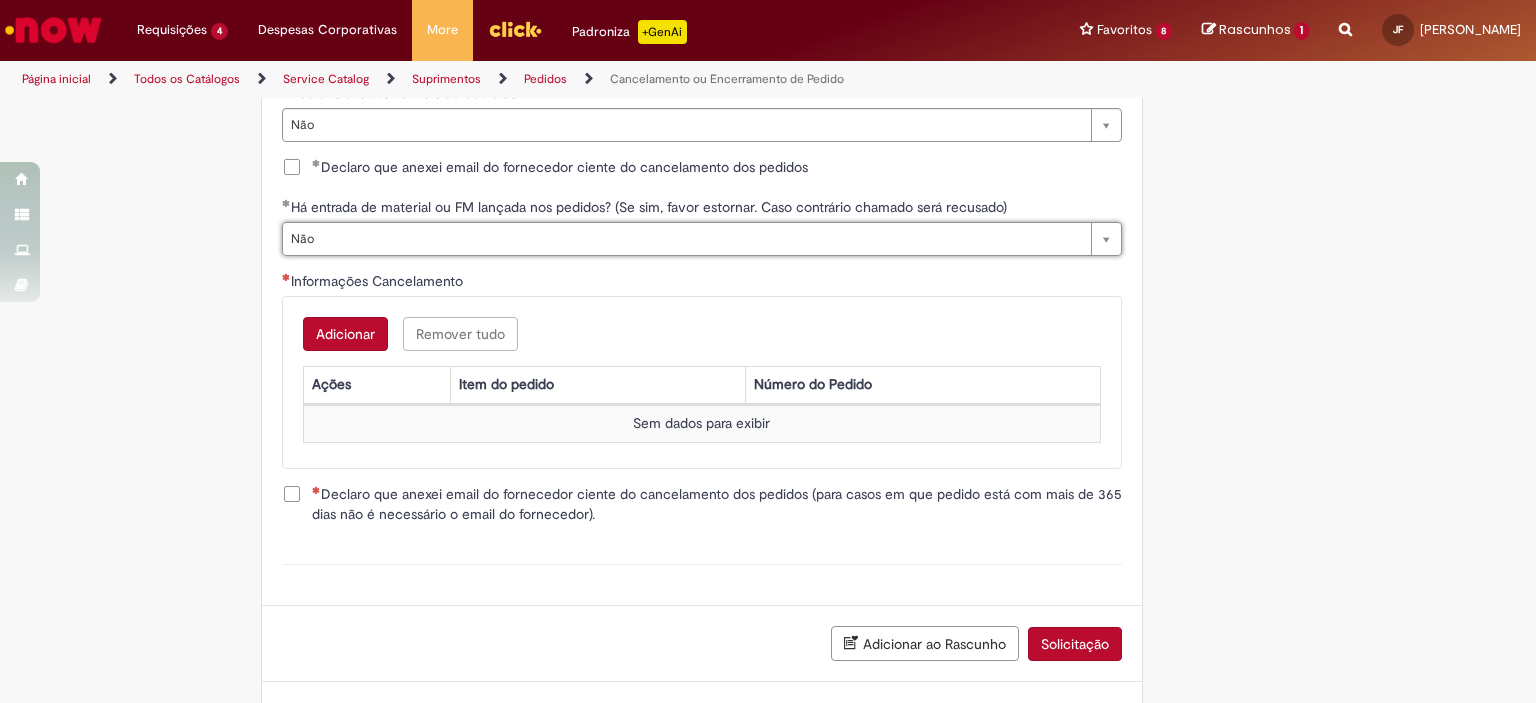 scroll, scrollTop: 0, scrollLeft: 24, axis: horizontal 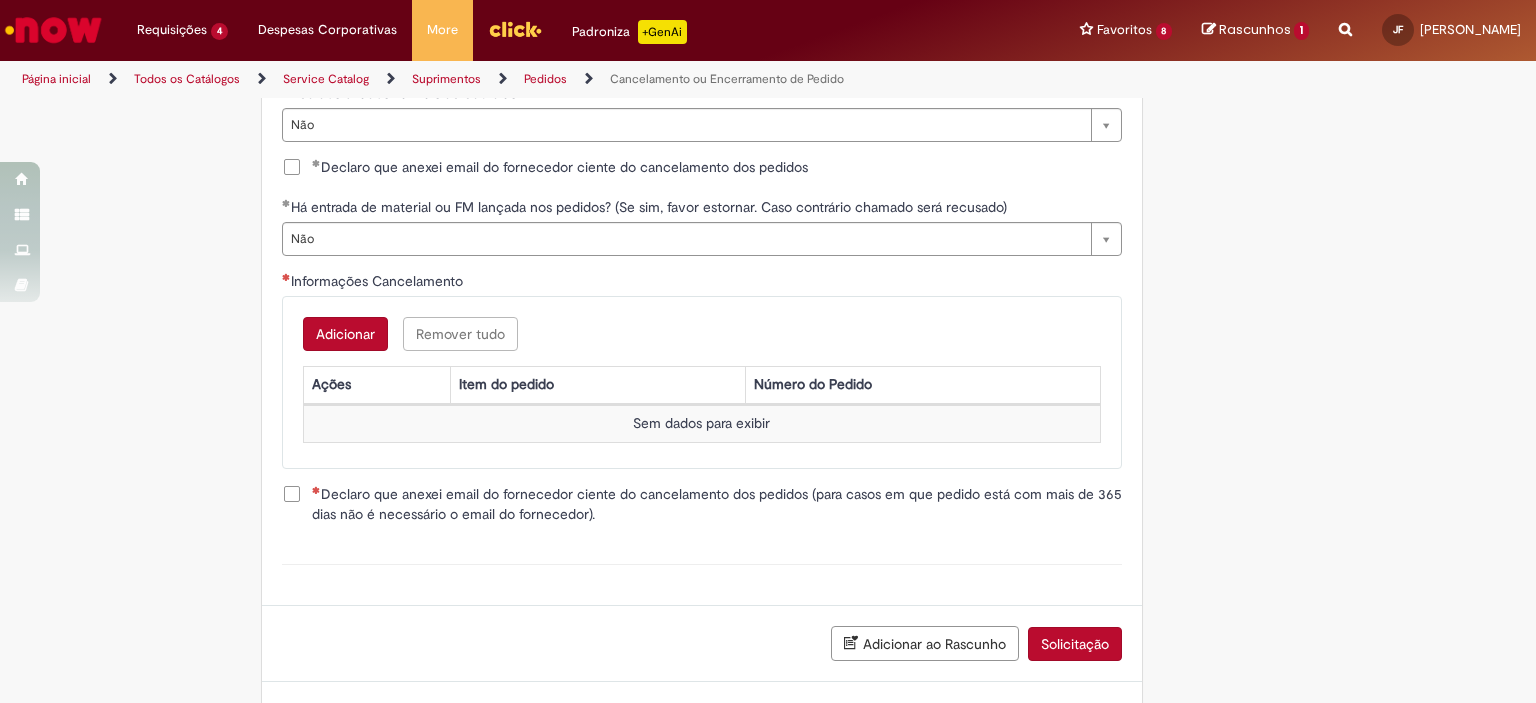 click on "Adicionar" at bounding box center (345, 334) 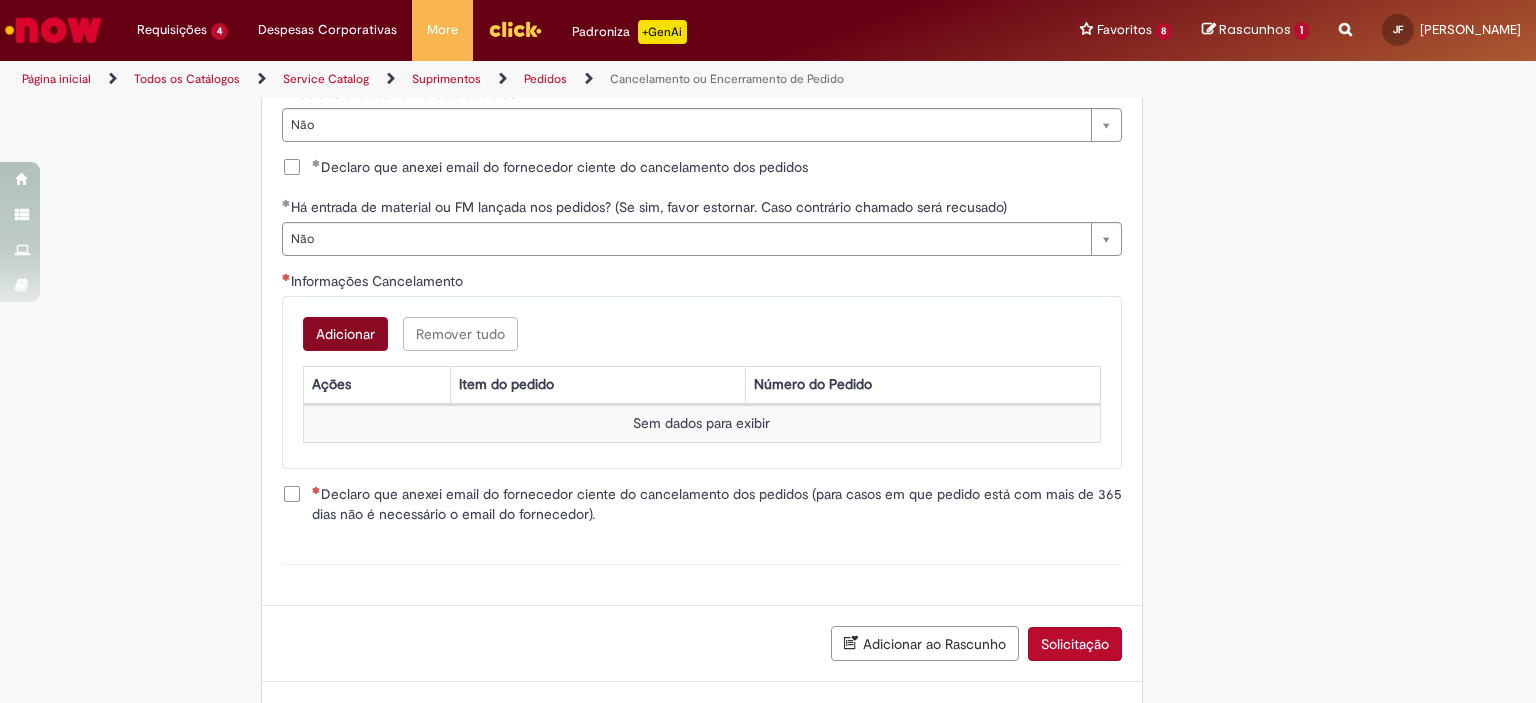 scroll, scrollTop: 0, scrollLeft: 0, axis: both 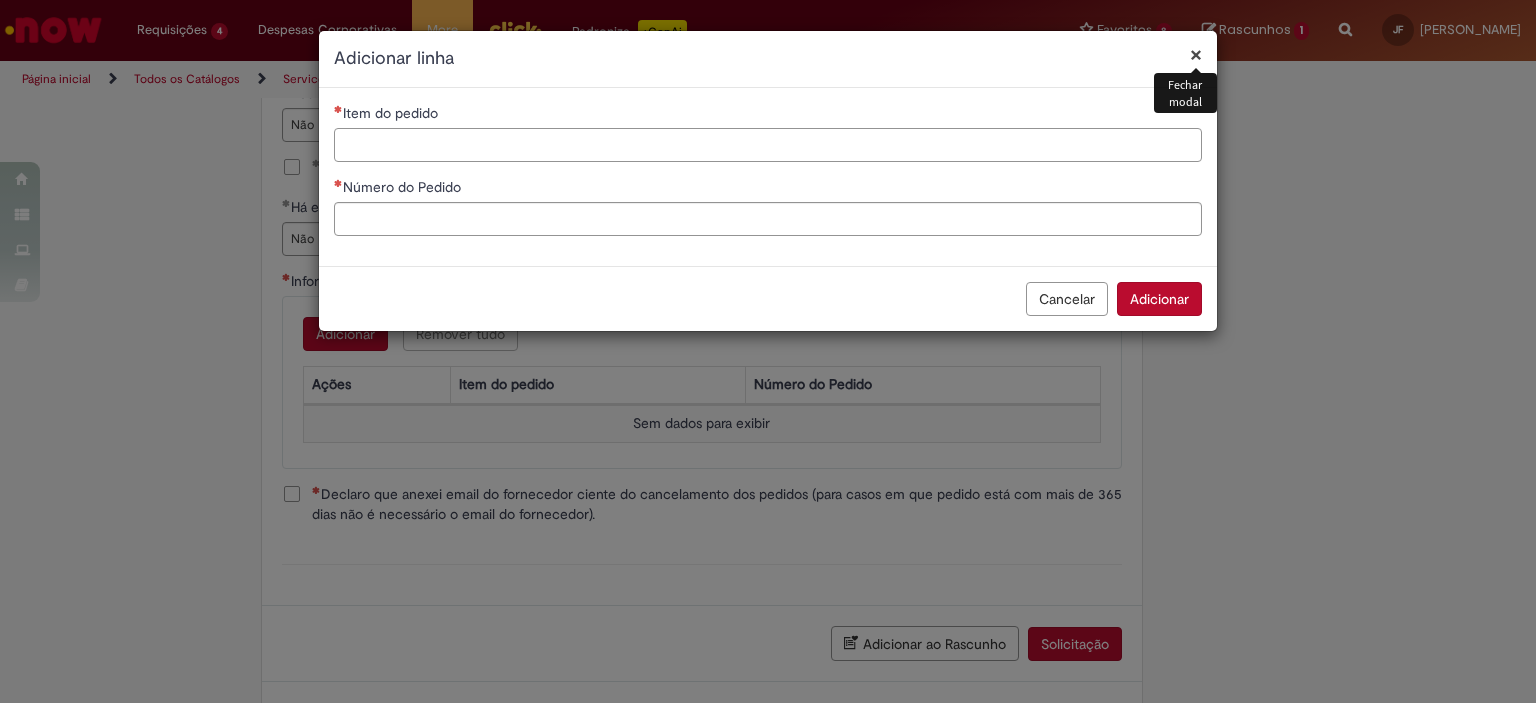 click on "Item do pedido" at bounding box center [768, 145] 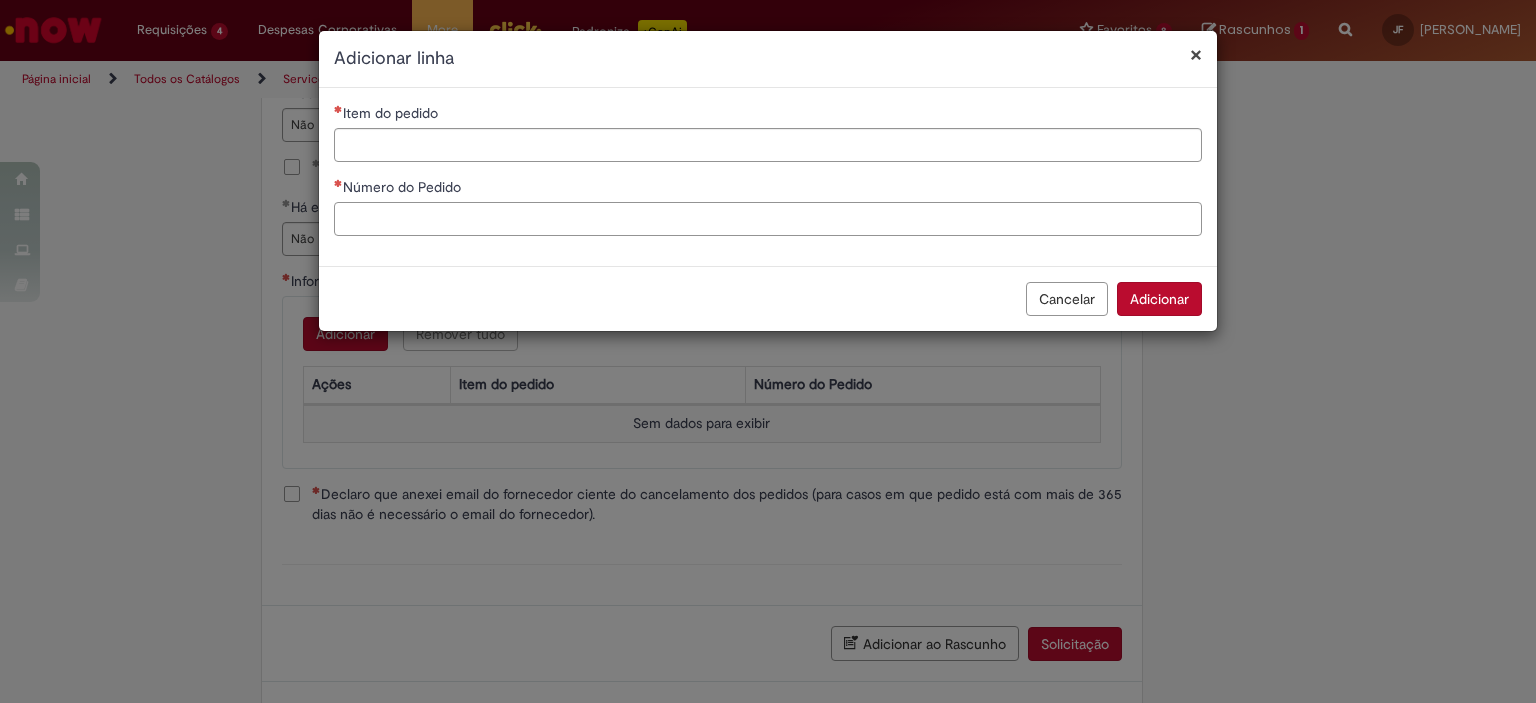 click on "Número do Pedido" at bounding box center (768, 219) 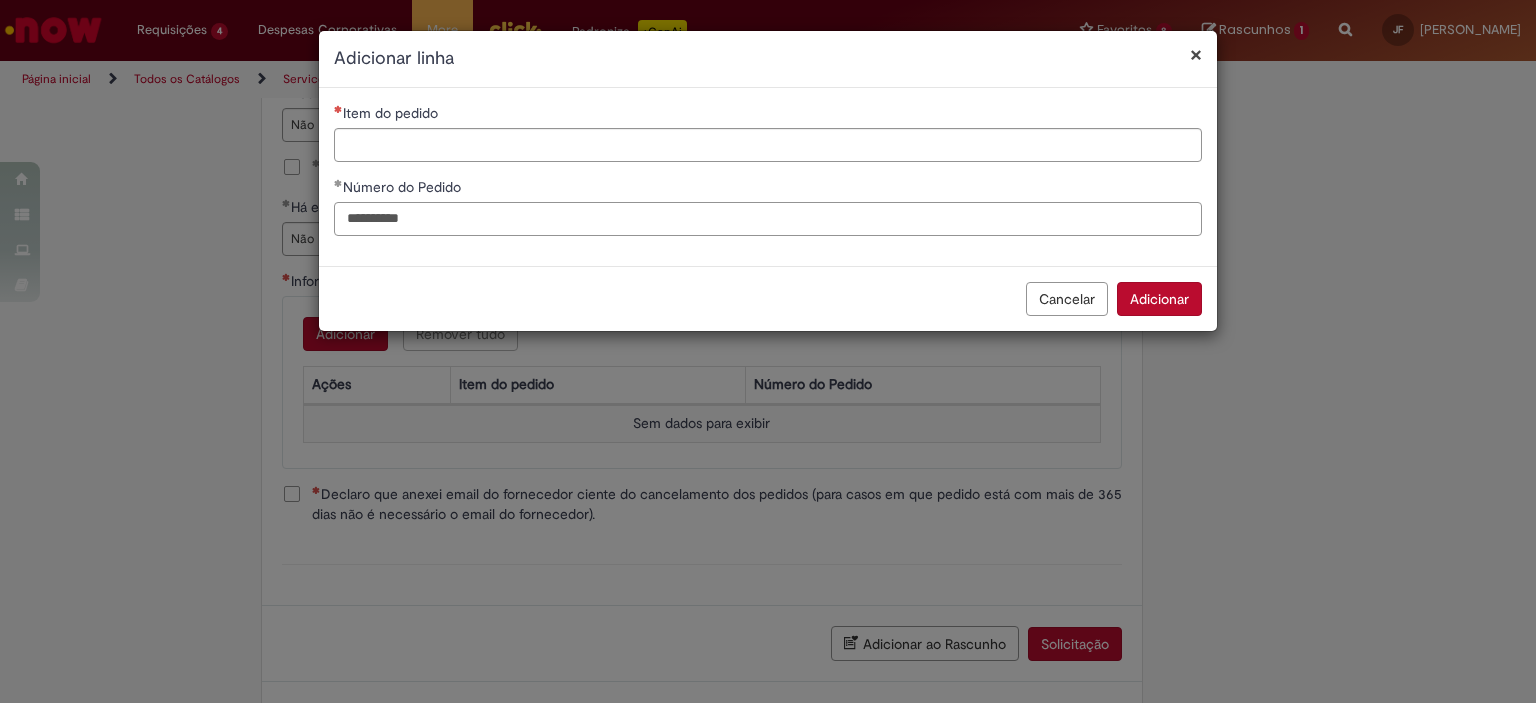 drag, startPoint x: 444, startPoint y: 217, endPoint x: 148, endPoint y: 210, distance: 296.08276 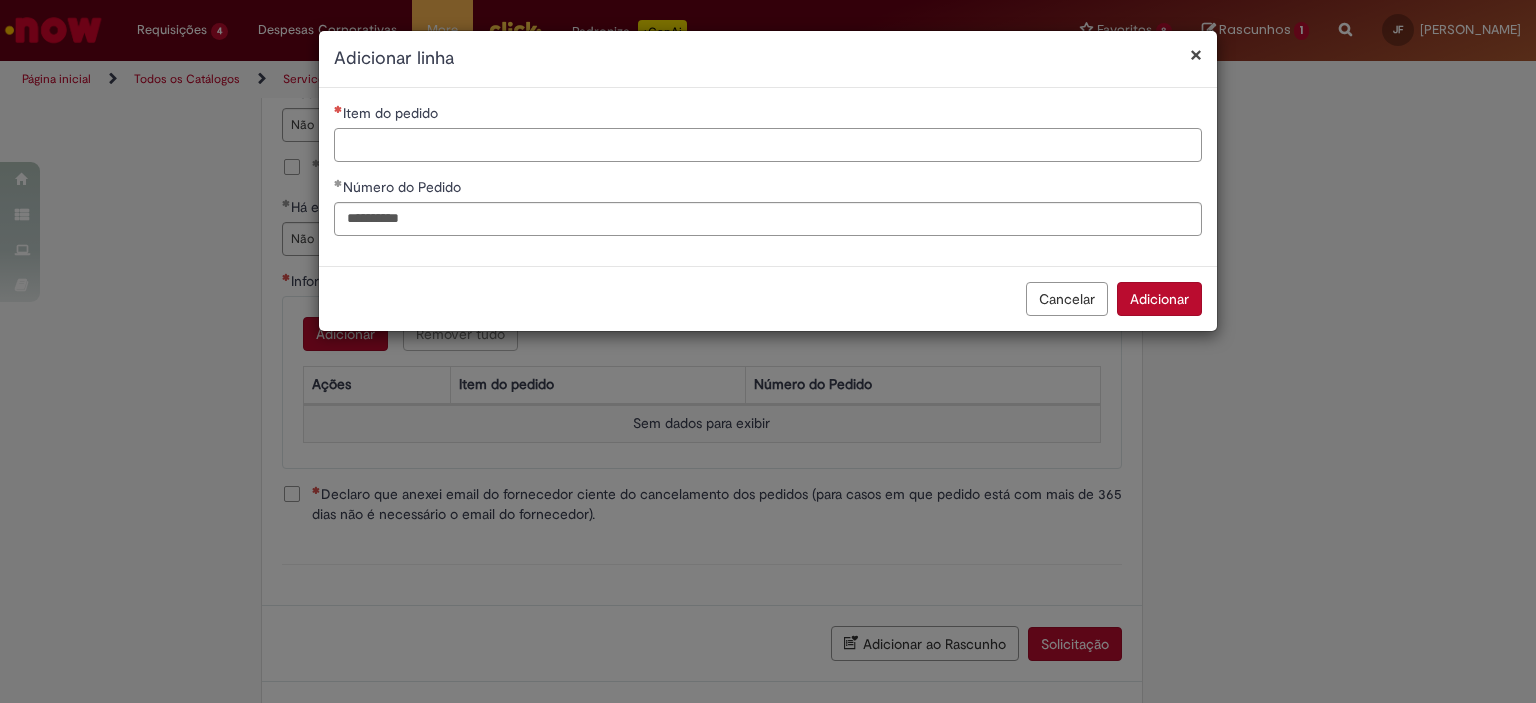 click on "Item do pedido" at bounding box center [768, 145] 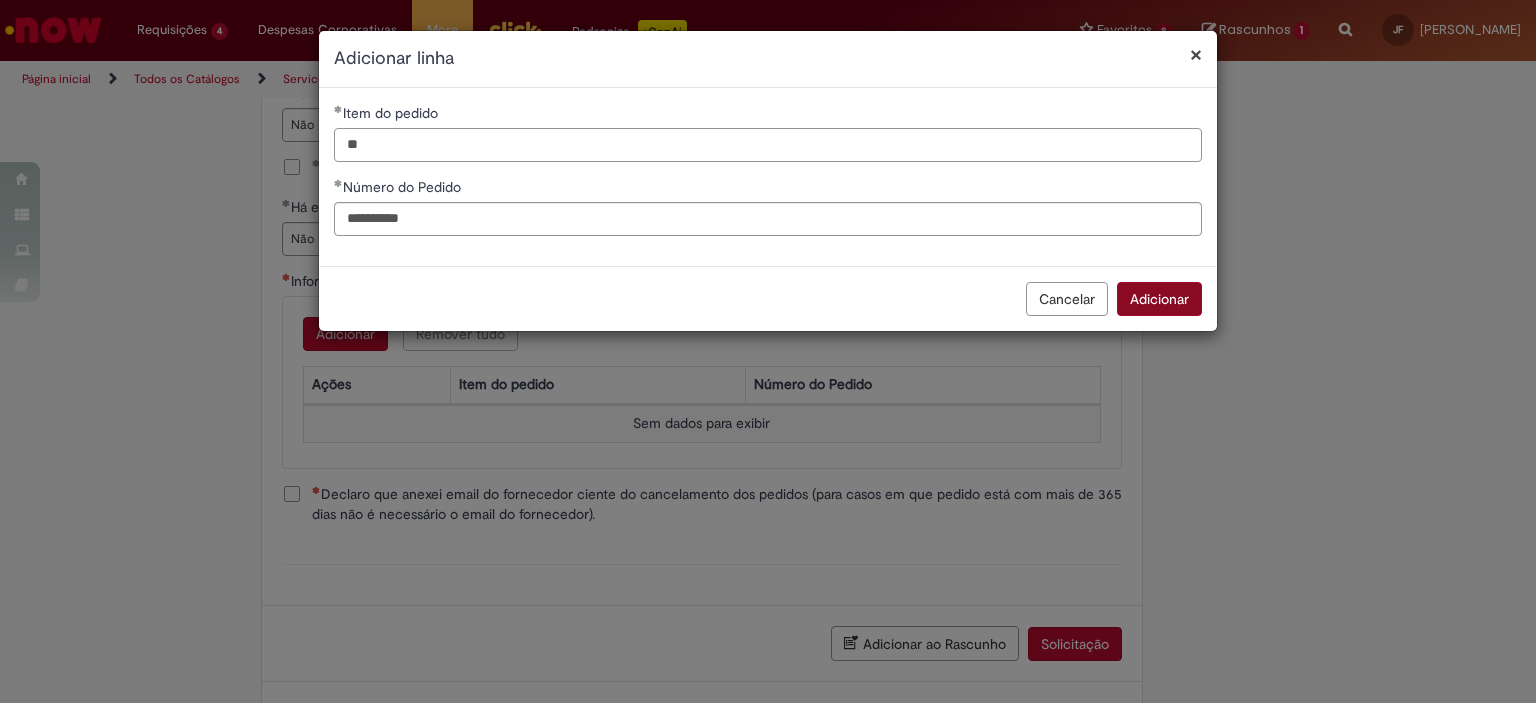 type on "**" 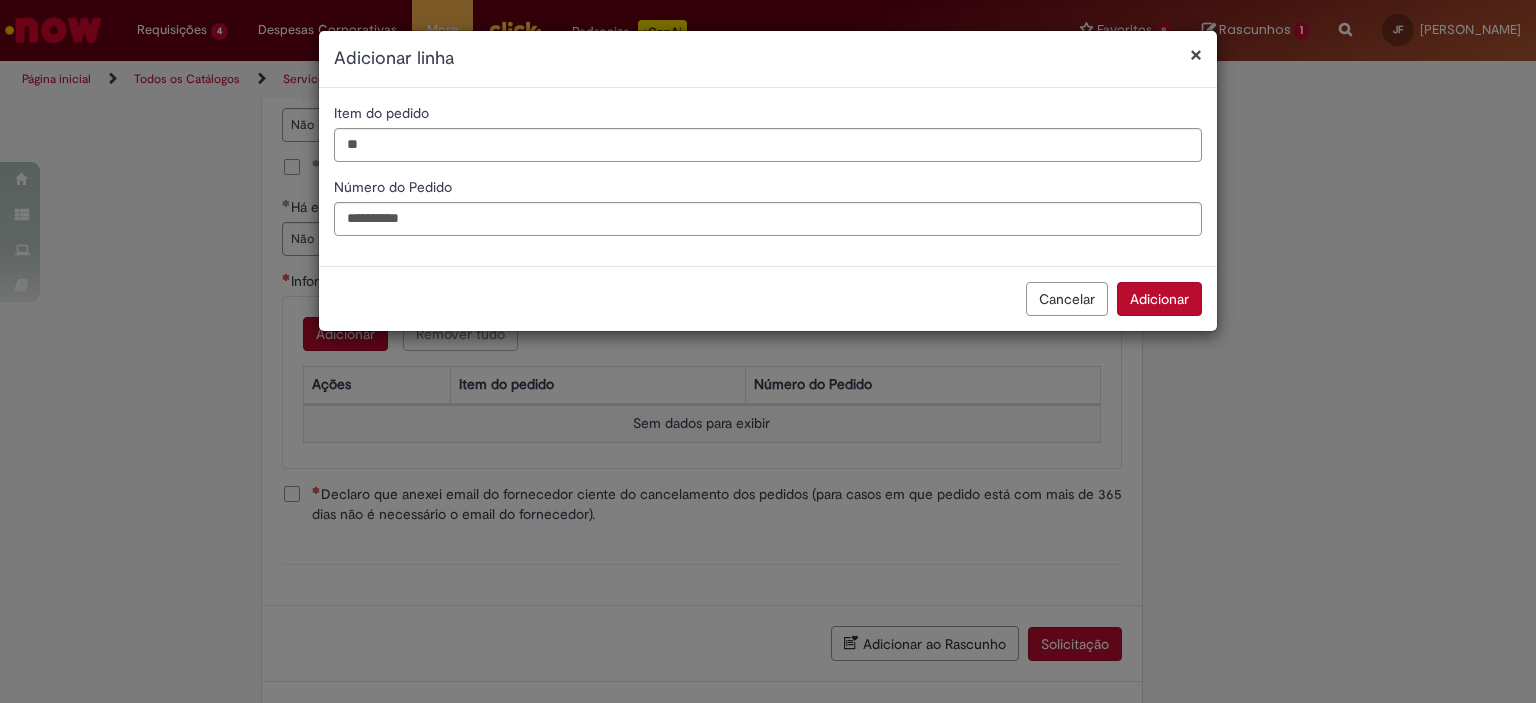 click on "Adicionar" at bounding box center [1159, 299] 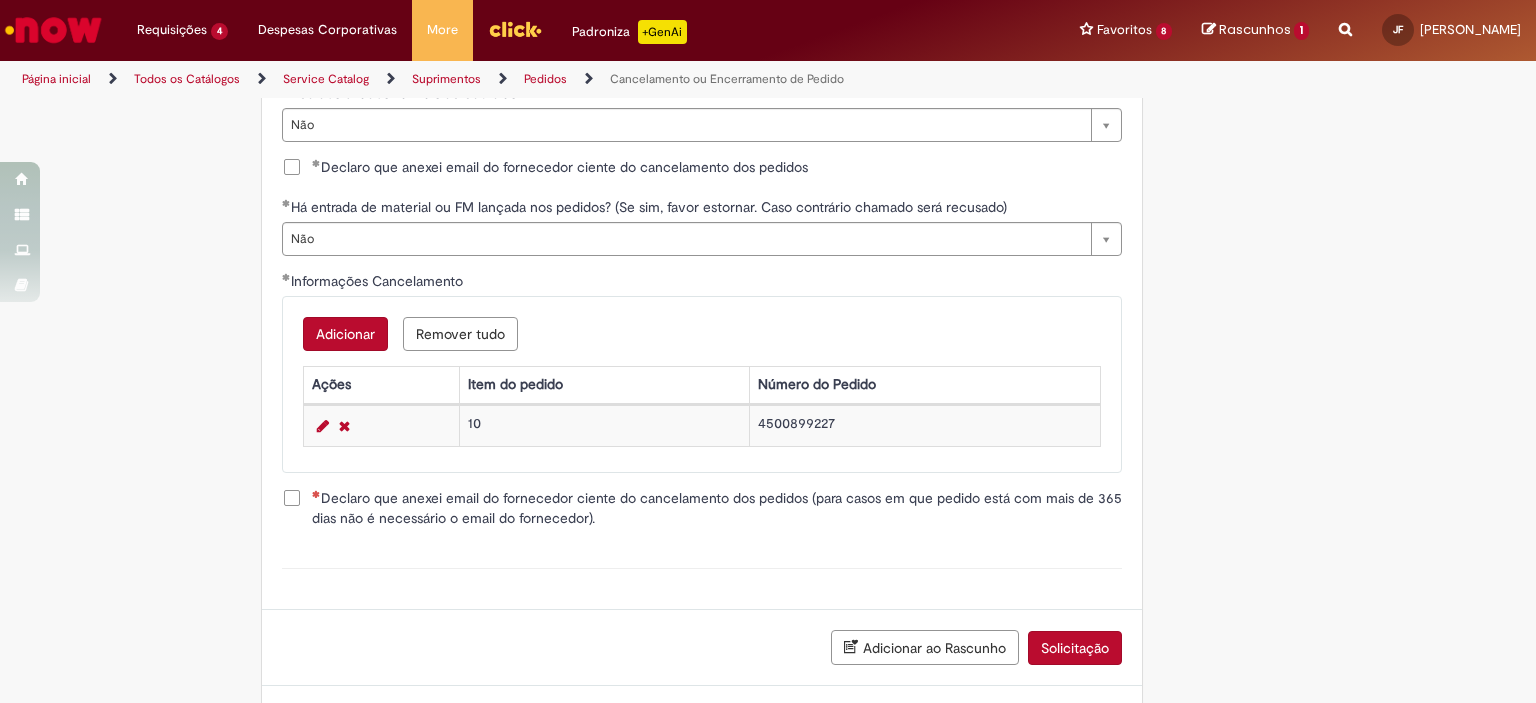 click on "**********" at bounding box center (768, -53) 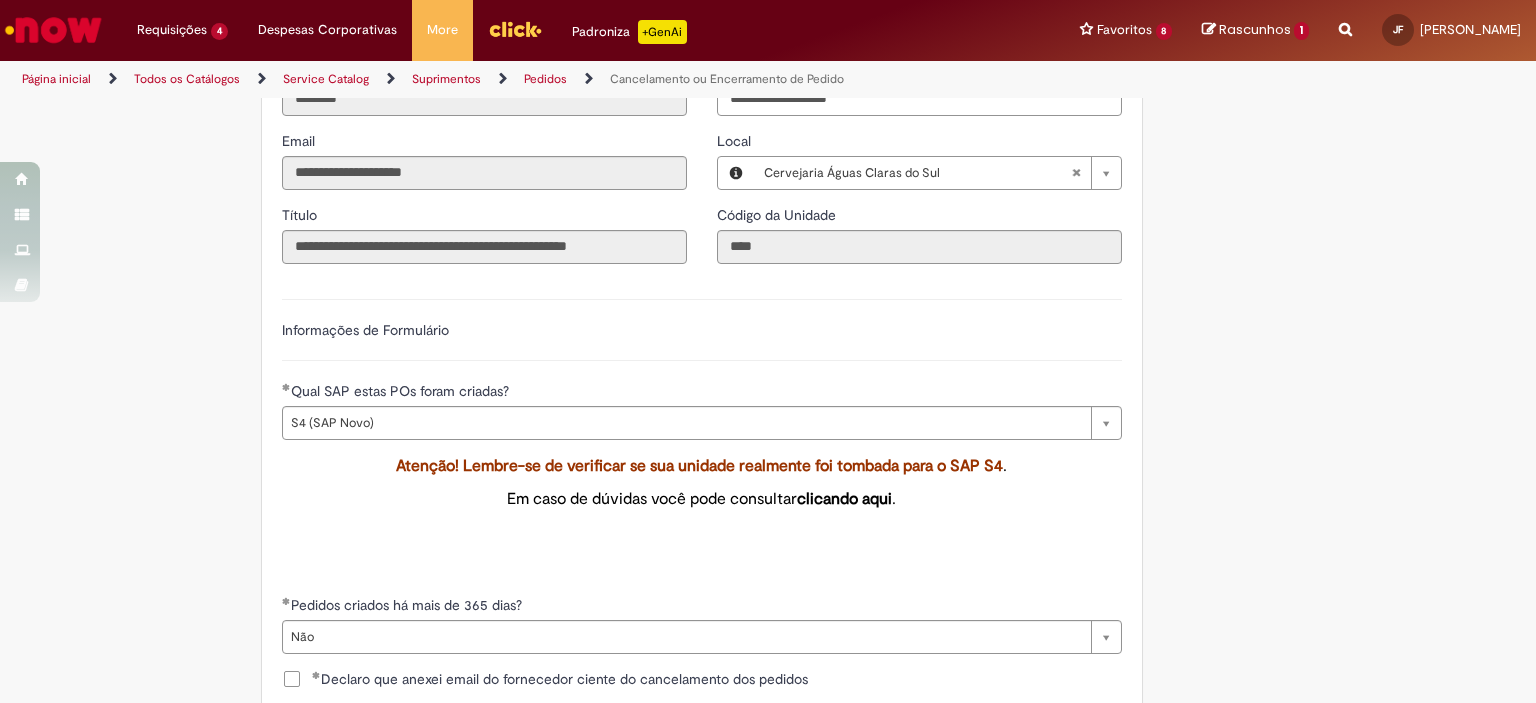 scroll, scrollTop: 0, scrollLeft: 0, axis: both 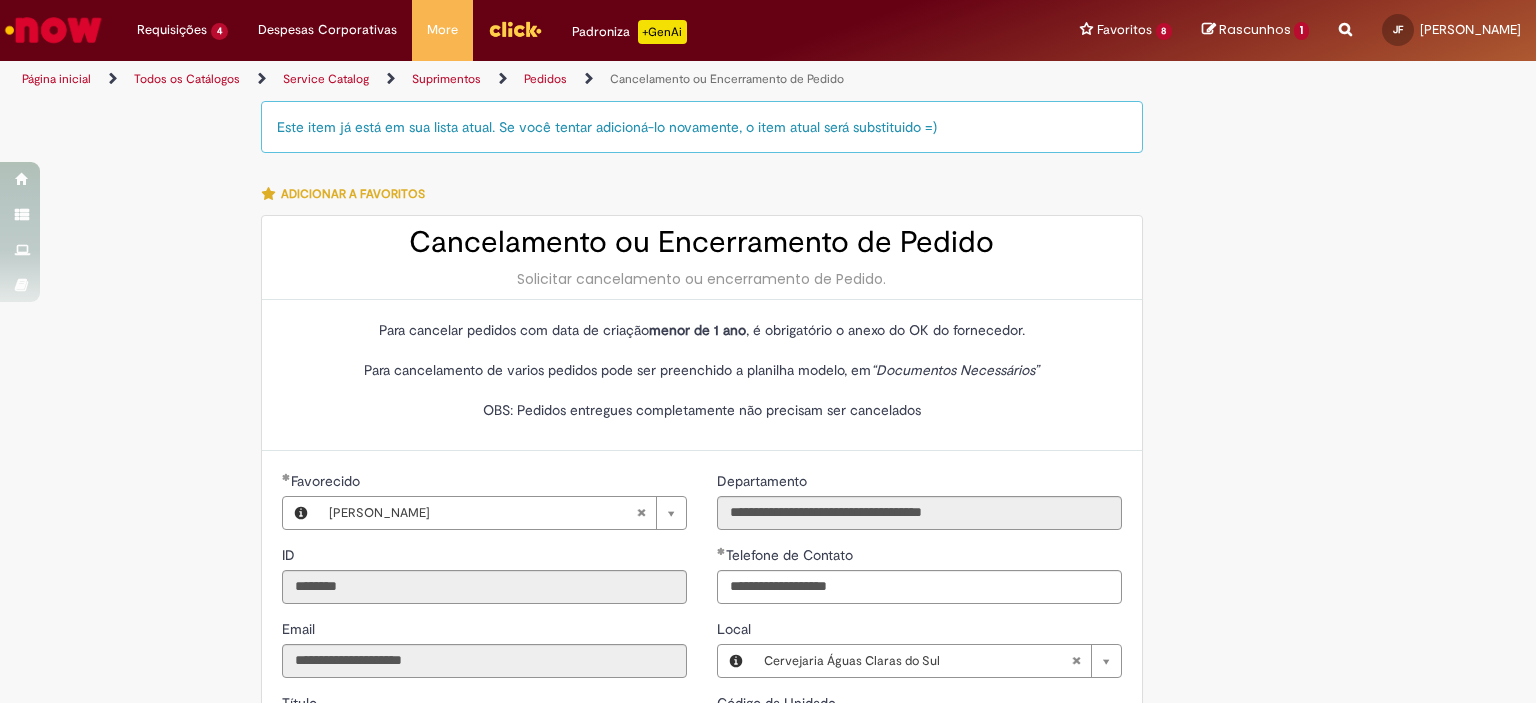 click on "Para cancelar pedidos com data de criação  menor de 1 ano , é obrigatório o anexo do OK do fornecedor.  Para cancelamento de varios pedidos pode ser preenchido a planilha modelo, em  “Documentos Necessários” OBS: Pedidos entregues completamente não precisam ser cancelados" at bounding box center [702, 375] 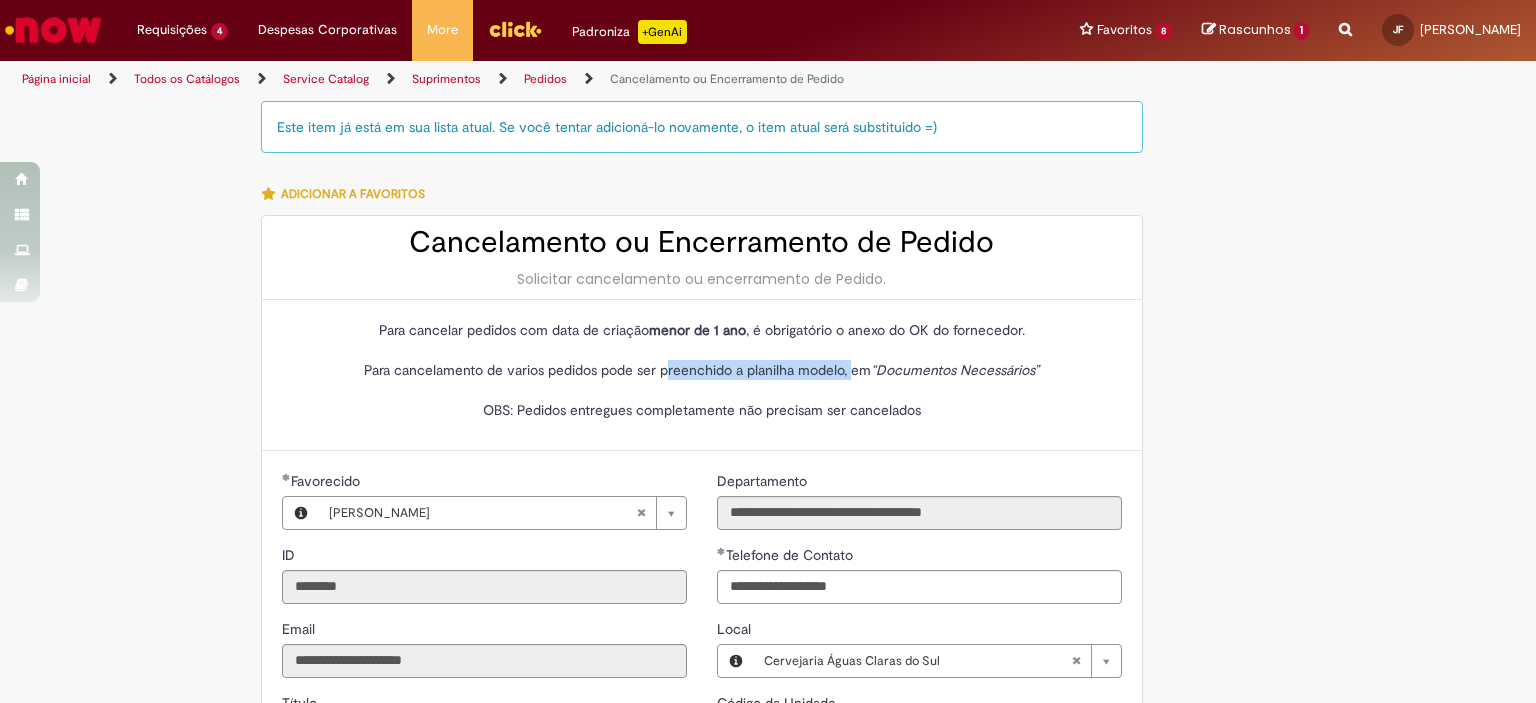 drag, startPoint x: 660, startPoint y: 366, endPoint x: 1029, endPoint y: 373, distance: 369.06638 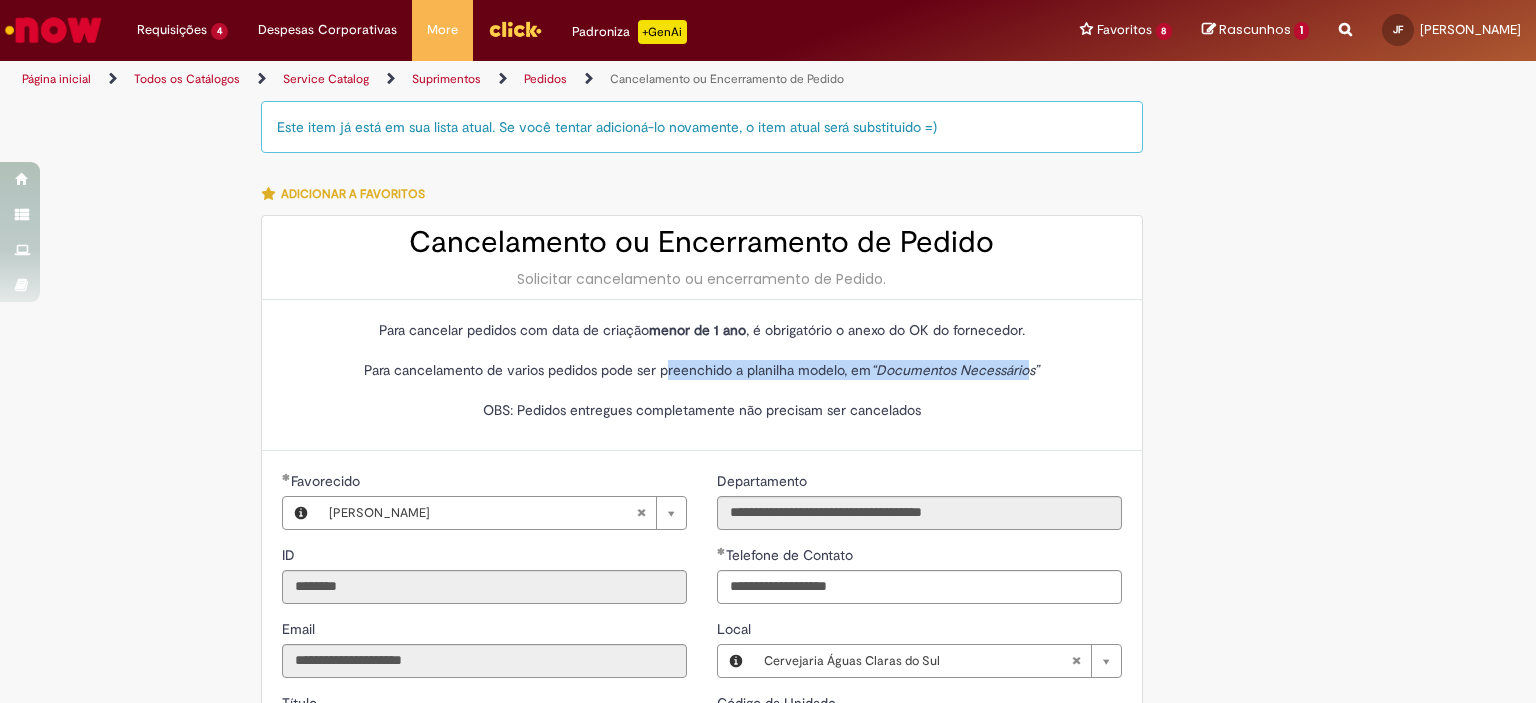click on "Para cancelar pedidos com data de criação  menor de 1 ano , é obrigatório o anexo do OK do fornecedor.  Para cancelamento de varios pedidos pode ser preenchido a planilha modelo, em  “Documentos Necessários” OBS: Pedidos entregues completamente não precisam ser cancelados" at bounding box center [702, 370] 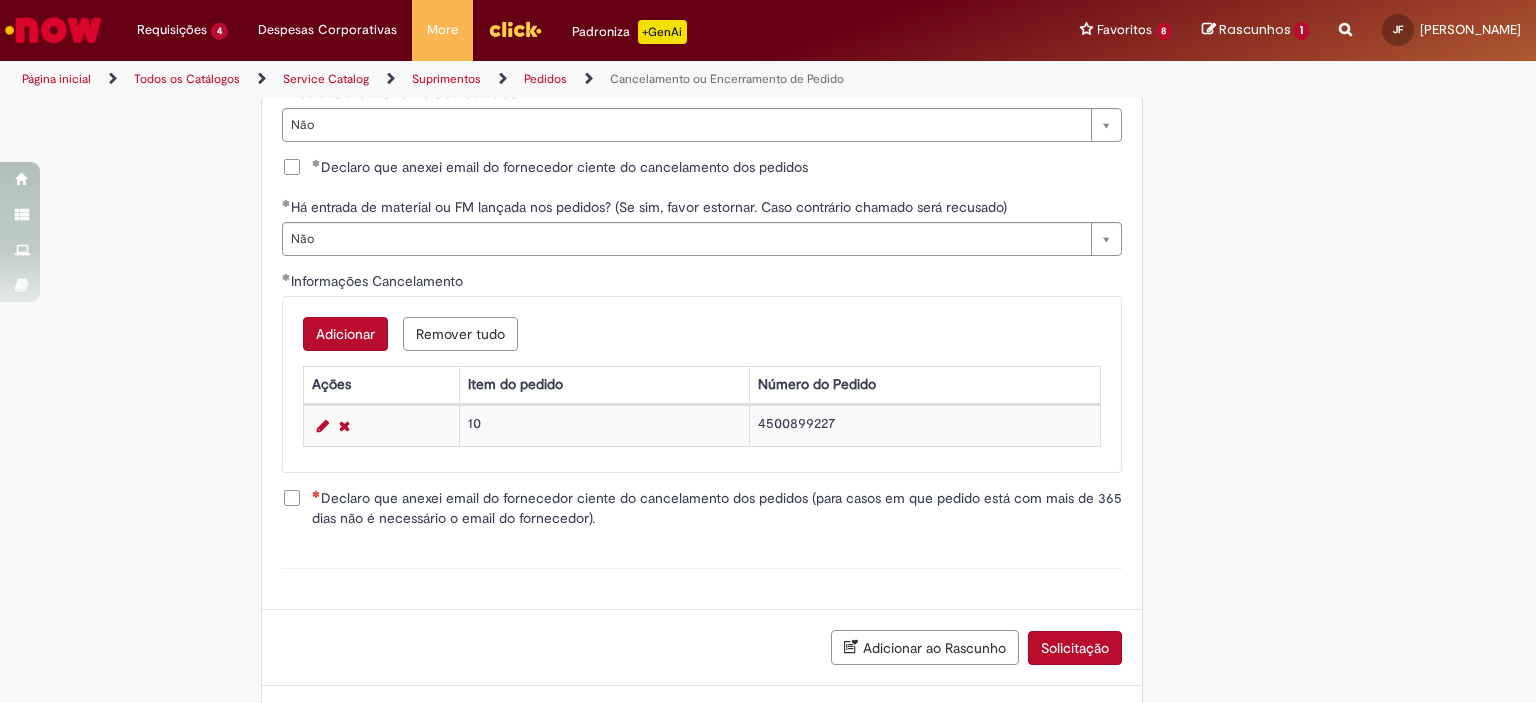 scroll, scrollTop: 1088, scrollLeft: 0, axis: vertical 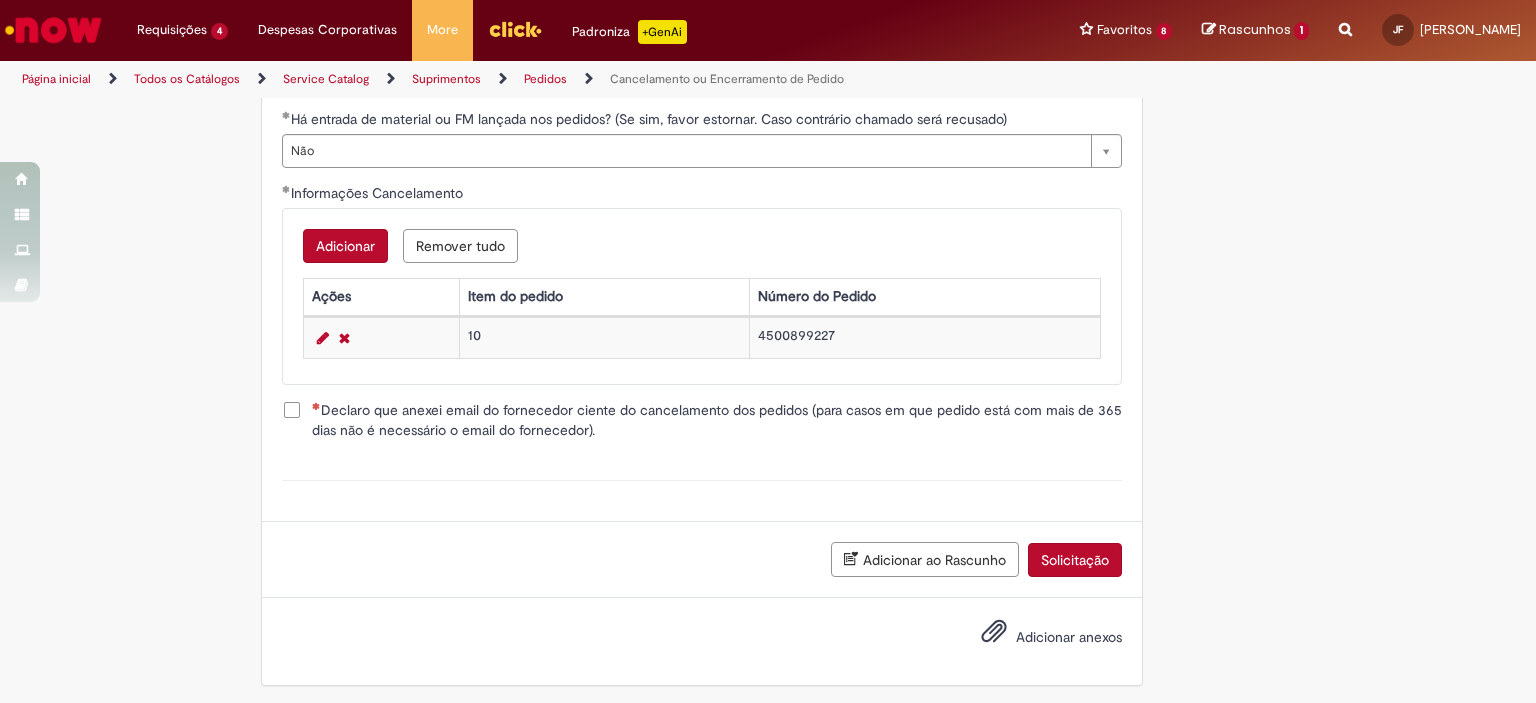 click on "Adicionar" at bounding box center (345, 246) 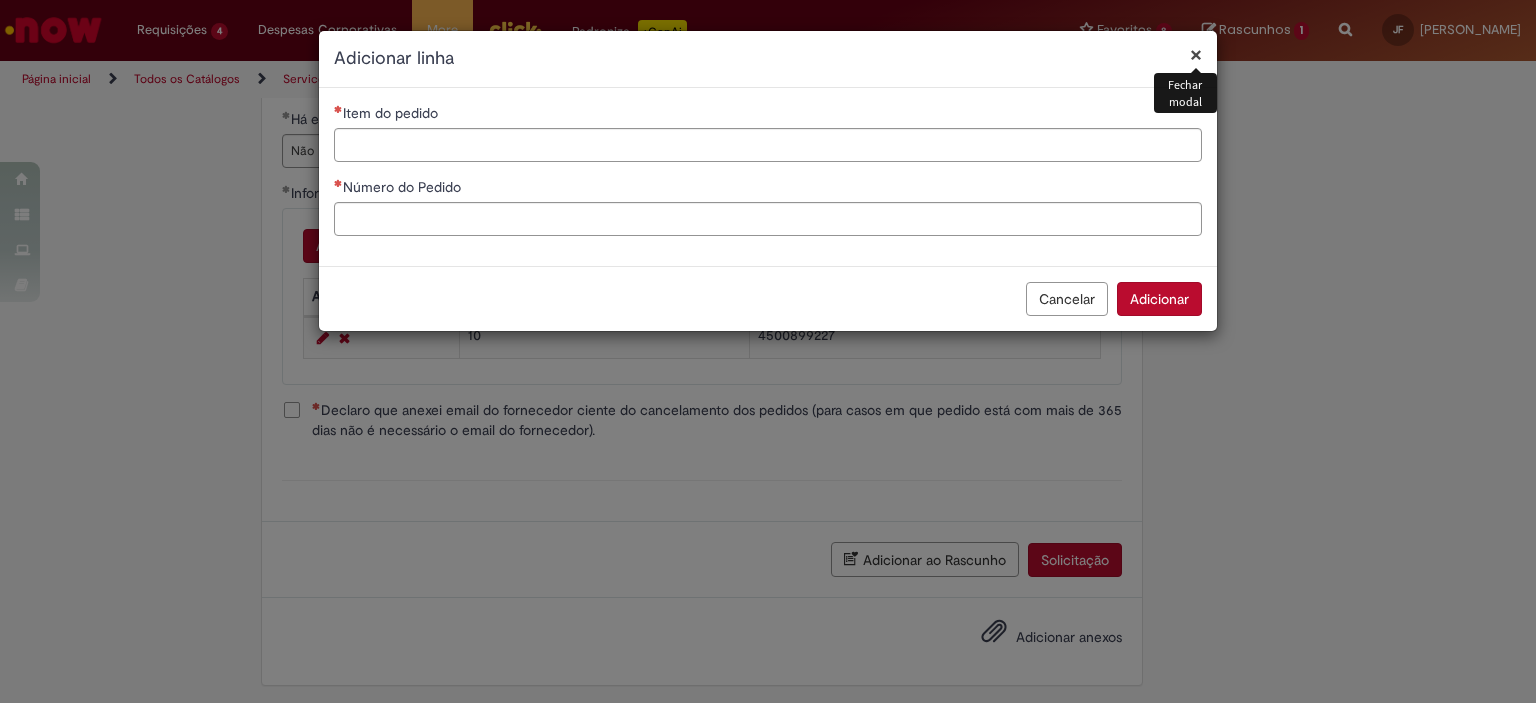 type 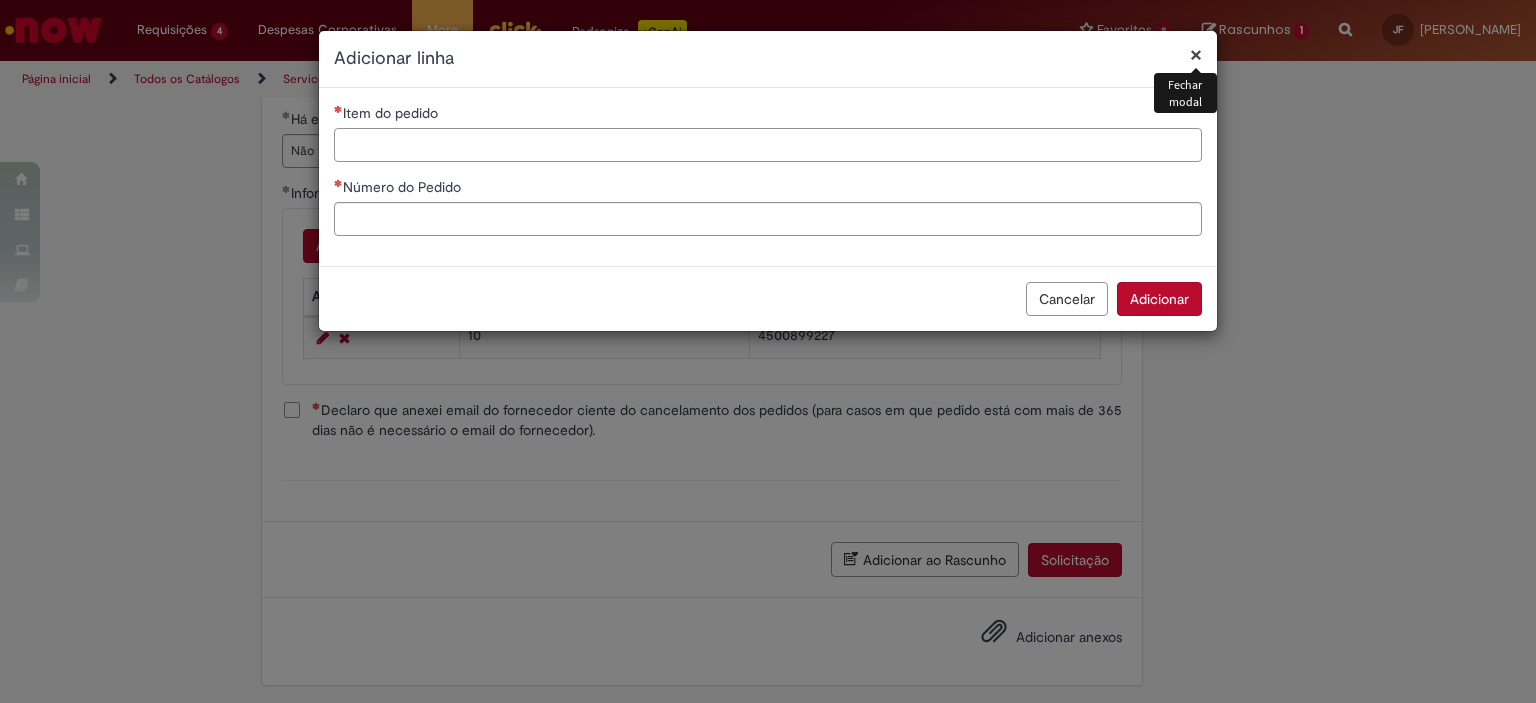 click on "Item do pedido" at bounding box center [768, 145] 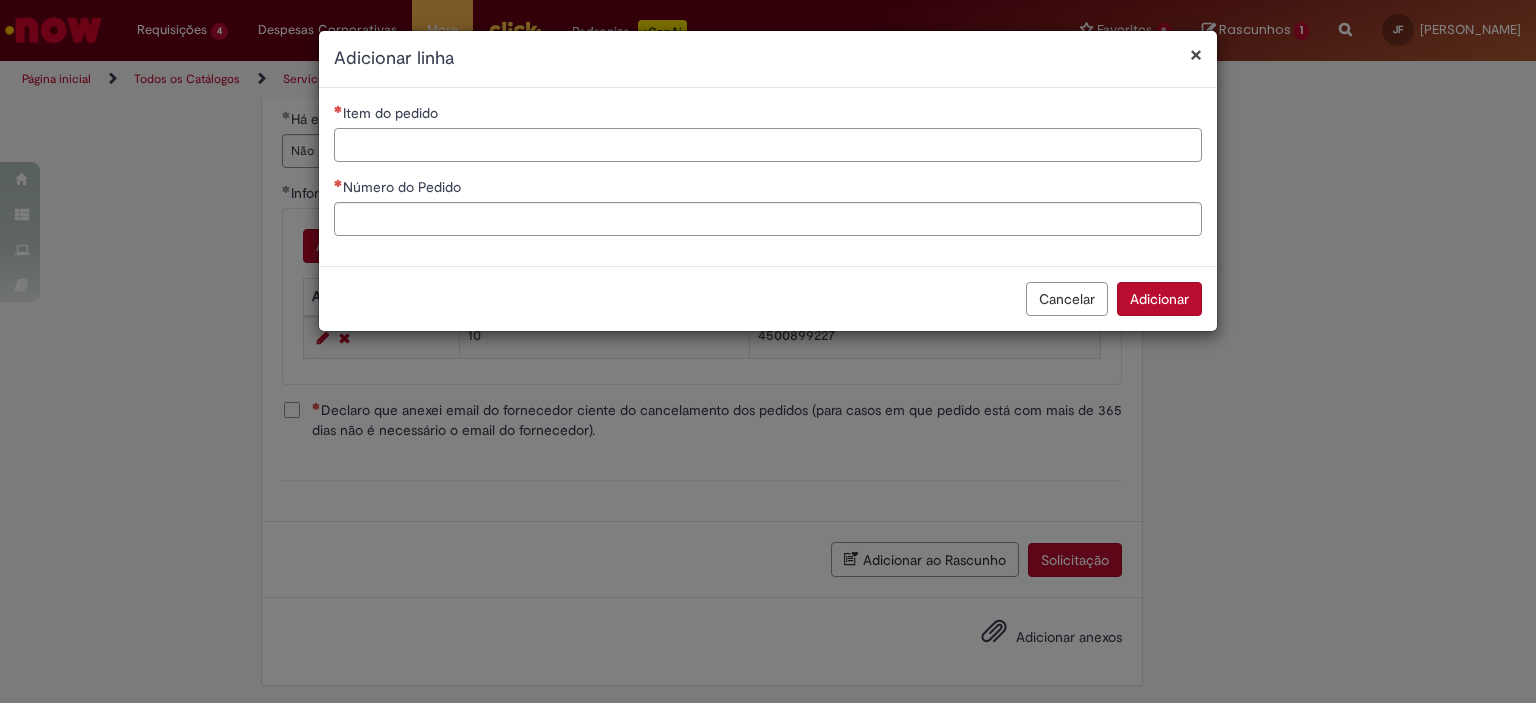 type on "*" 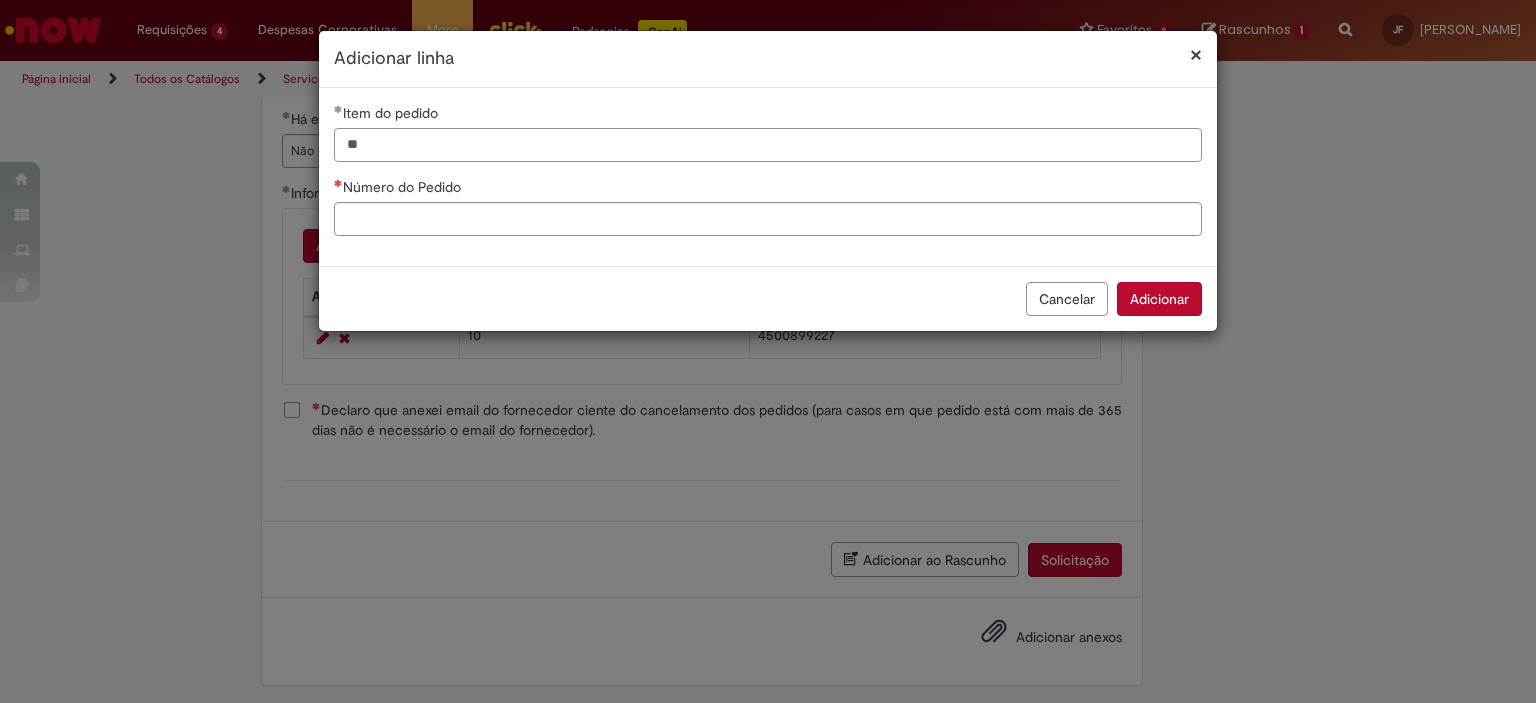 type on "**" 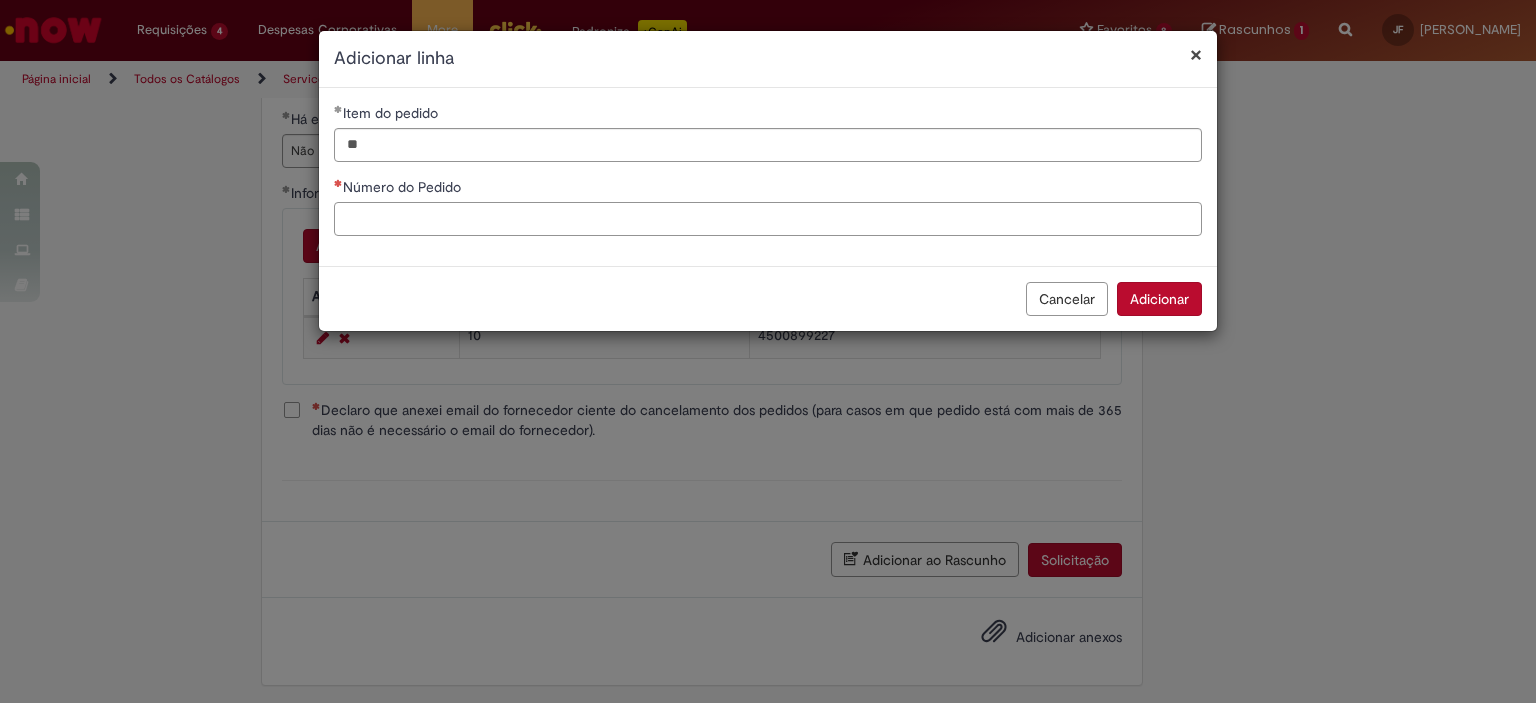 paste on "**********" 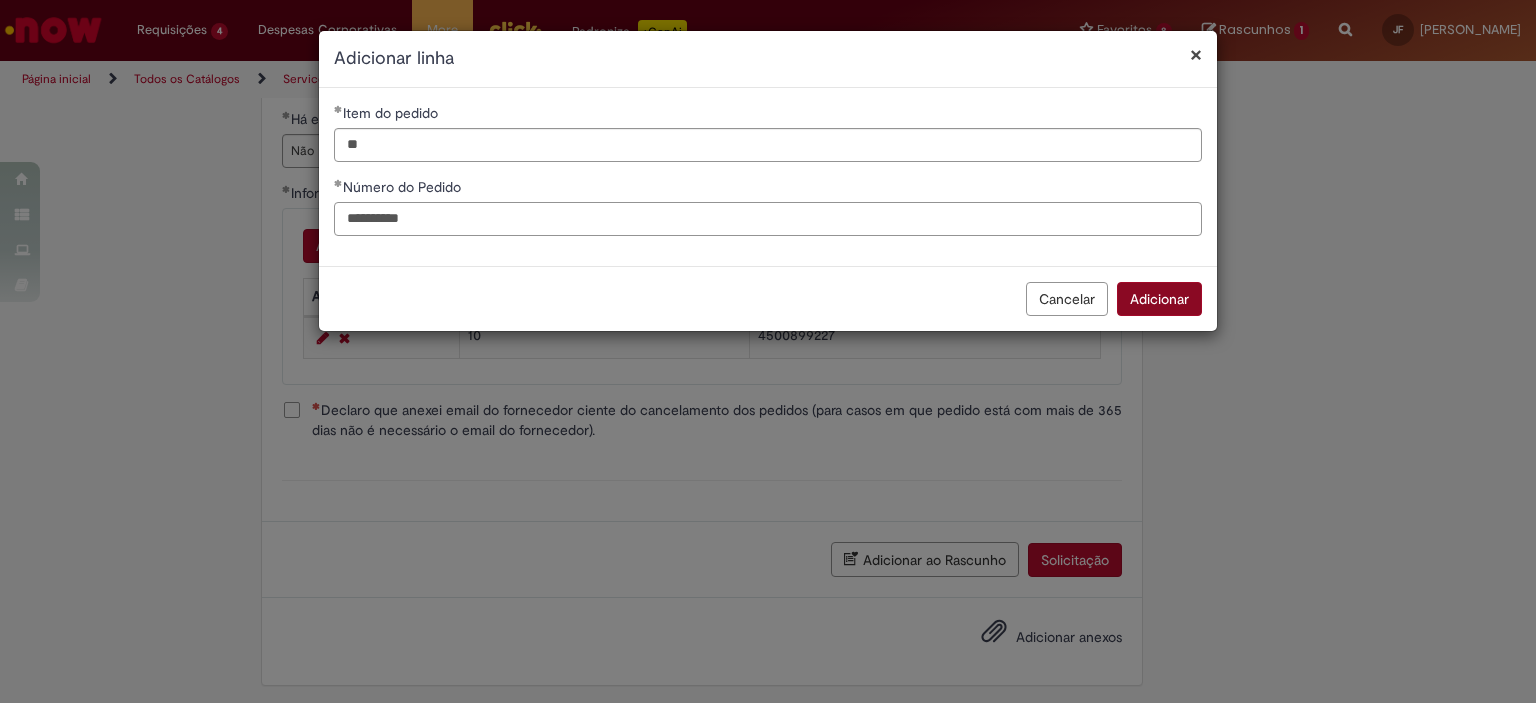 type on "**********" 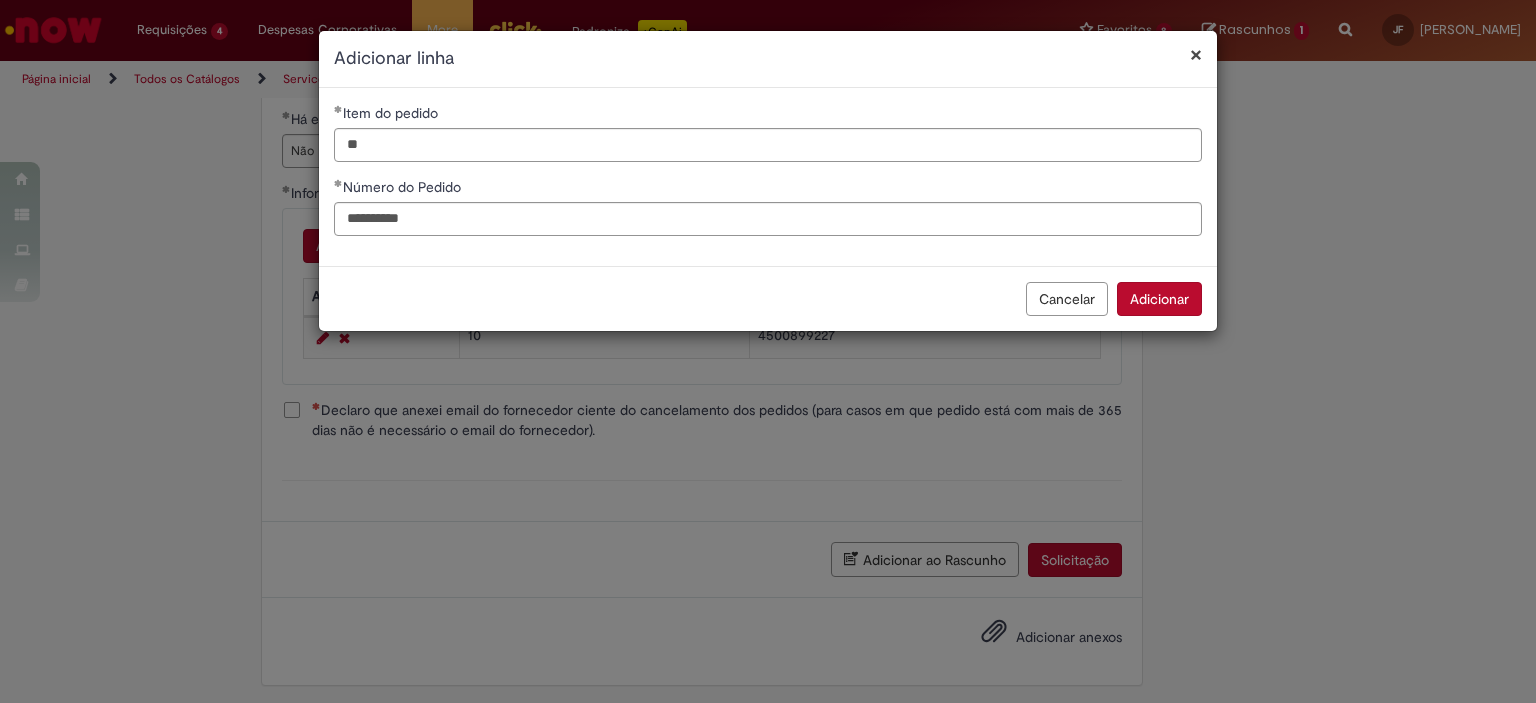 click on "Adicionar" at bounding box center [1159, 299] 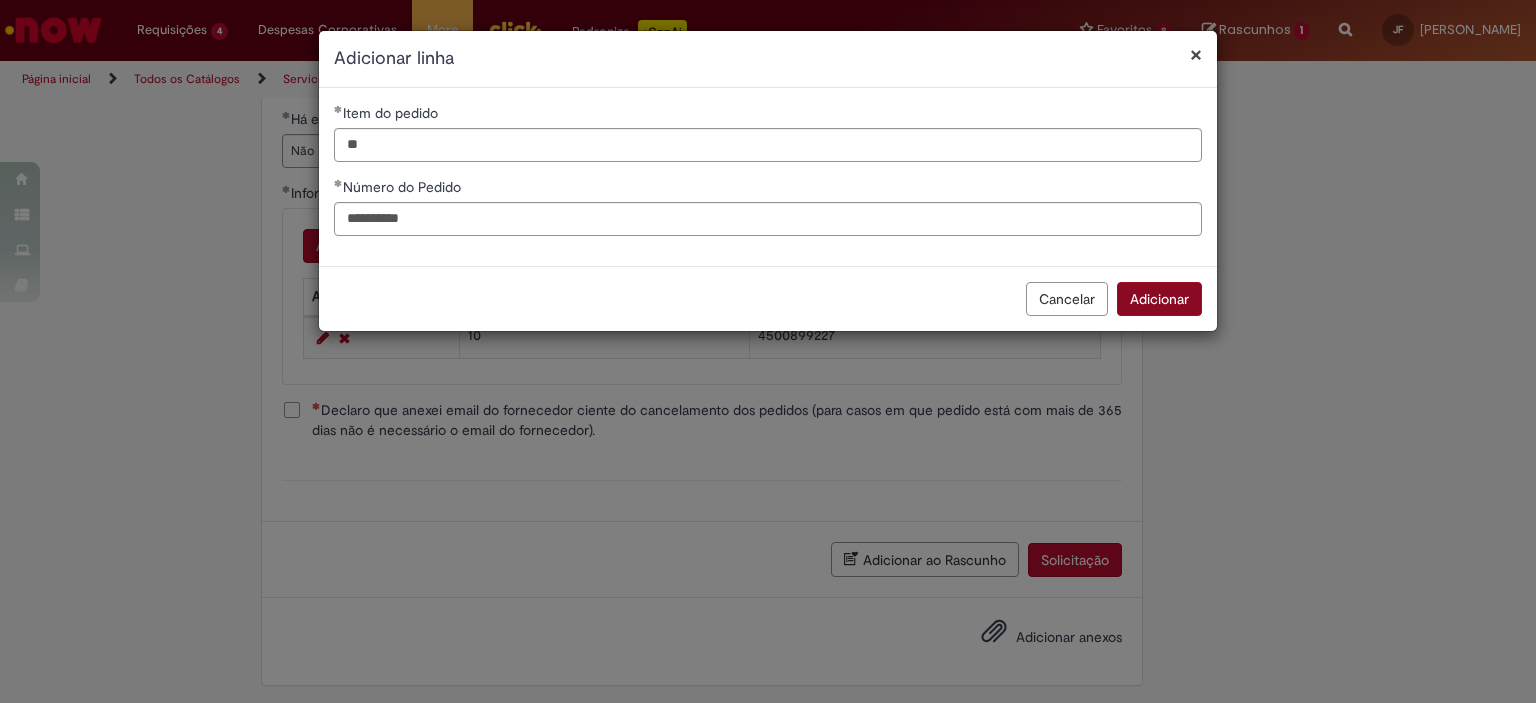 scroll, scrollTop: 1088, scrollLeft: 0, axis: vertical 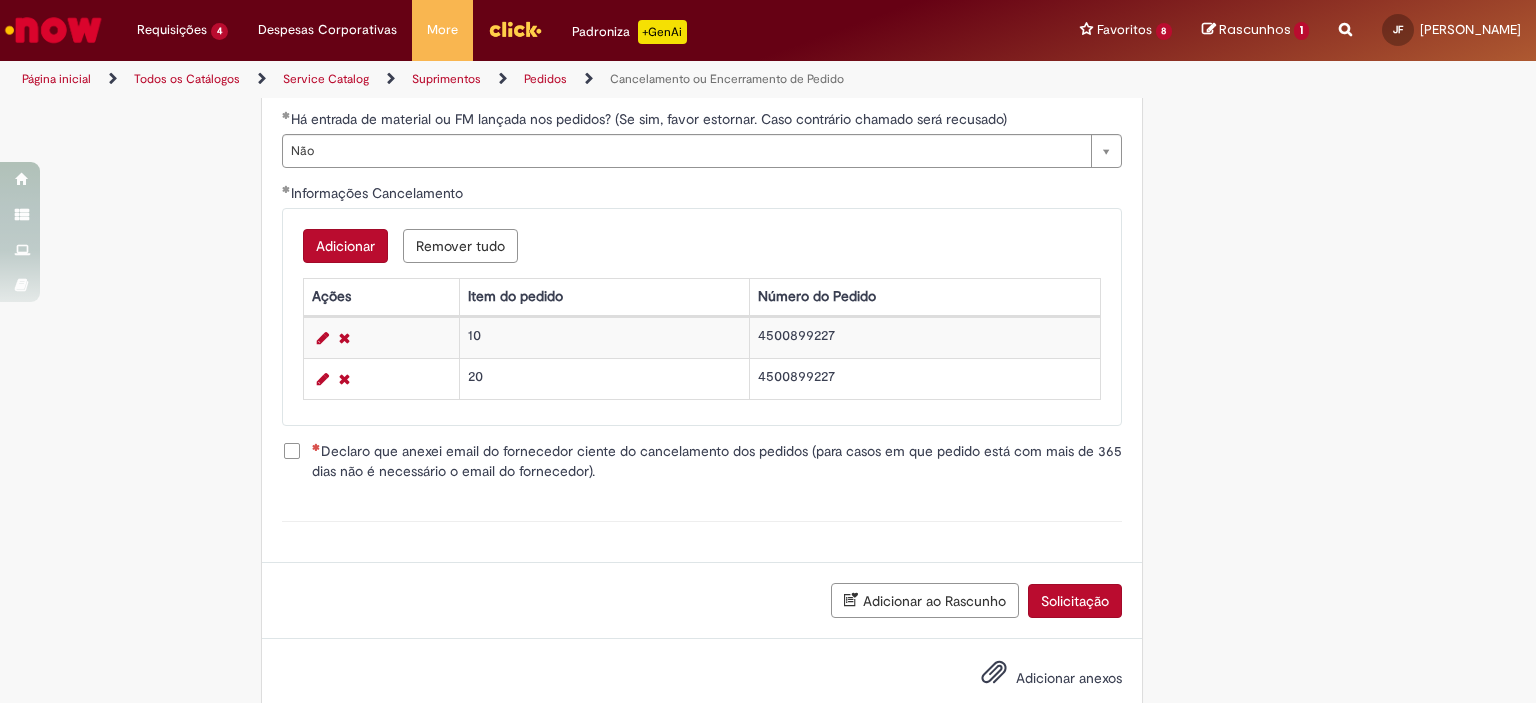 click on "Adicionar" at bounding box center [345, 246] 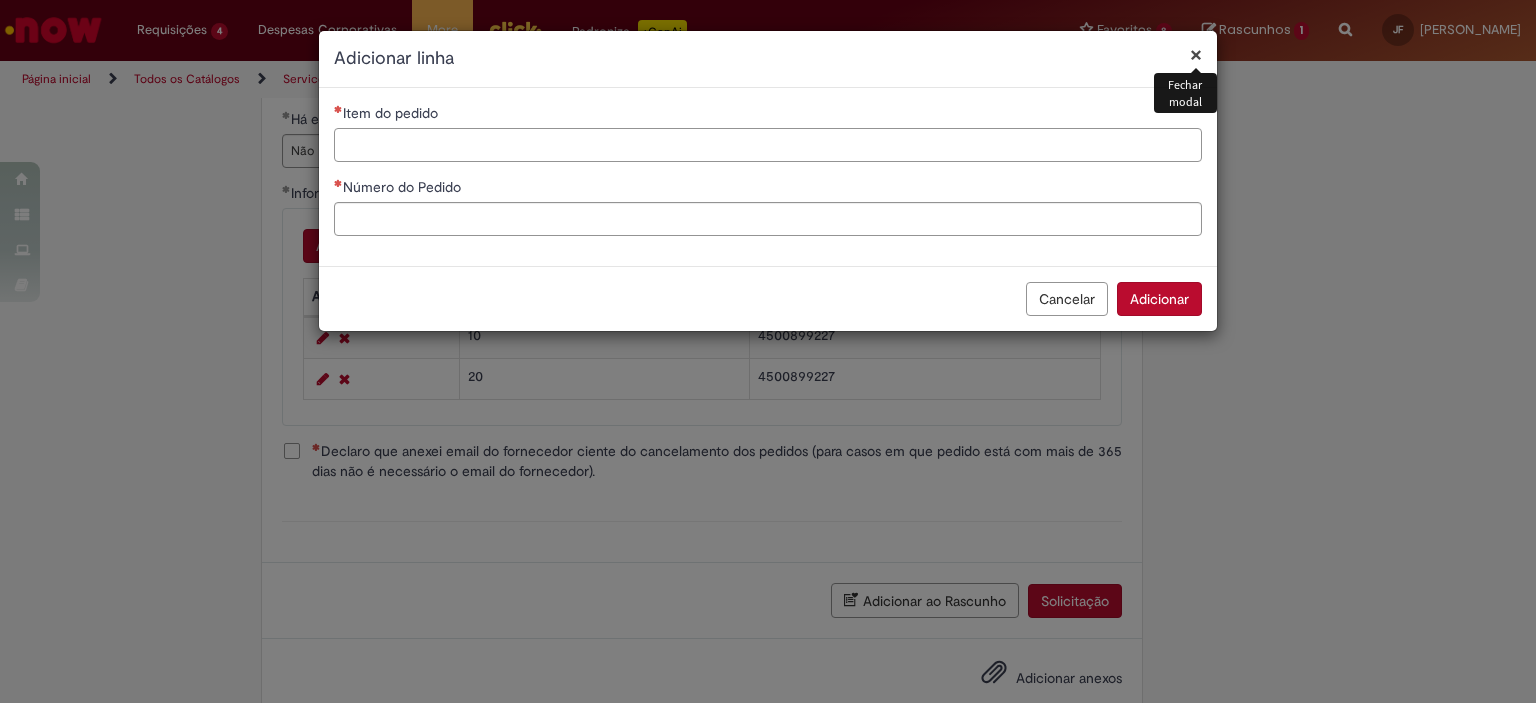 click on "Item do pedido" at bounding box center (768, 145) 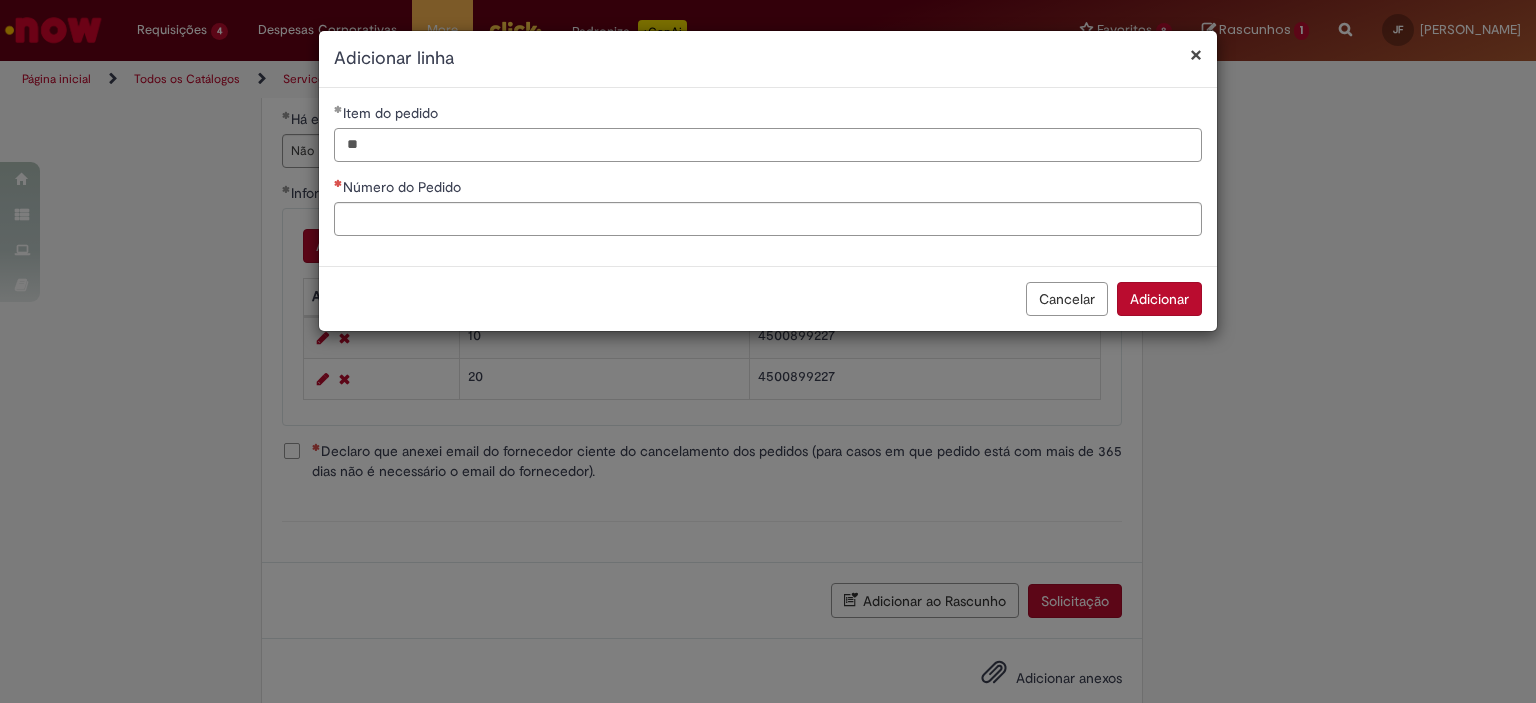 type on "**" 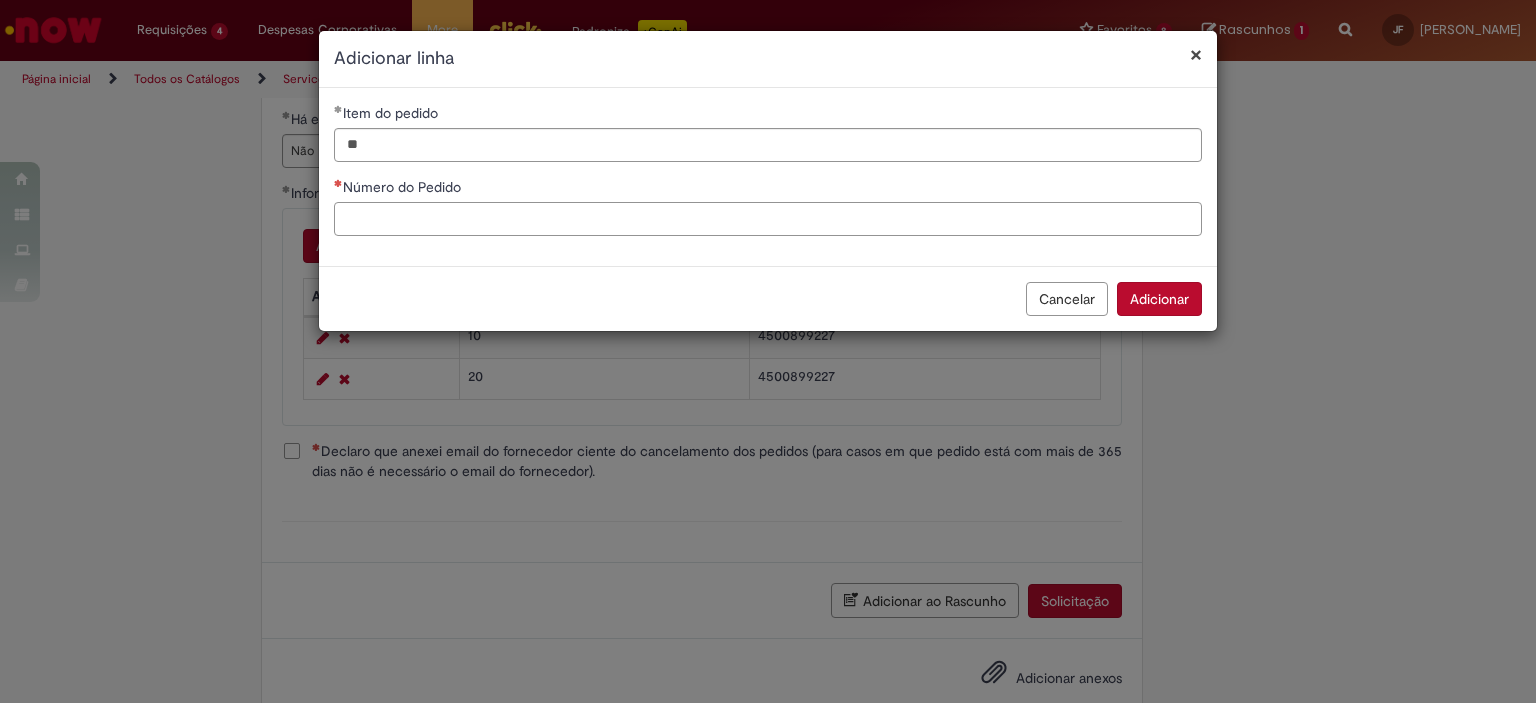 paste on "**********" 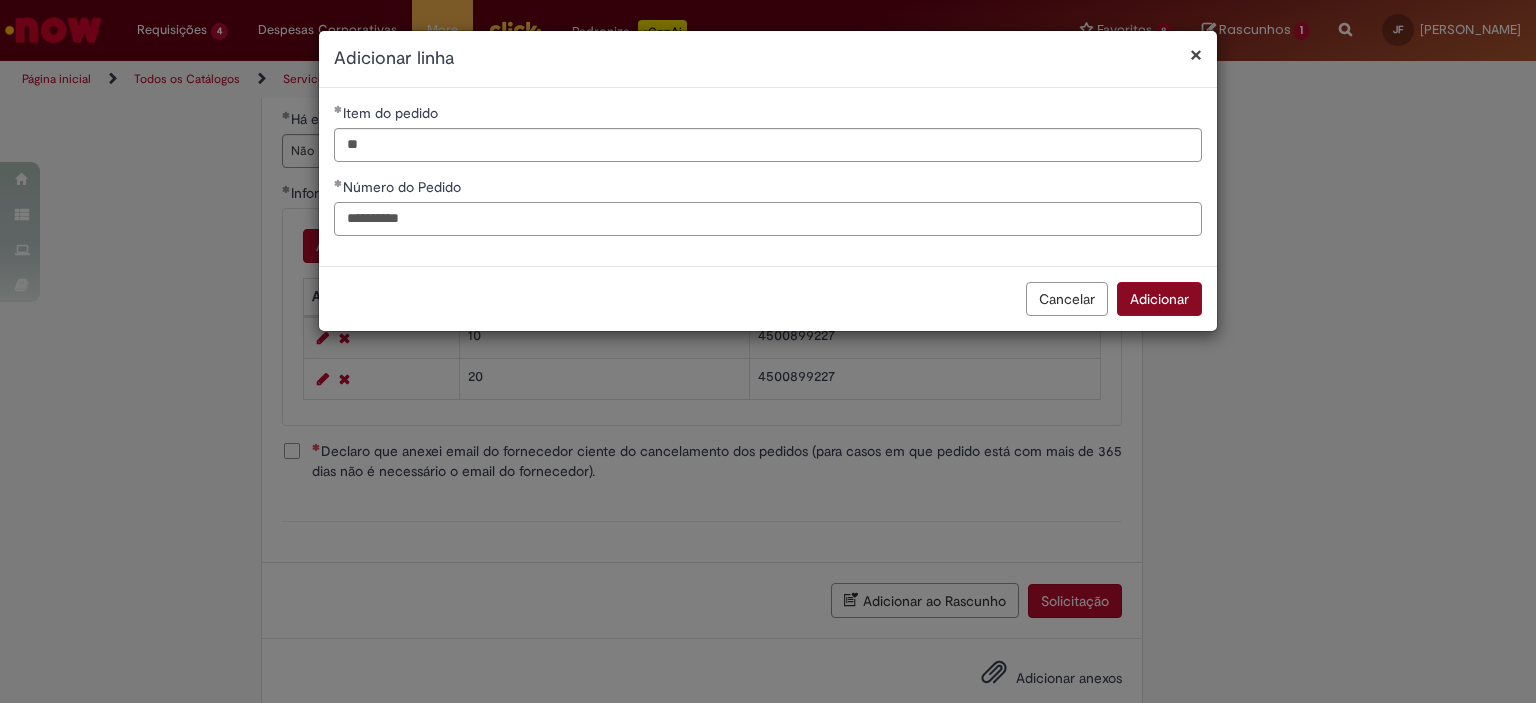 type on "**********" 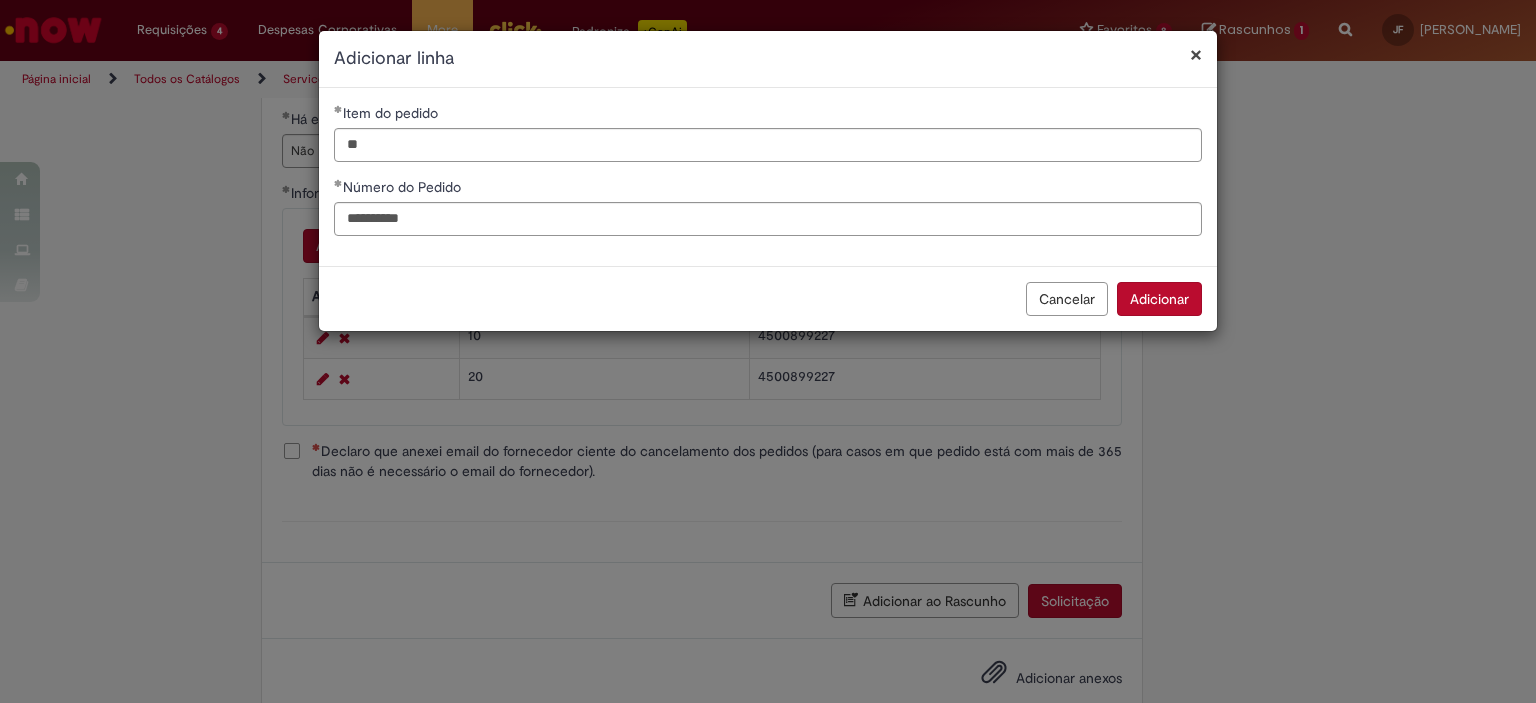 click on "Adicionar" at bounding box center [1159, 299] 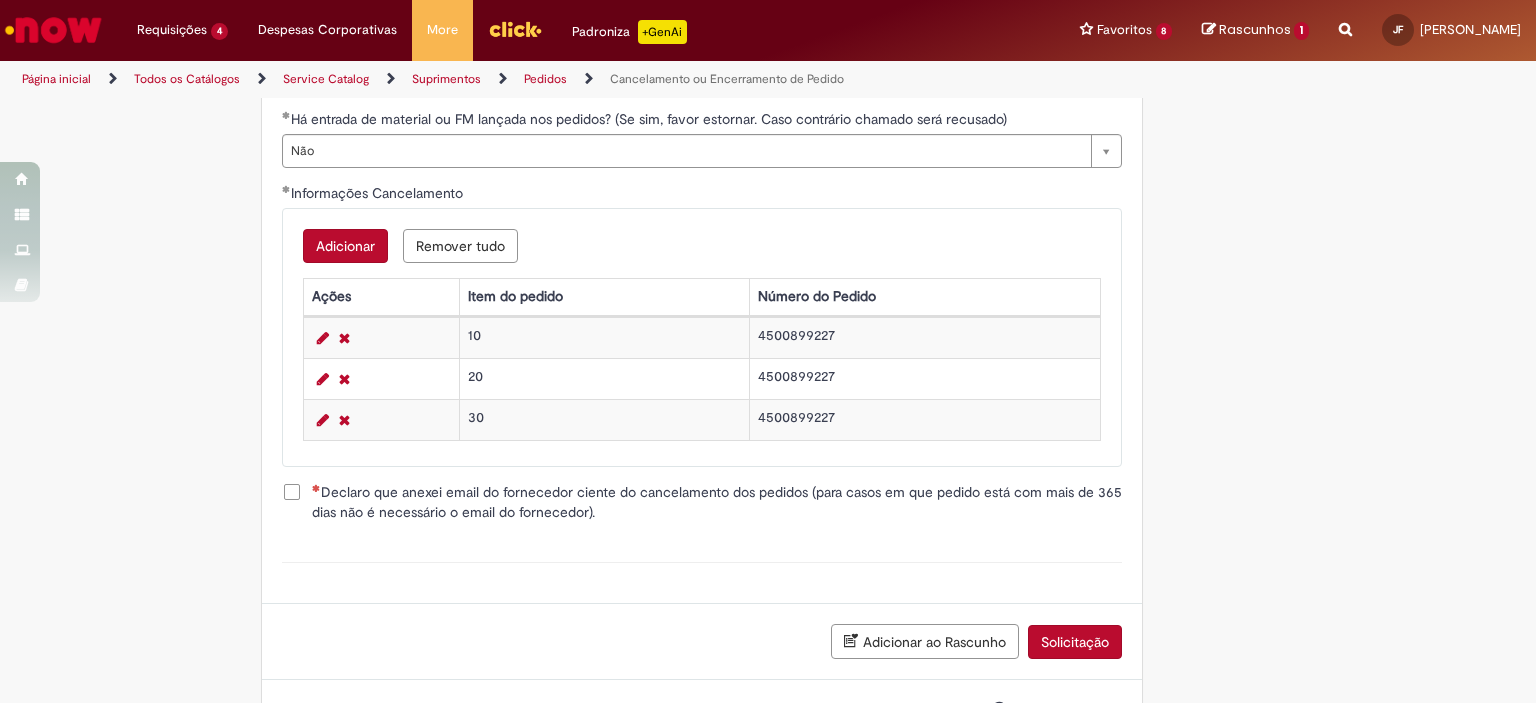 click on "Adicionar" at bounding box center [345, 246] 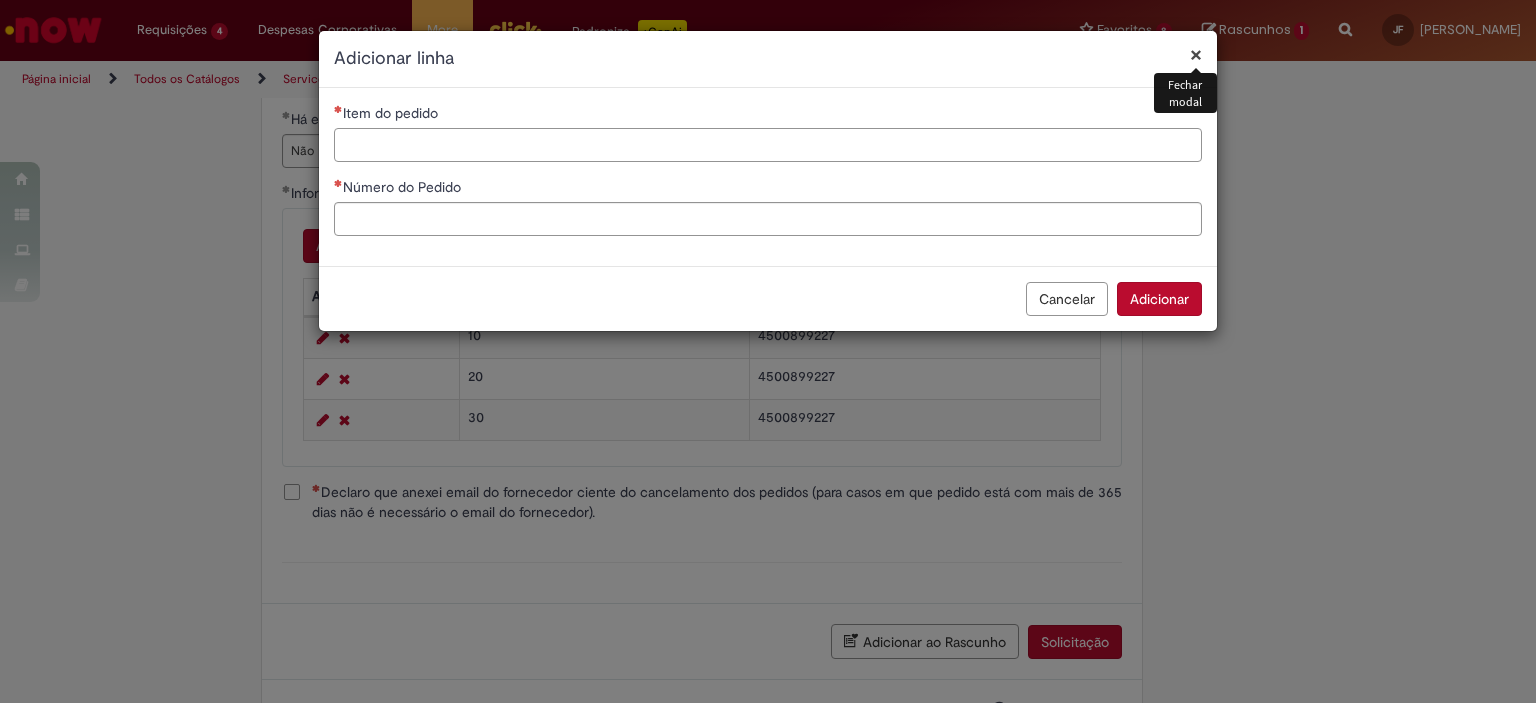 click on "Item do pedido" at bounding box center [768, 145] 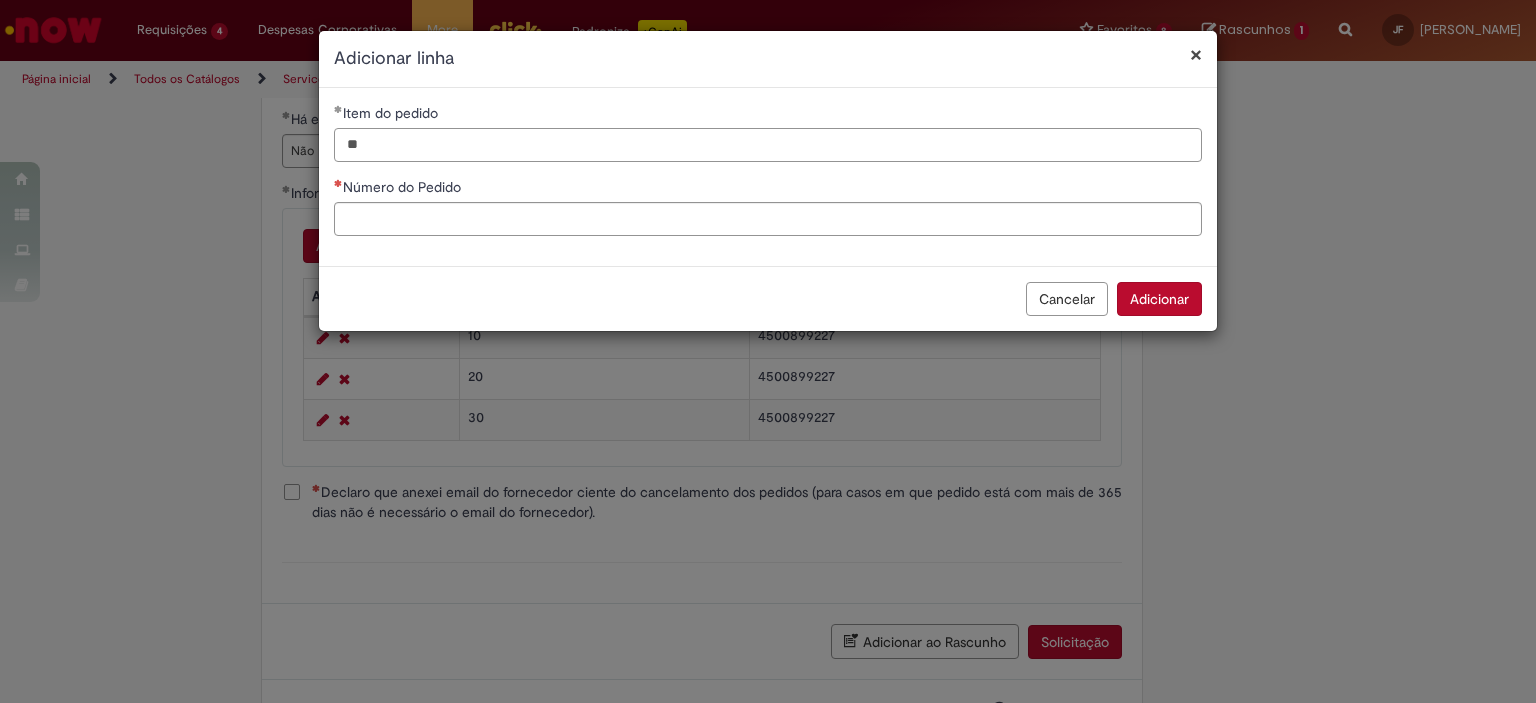 type on "*" 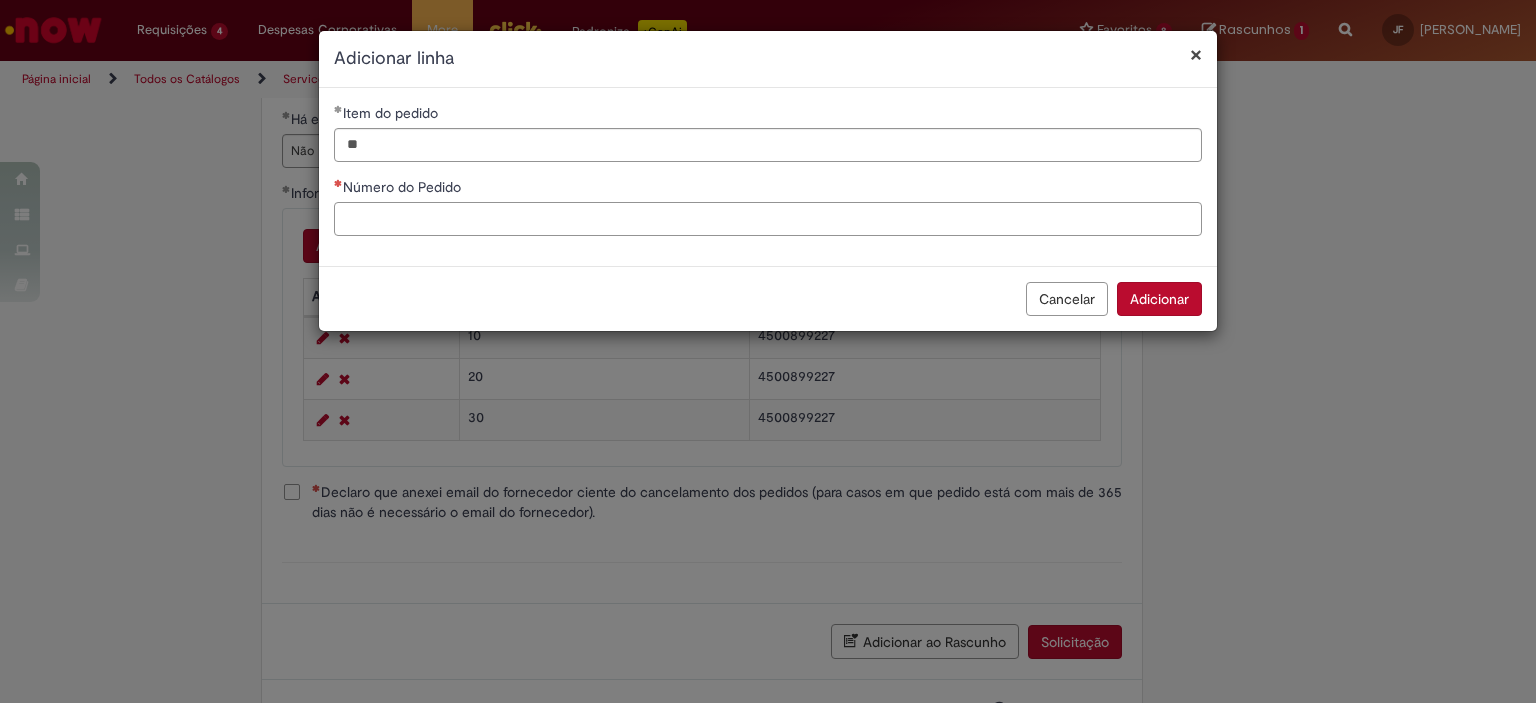 paste on "**********" 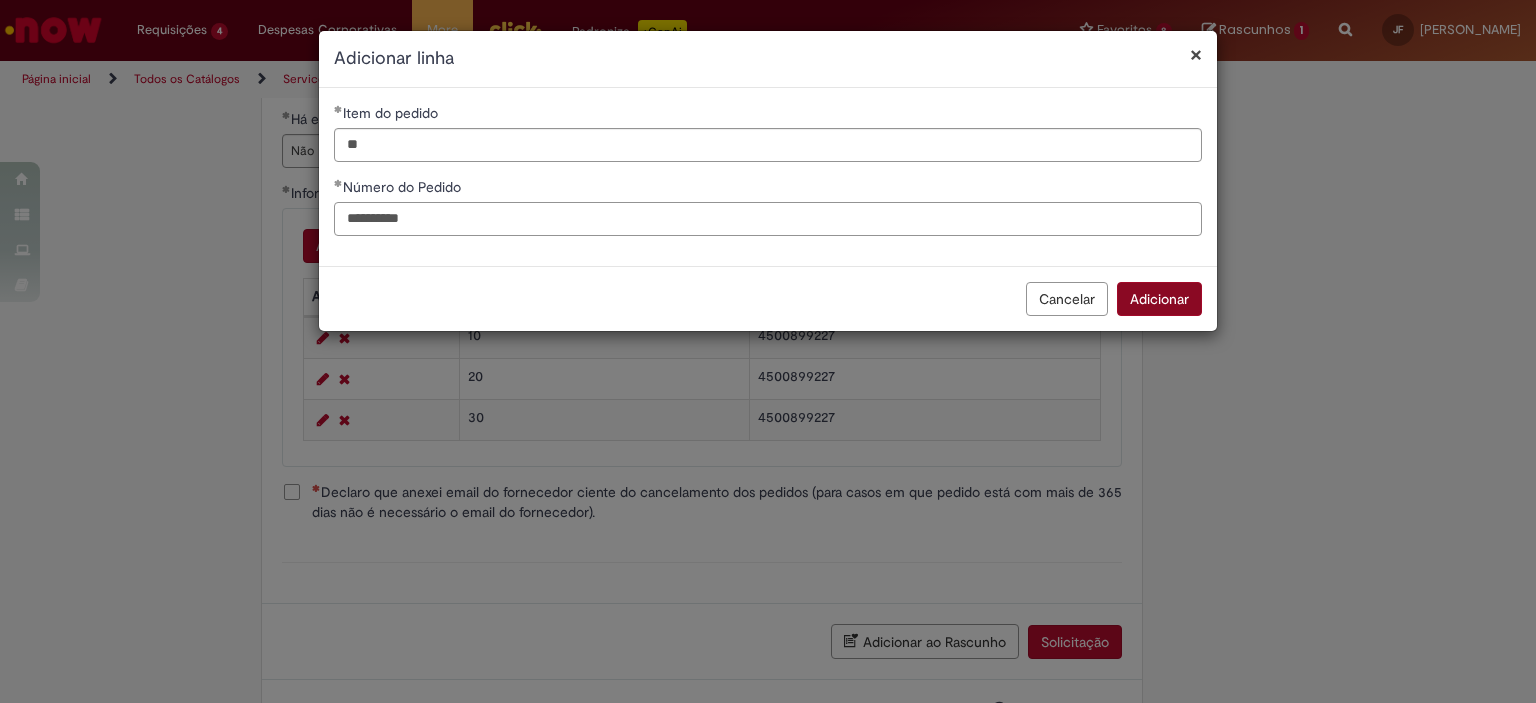 type on "**********" 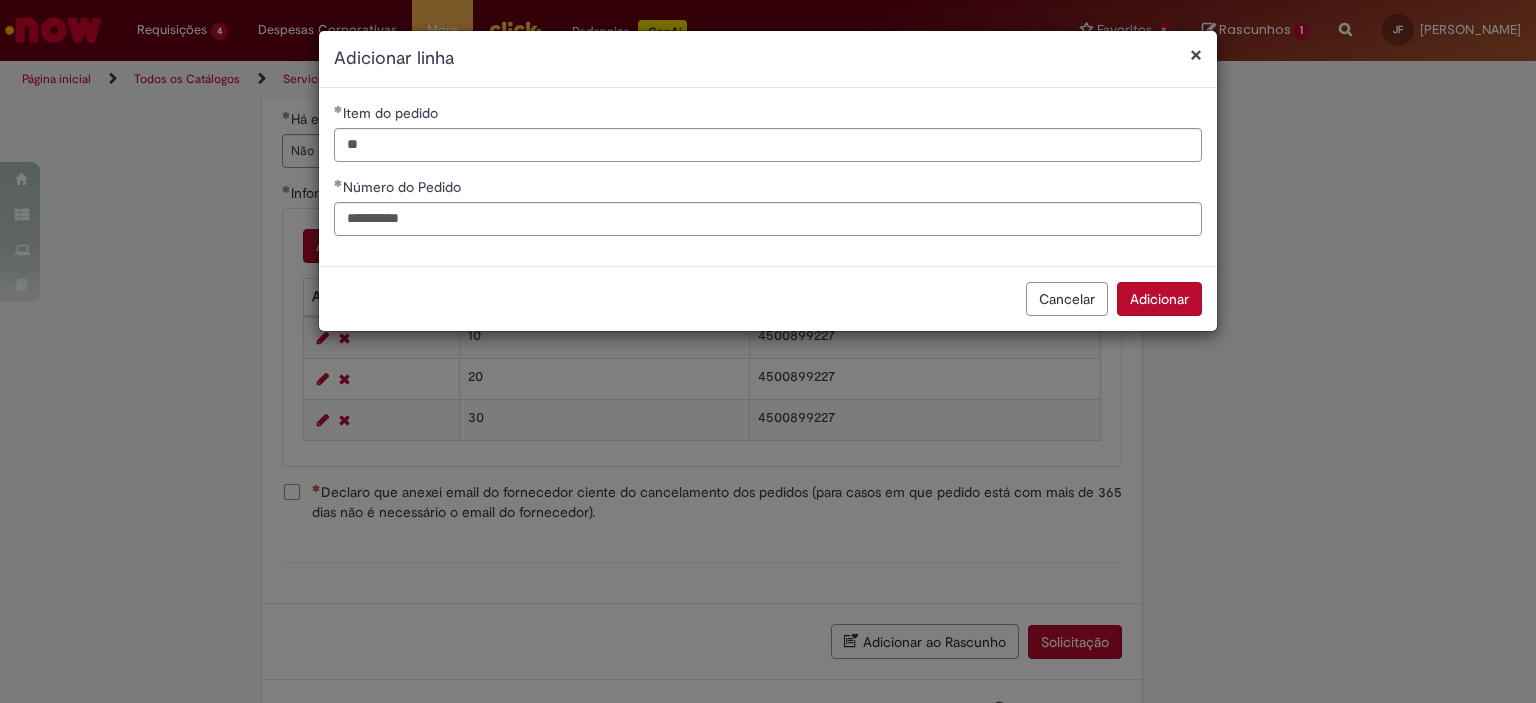 click on "Adicionar" at bounding box center [1159, 299] 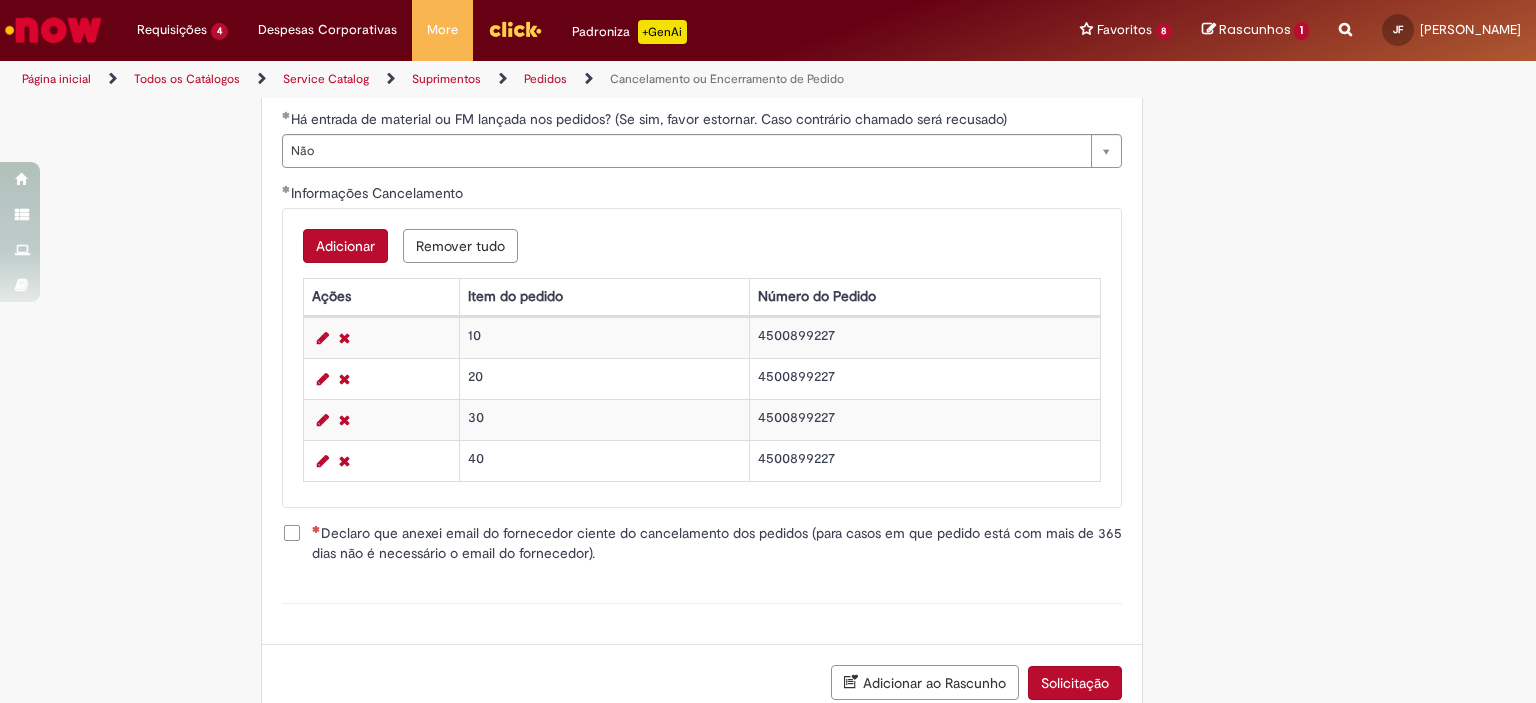 click on "Adicionar" at bounding box center [345, 246] 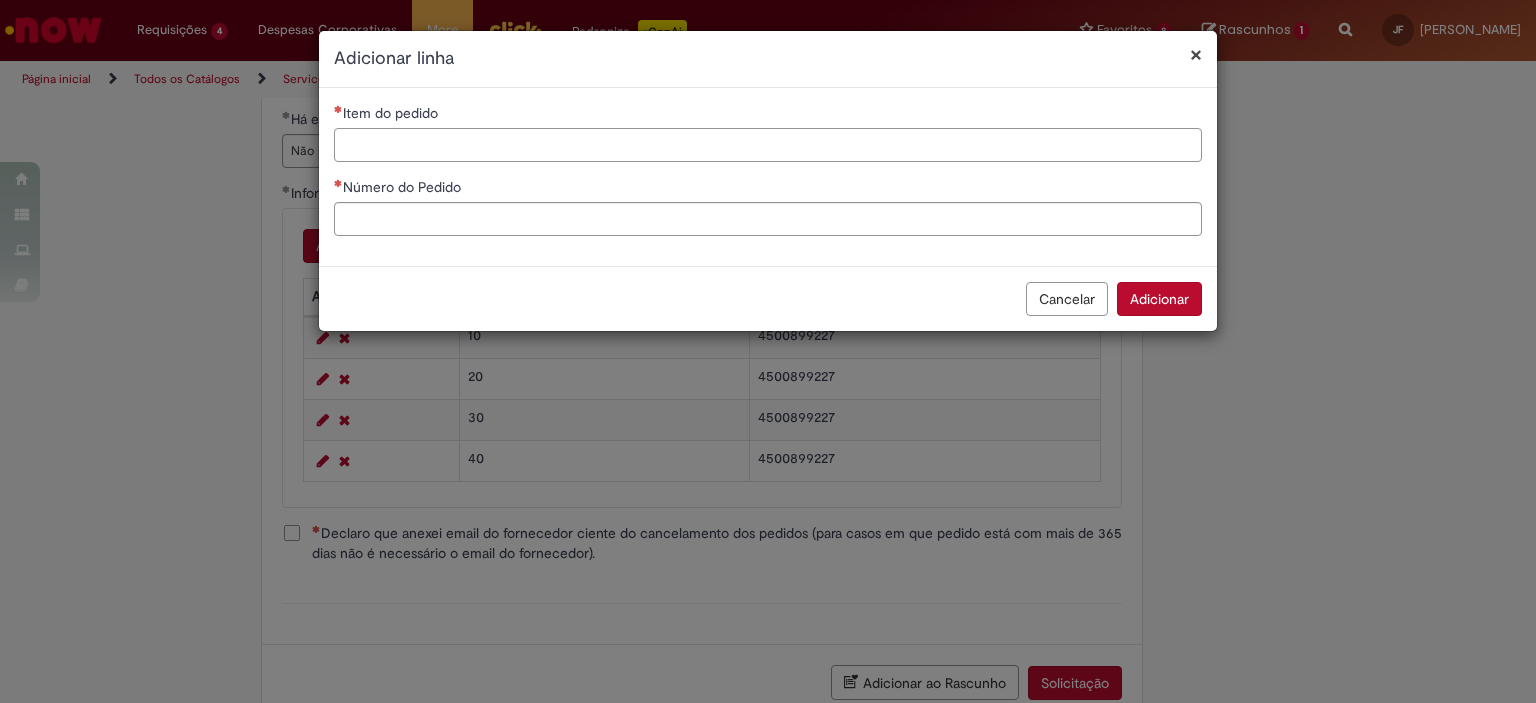 click on "Item do pedido" at bounding box center [768, 145] 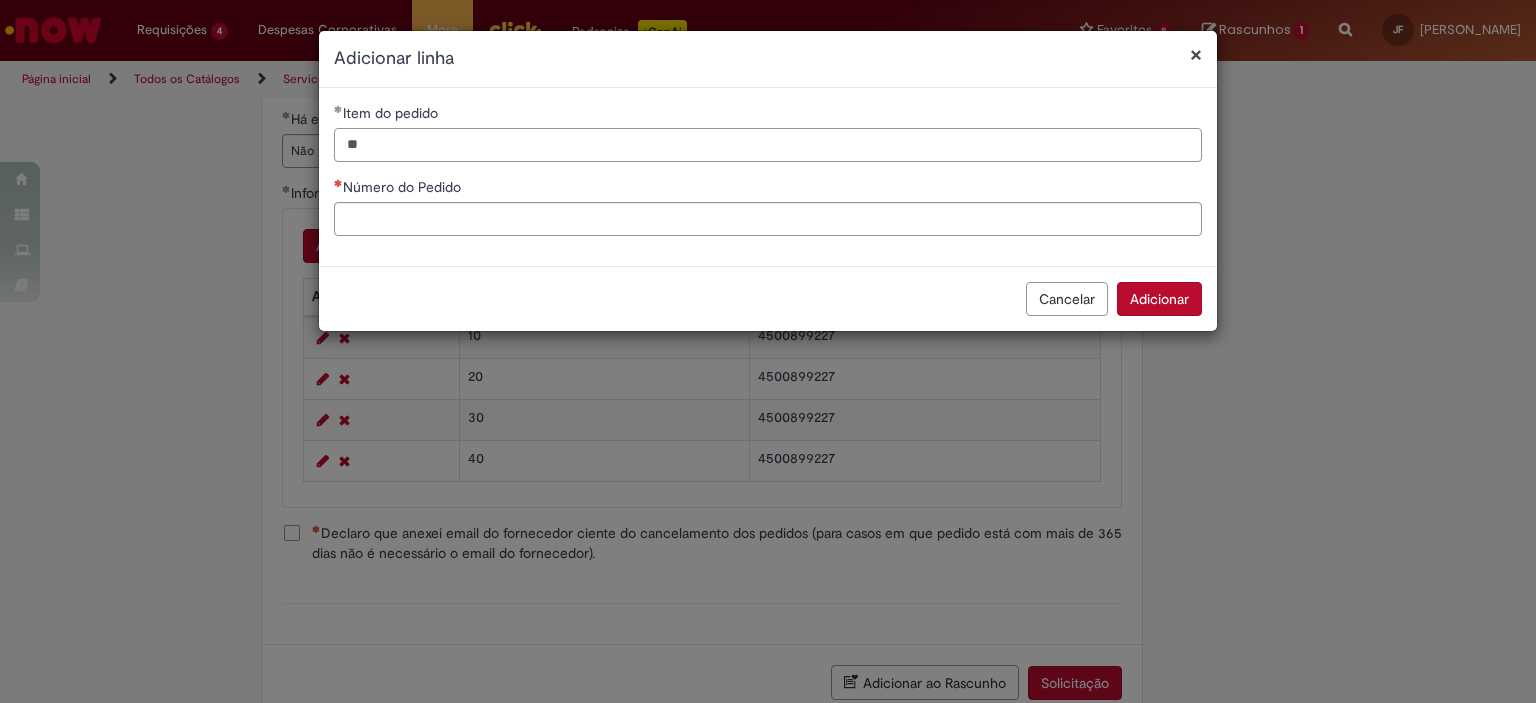 type on "**" 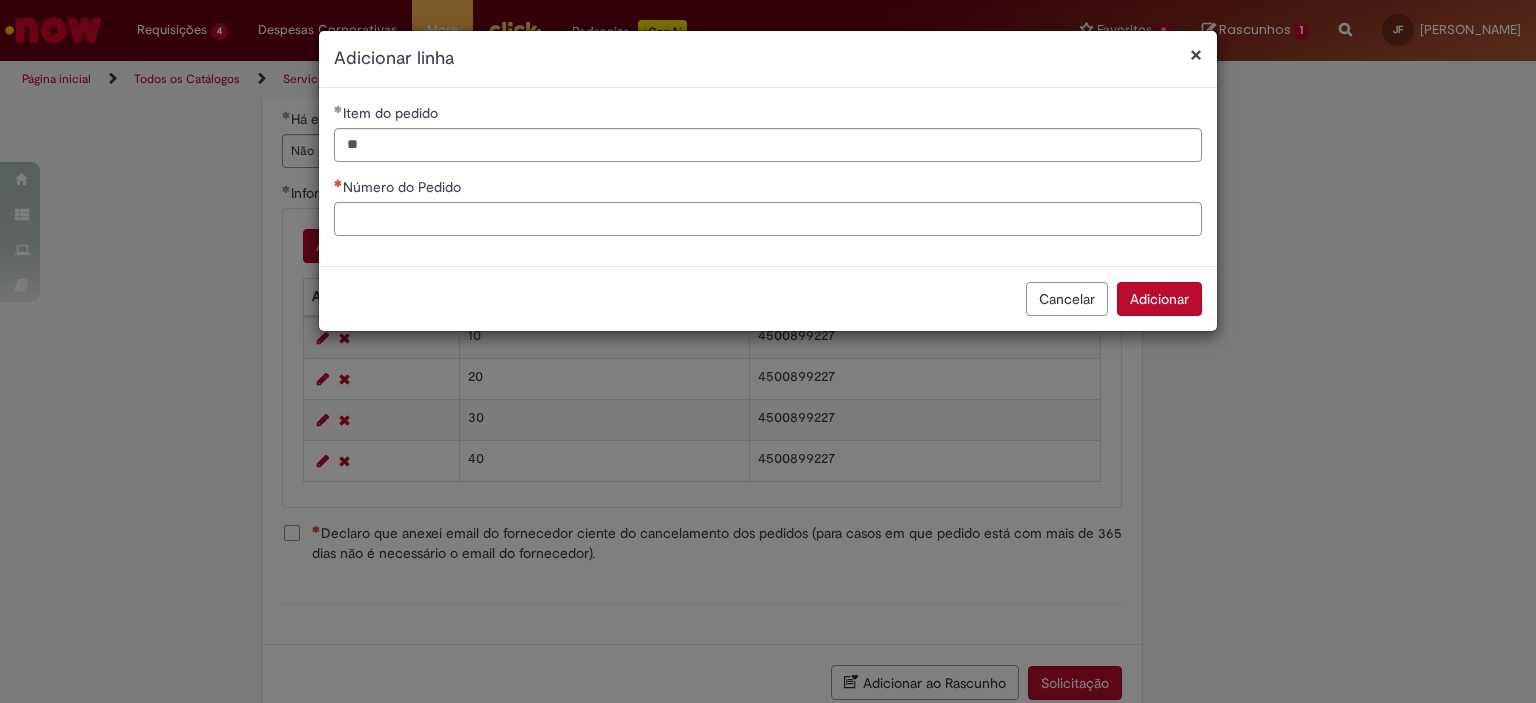 paste on "**********" 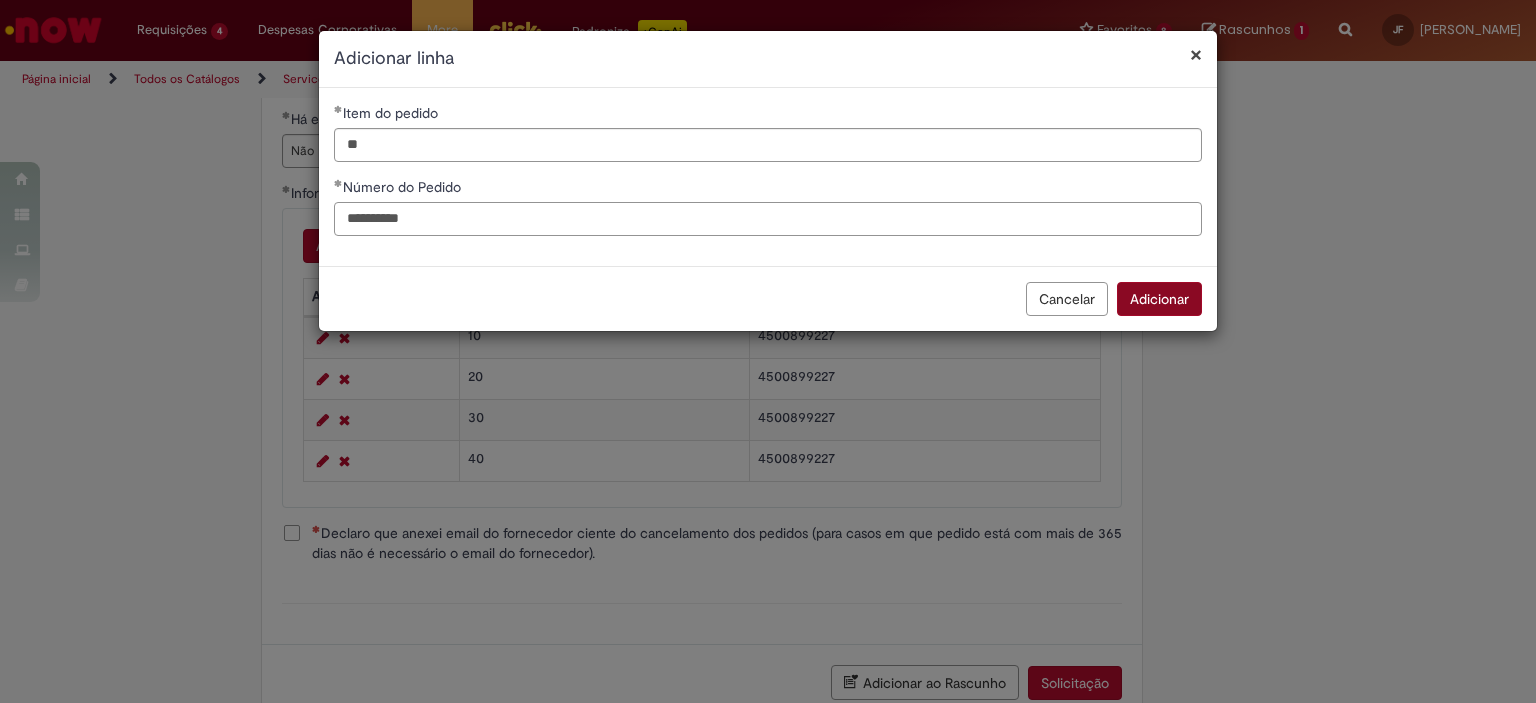 type on "**********" 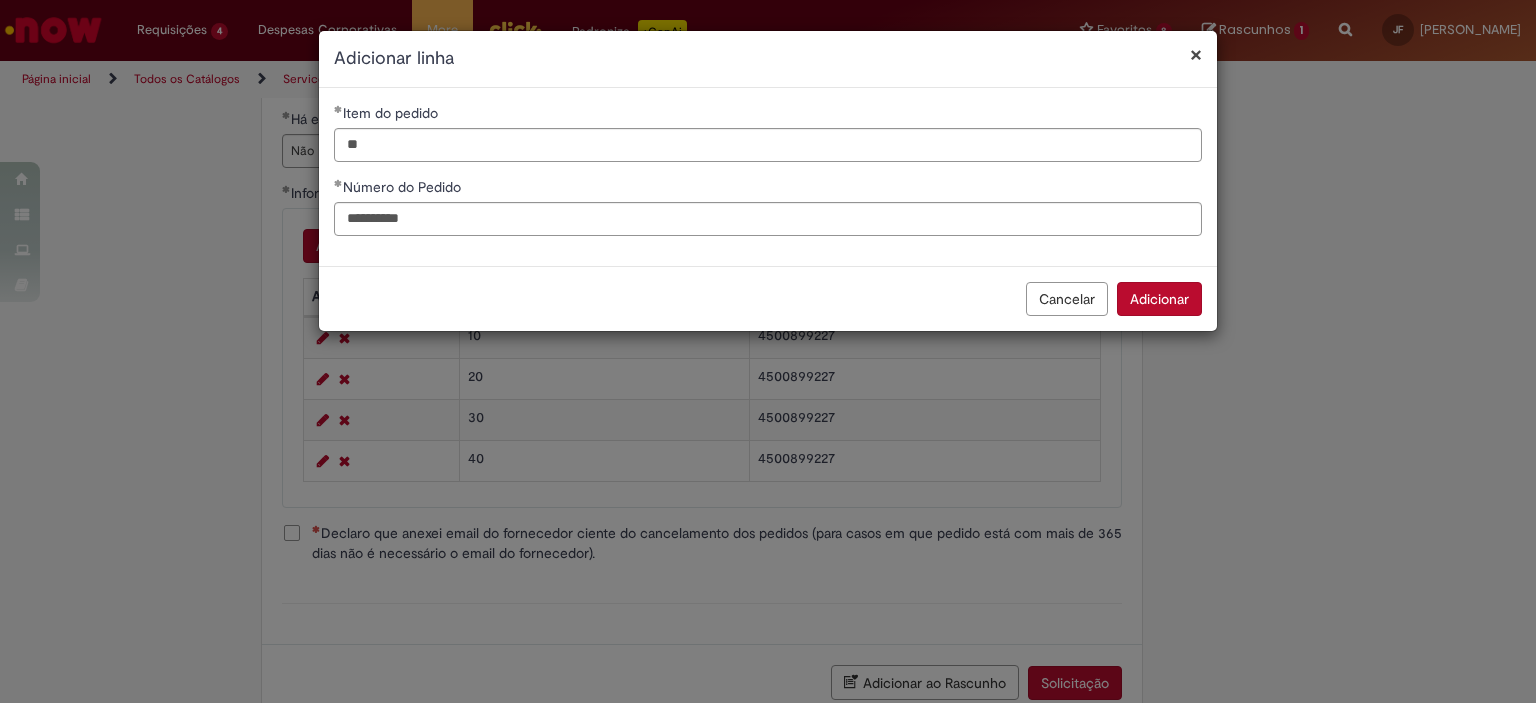 click on "Adicionar" at bounding box center (1159, 299) 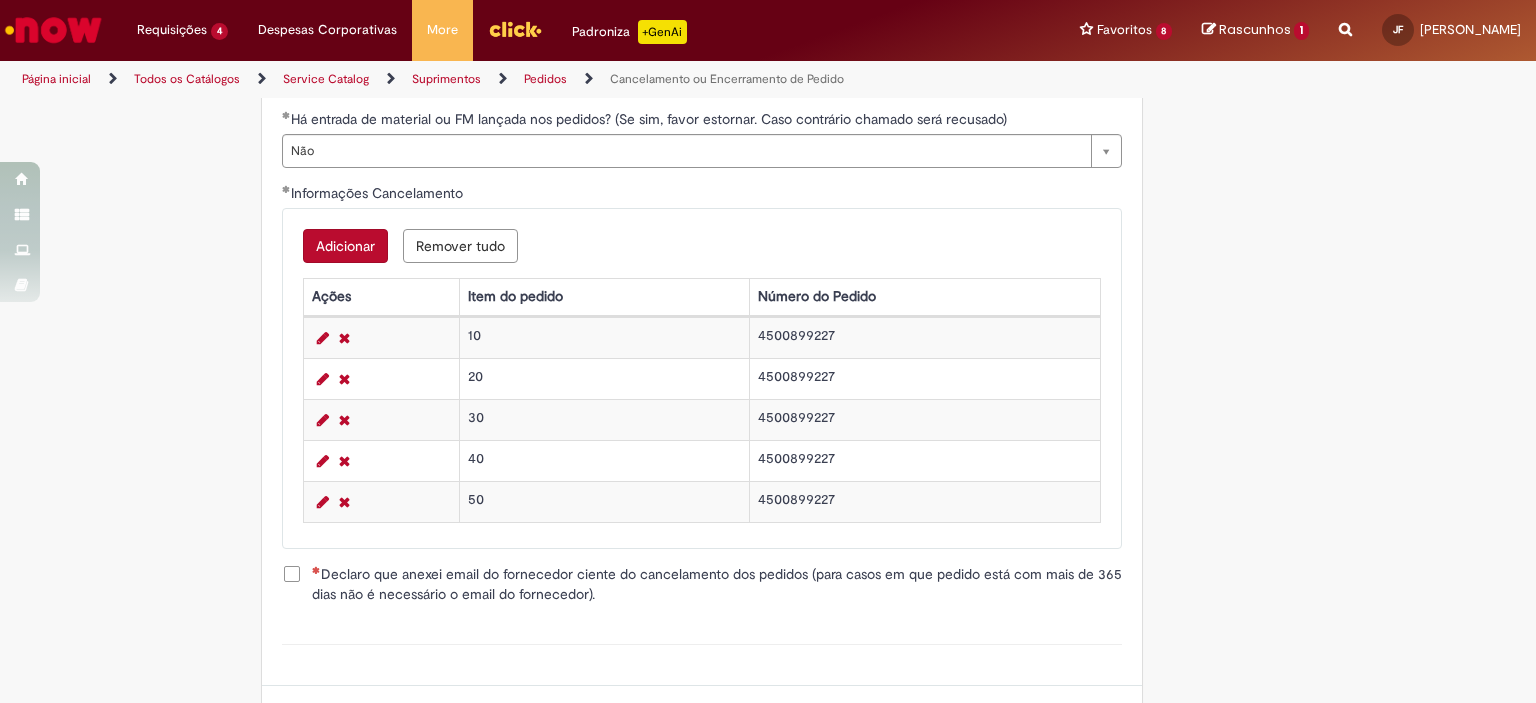 click on "Adicionar" at bounding box center [345, 246] 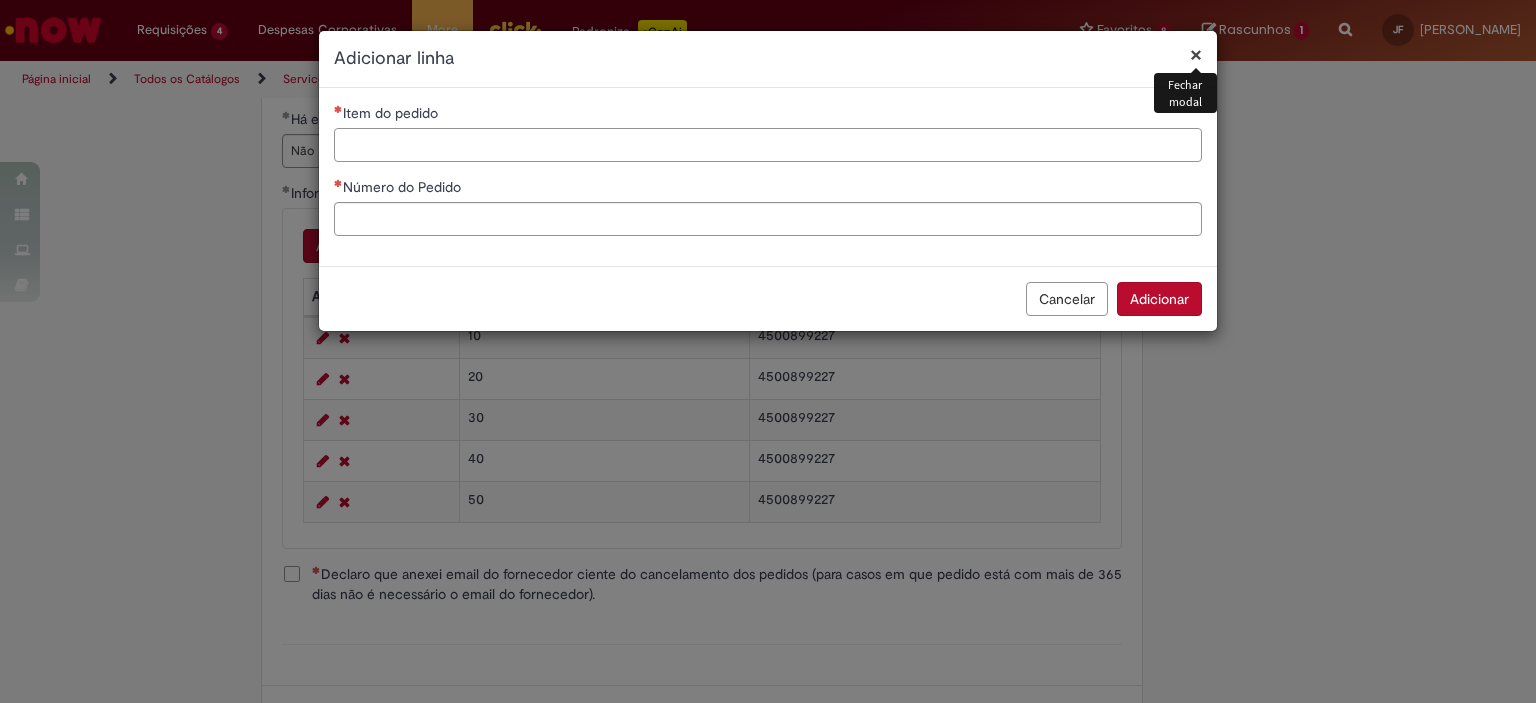 click on "Item do pedido" at bounding box center (768, 145) 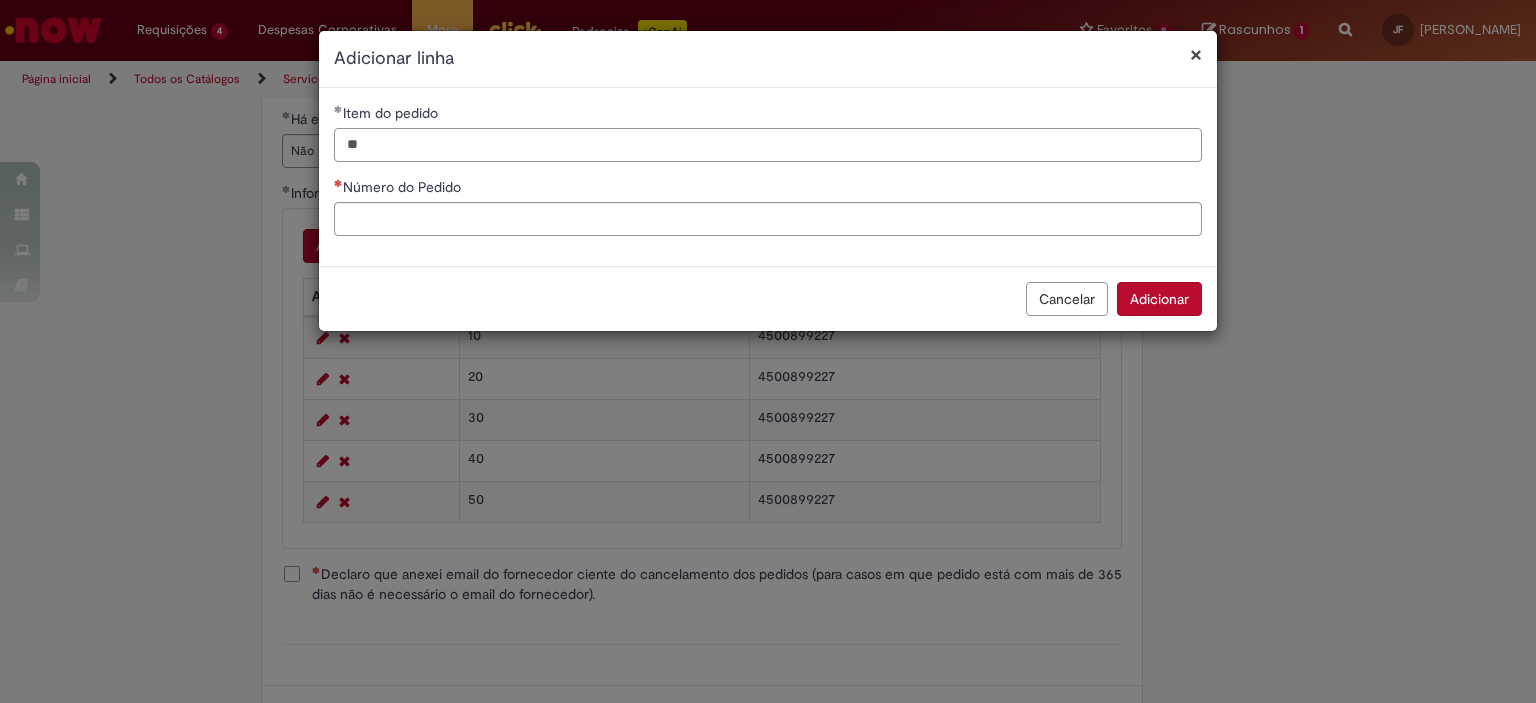 type on "**" 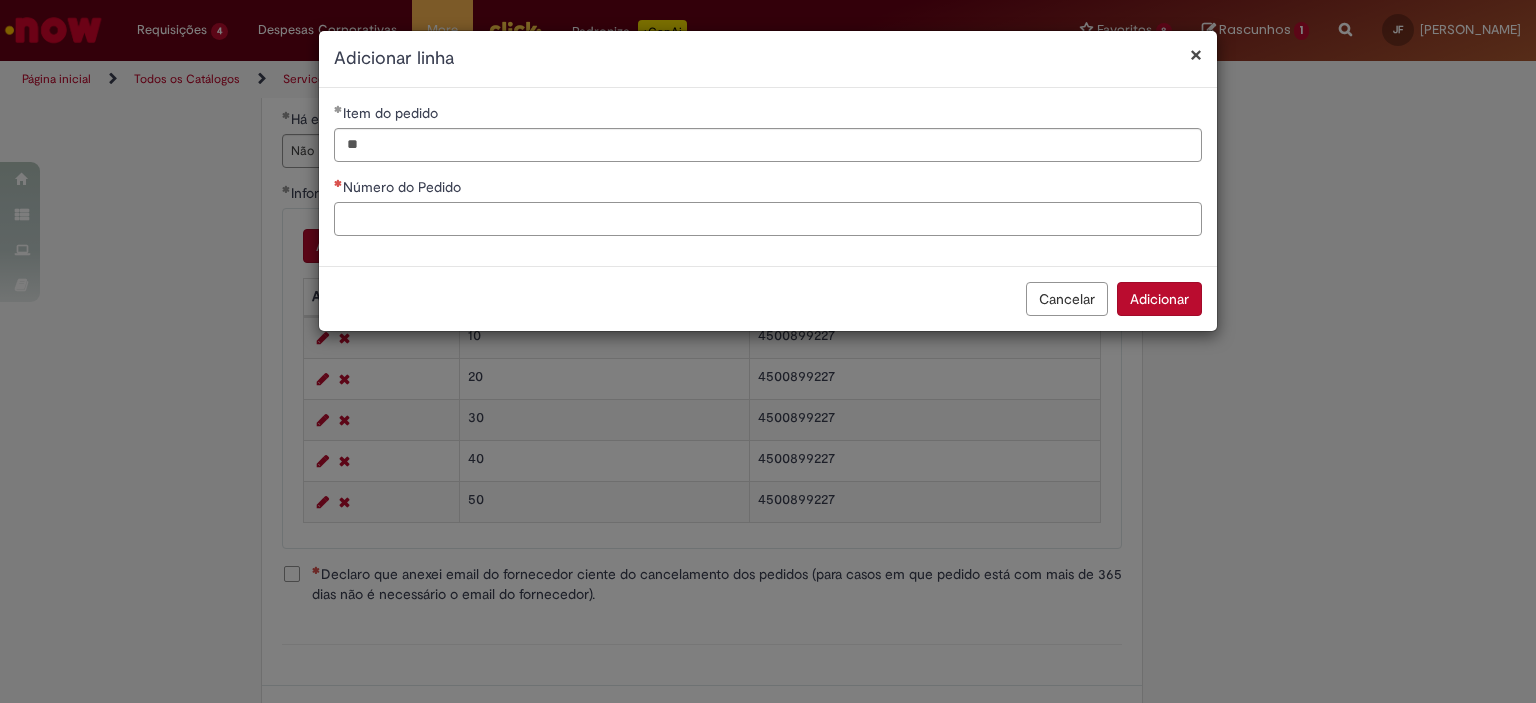 paste on "**********" 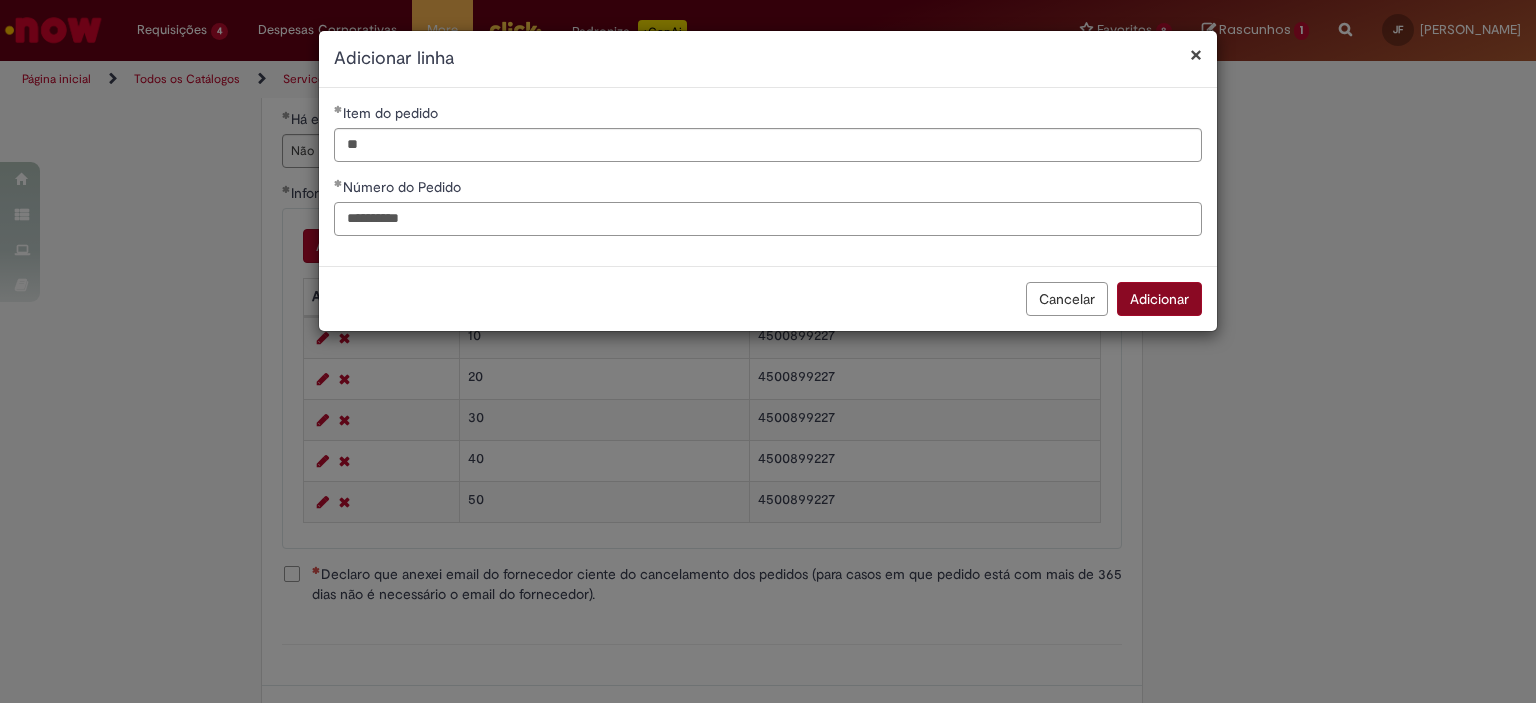 type on "**********" 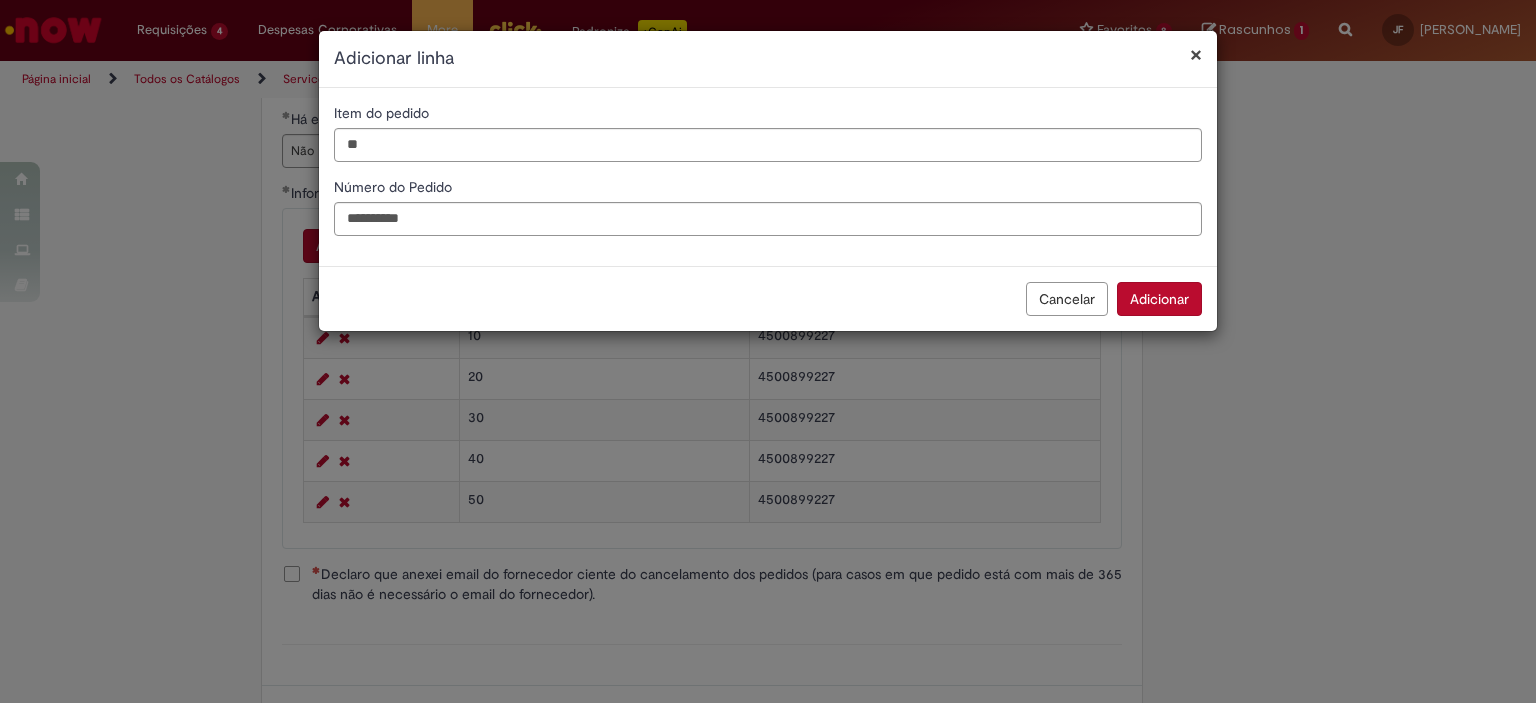 click on "Adicionar" at bounding box center (1159, 299) 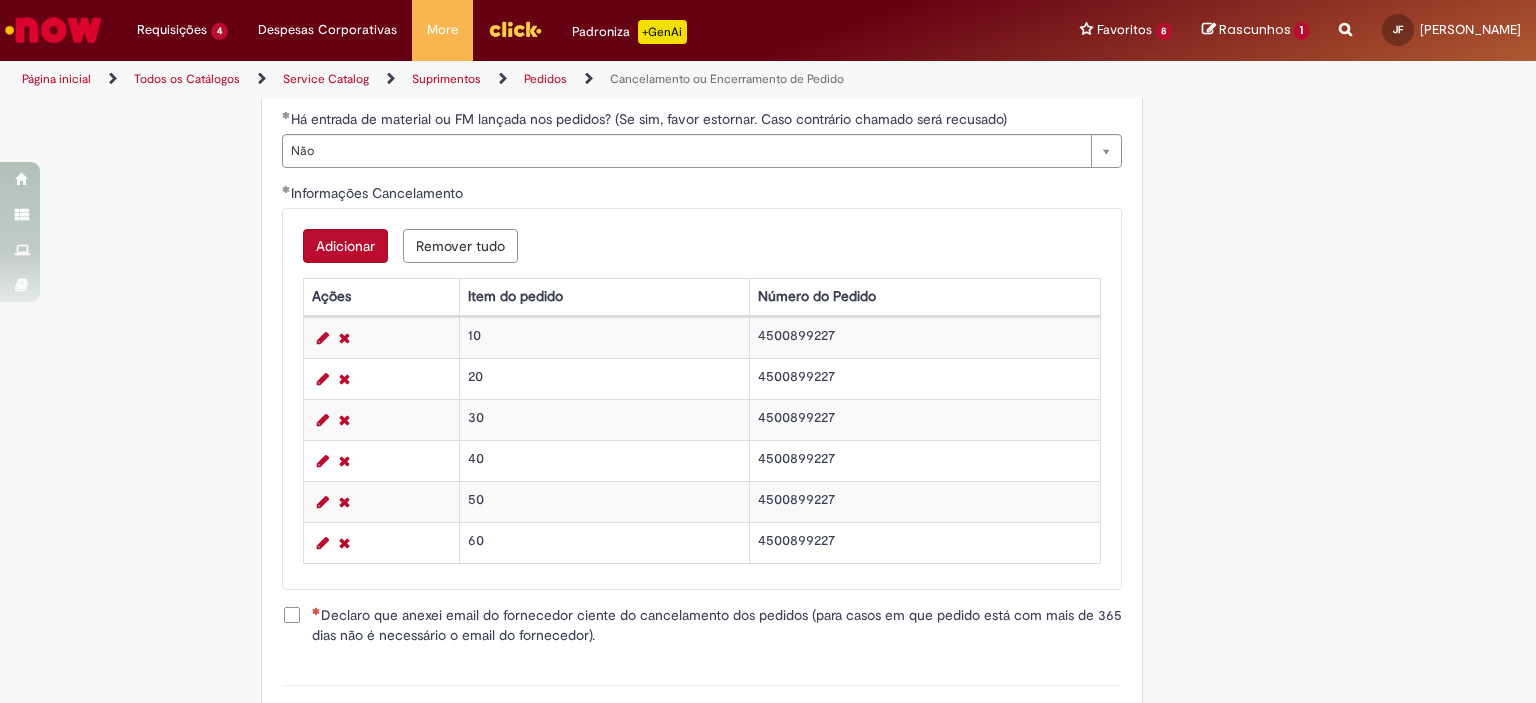 click on "Adicionar" at bounding box center [345, 246] 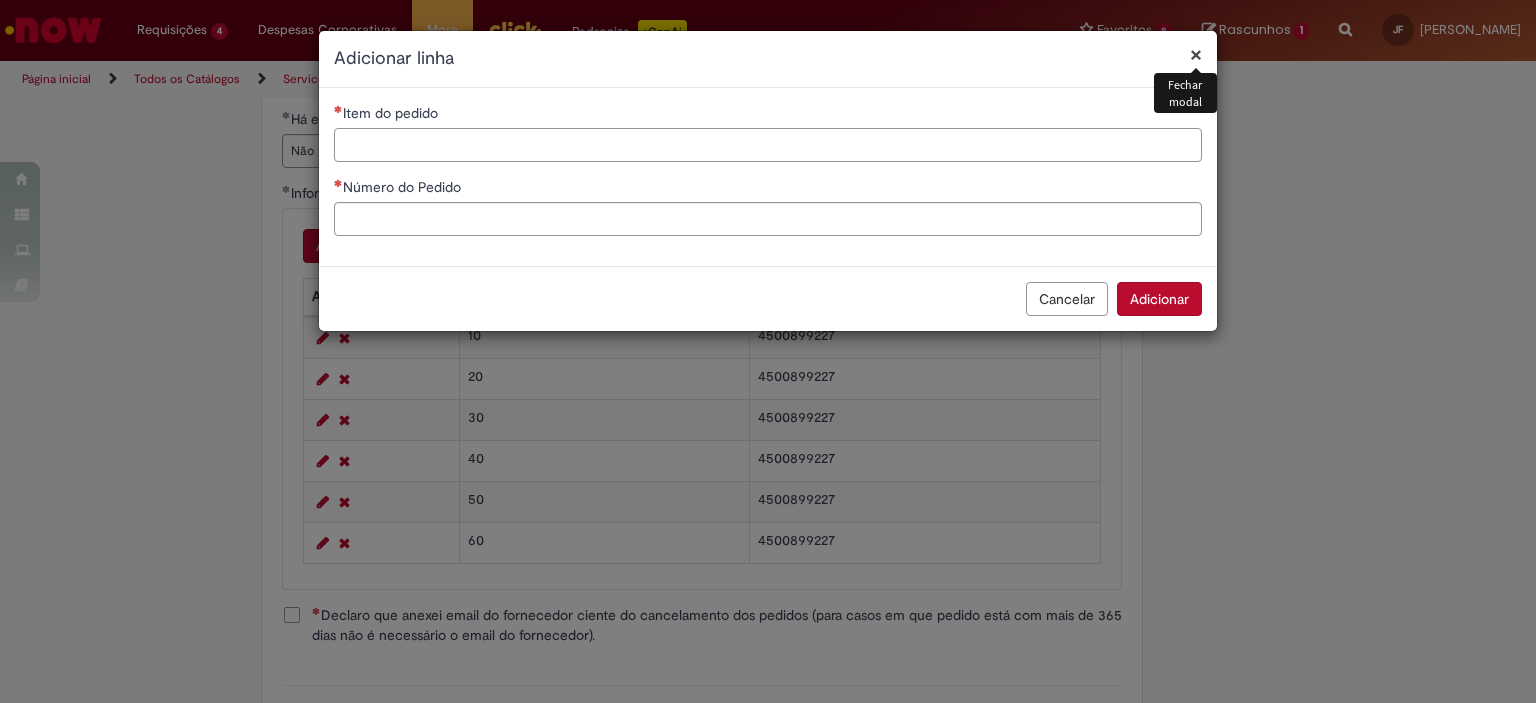 click on "Item do pedido" at bounding box center [768, 145] 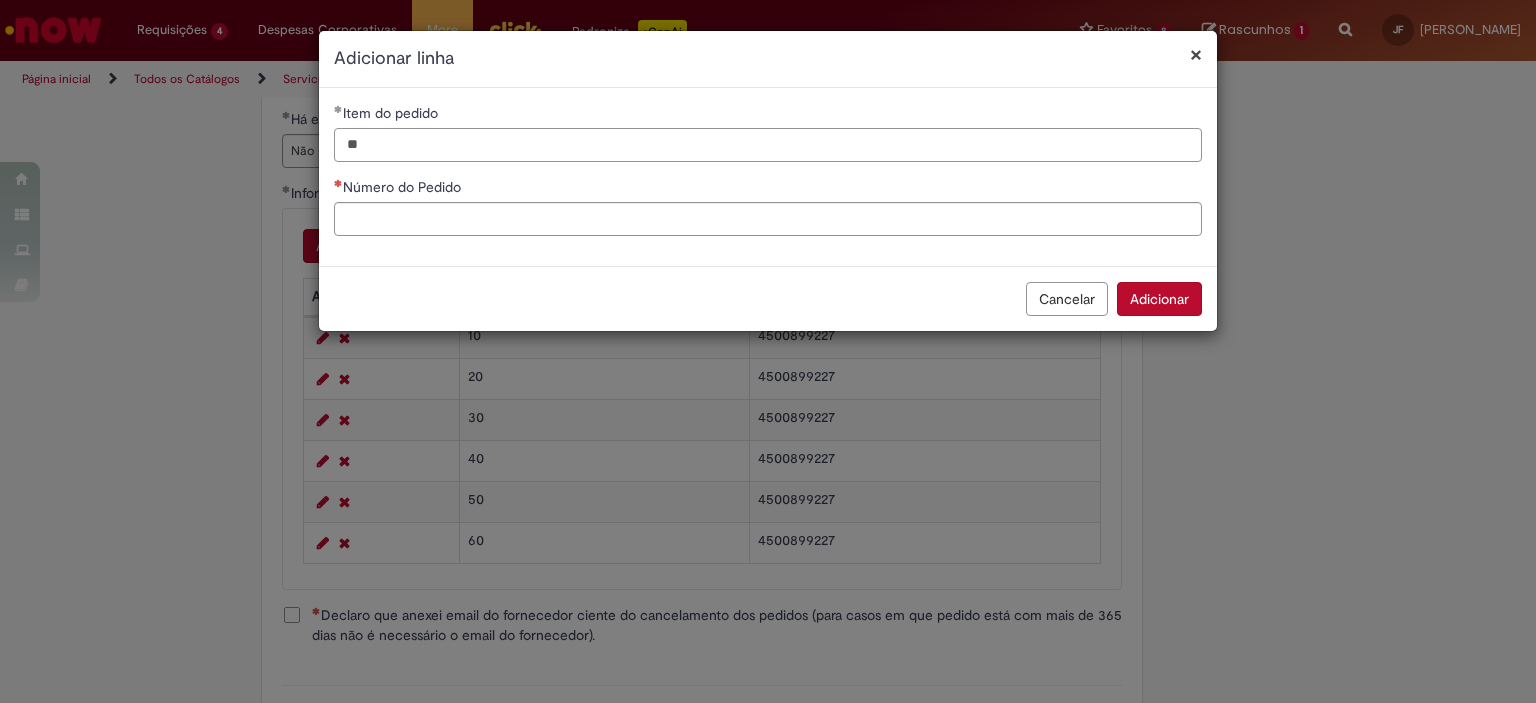 type on "**" 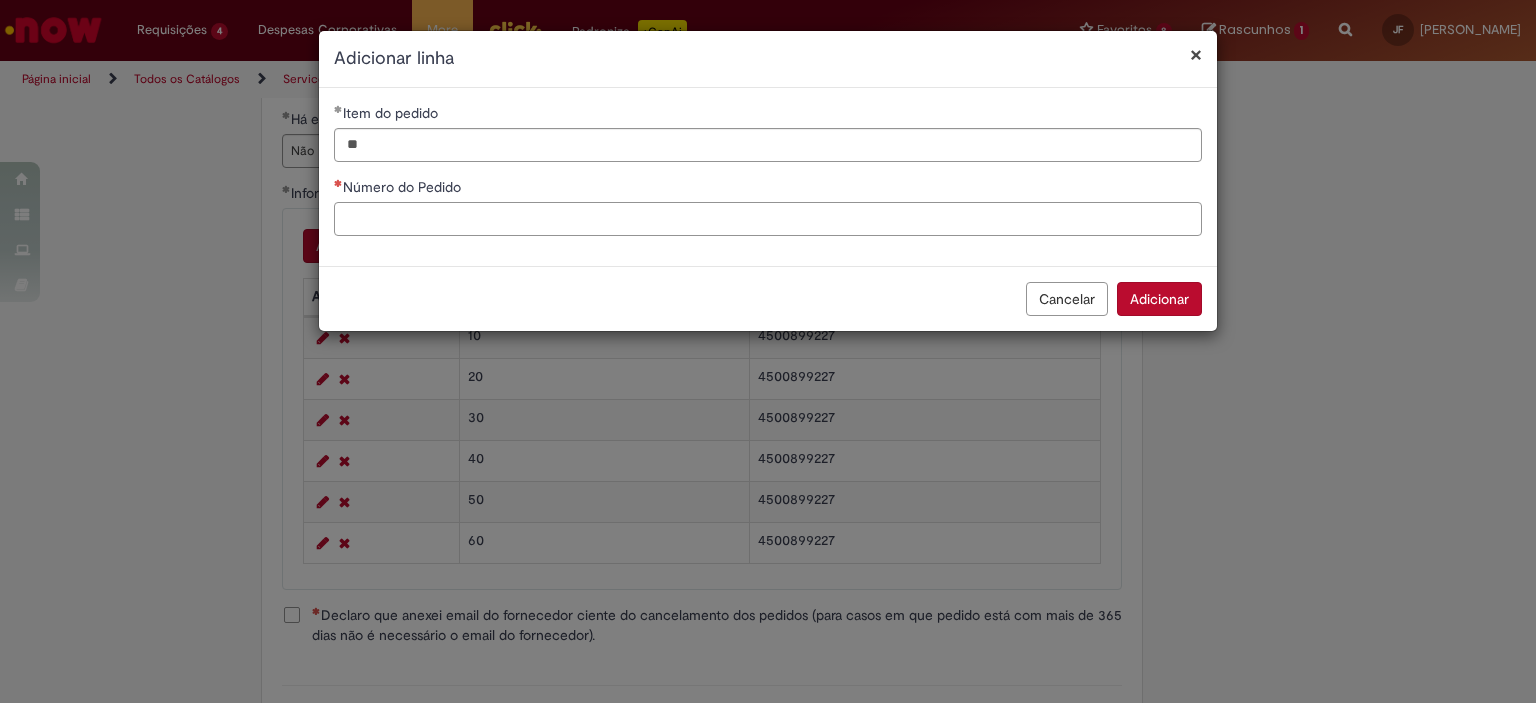 paste on "**********" 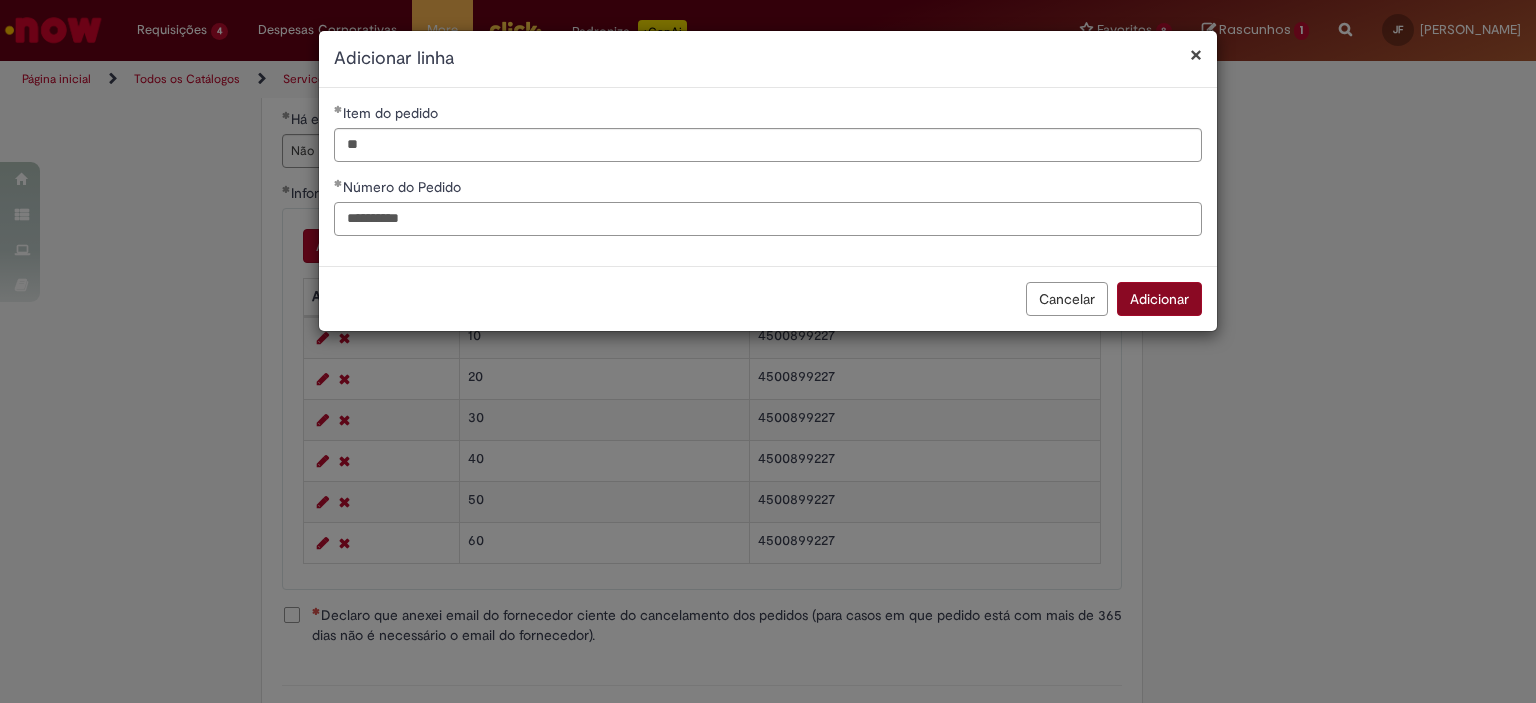 type on "**********" 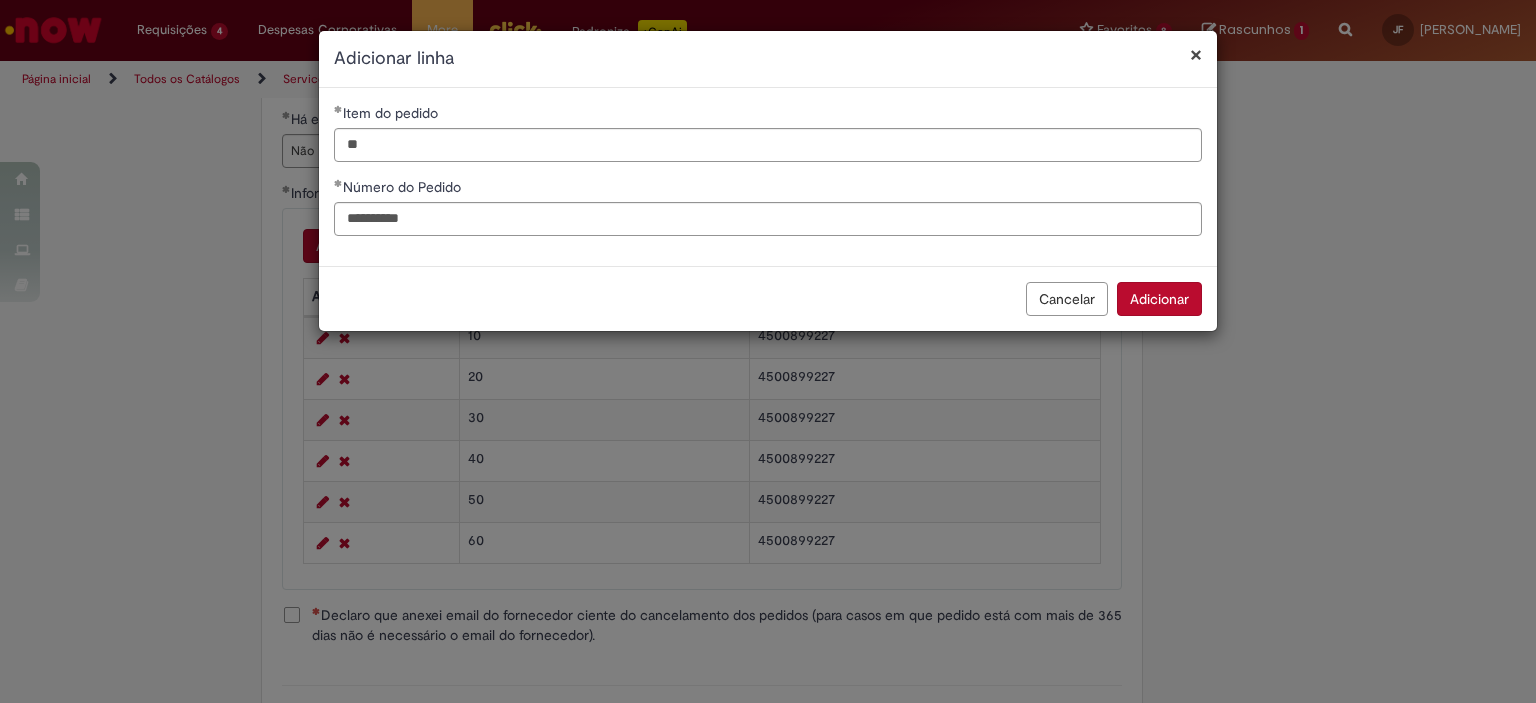 click on "Adicionar" at bounding box center (1159, 299) 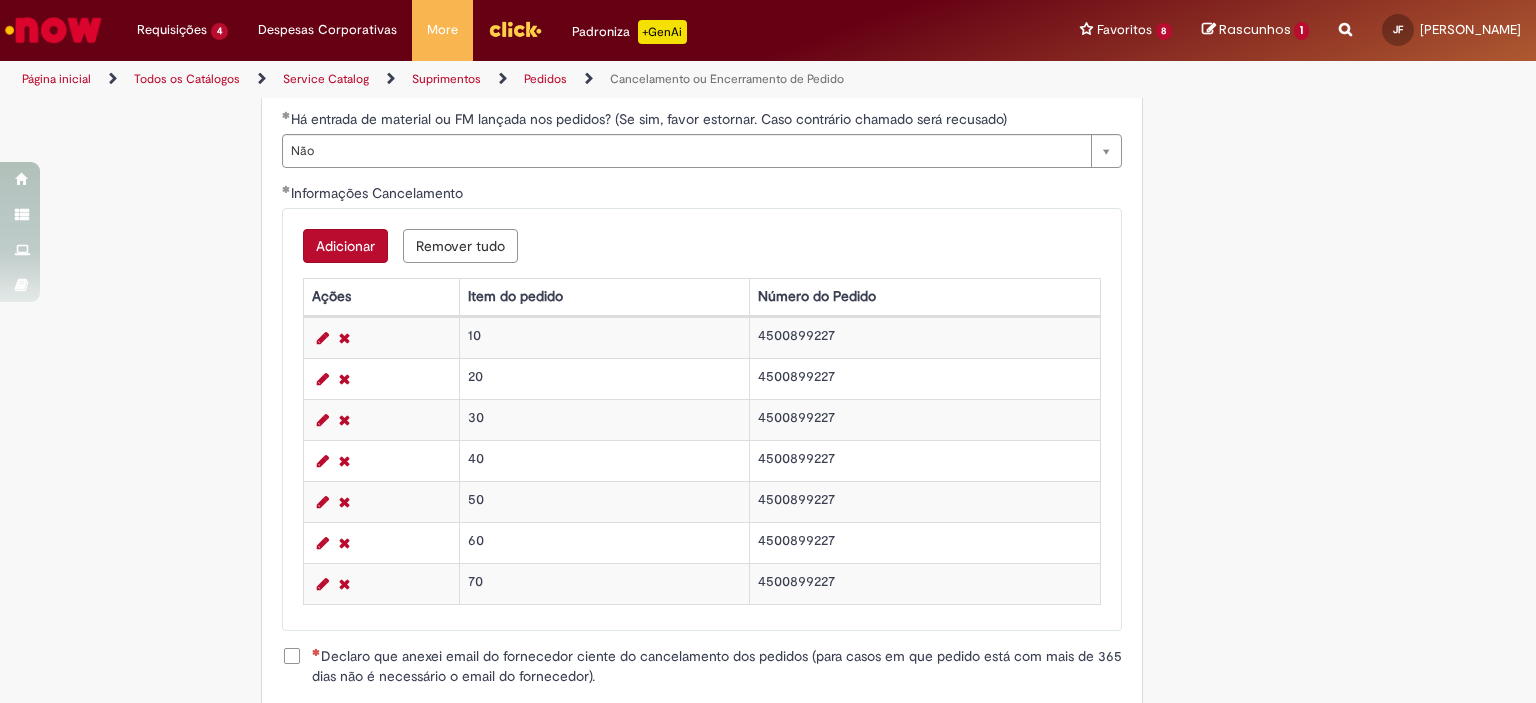 click on "Adicionar" at bounding box center (345, 246) 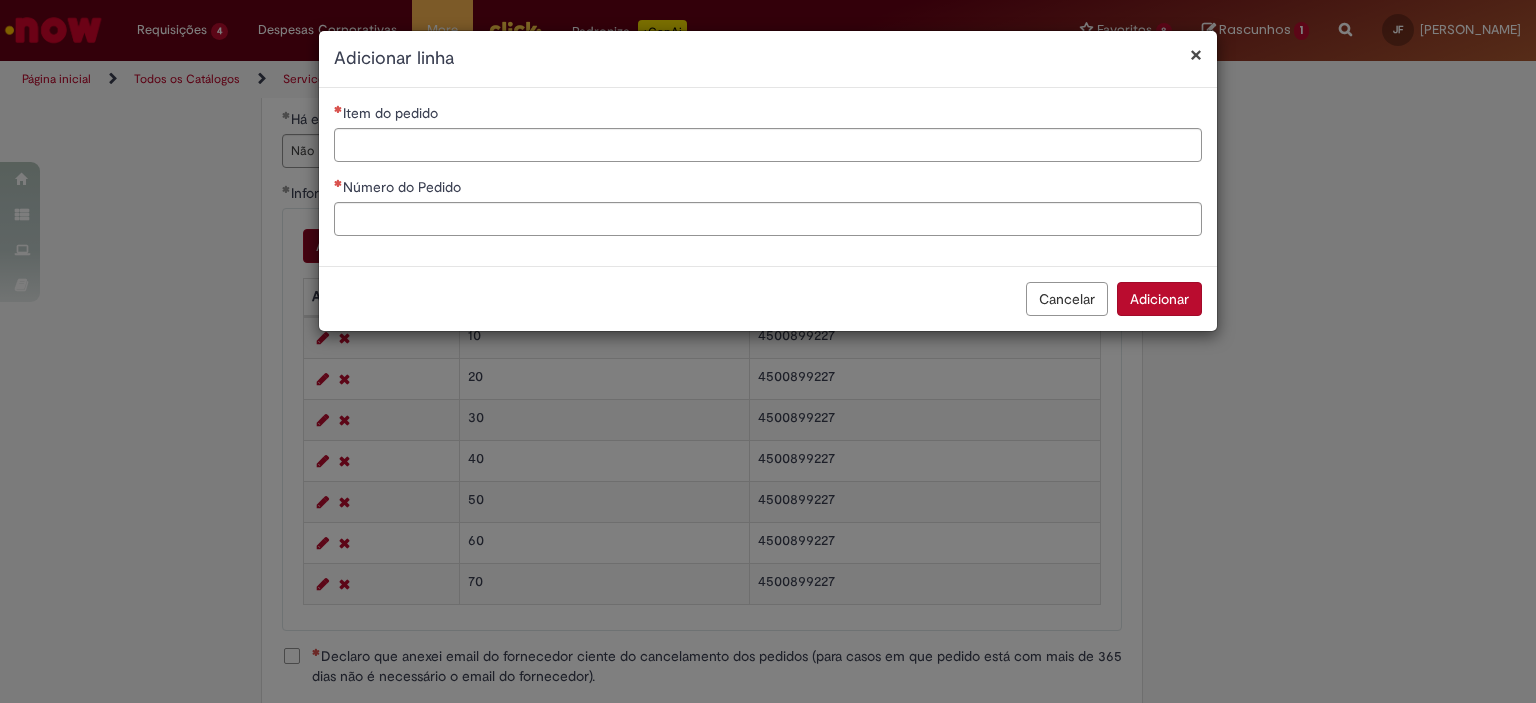 type 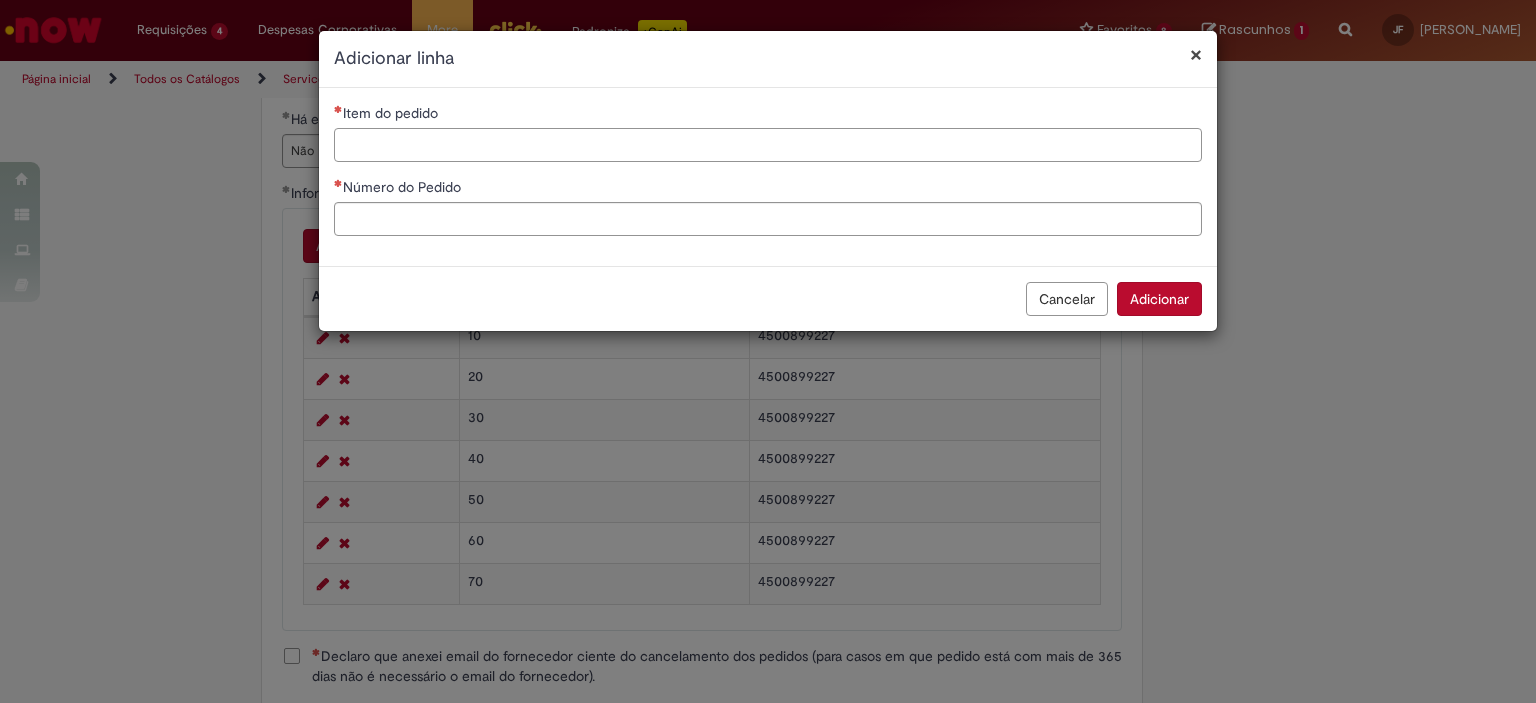click on "Item do pedido" at bounding box center [768, 145] 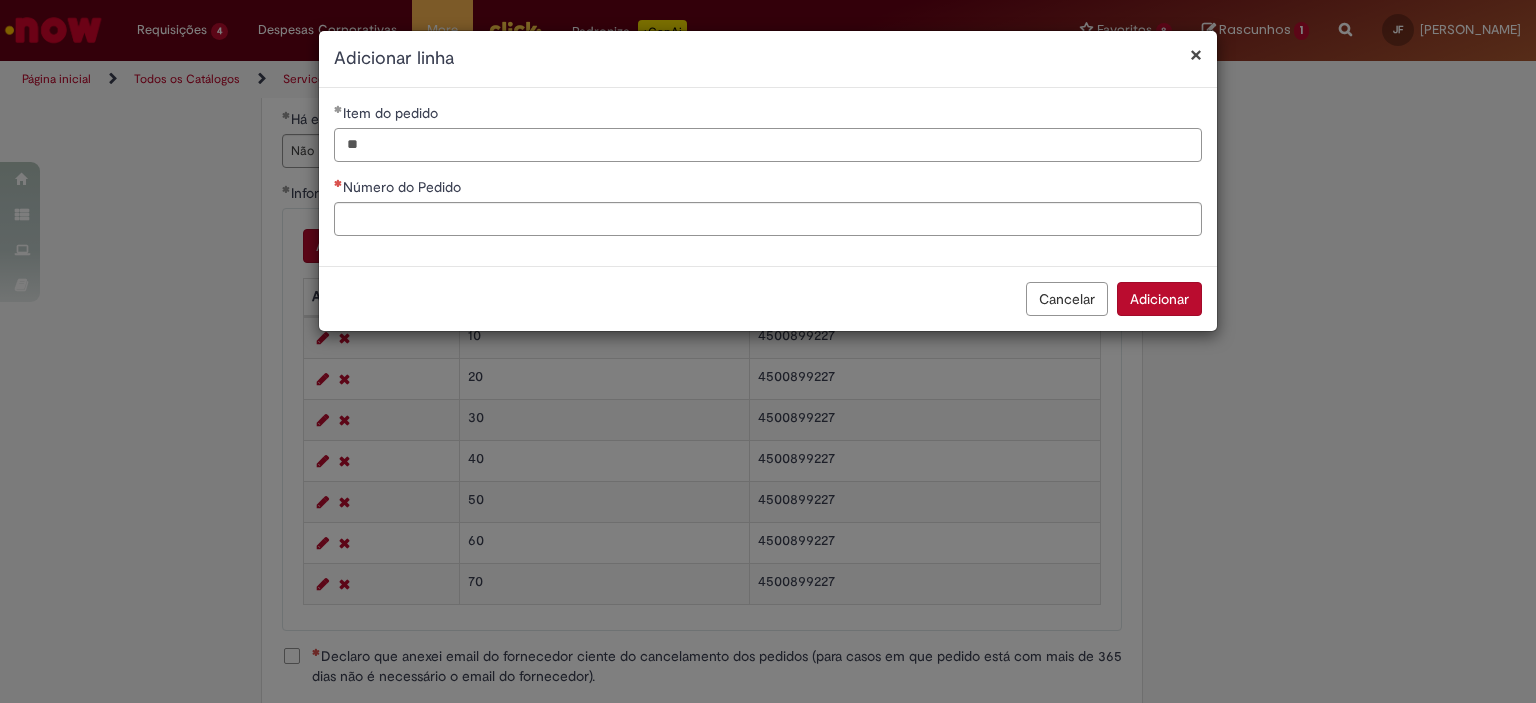 type on "**" 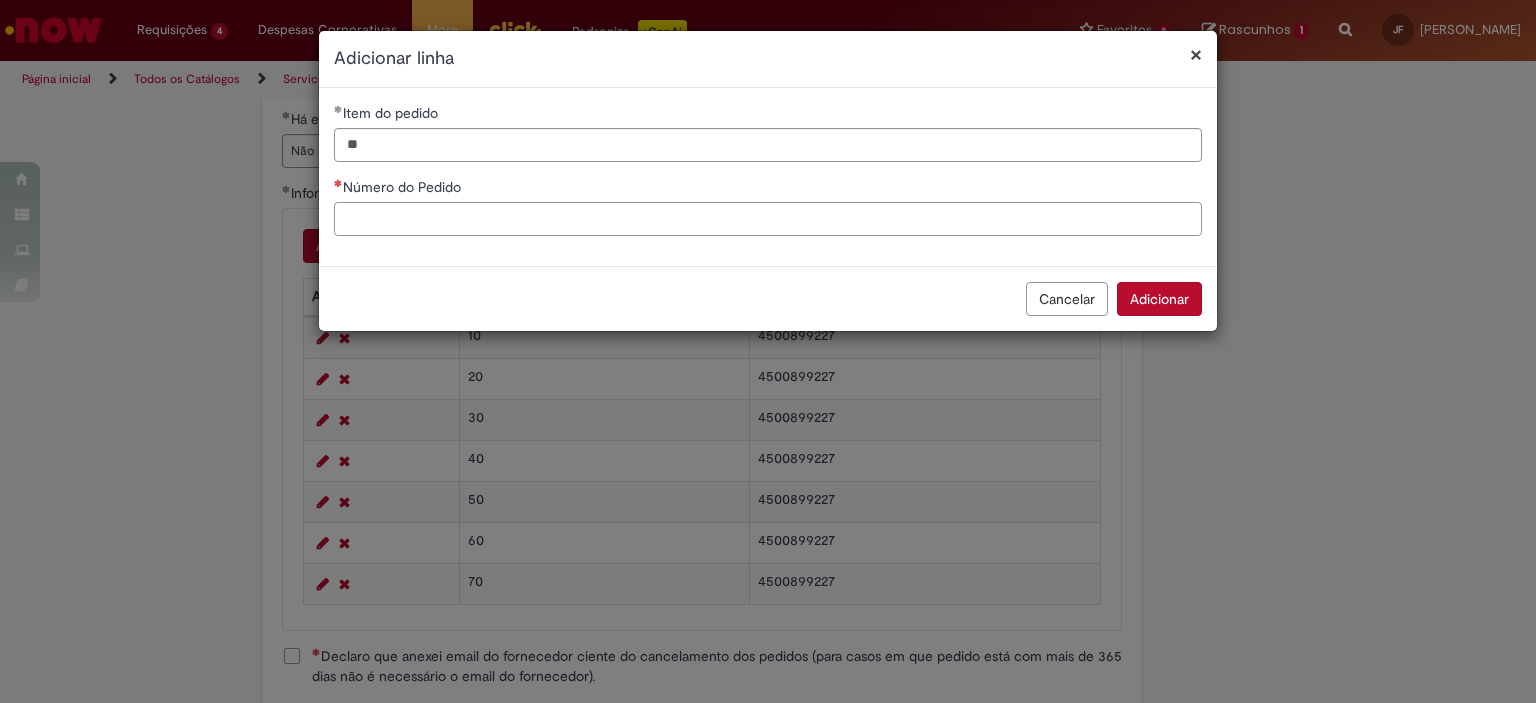 paste on "**********" 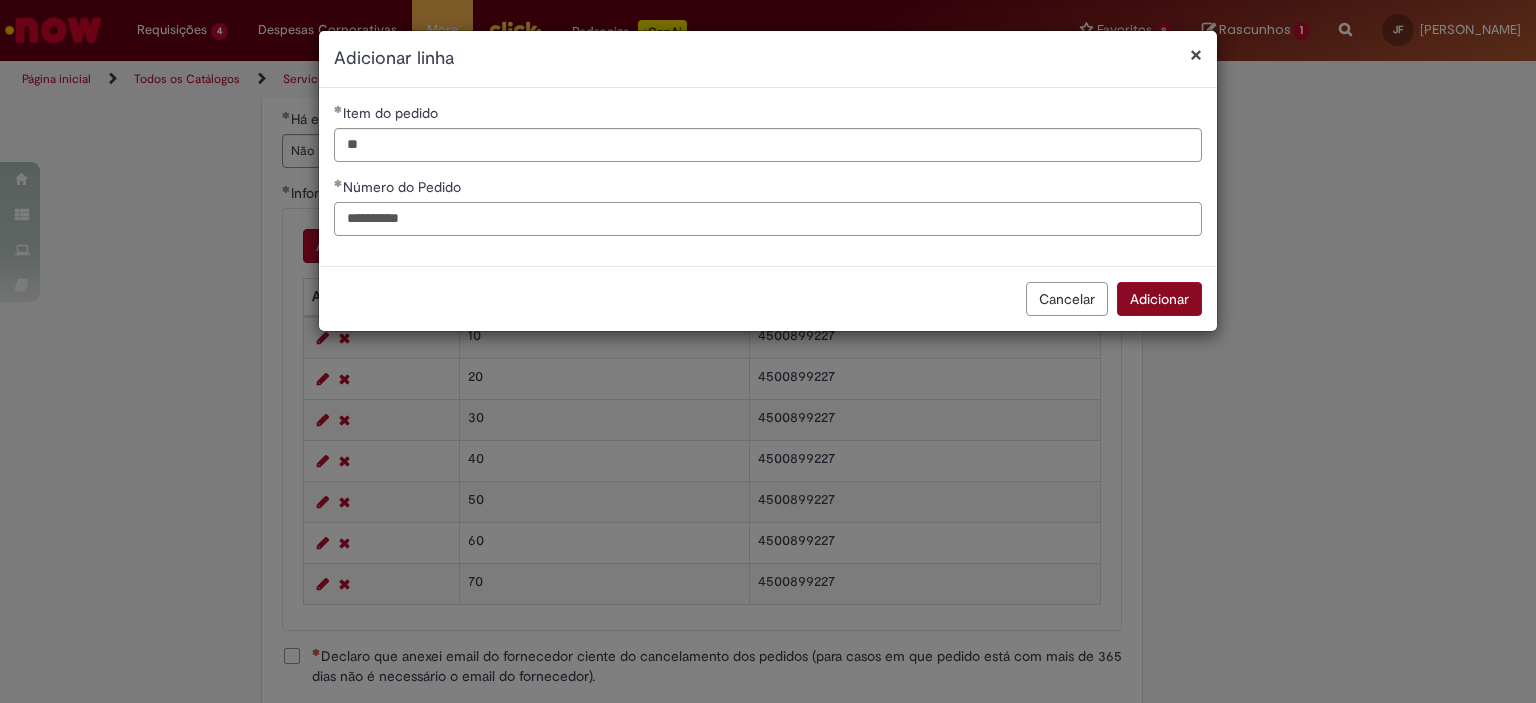 type on "**********" 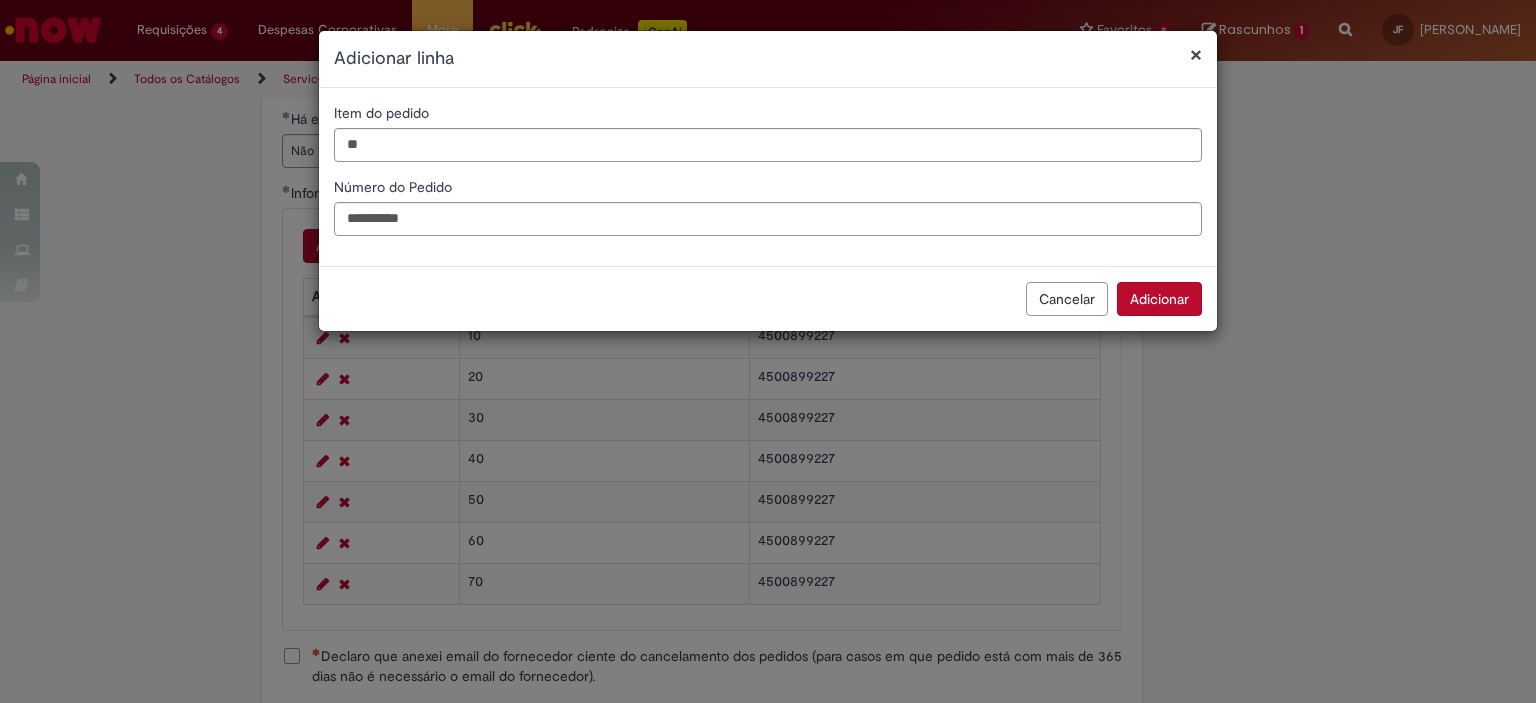 click on "Adicionar" at bounding box center (1159, 299) 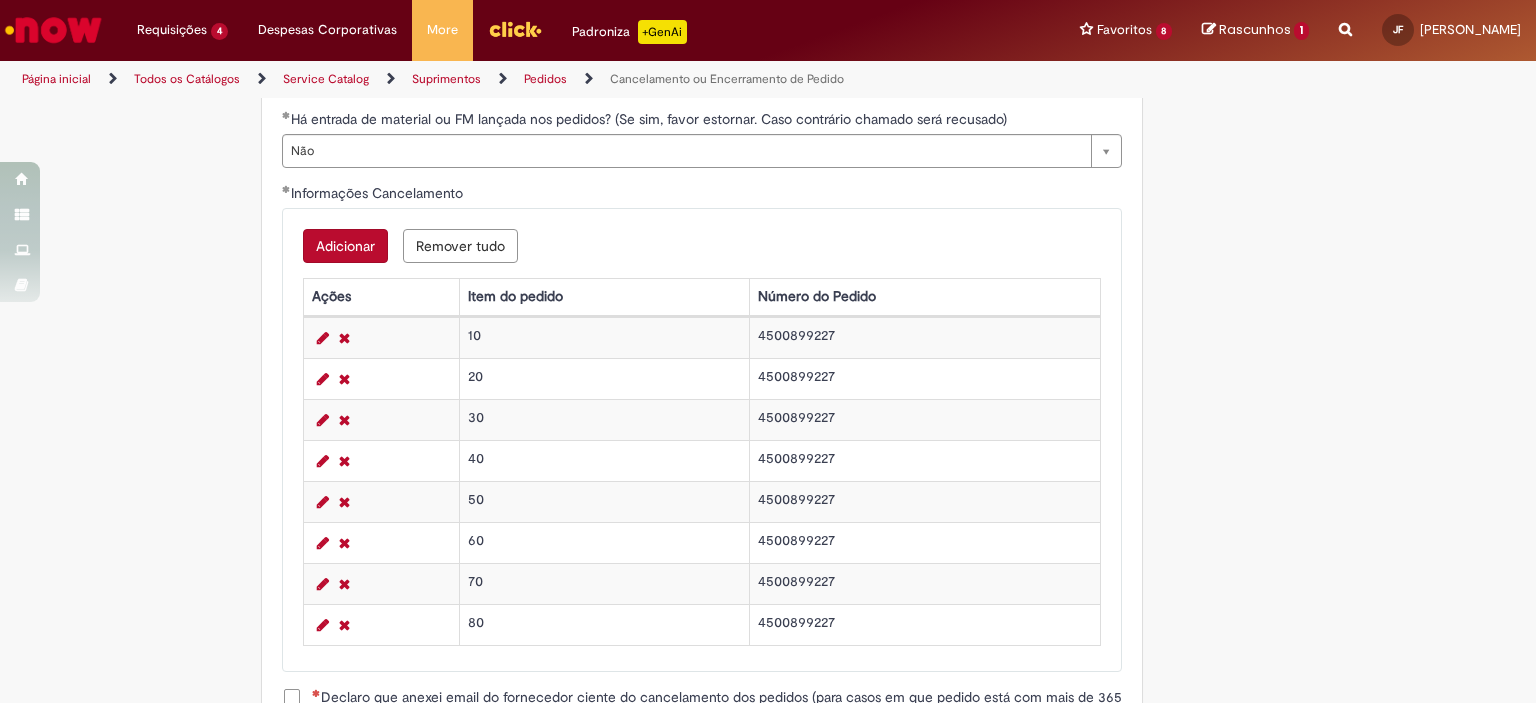 scroll, scrollTop: 1188, scrollLeft: 0, axis: vertical 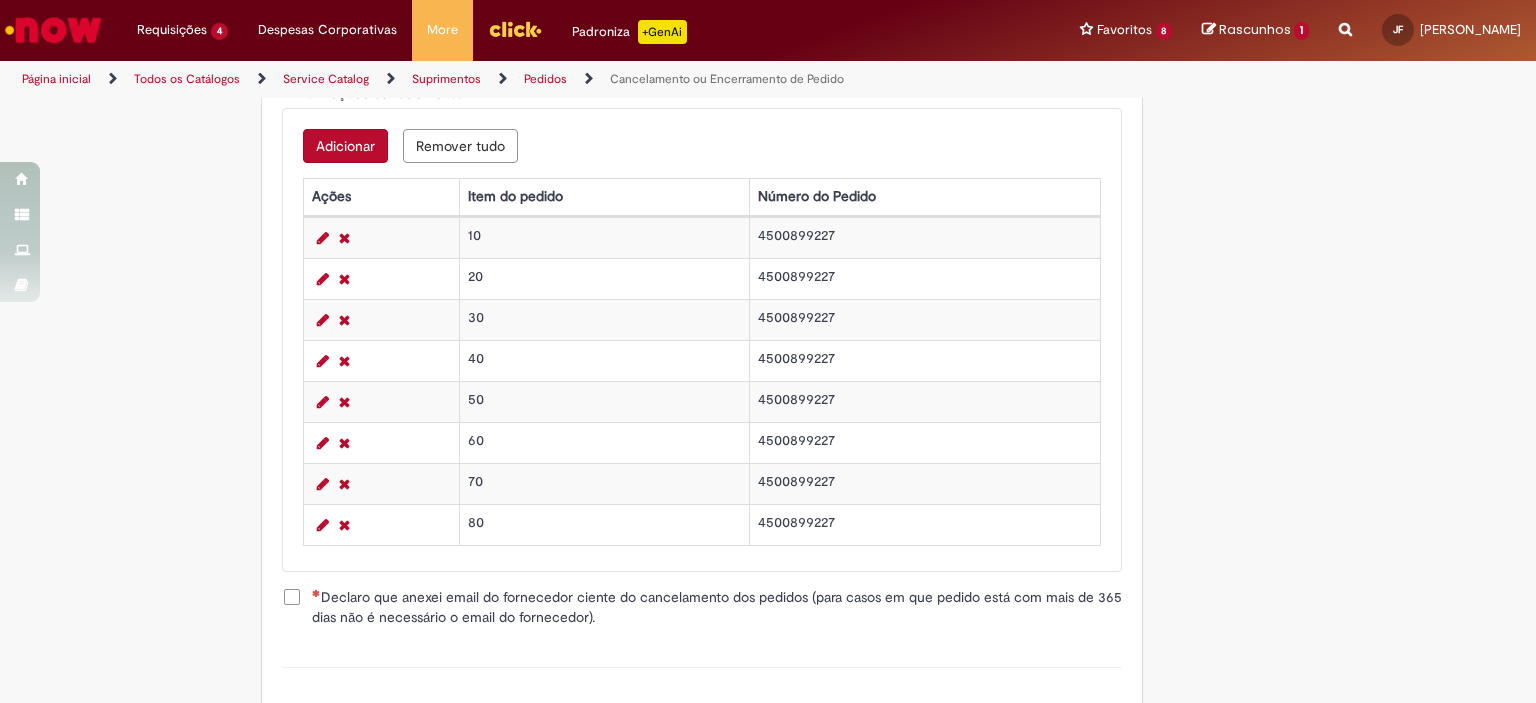 click on "Adicionar" at bounding box center (345, 146) 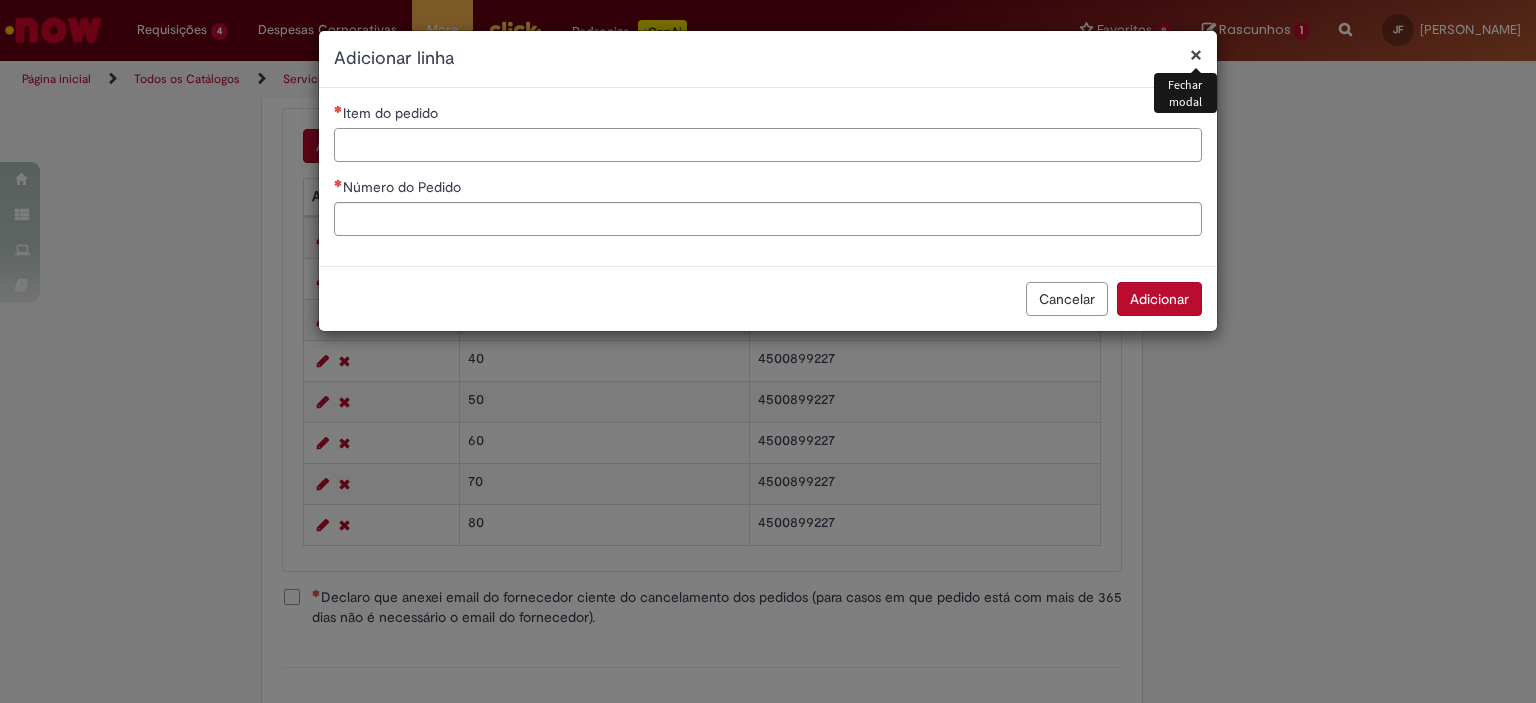 click on "Item do pedido" at bounding box center (768, 145) 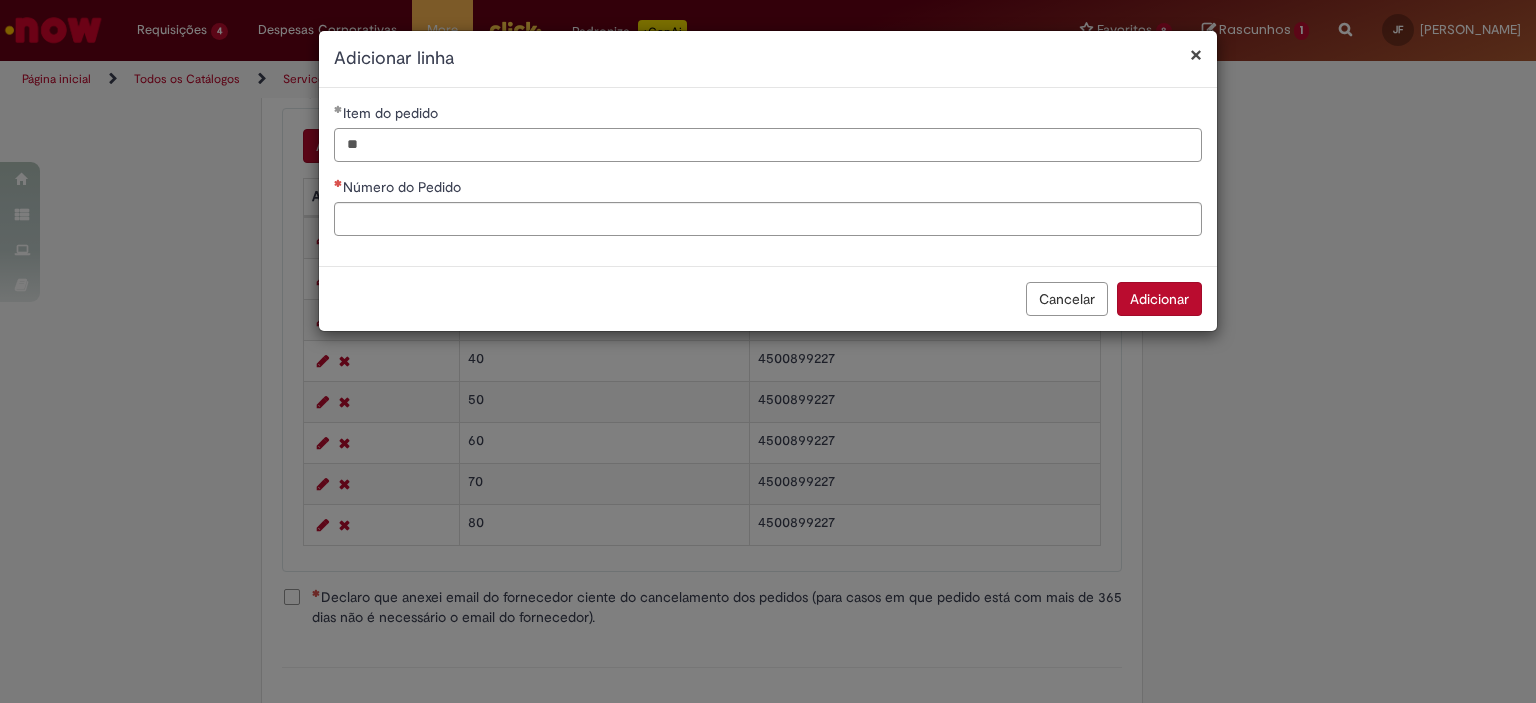 type on "**" 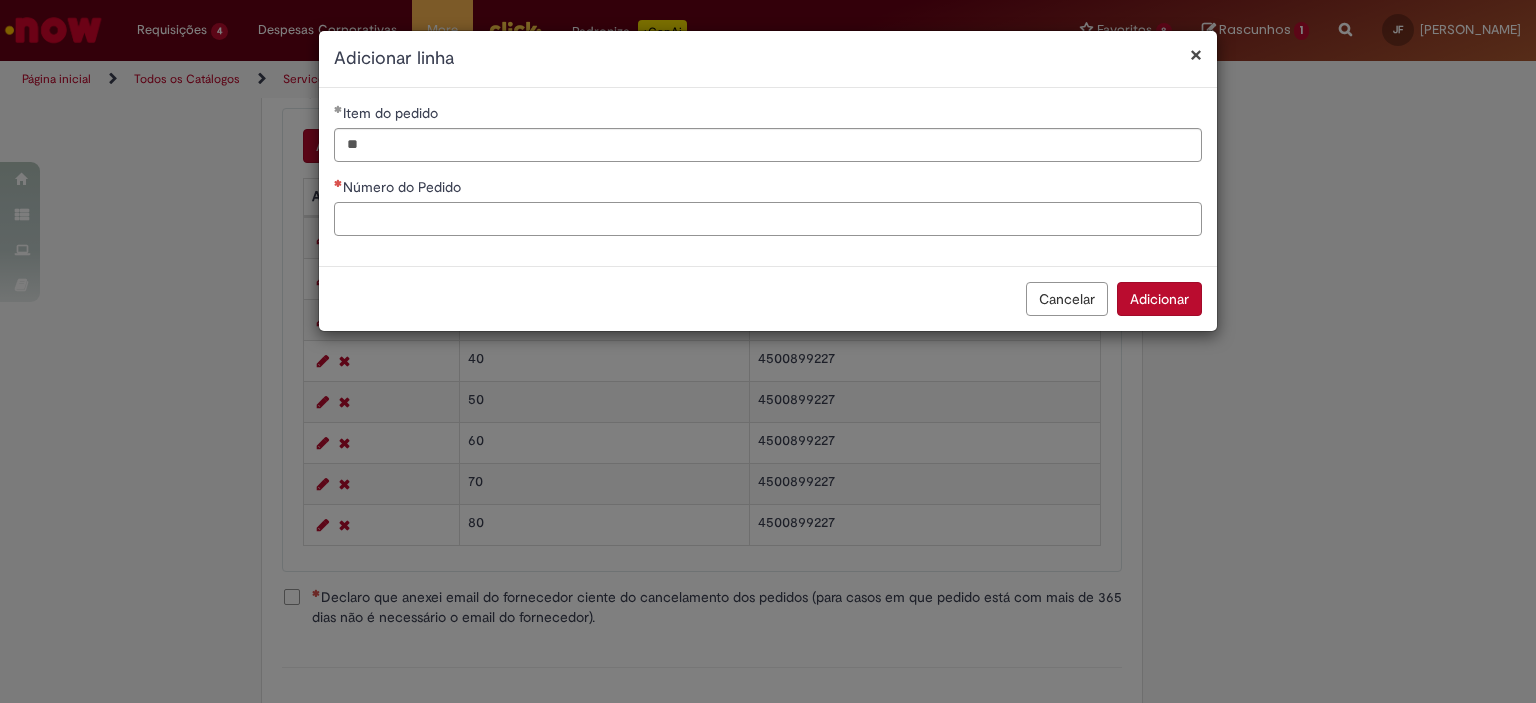 paste on "**********" 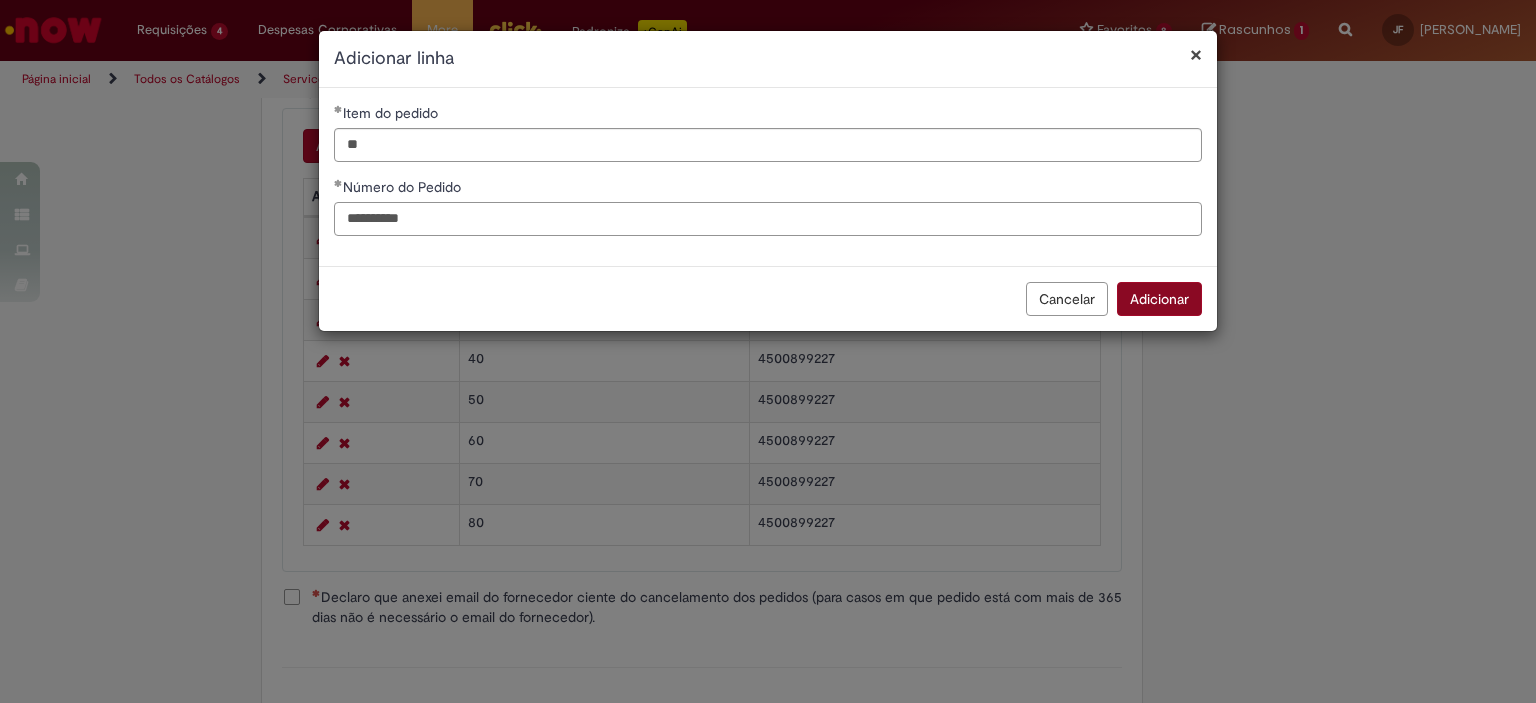 type on "**********" 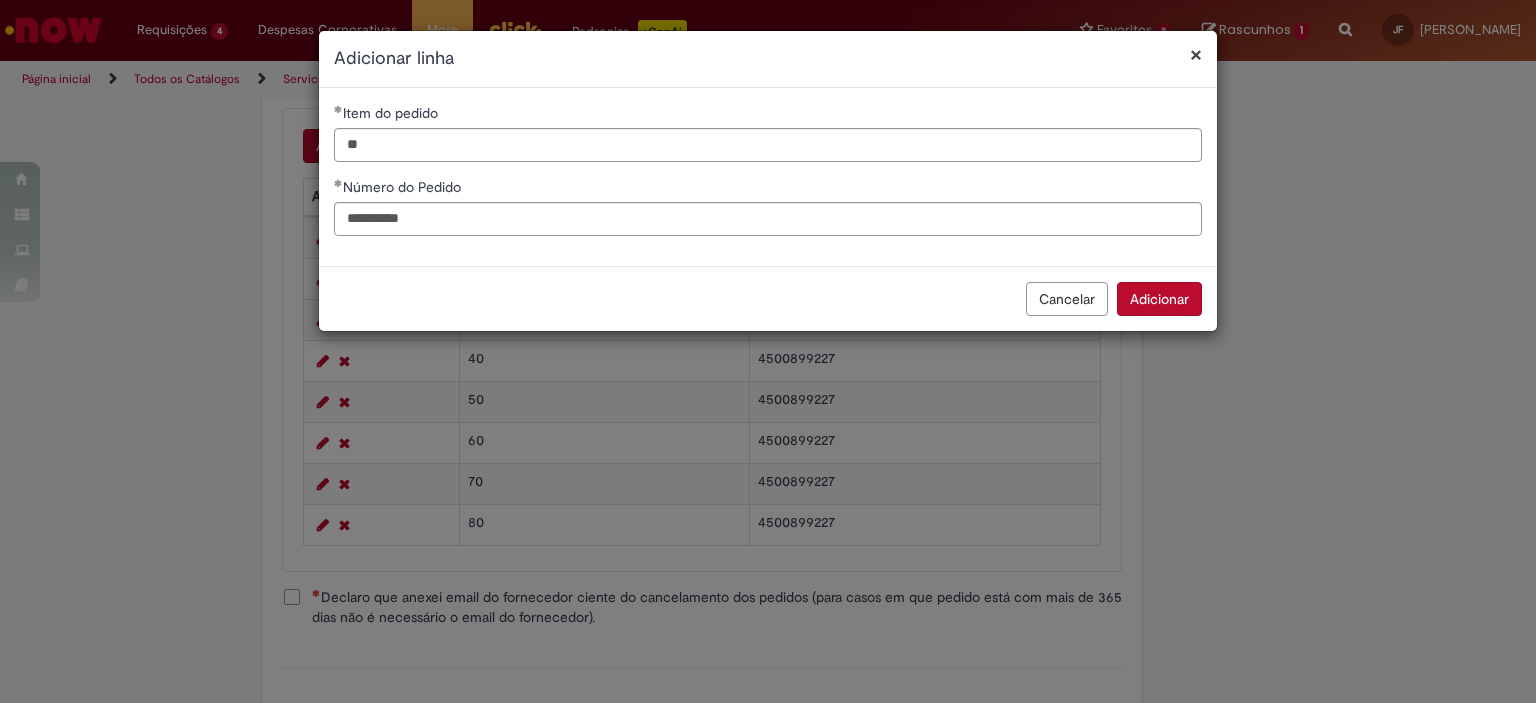 click on "Adicionar" at bounding box center (1159, 299) 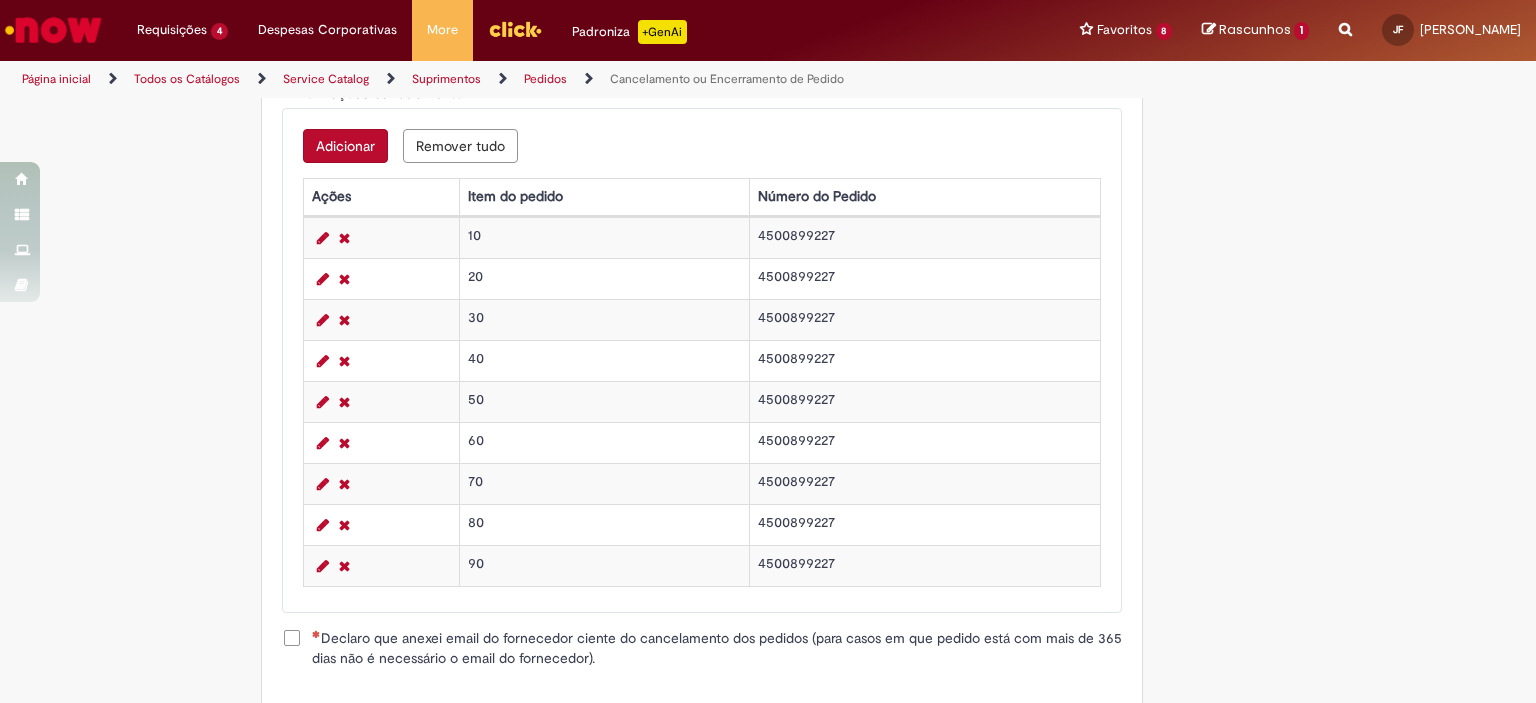 click on "Adicionar" at bounding box center (345, 146) 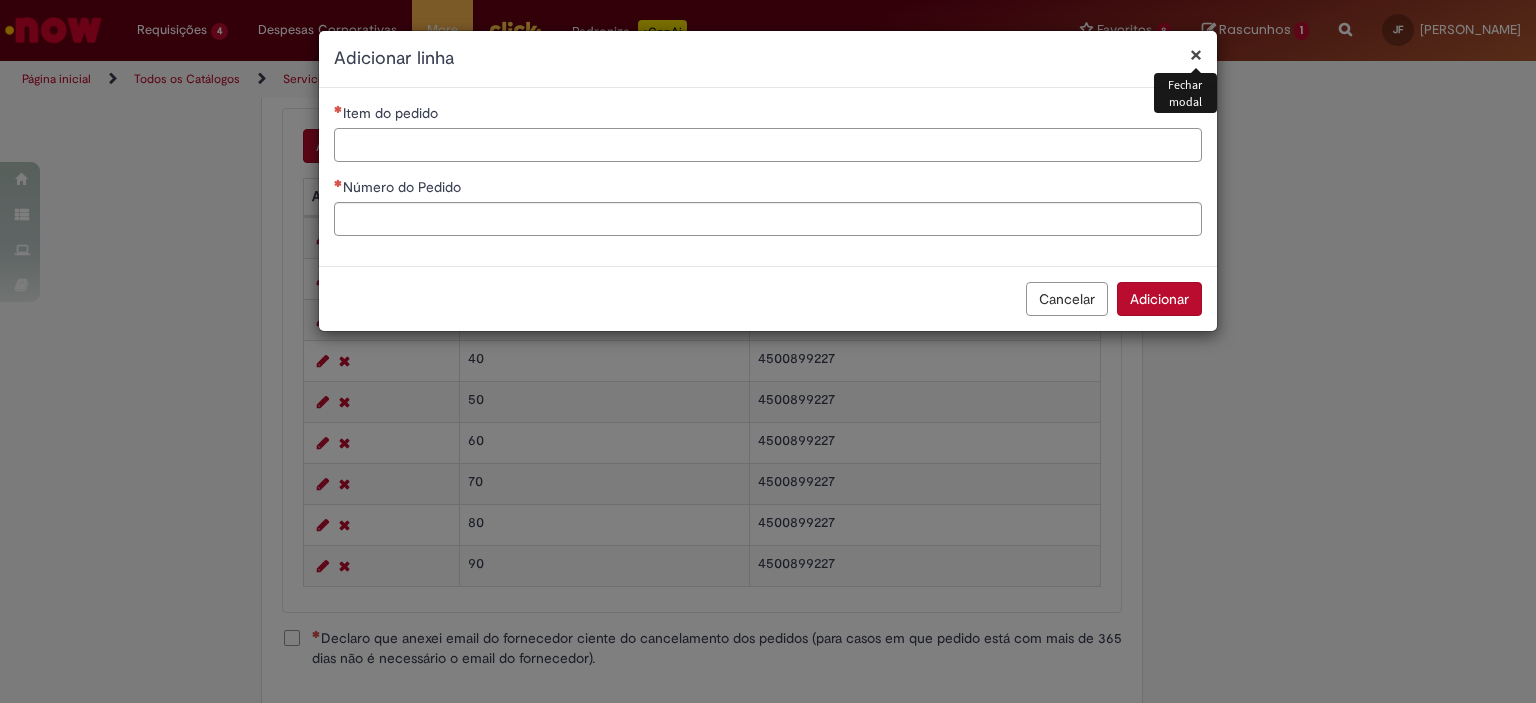 click on "Item do pedido" at bounding box center [768, 145] 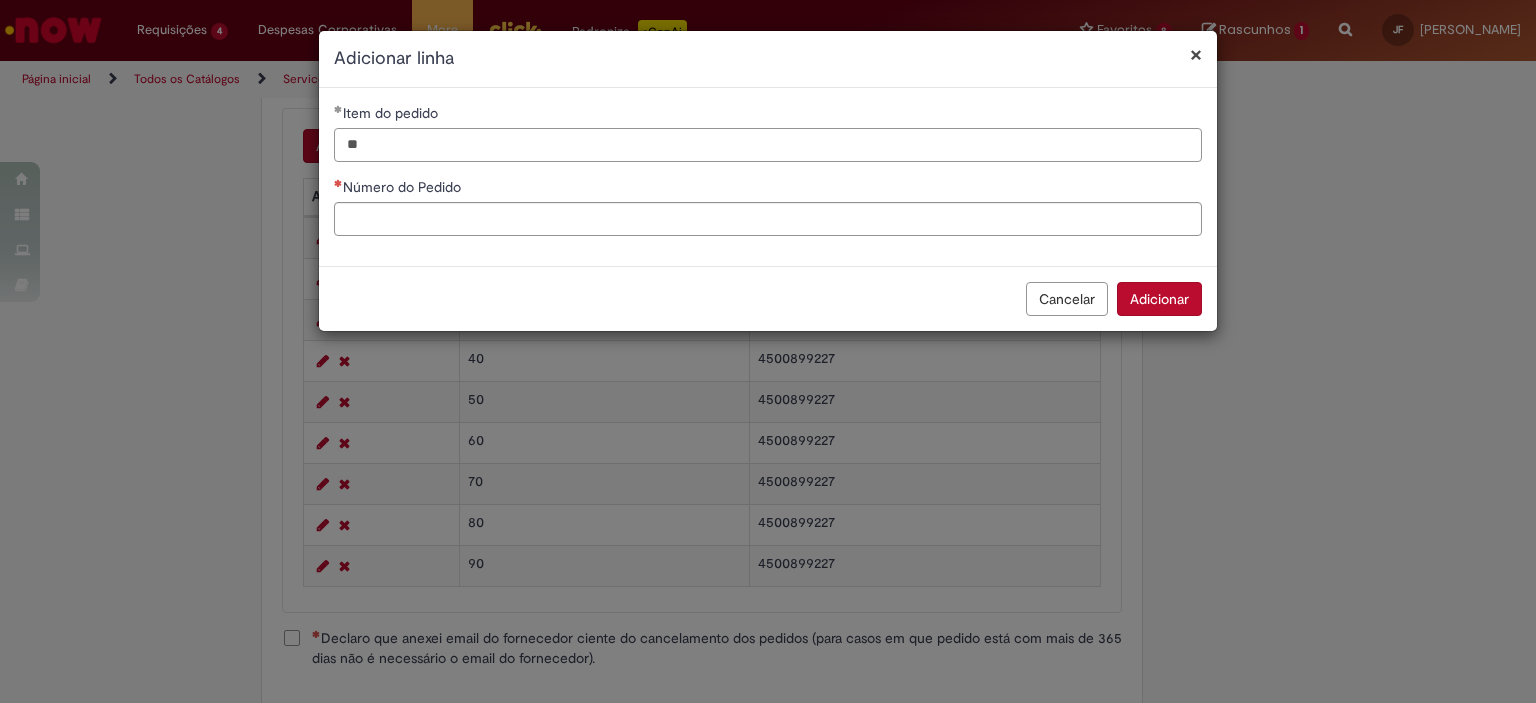 type on "**" 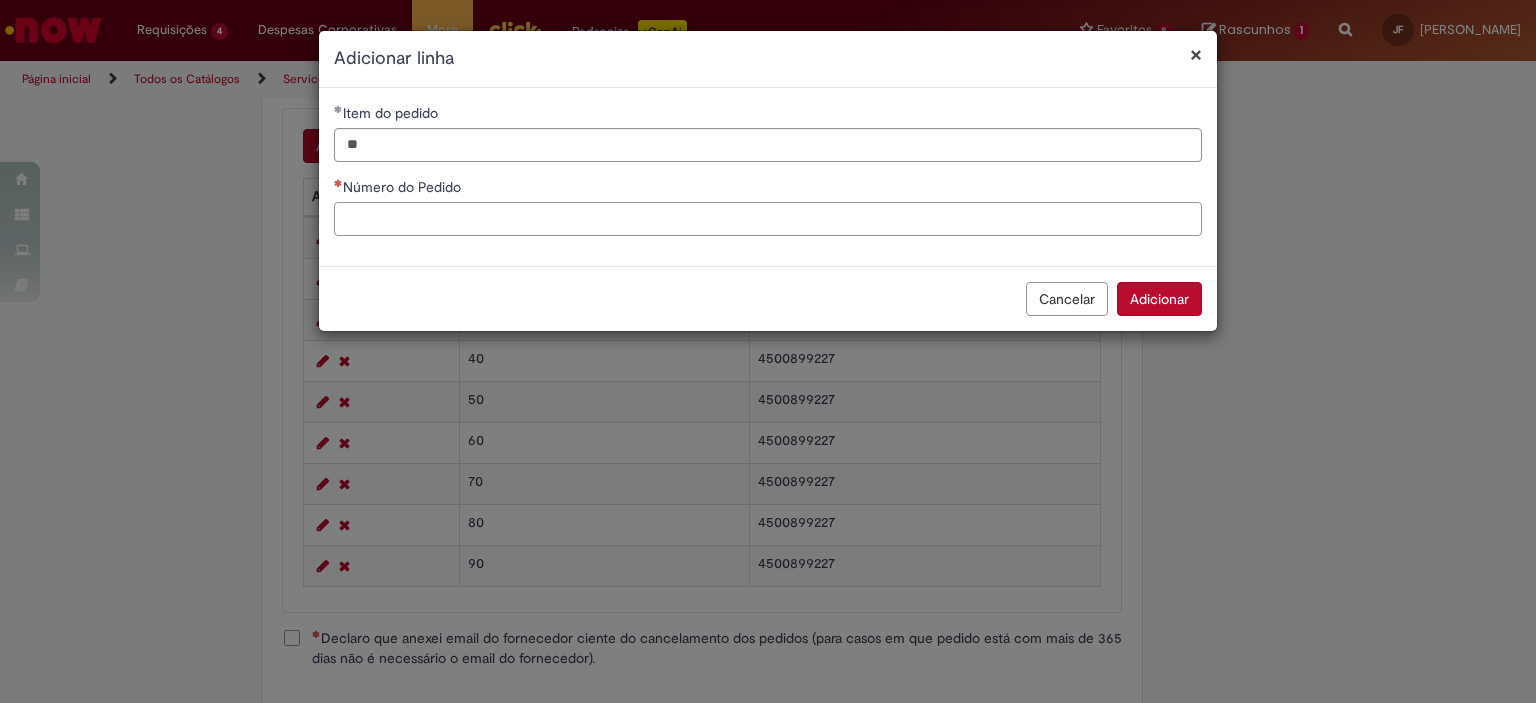 paste on "**********" 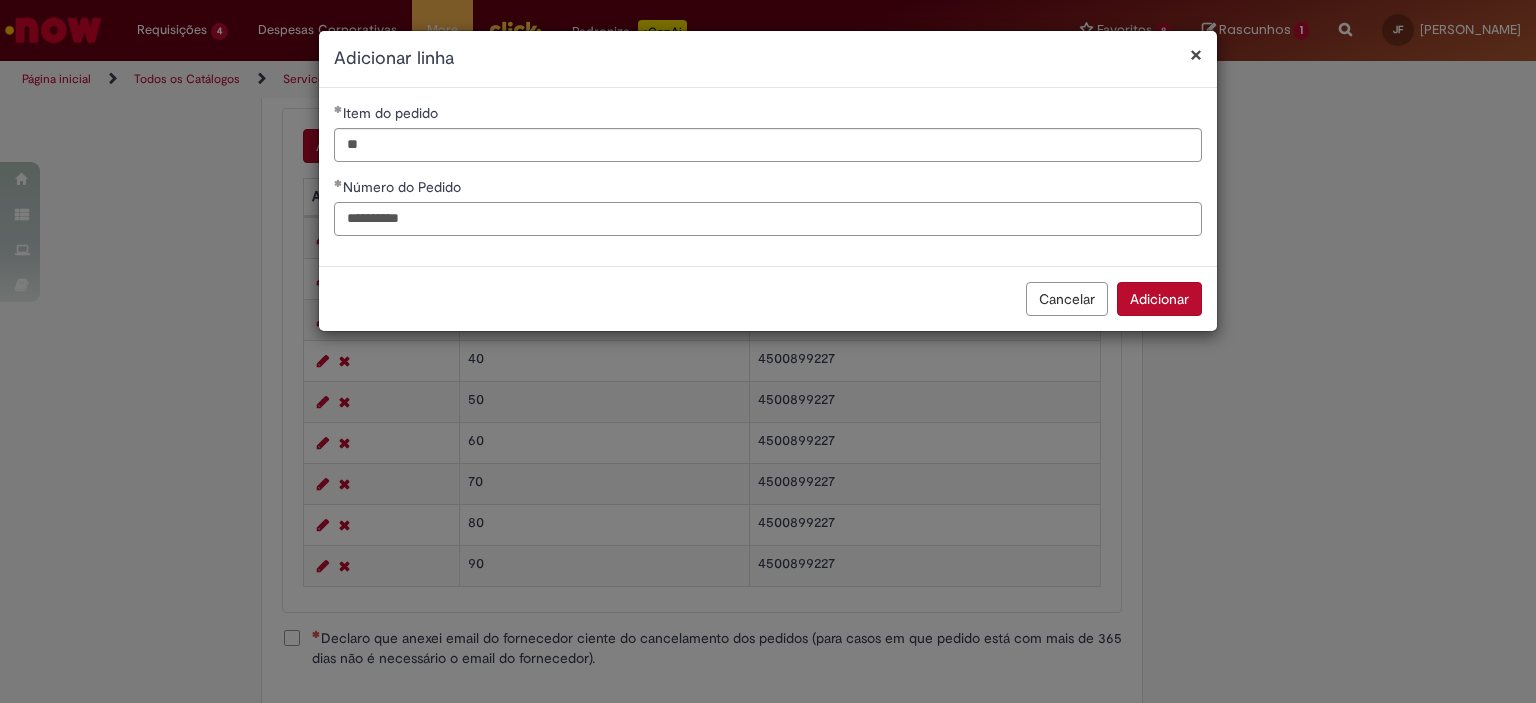 type on "**********" 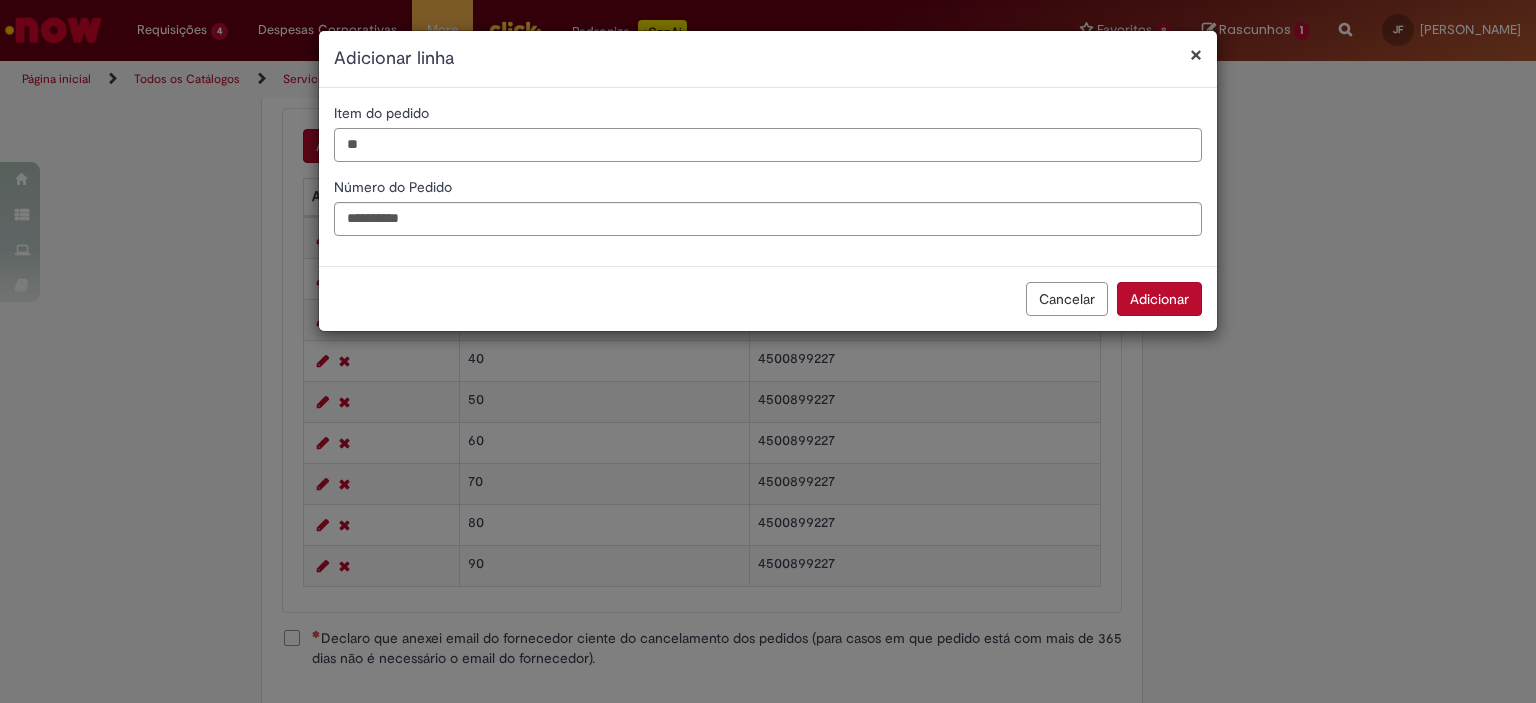 click on "**" at bounding box center (768, 145) 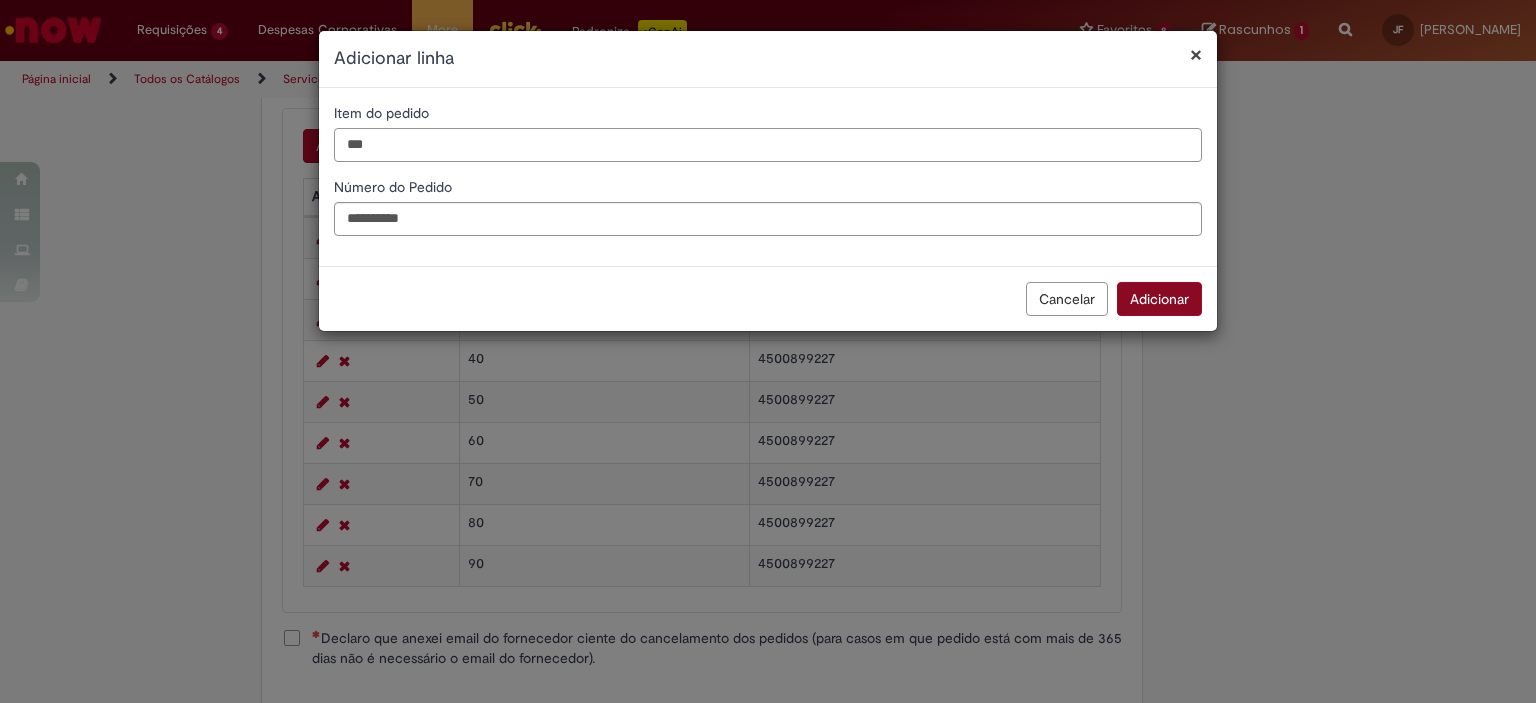 type on "***" 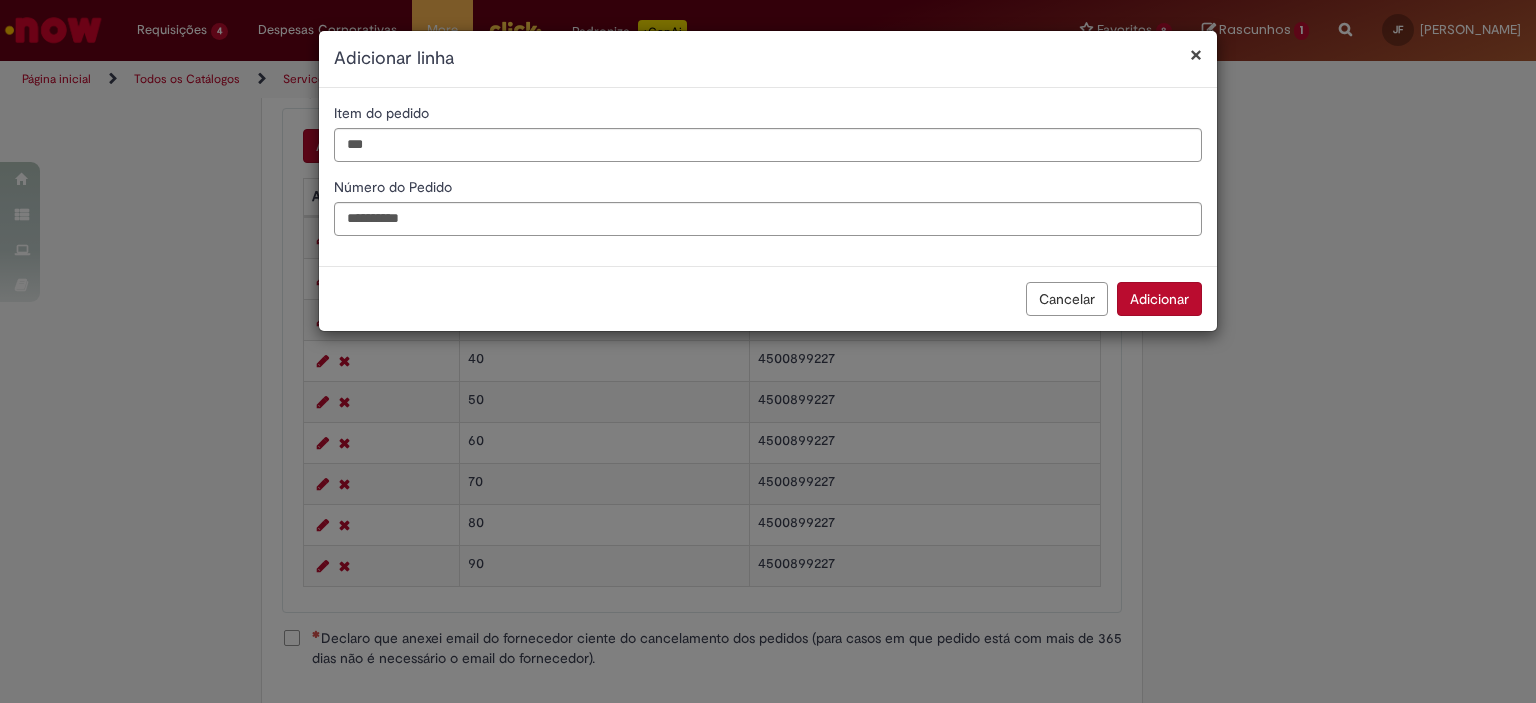 click on "Adicionar" at bounding box center (1159, 299) 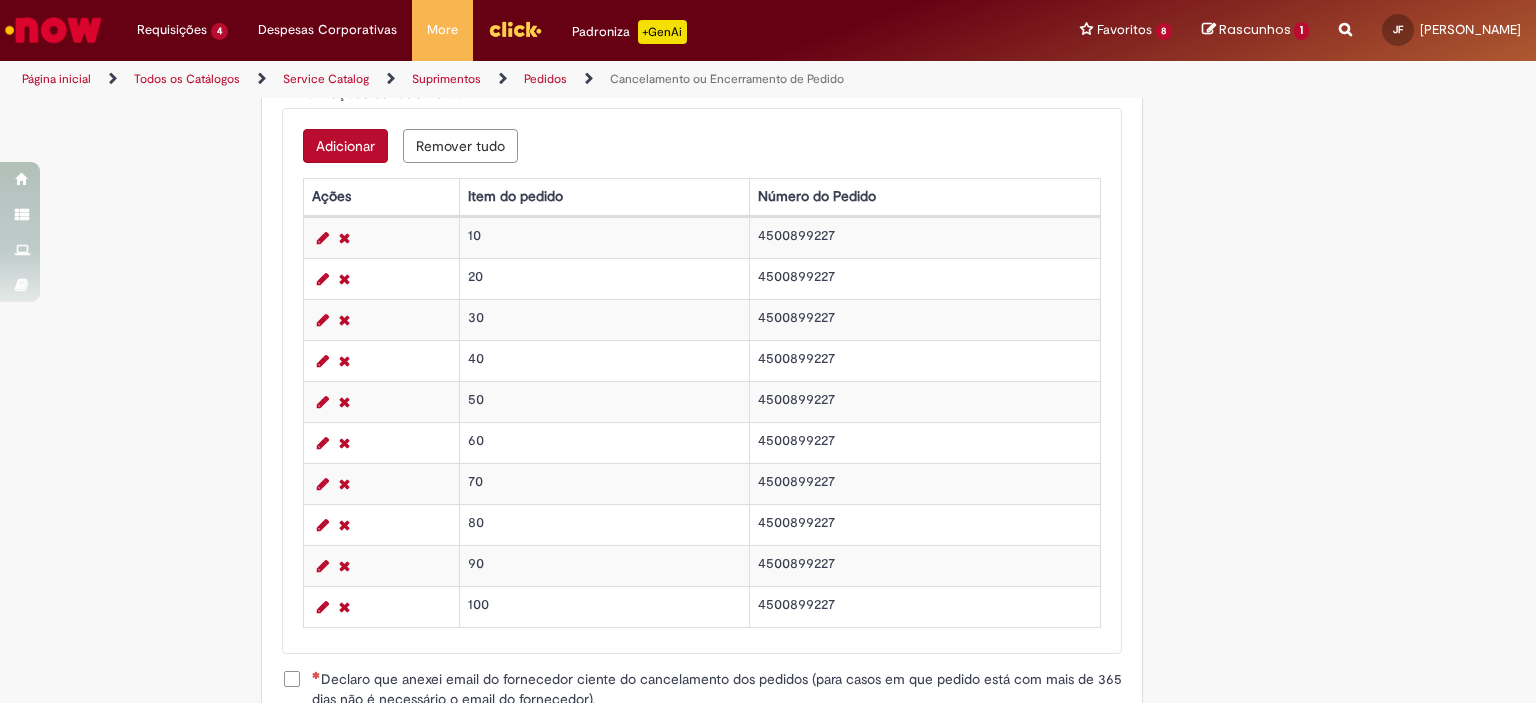 click on "Remover tudo" at bounding box center (460, 146) 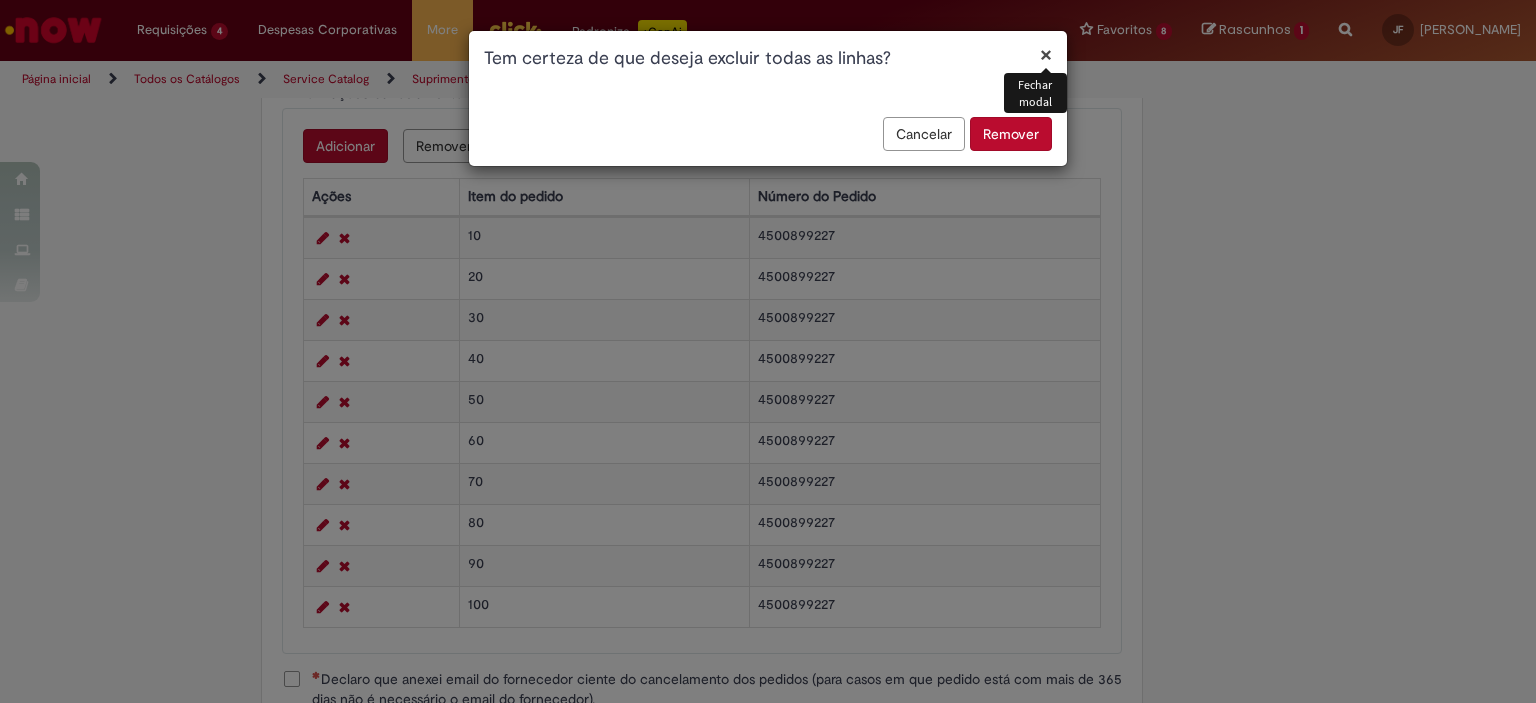 click on "Cancelar" at bounding box center (924, 134) 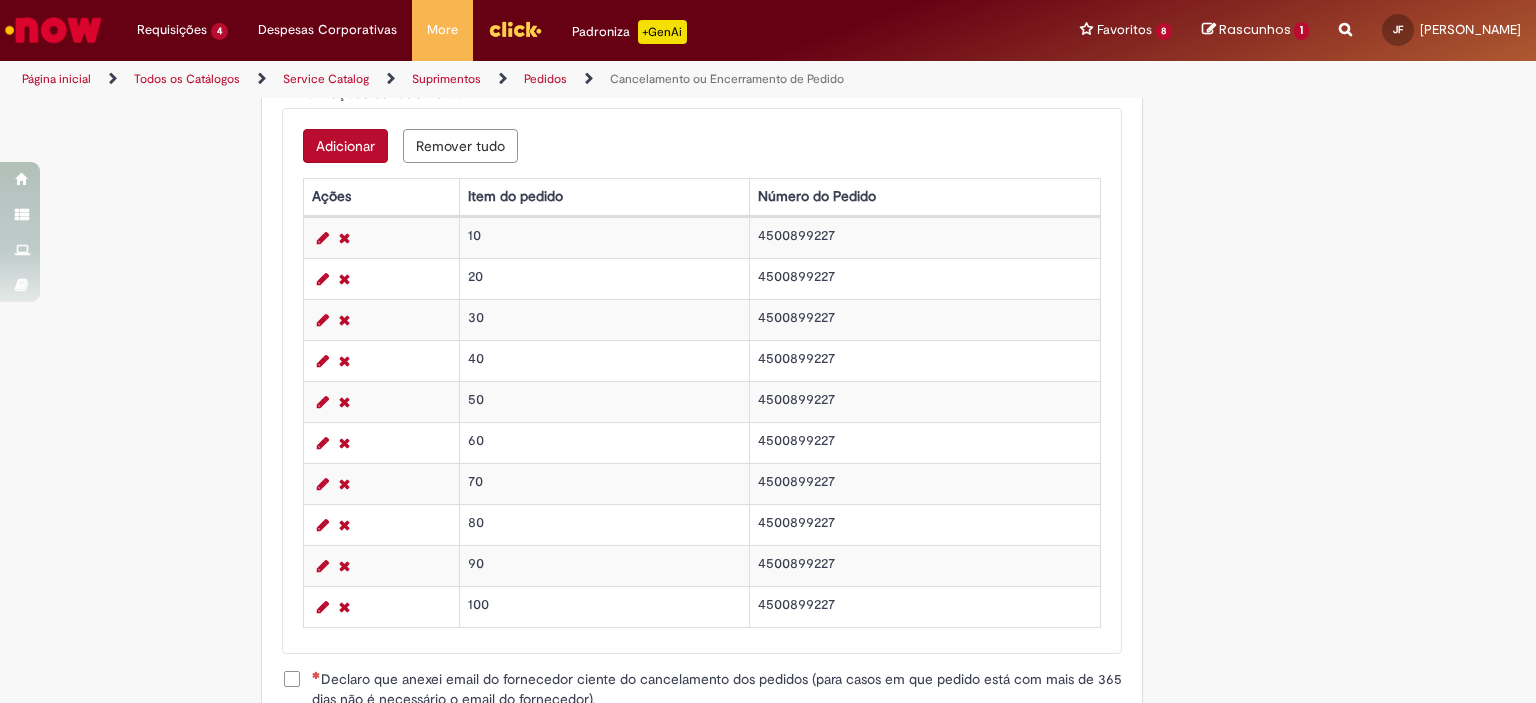 click on "Adicionar" at bounding box center (345, 146) 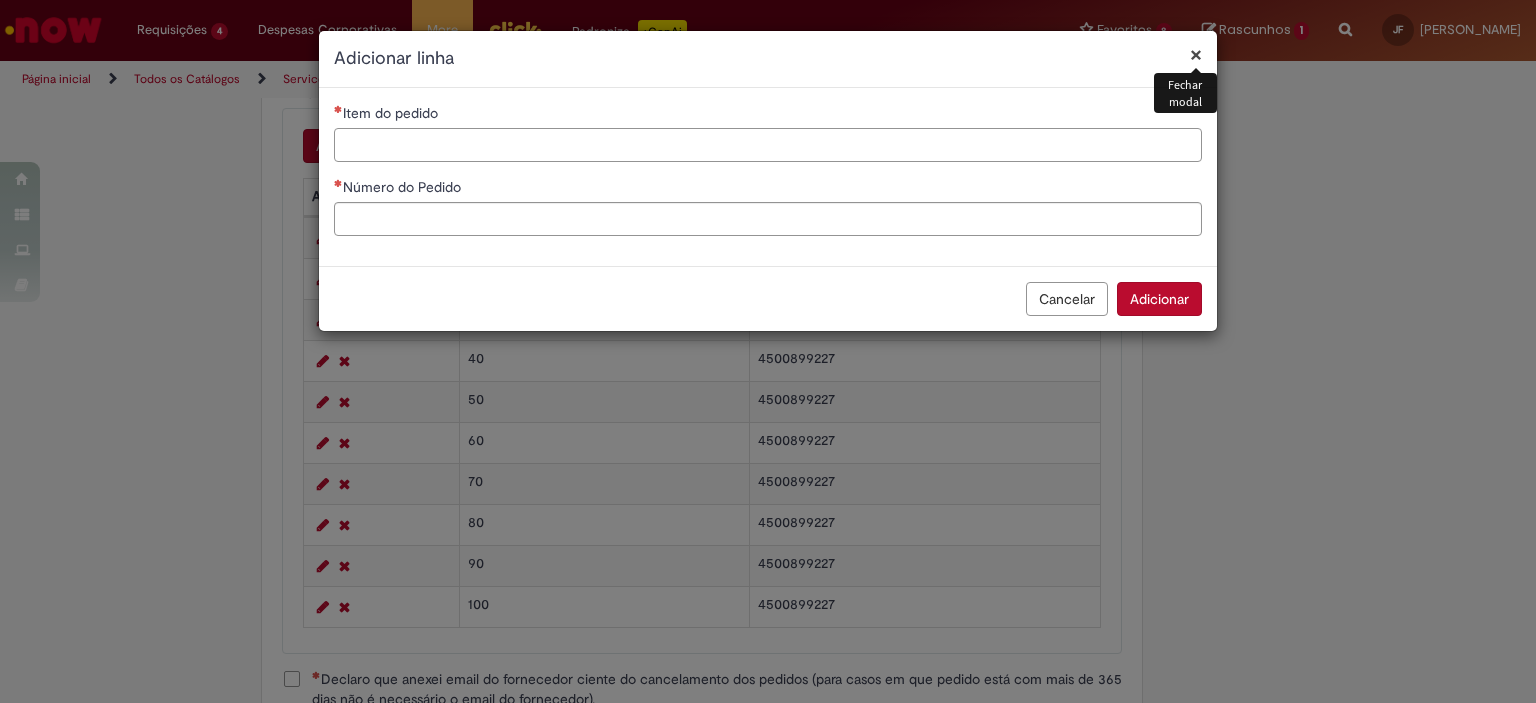 click on "Item do pedido" at bounding box center (768, 145) 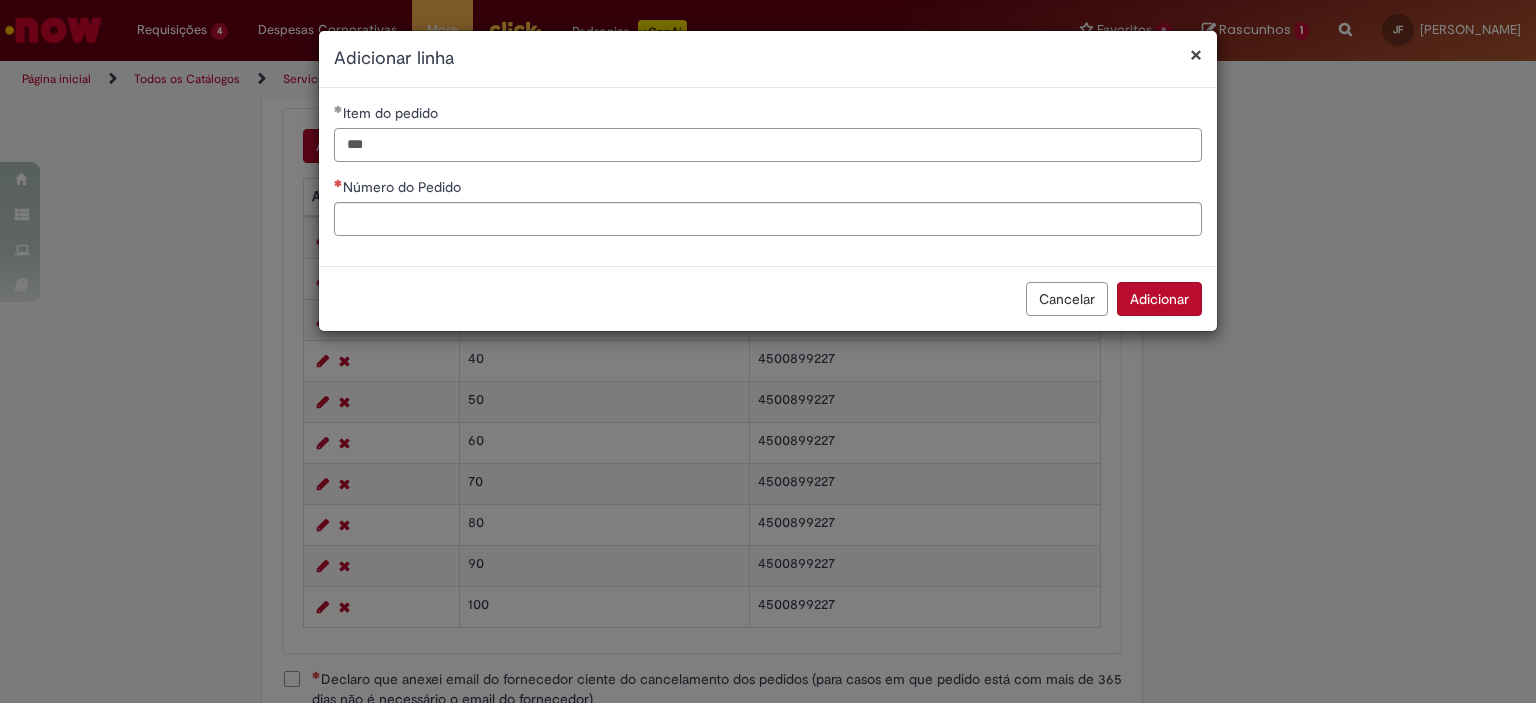type on "***" 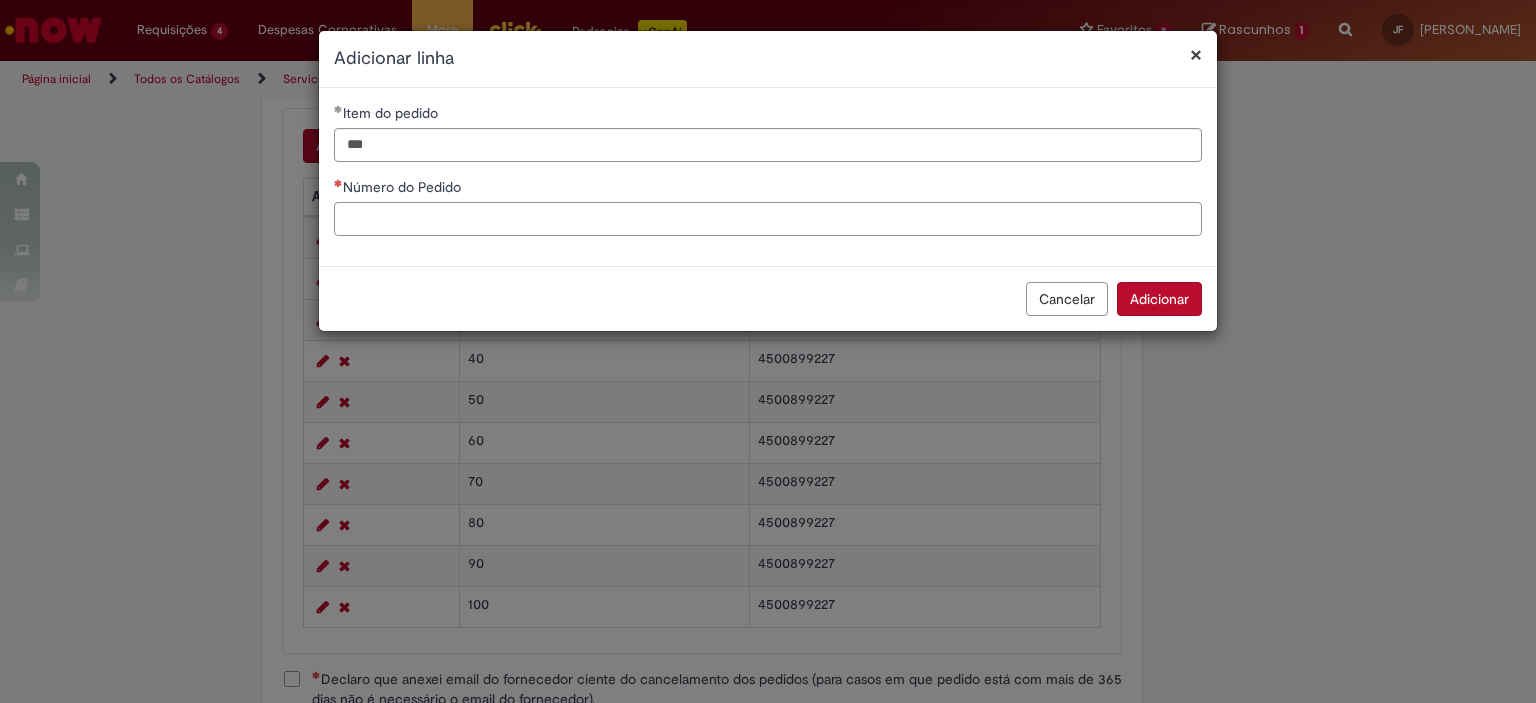 paste on "**********" 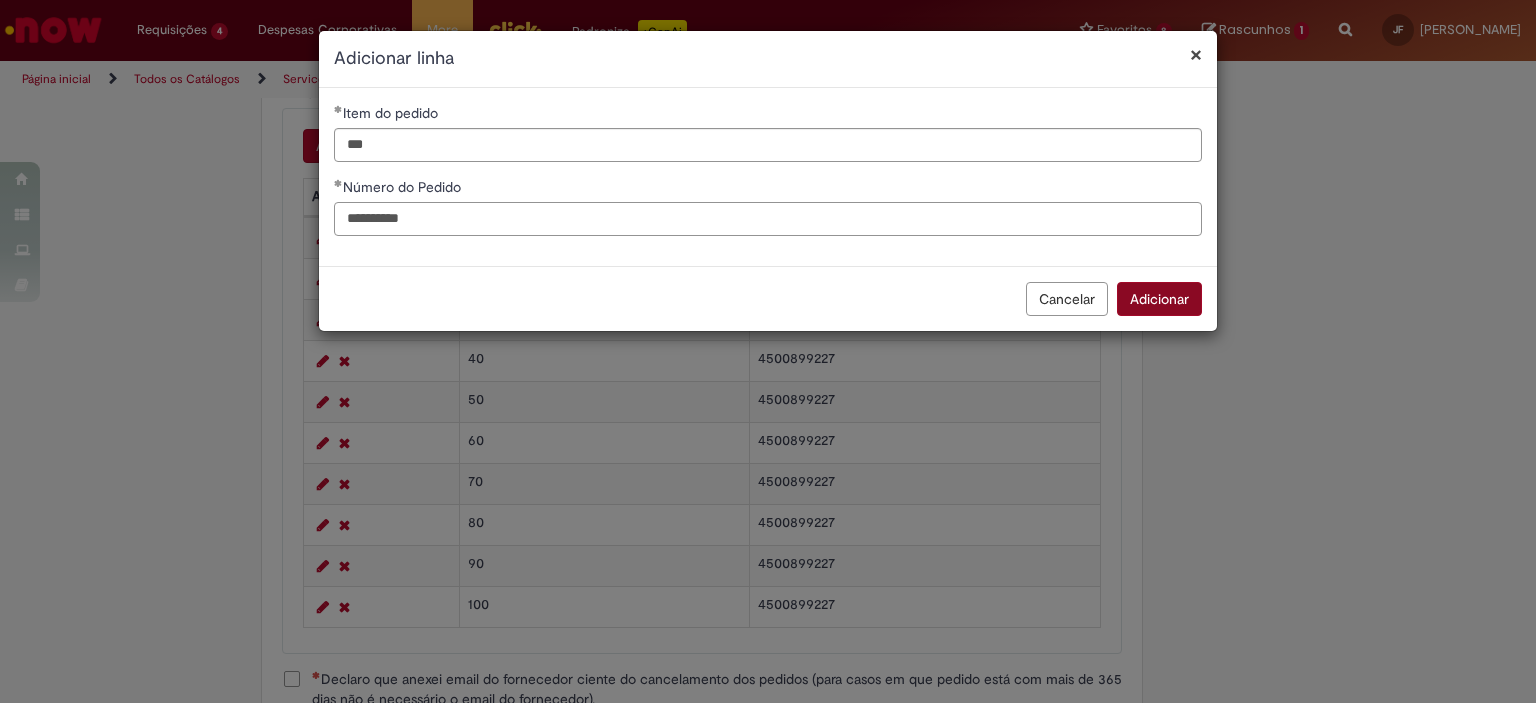 type on "**********" 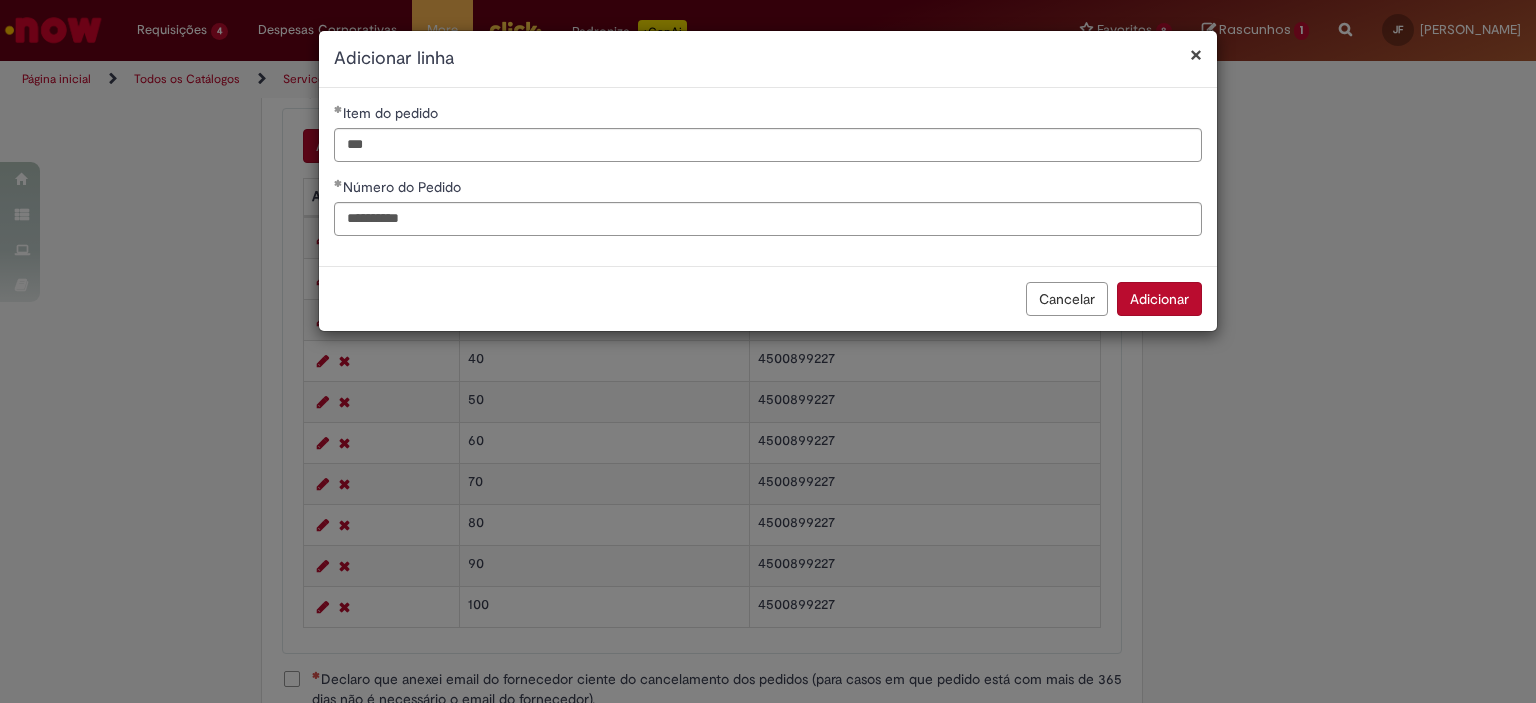 click on "Adicionar" at bounding box center (1159, 299) 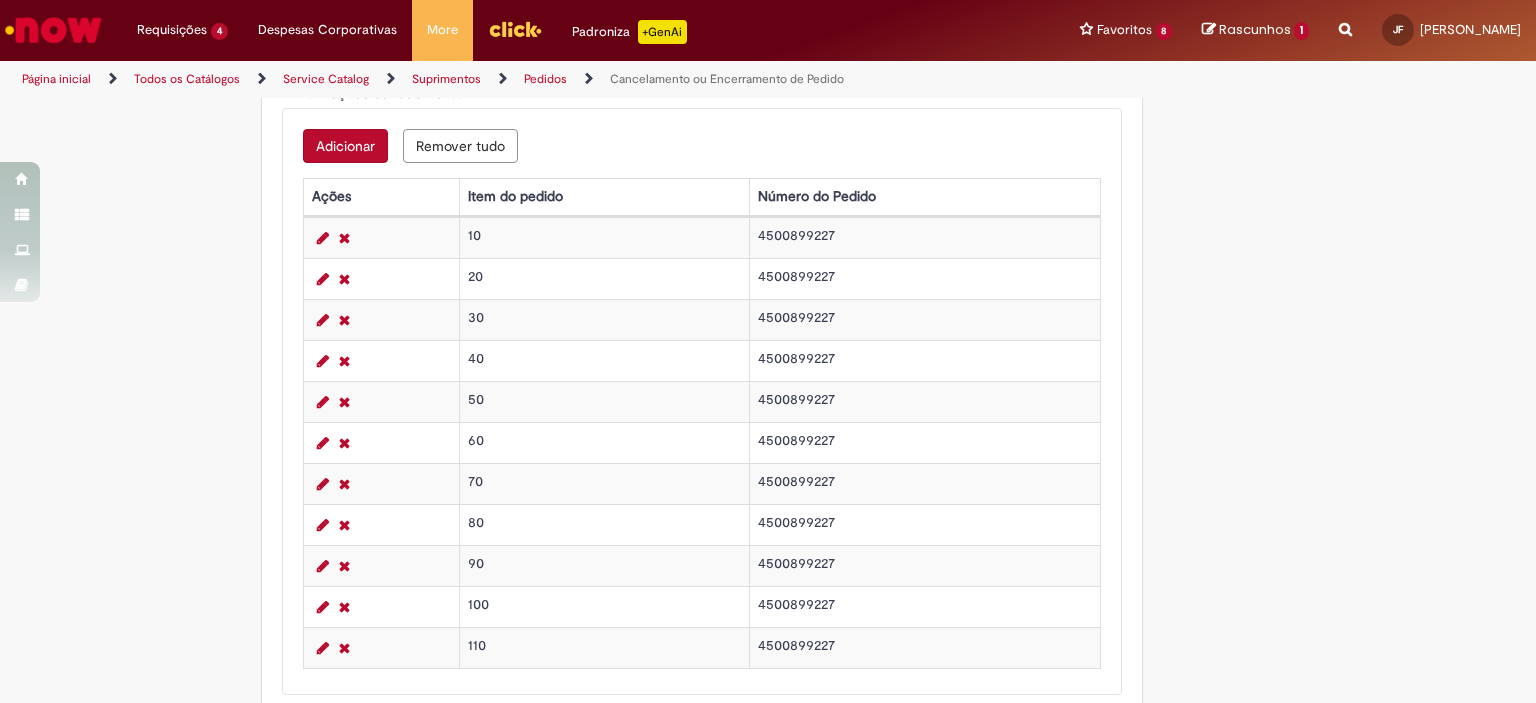 click on "Adicionar" at bounding box center (345, 146) 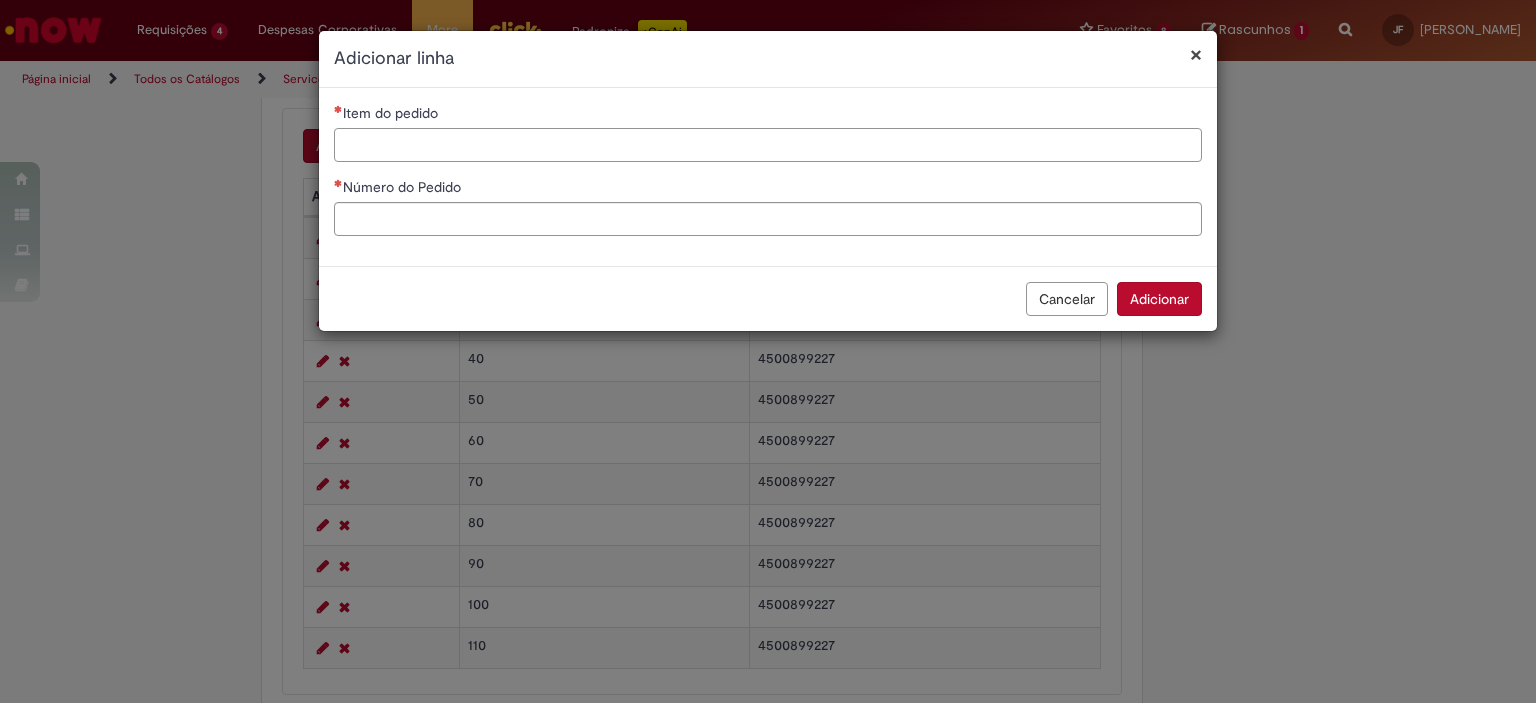 click on "Item do pedido" at bounding box center (768, 145) 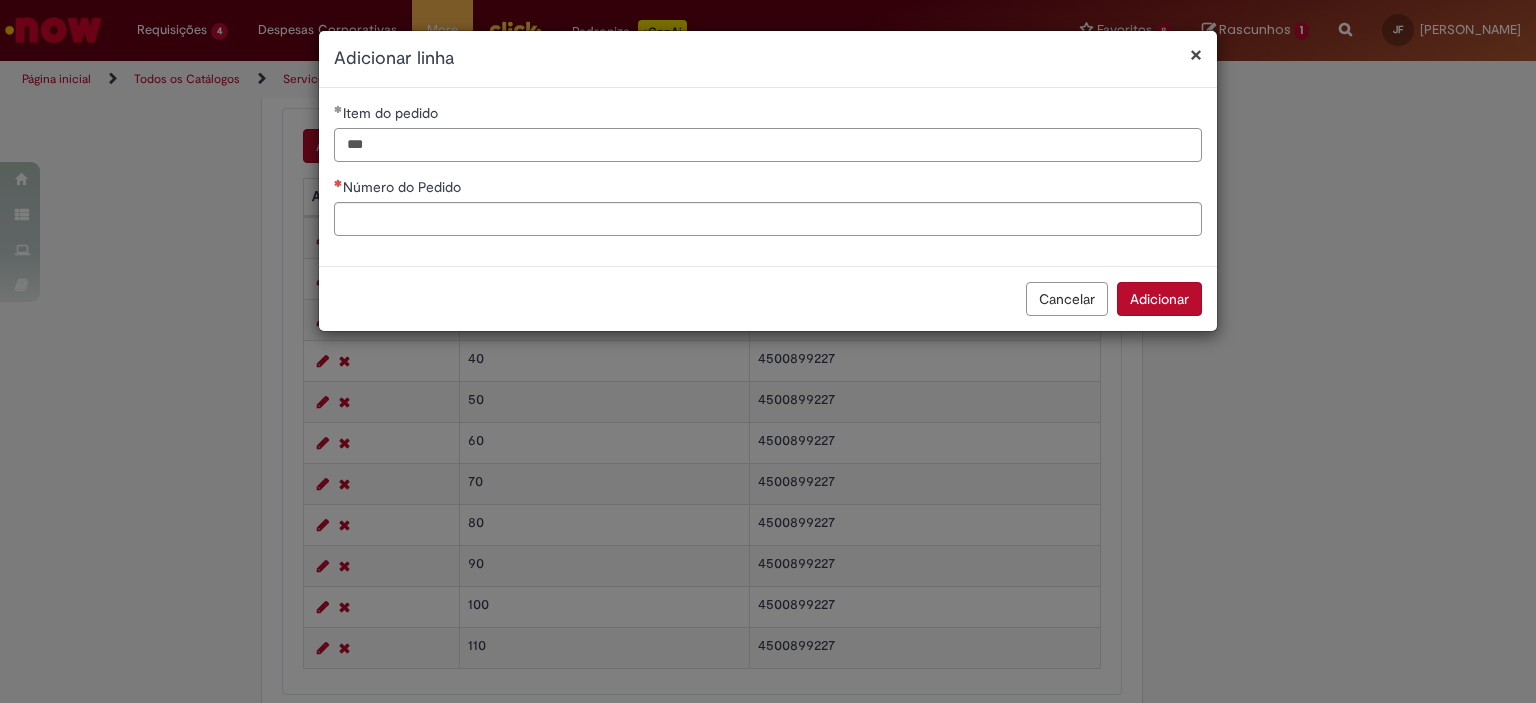 type on "***" 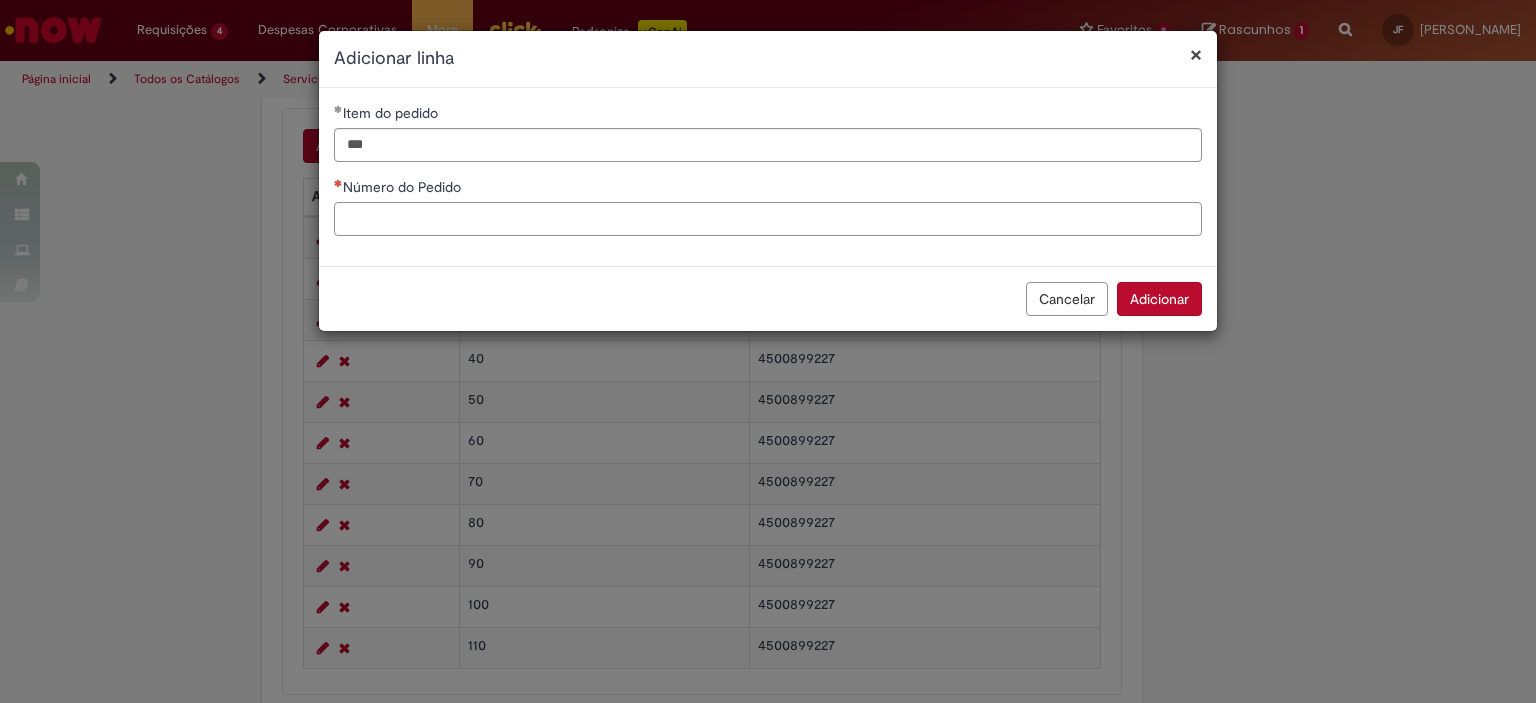 paste on "**********" 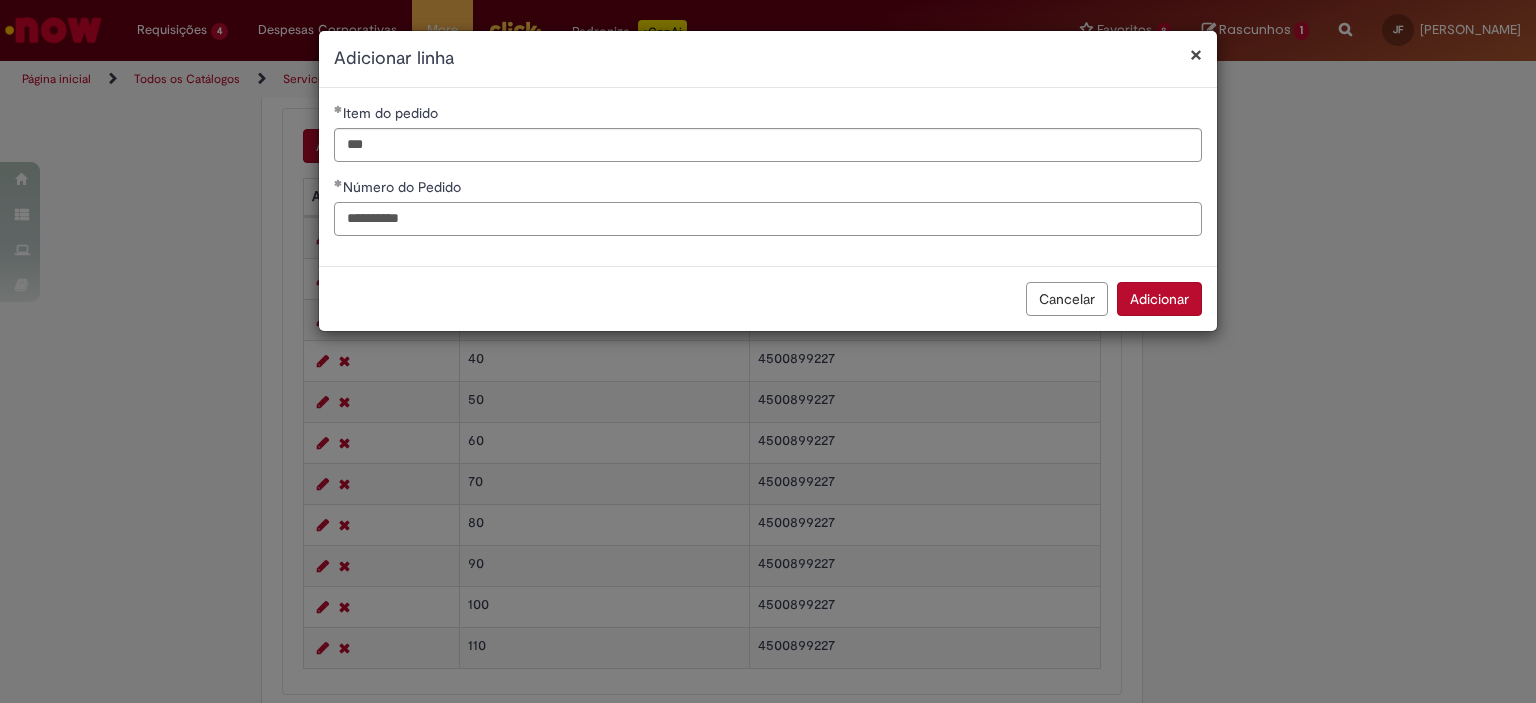 type on "**********" 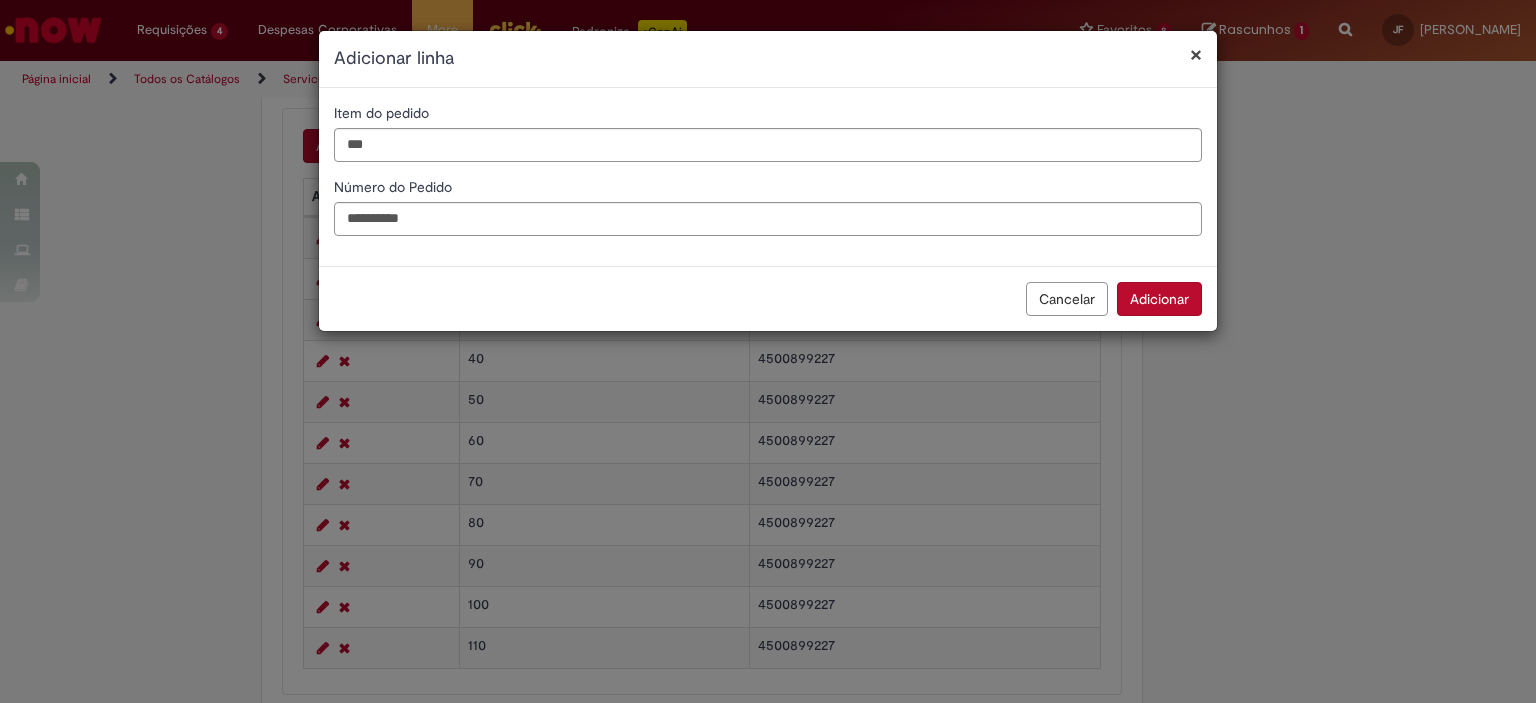 click on "Adicionar" at bounding box center (1159, 299) 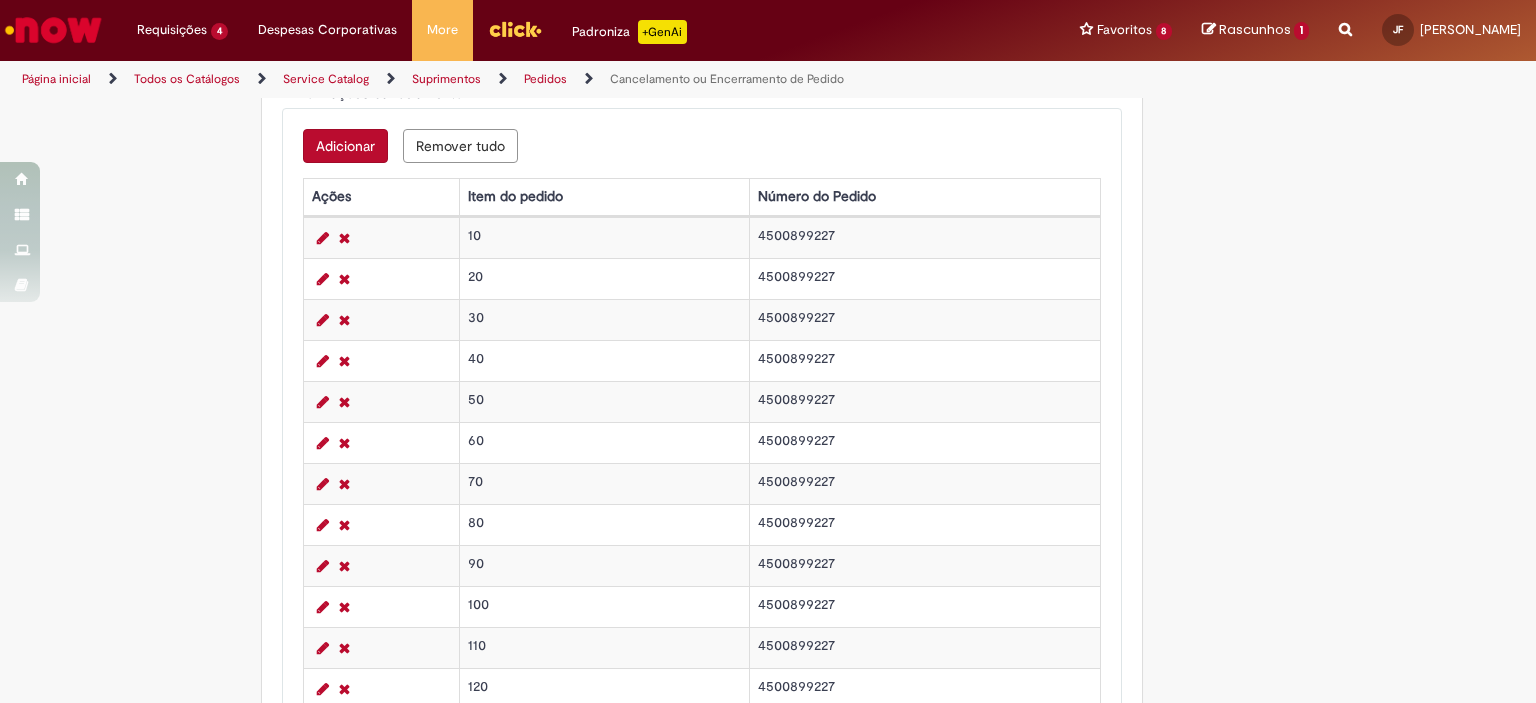 click on "Adicionar" at bounding box center (345, 146) 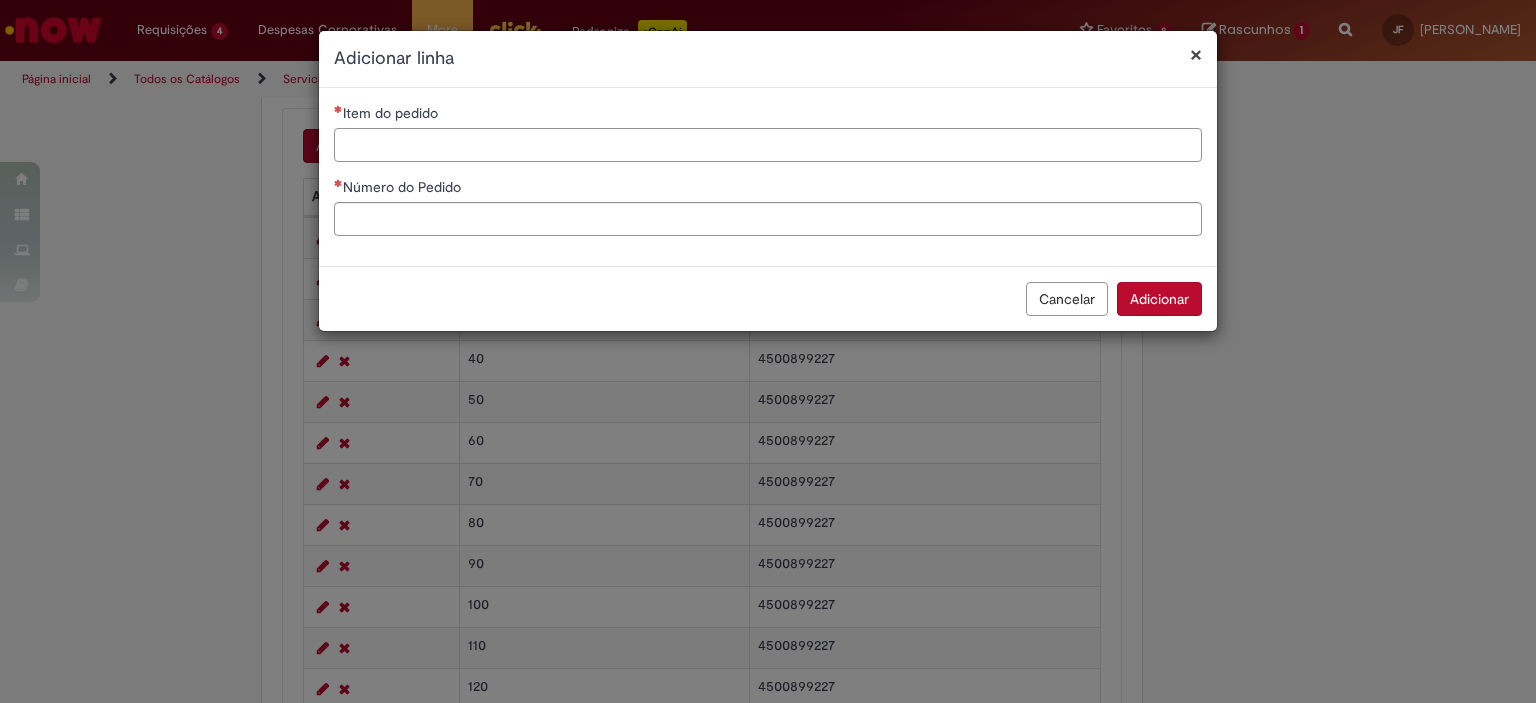 click on "Item do pedido" at bounding box center [768, 145] 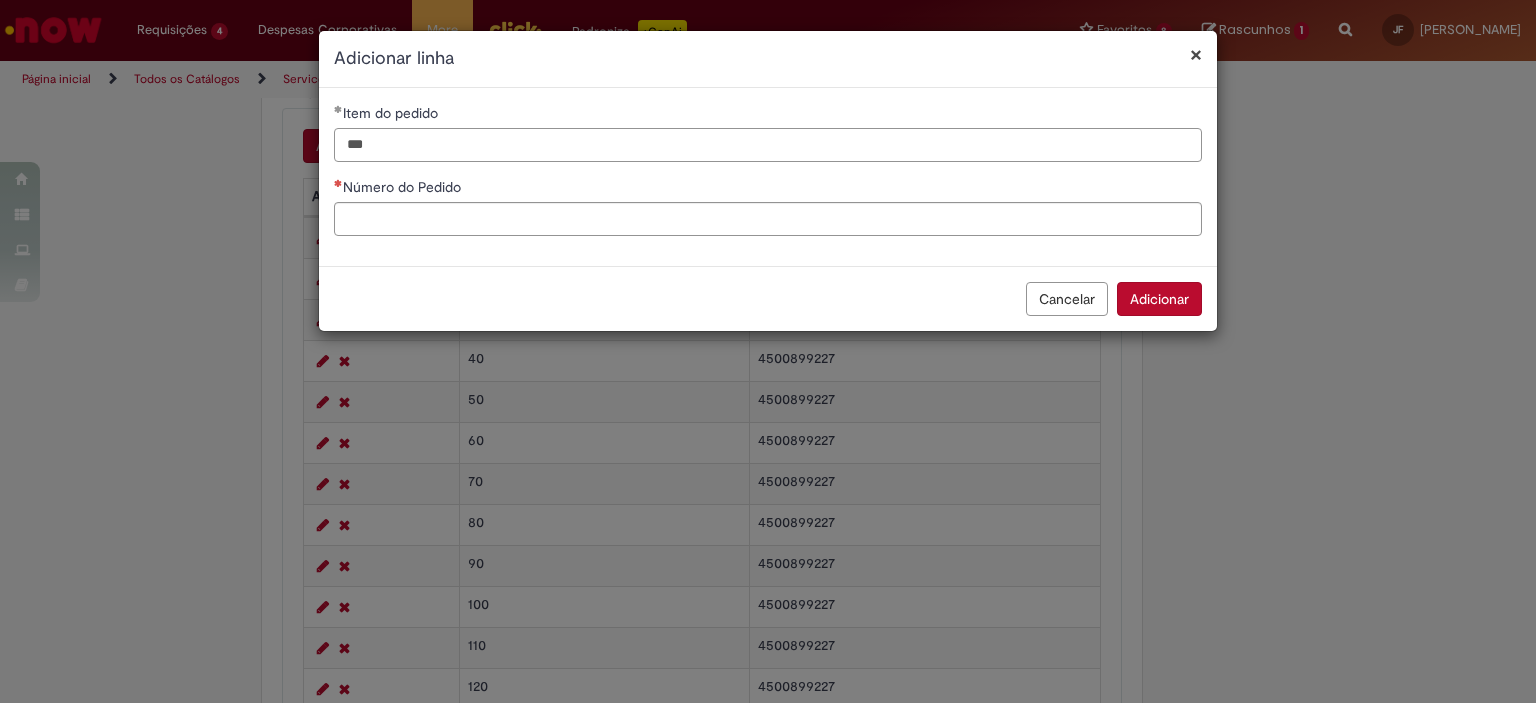 type on "***" 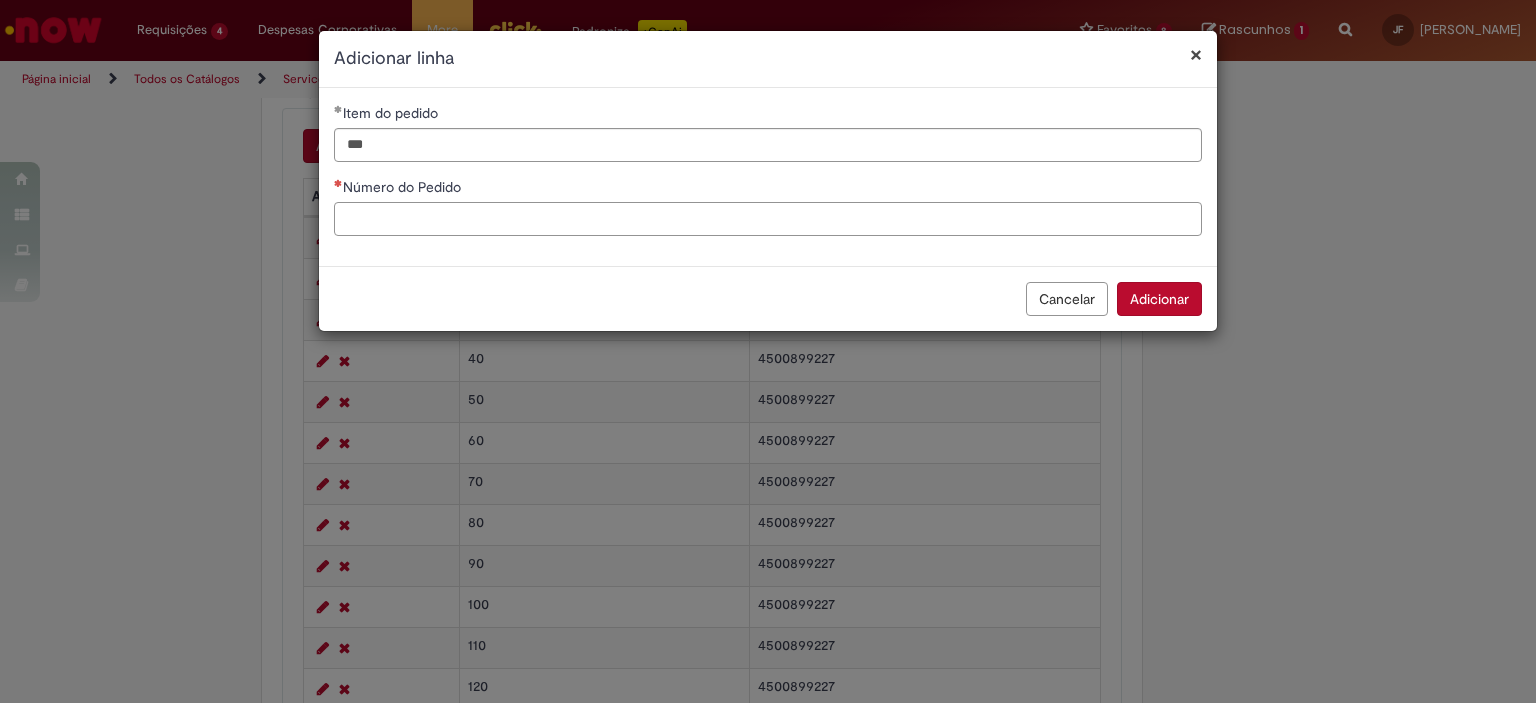 paste on "**********" 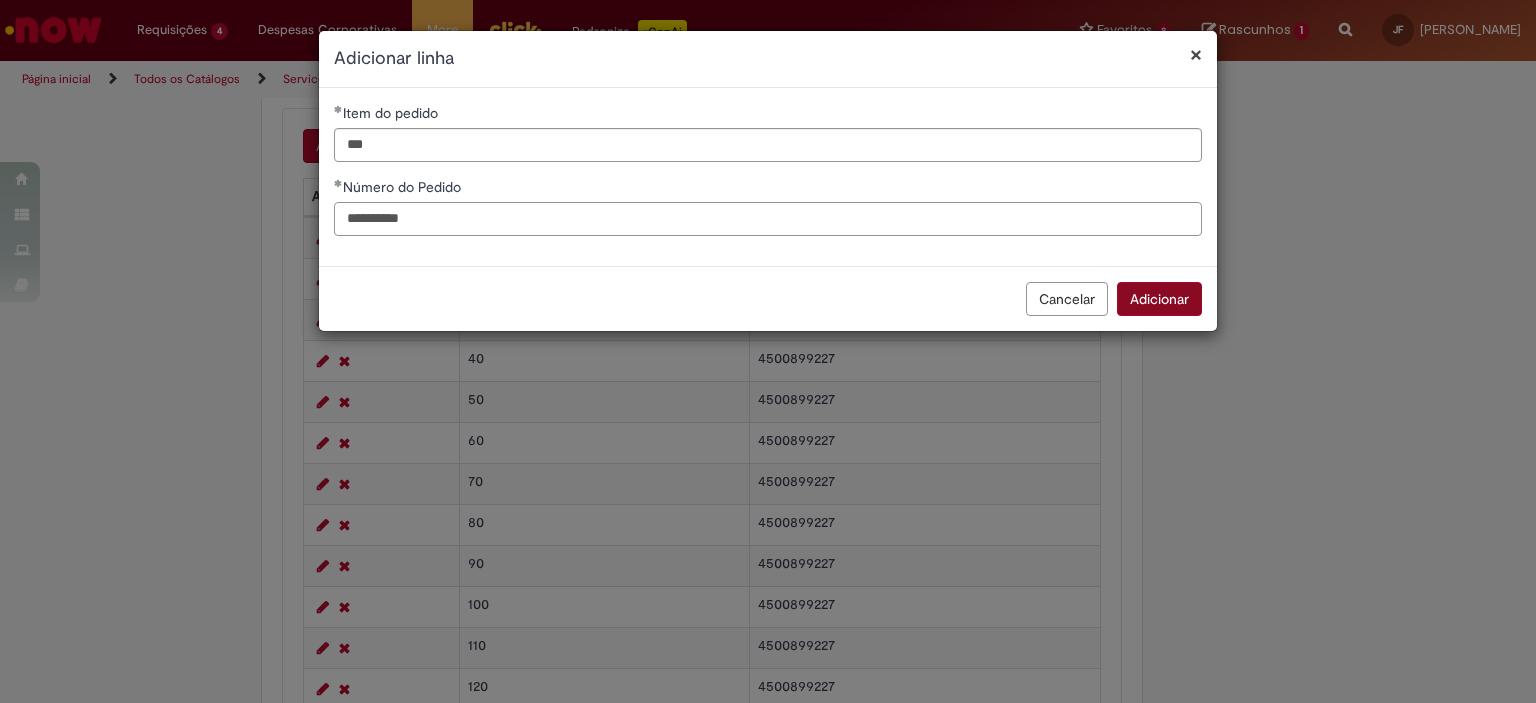 type on "**********" 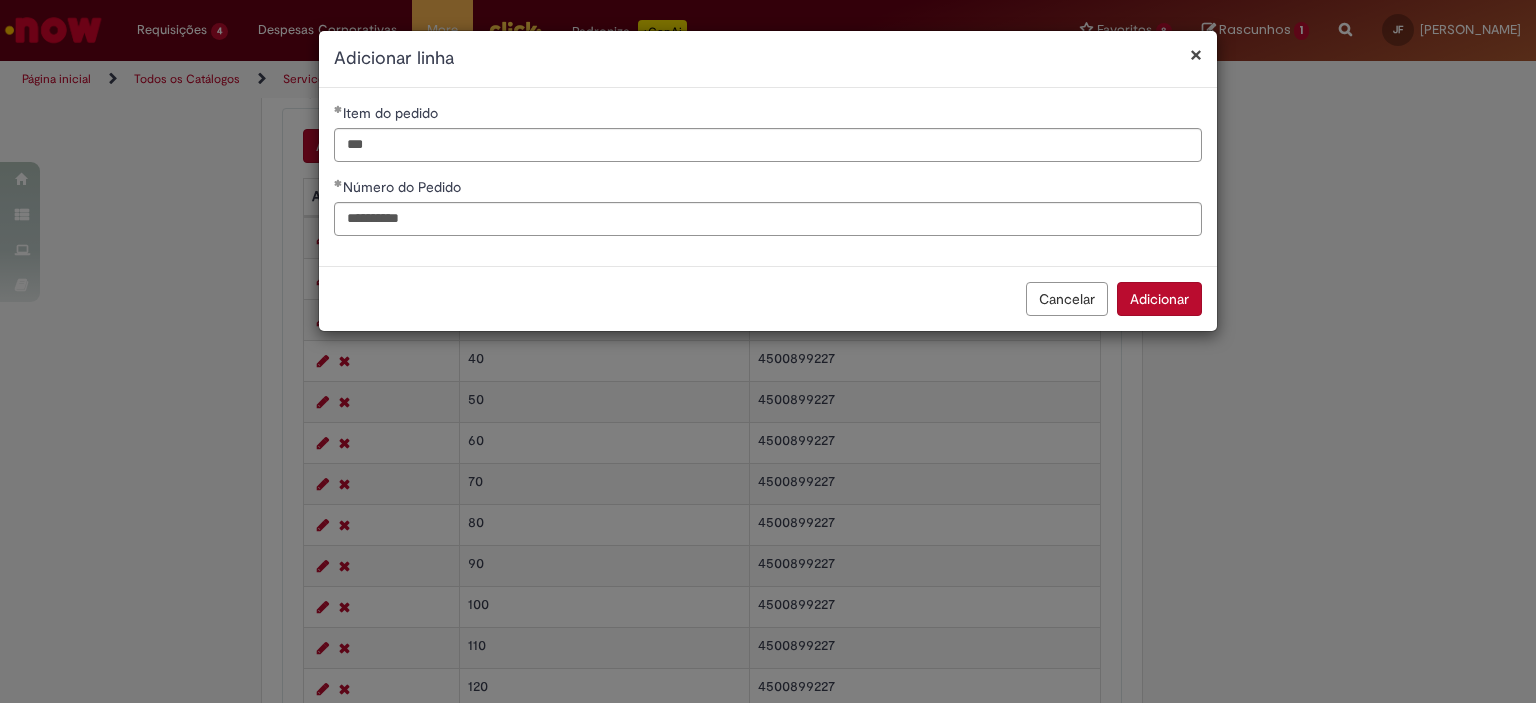 click on "Adicionar" at bounding box center (1159, 299) 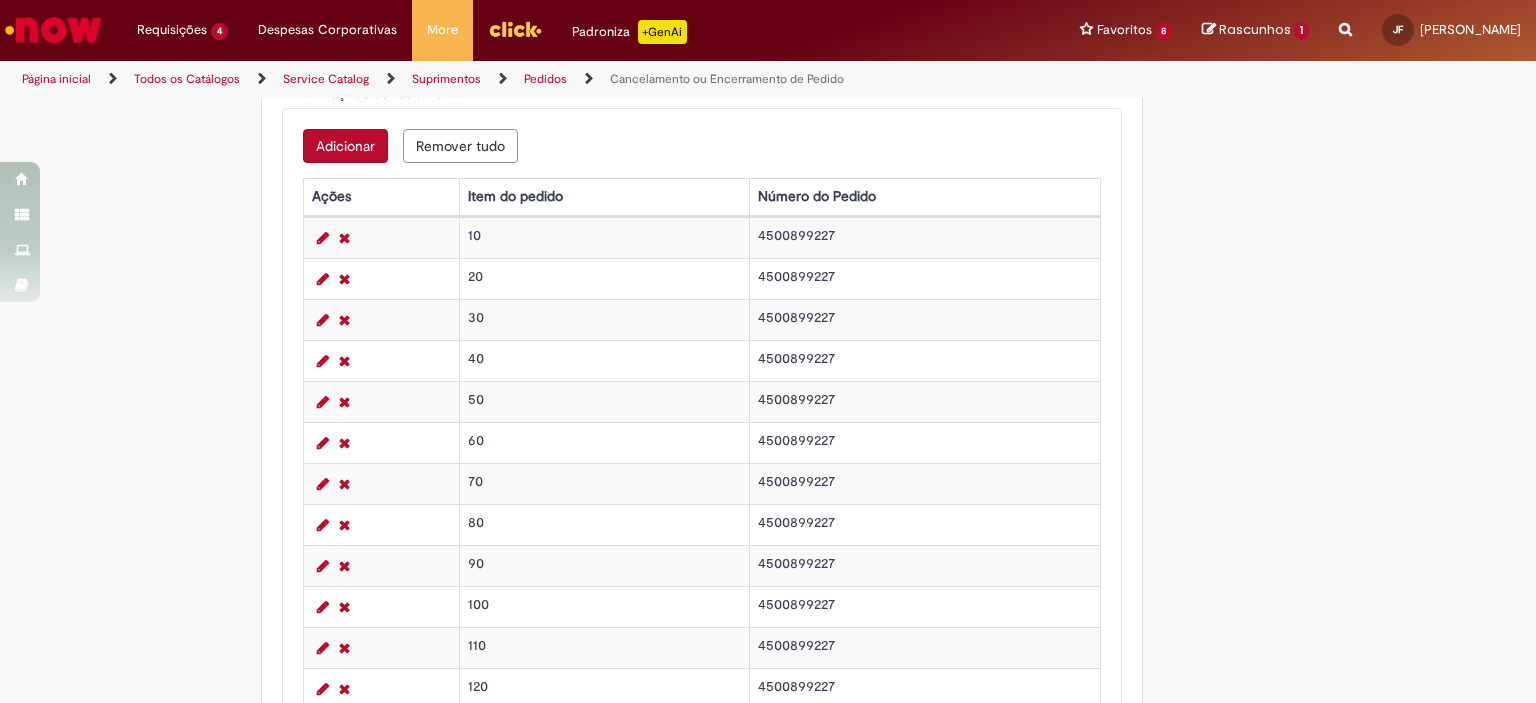 click on "Adicionar" at bounding box center (345, 146) 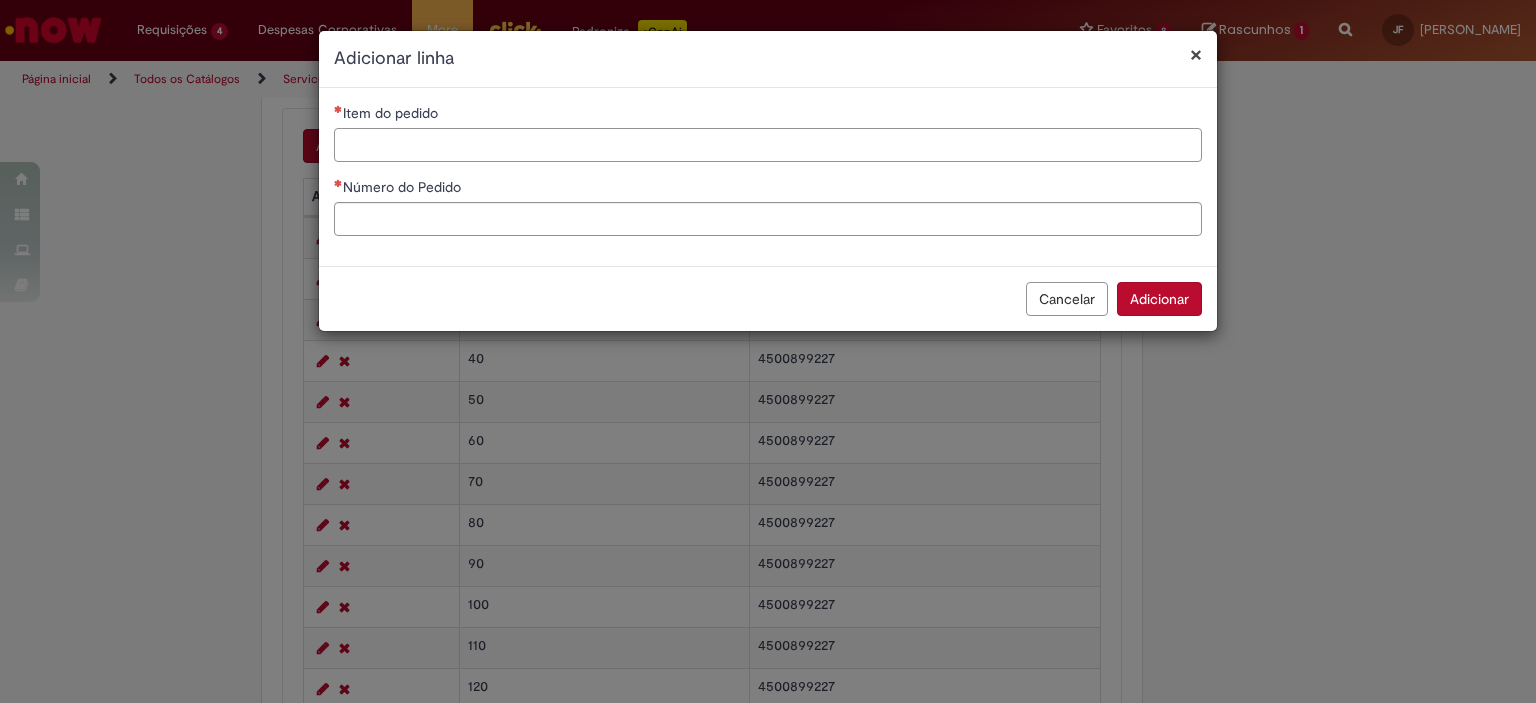click on "Item do pedido" at bounding box center (768, 145) 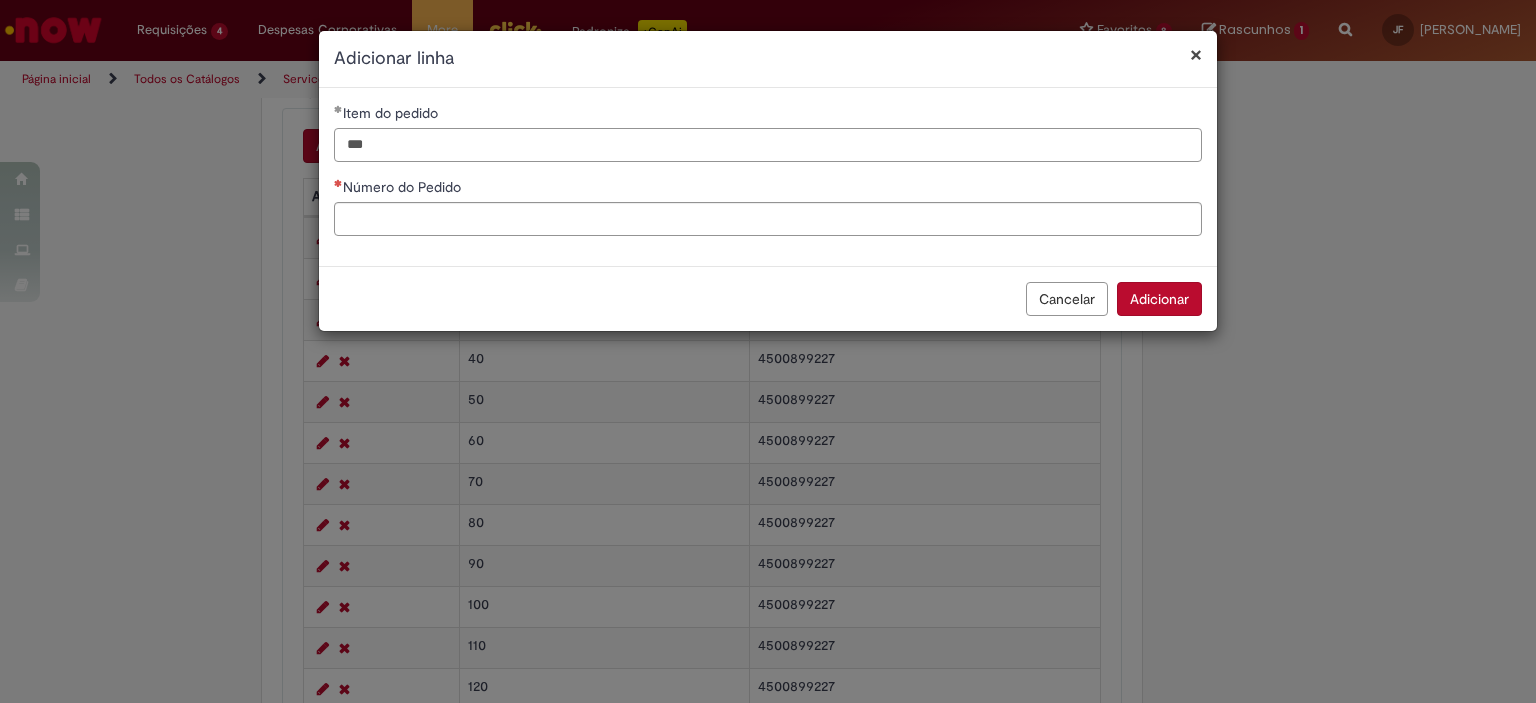 type on "***" 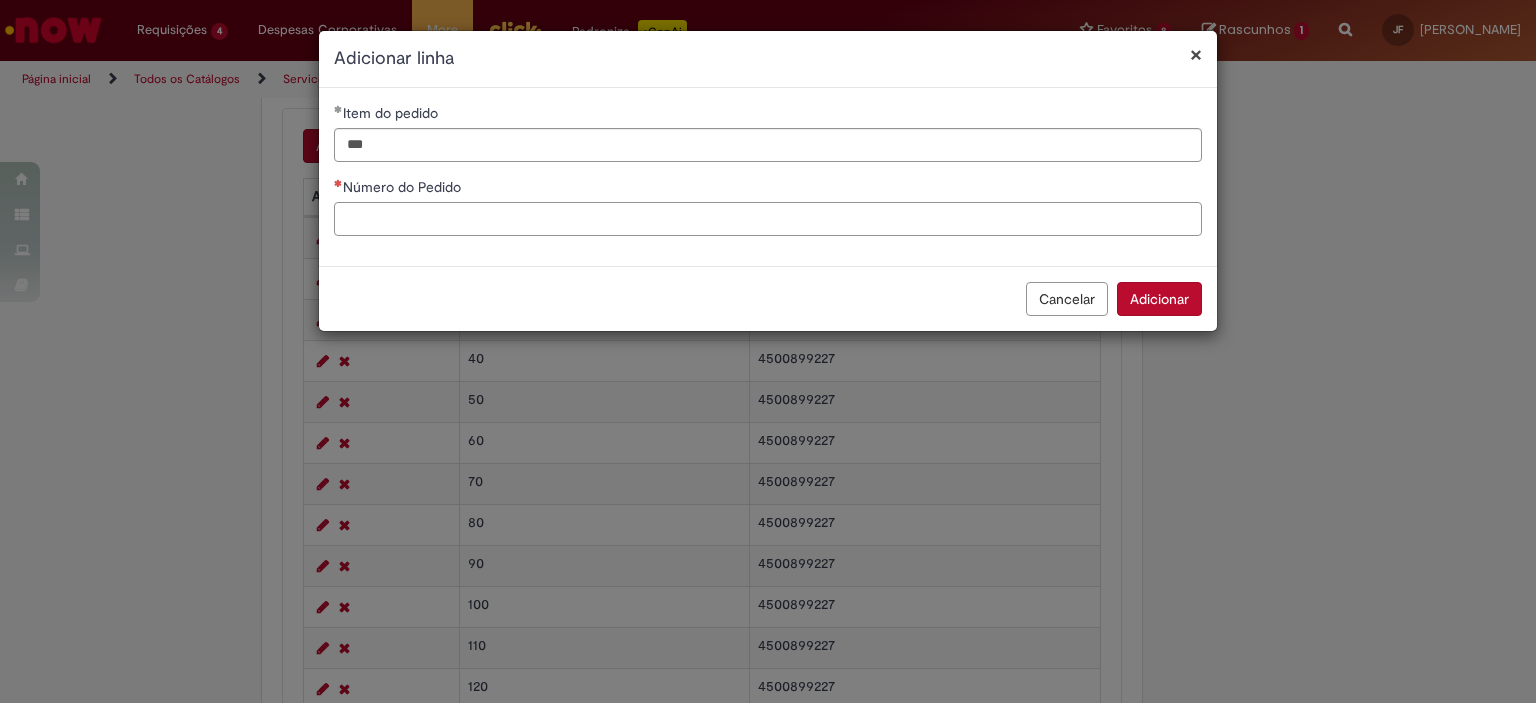 paste on "**********" 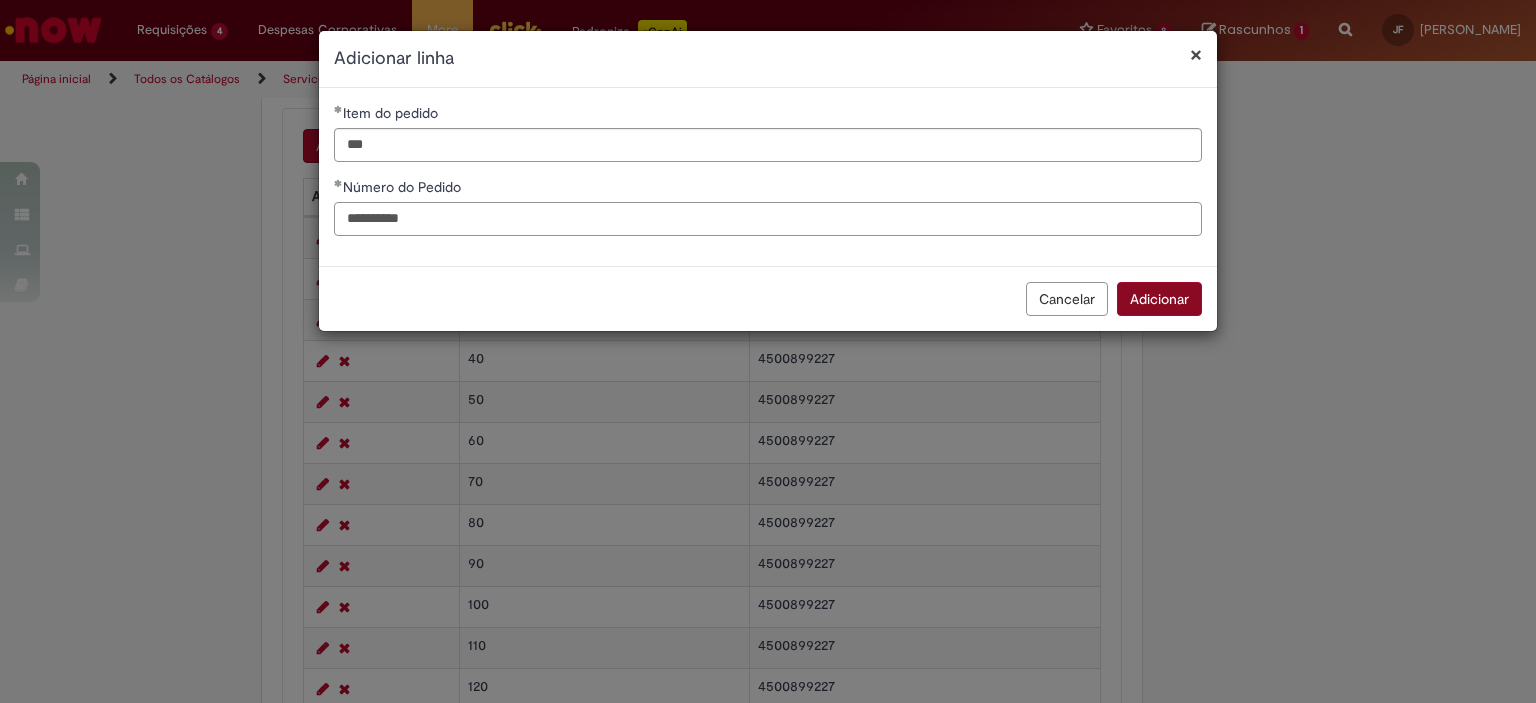 type on "**********" 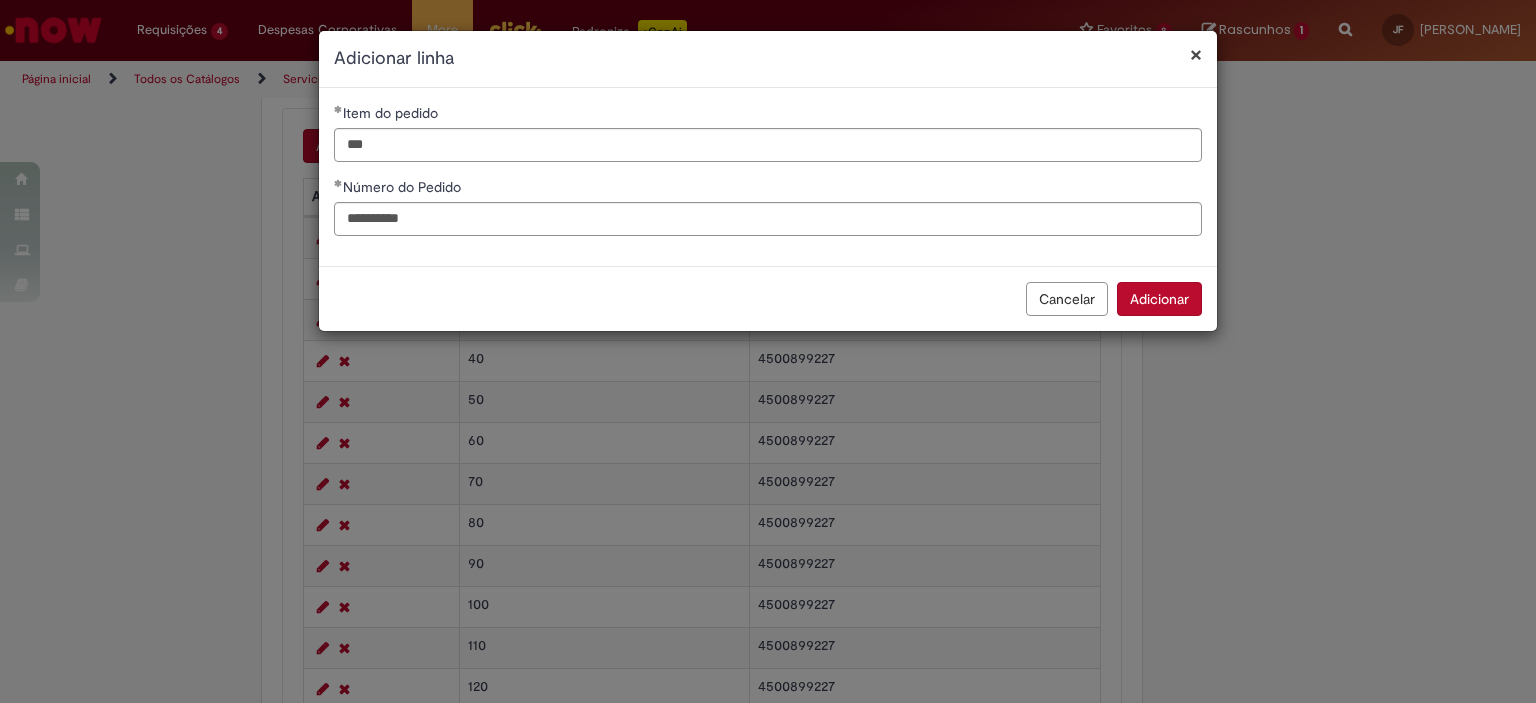 click on "Adicionar" at bounding box center (1159, 299) 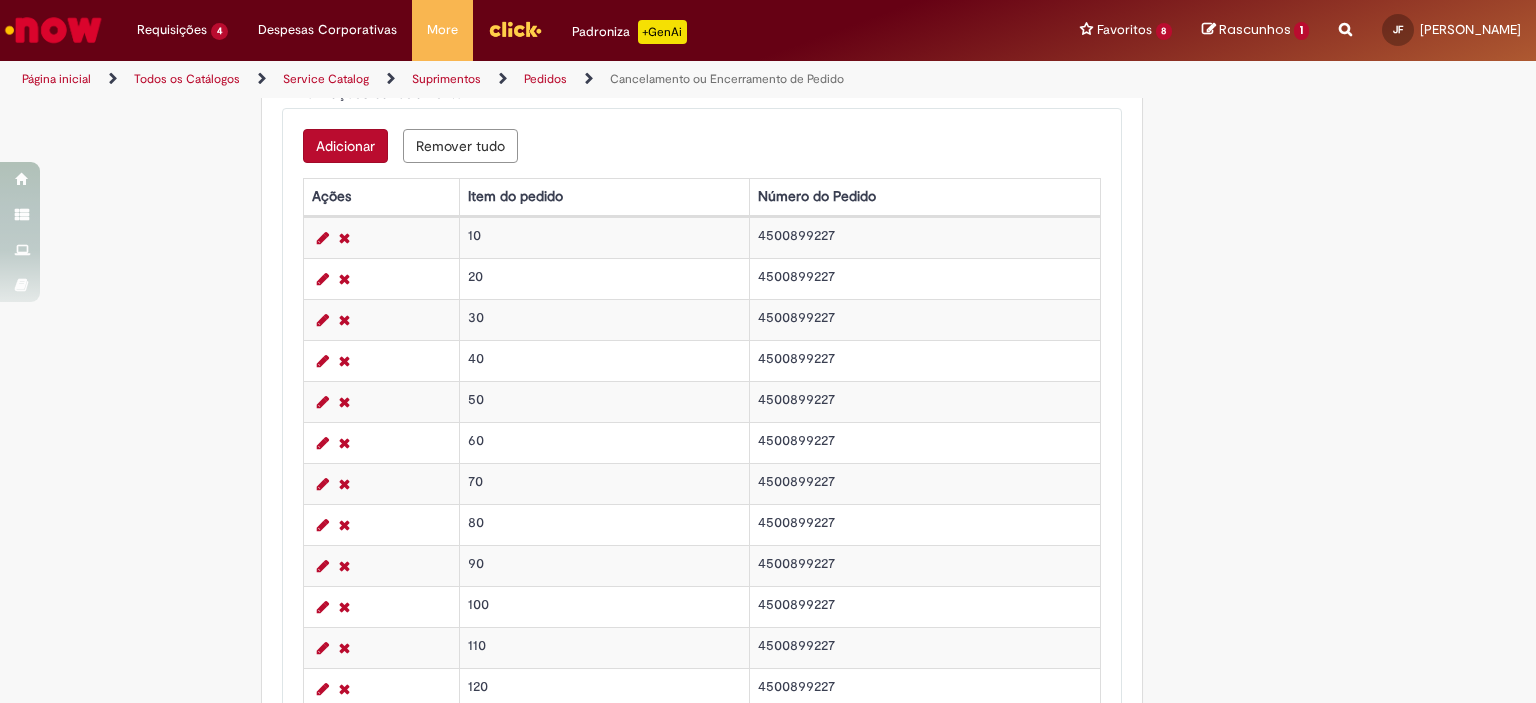 click on "Adicionar" at bounding box center (345, 146) 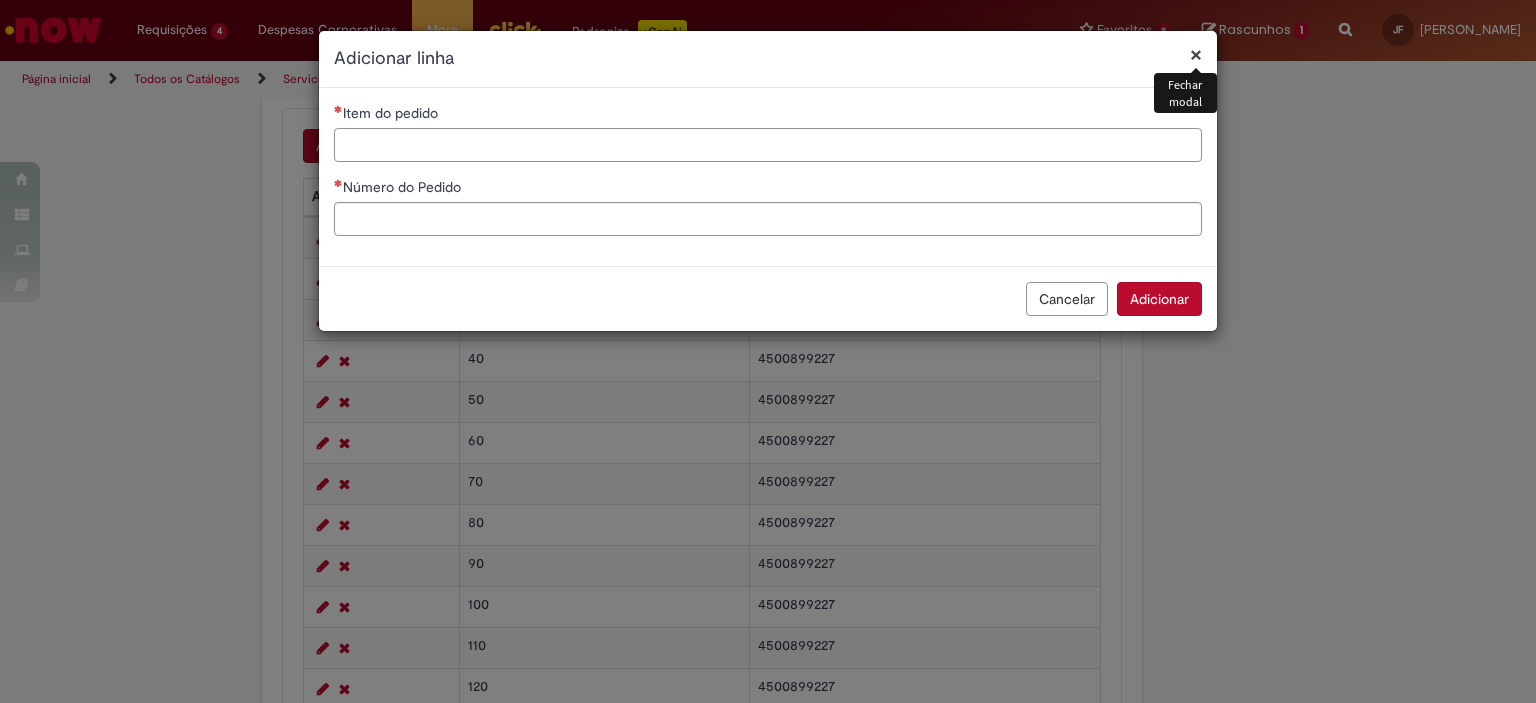 click on "Item do pedido" at bounding box center [768, 145] 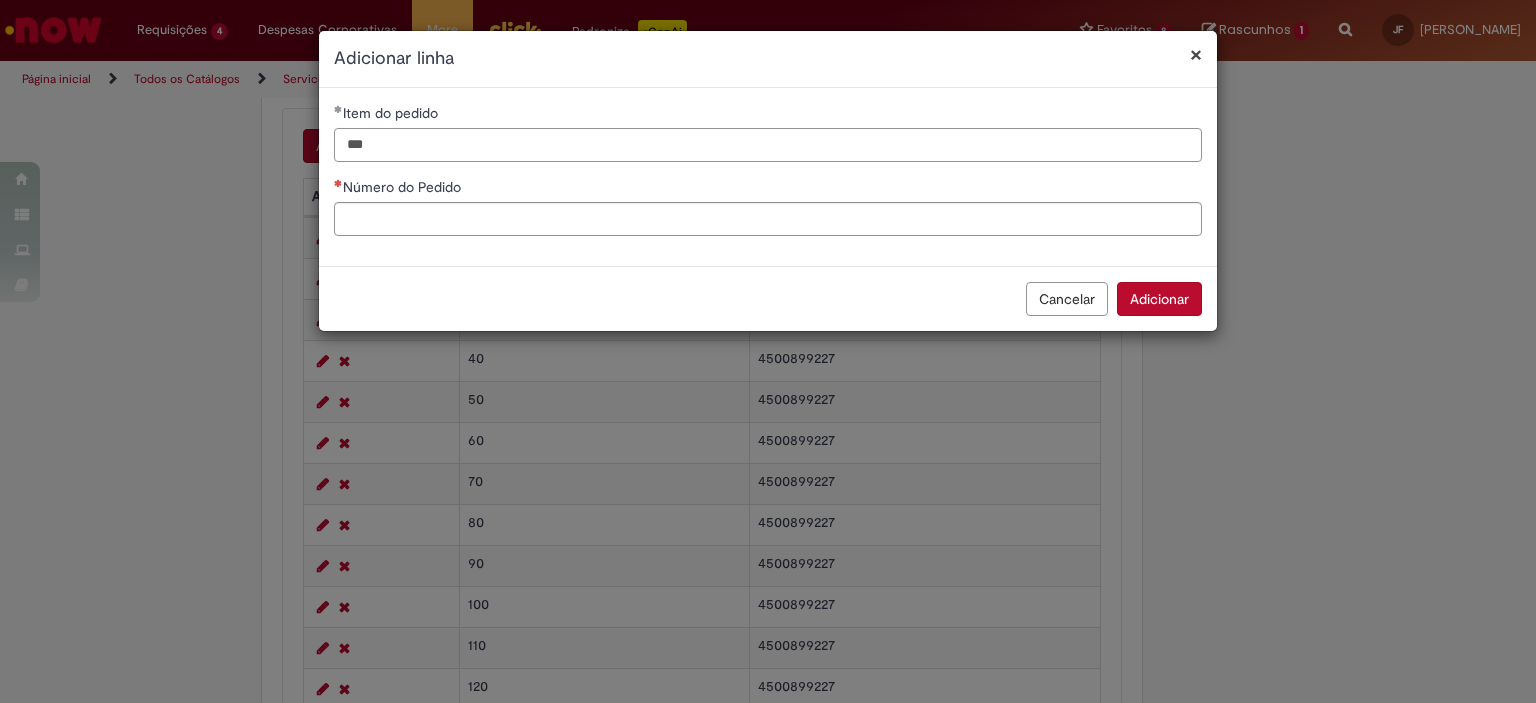 type on "***" 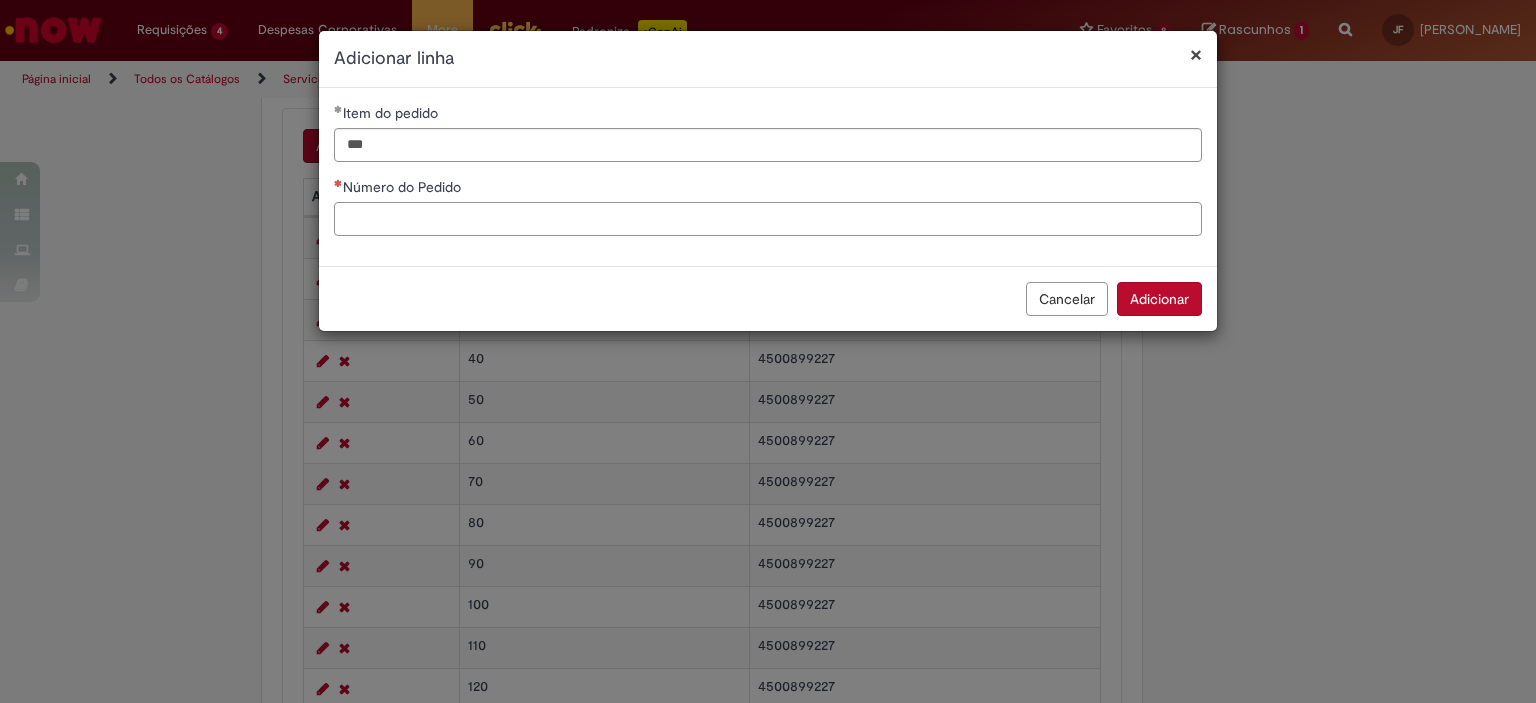paste on "**********" 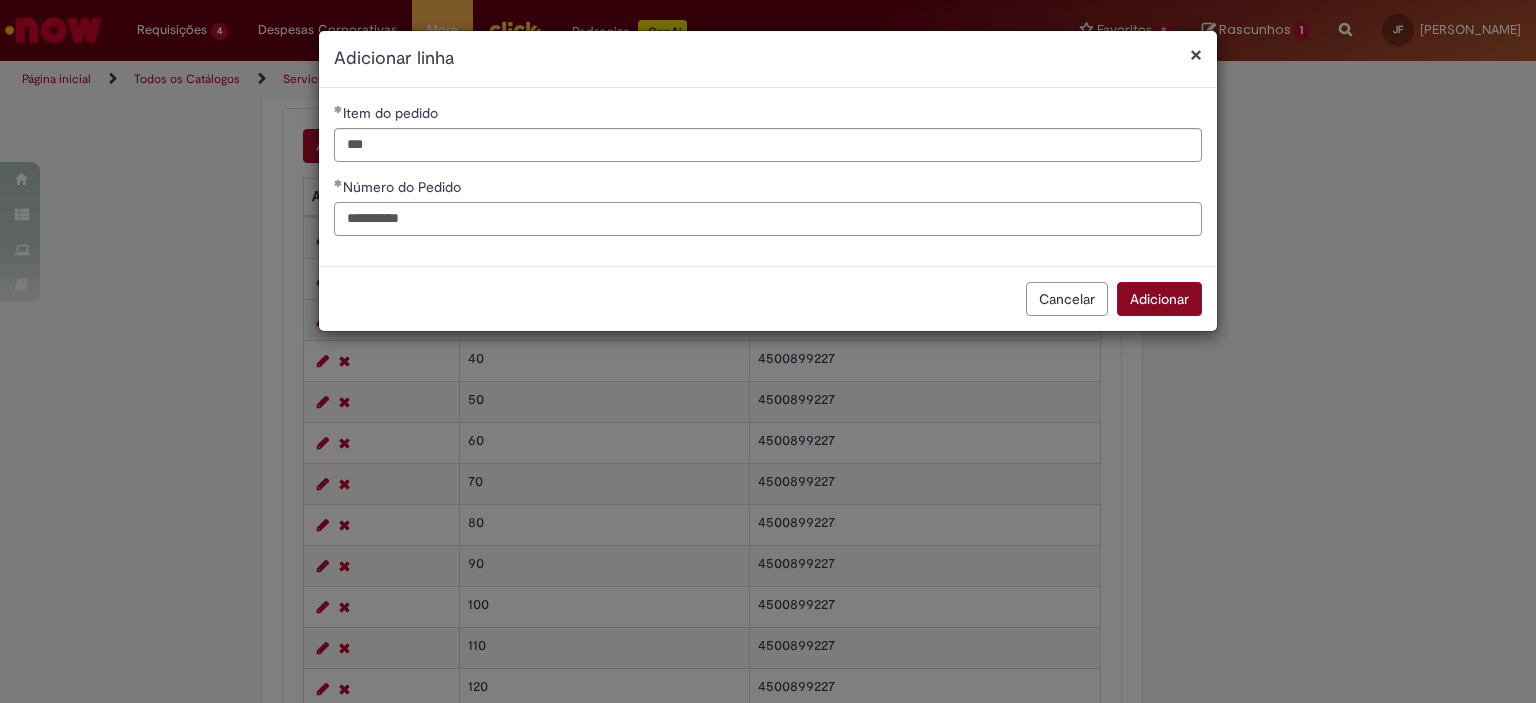 type on "**********" 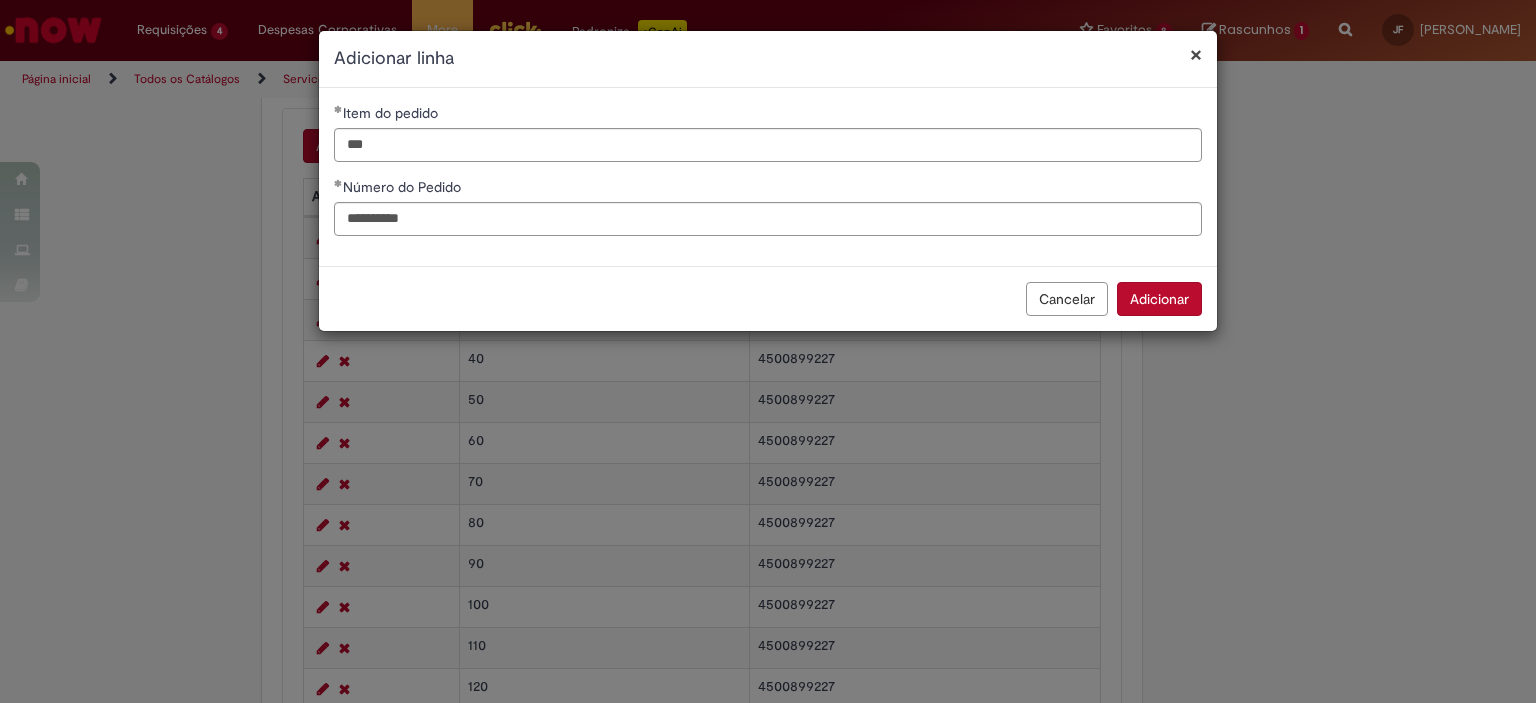 click on "Adicionar" at bounding box center (1159, 299) 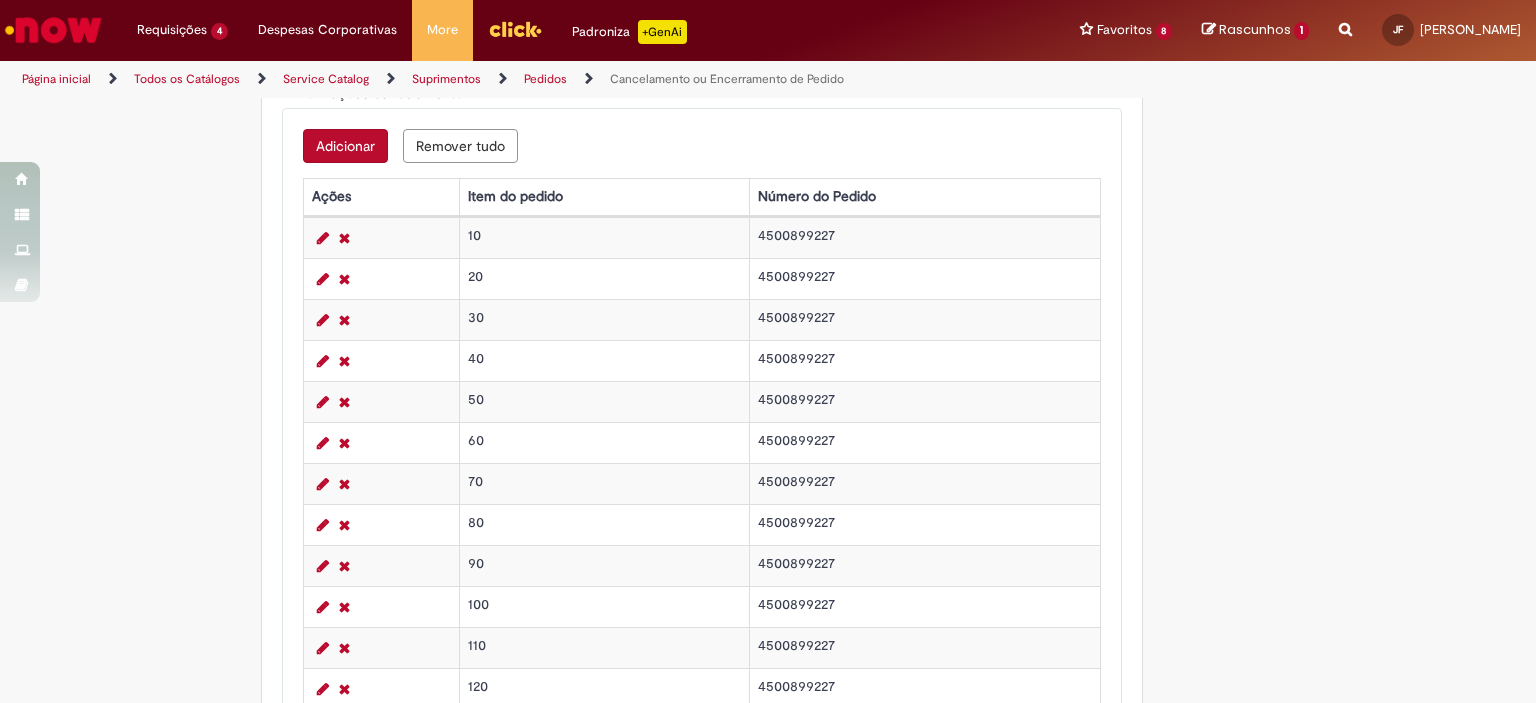 click on "Adicionar" at bounding box center [345, 146] 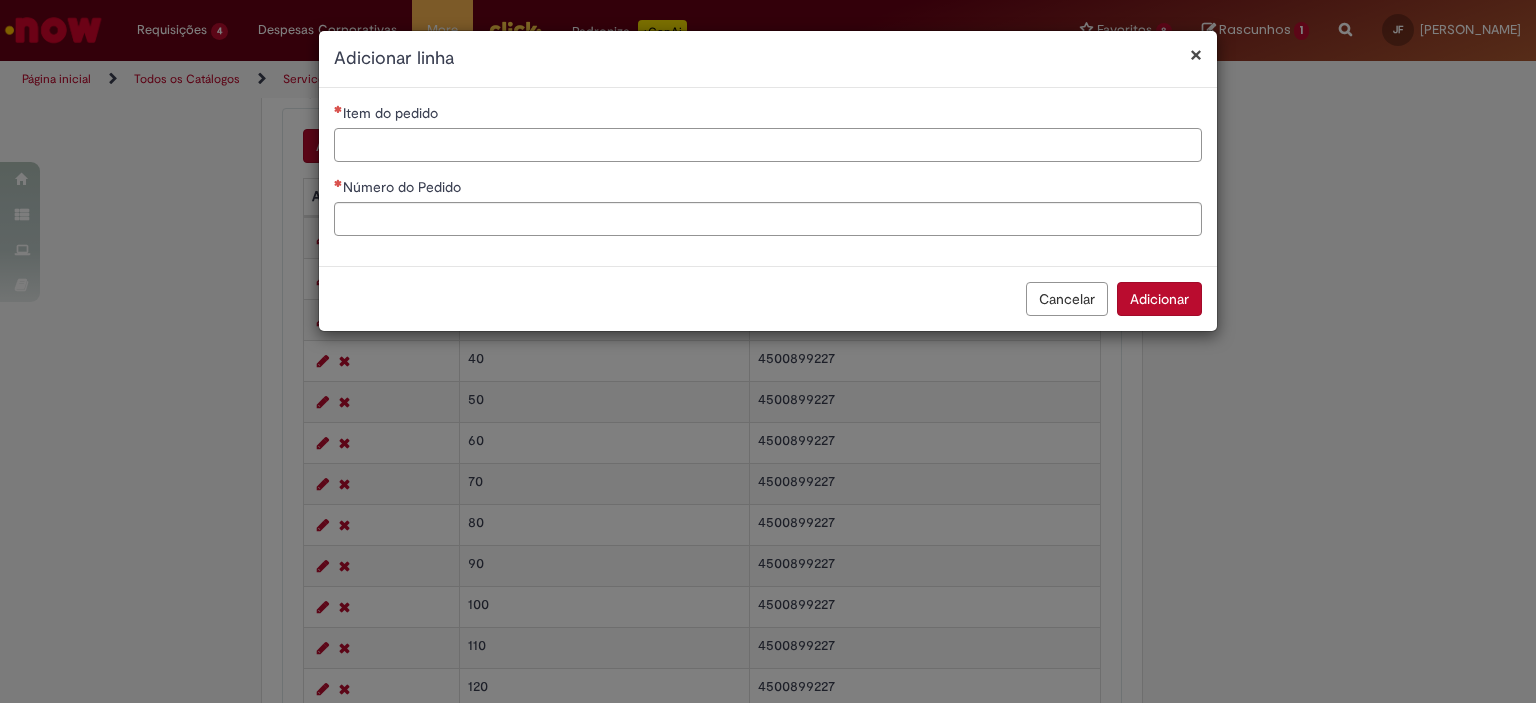click on "Item do pedido" at bounding box center (768, 145) 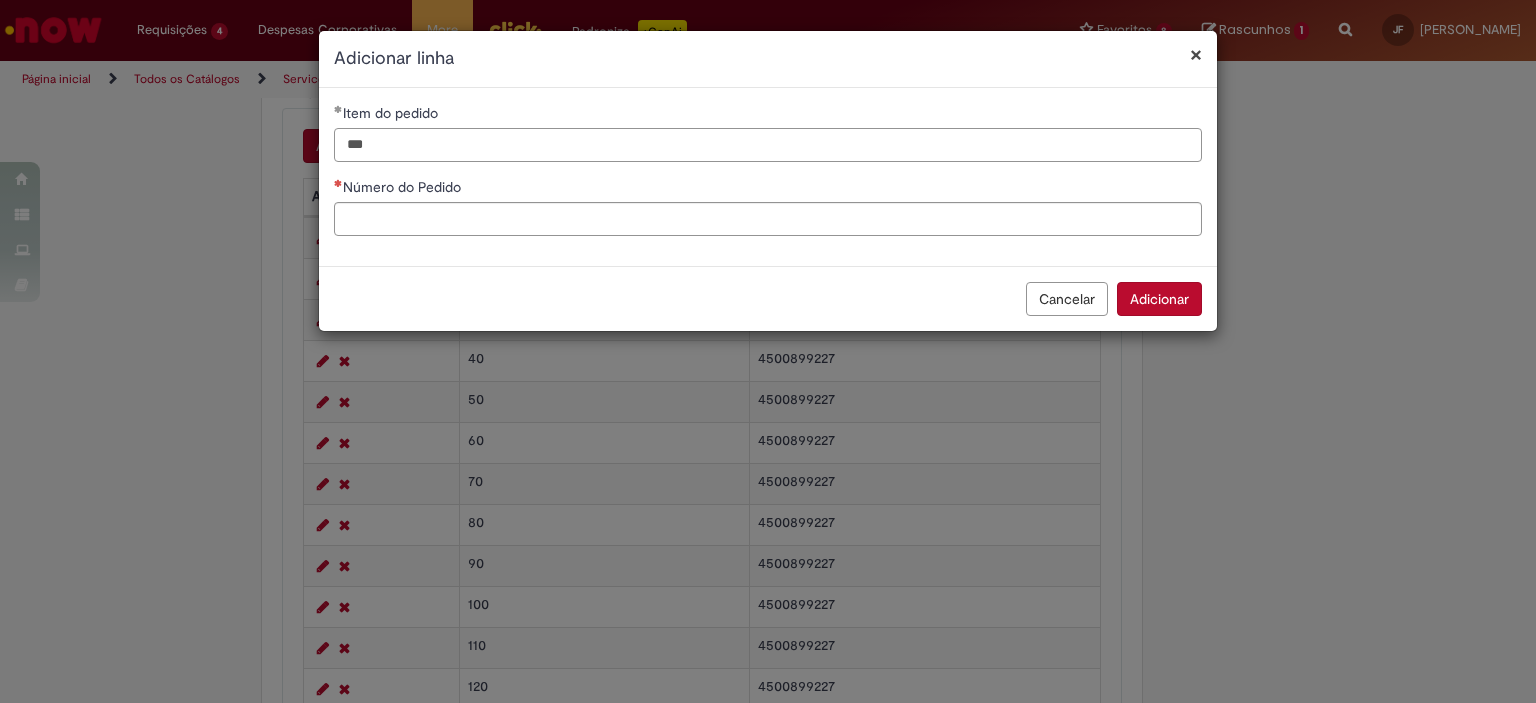 type on "***" 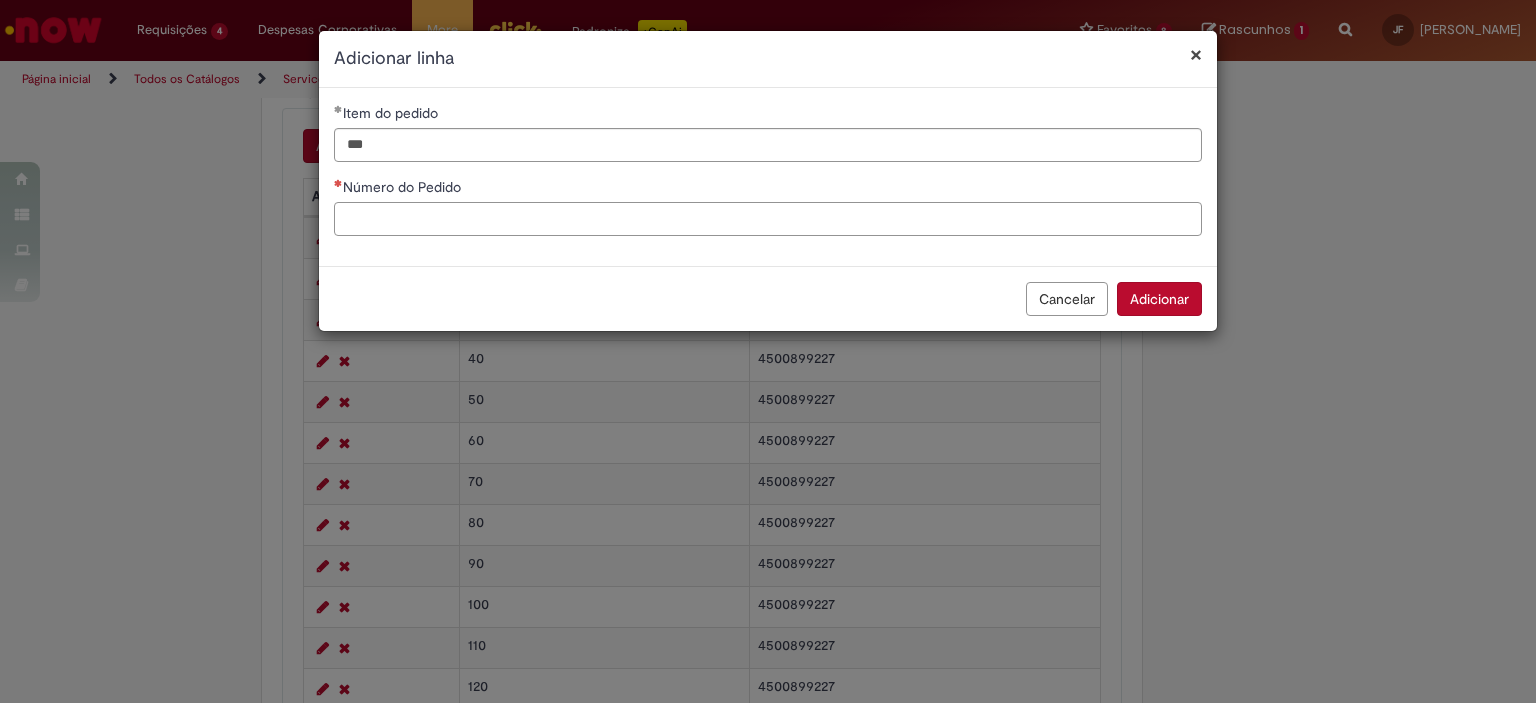 paste on "**********" 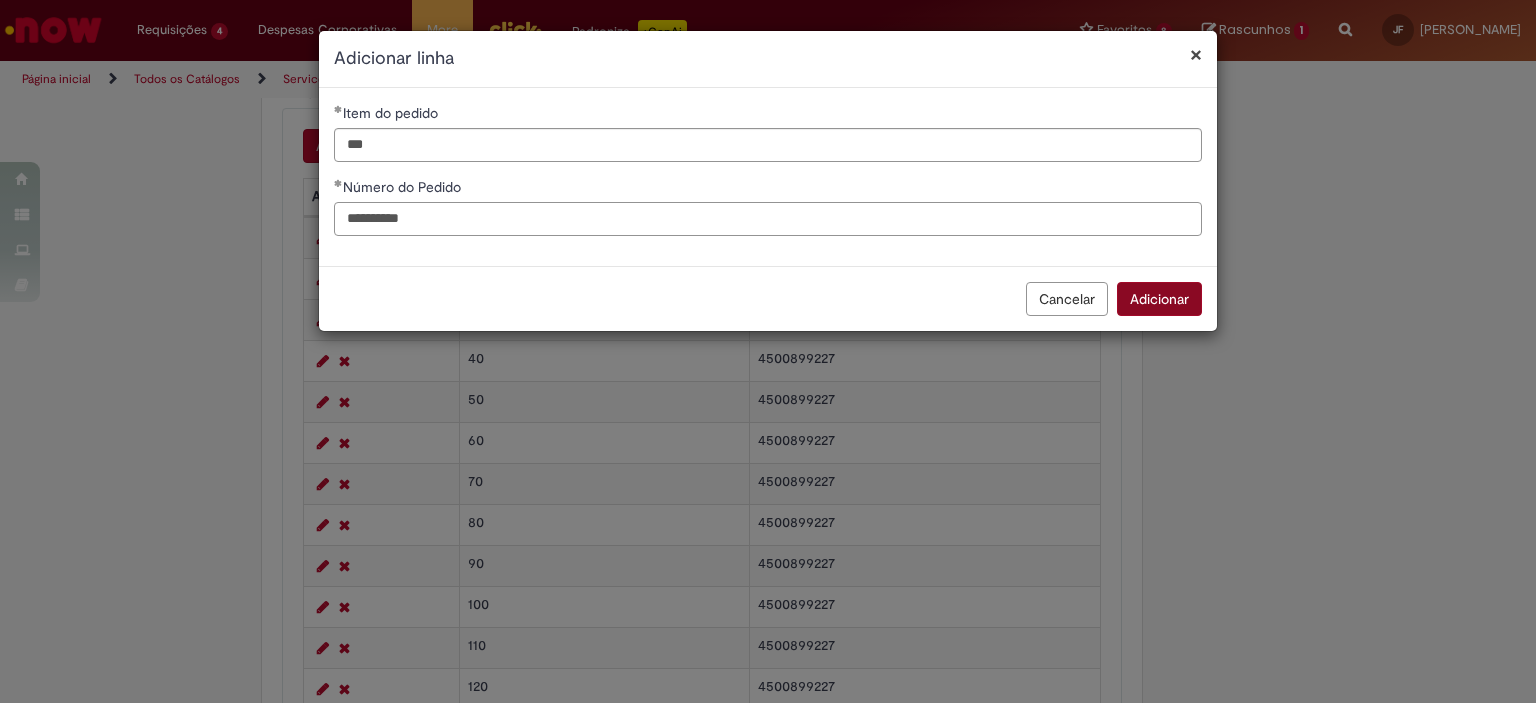 type on "**********" 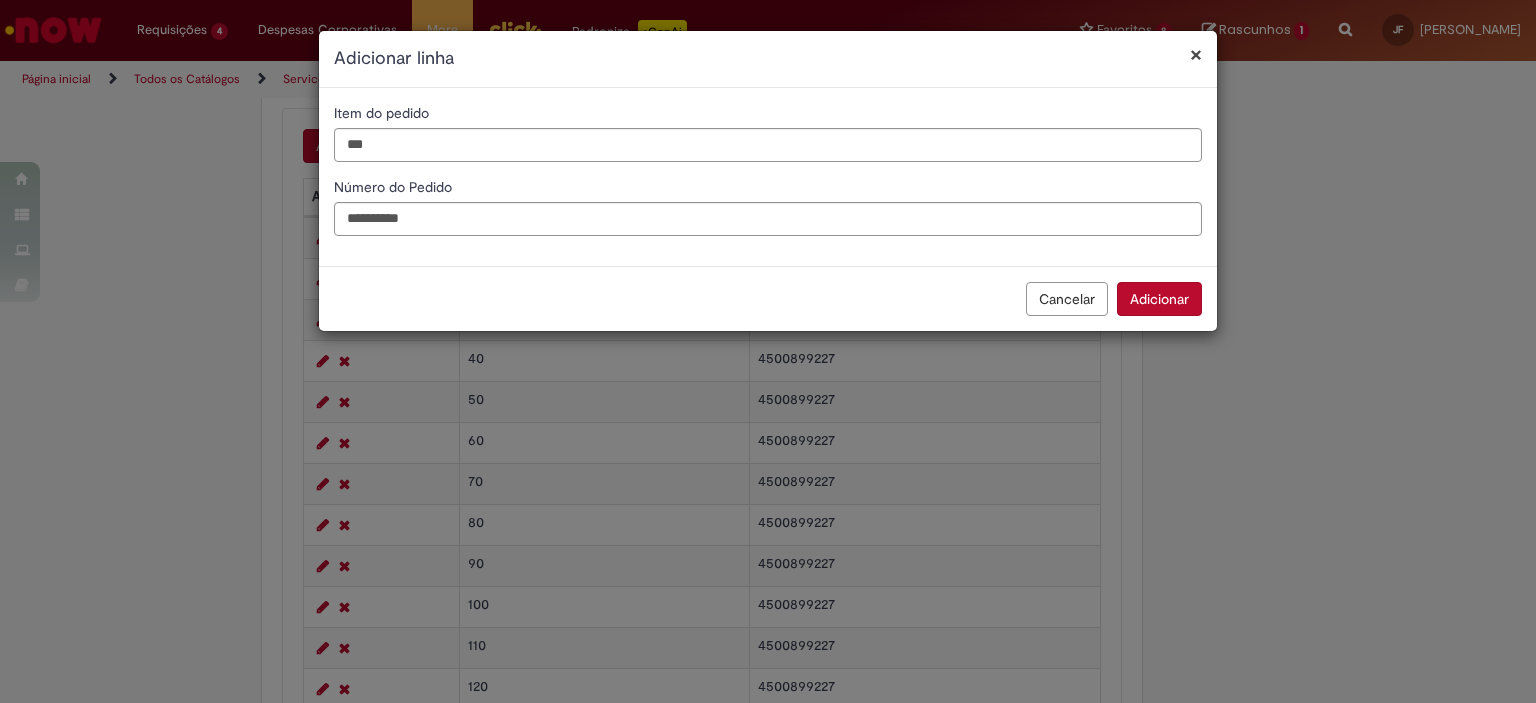 click on "Adicionar" at bounding box center (1159, 299) 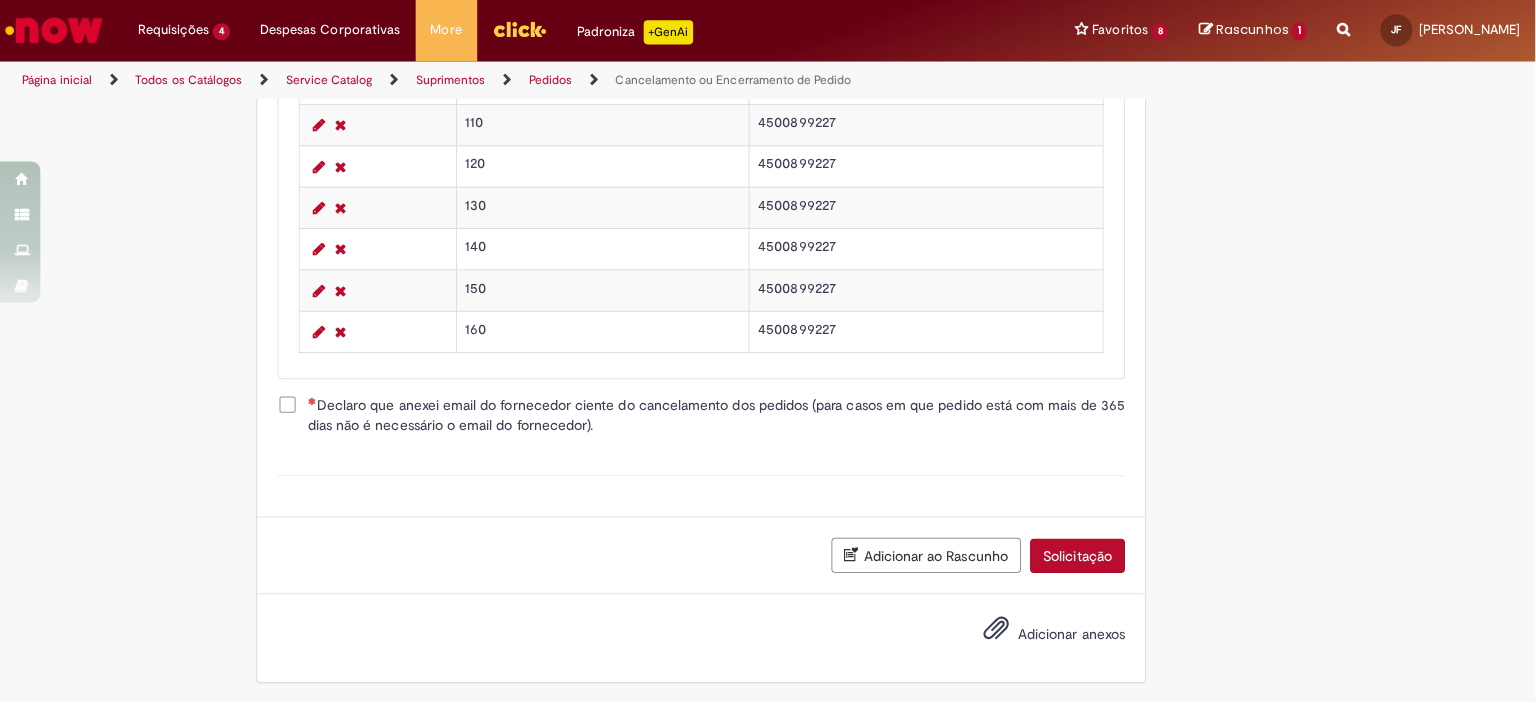 scroll, scrollTop: 1719, scrollLeft: 0, axis: vertical 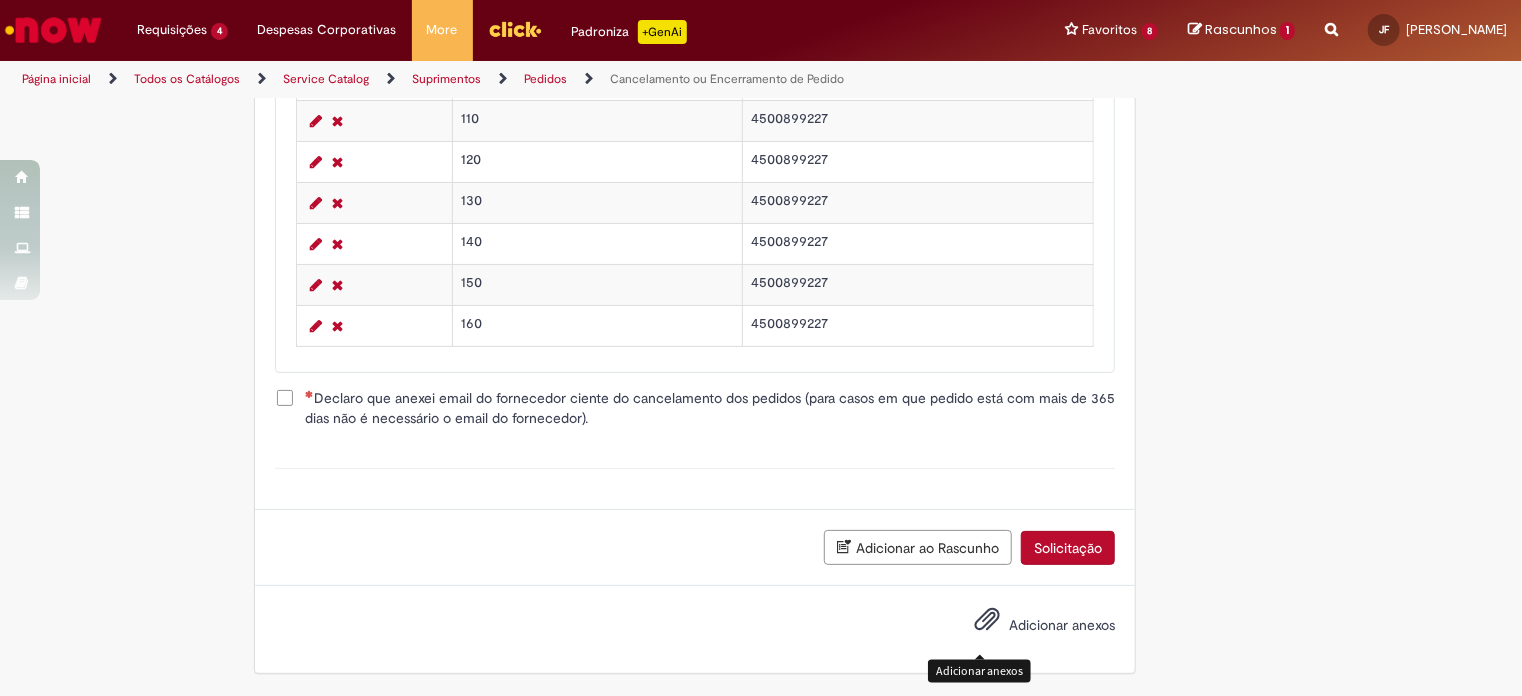 click on "Adicionar anexos" at bounding box center (1062, 626) 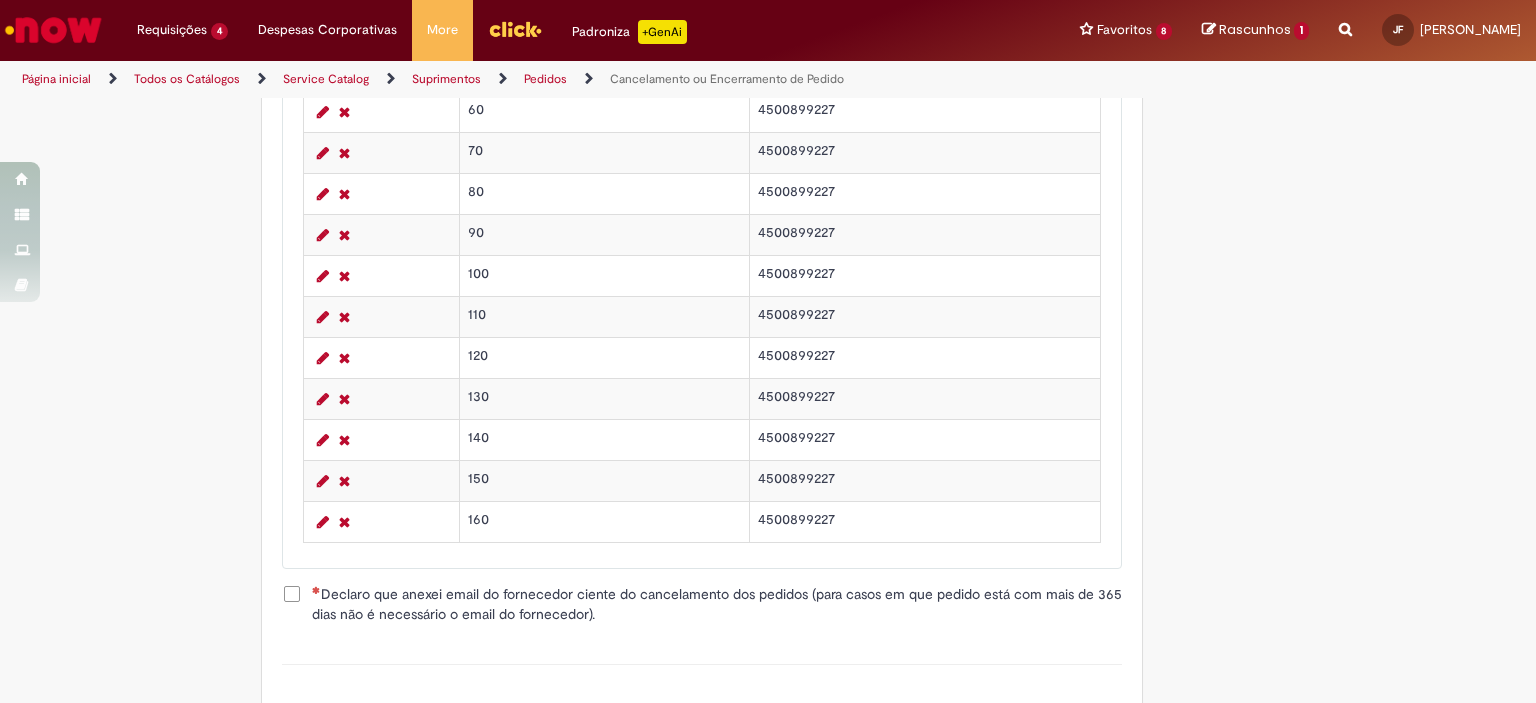 scroll, scrollTop: 1719, scrollLeft: 0, axis: vertical 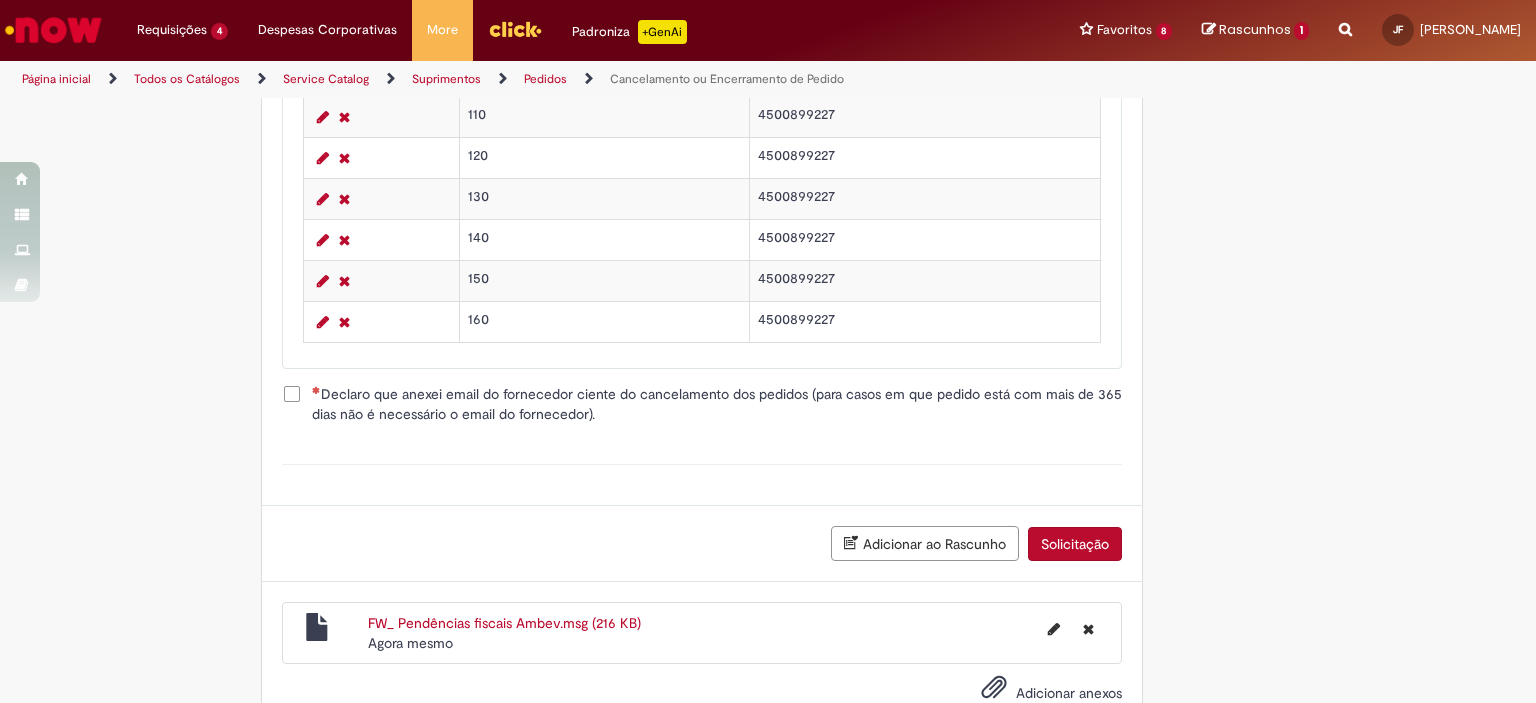 click on "Declaro que anexei email do fornecedor ciente do cancelamento dos pedidos (para casos em que pedido está com mais de 365 dias não é necessário o email do fornecedor)." at bounding box center [717, 404] 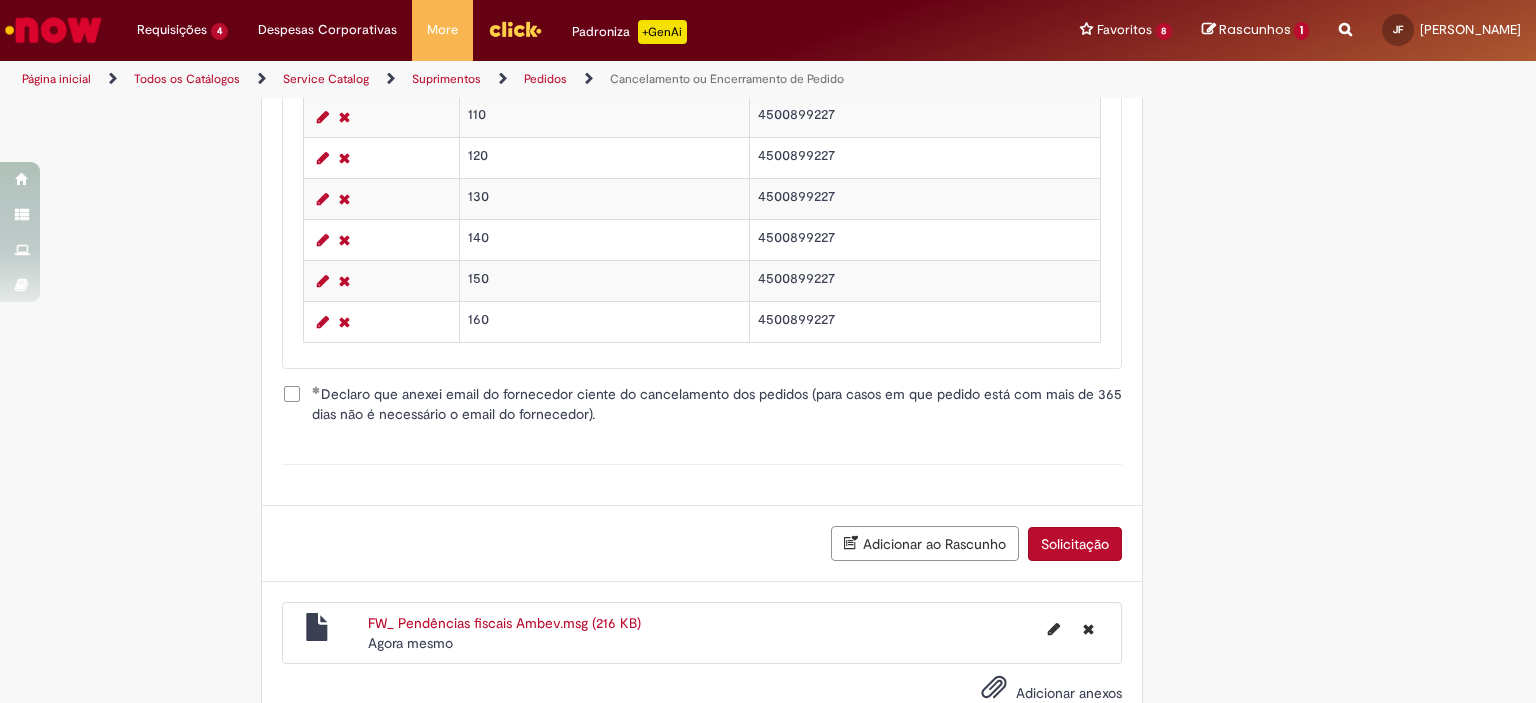 scroll, scrollTop: 1783, scrollLeft: 0, axis: vertical 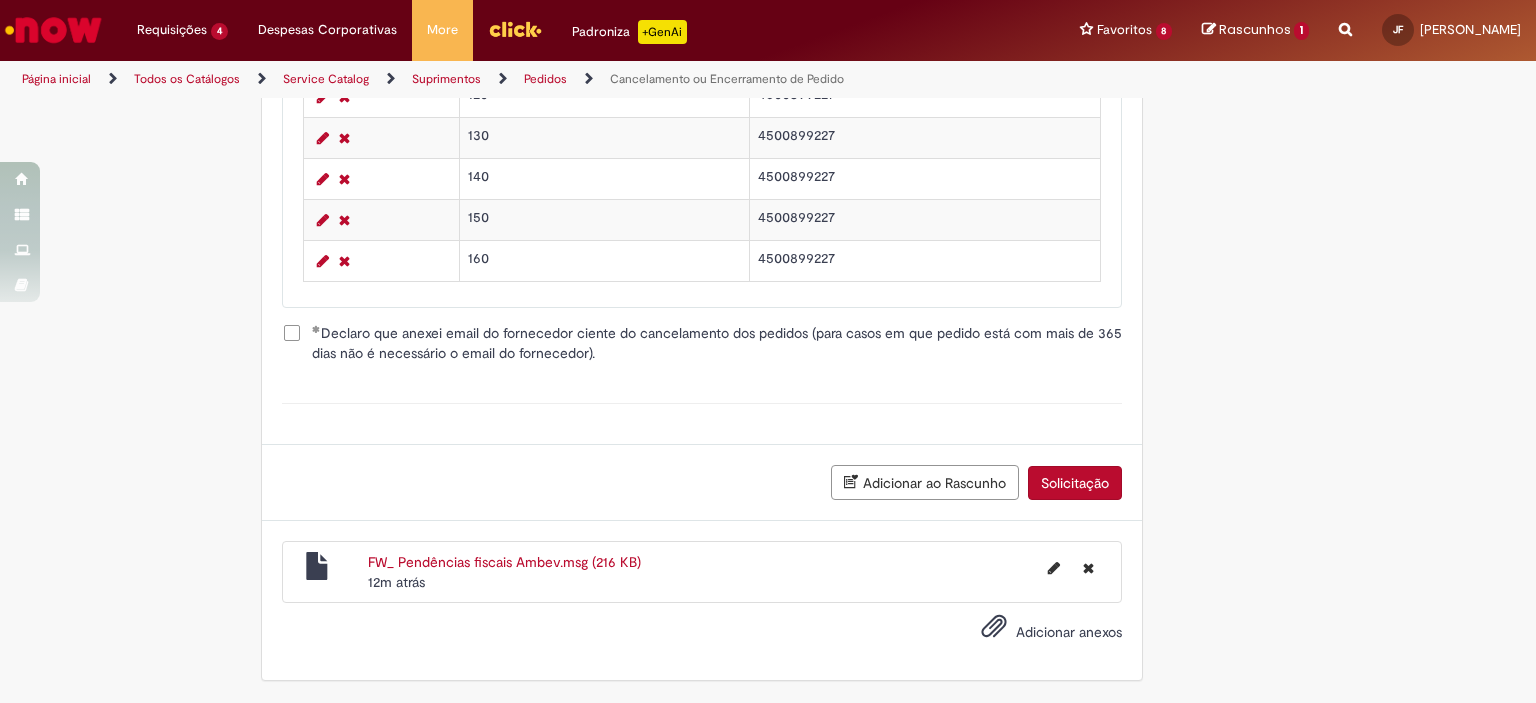click on "Adicionar ao Rascunho        Solicitação" at bounding box center (702, 482) 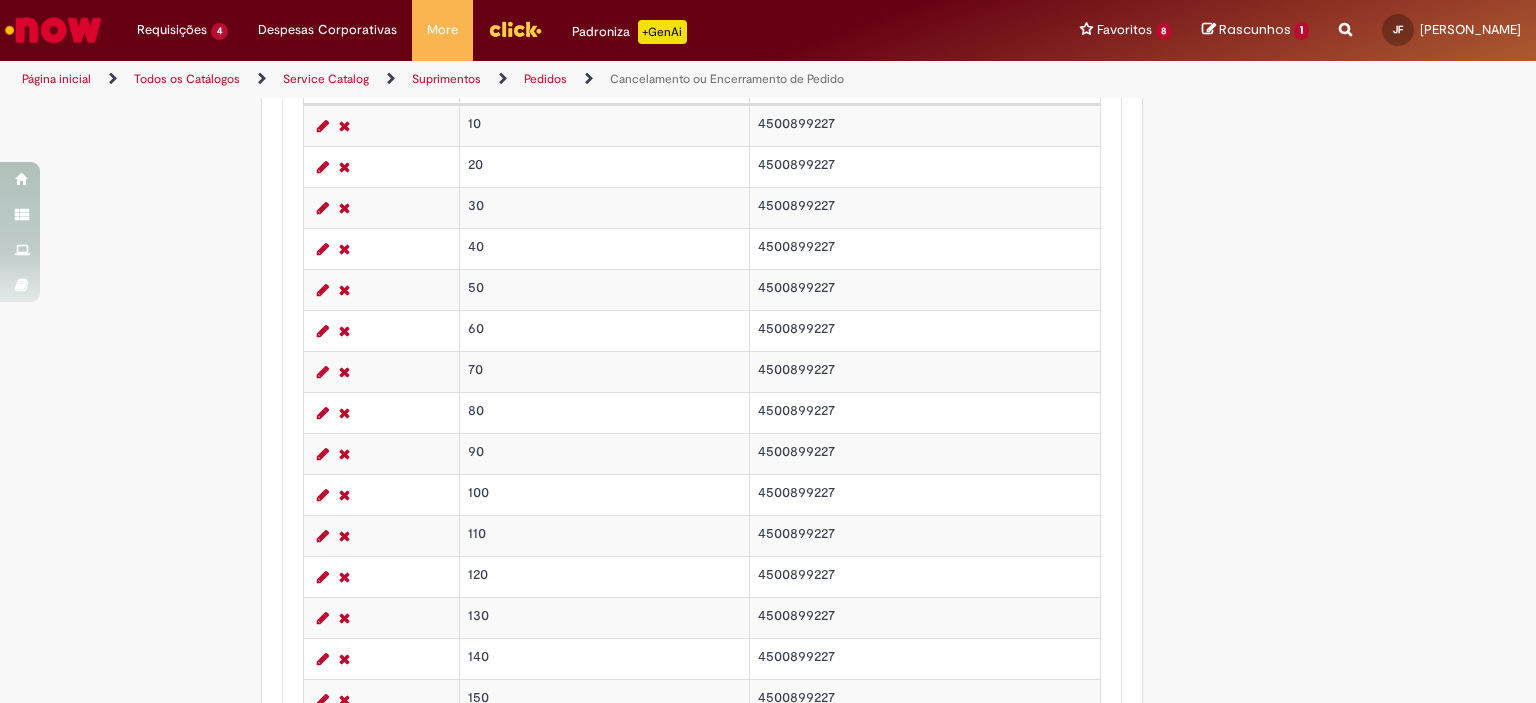 scroll, scrollTop: 1783, scrollLeft: 0, axis: vertical 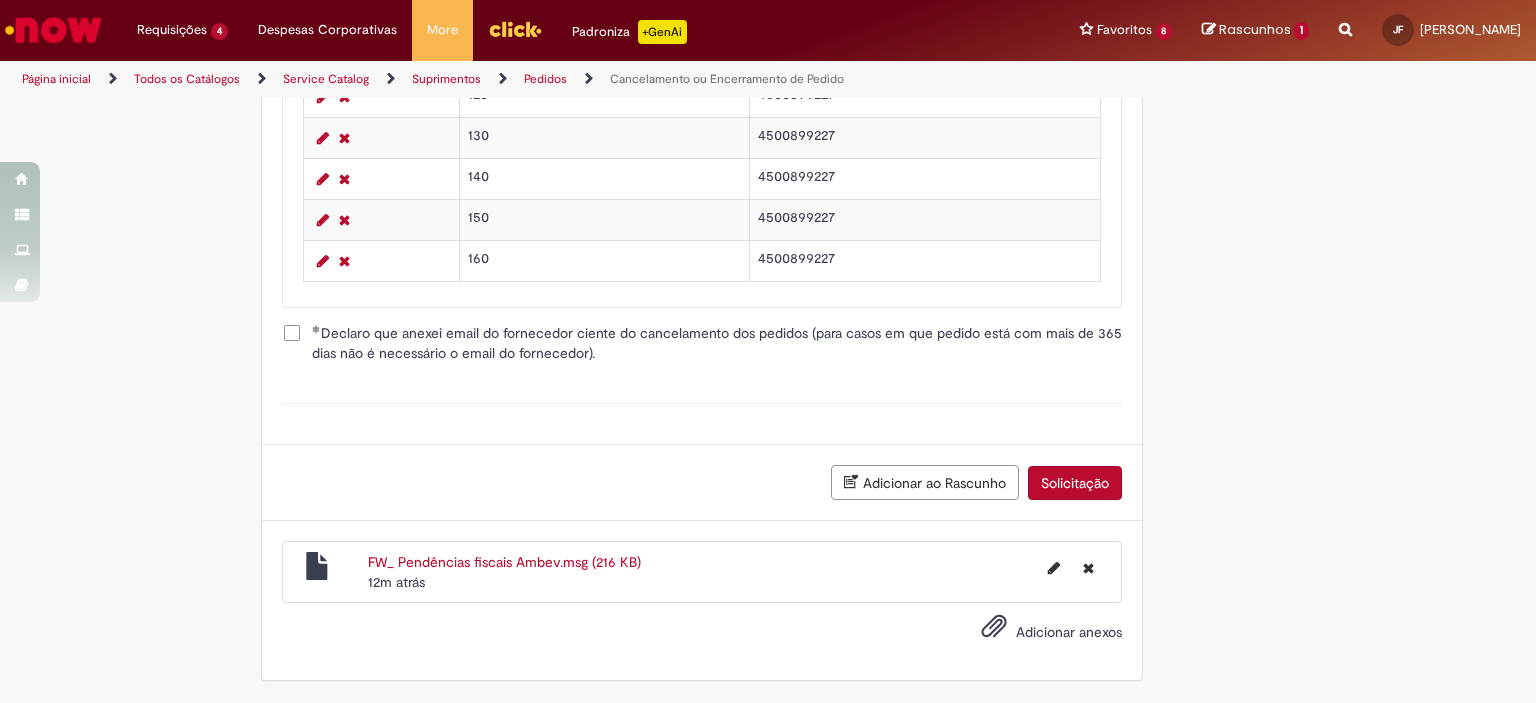 click on "Solicitação" at bounding box center (1075, 483) 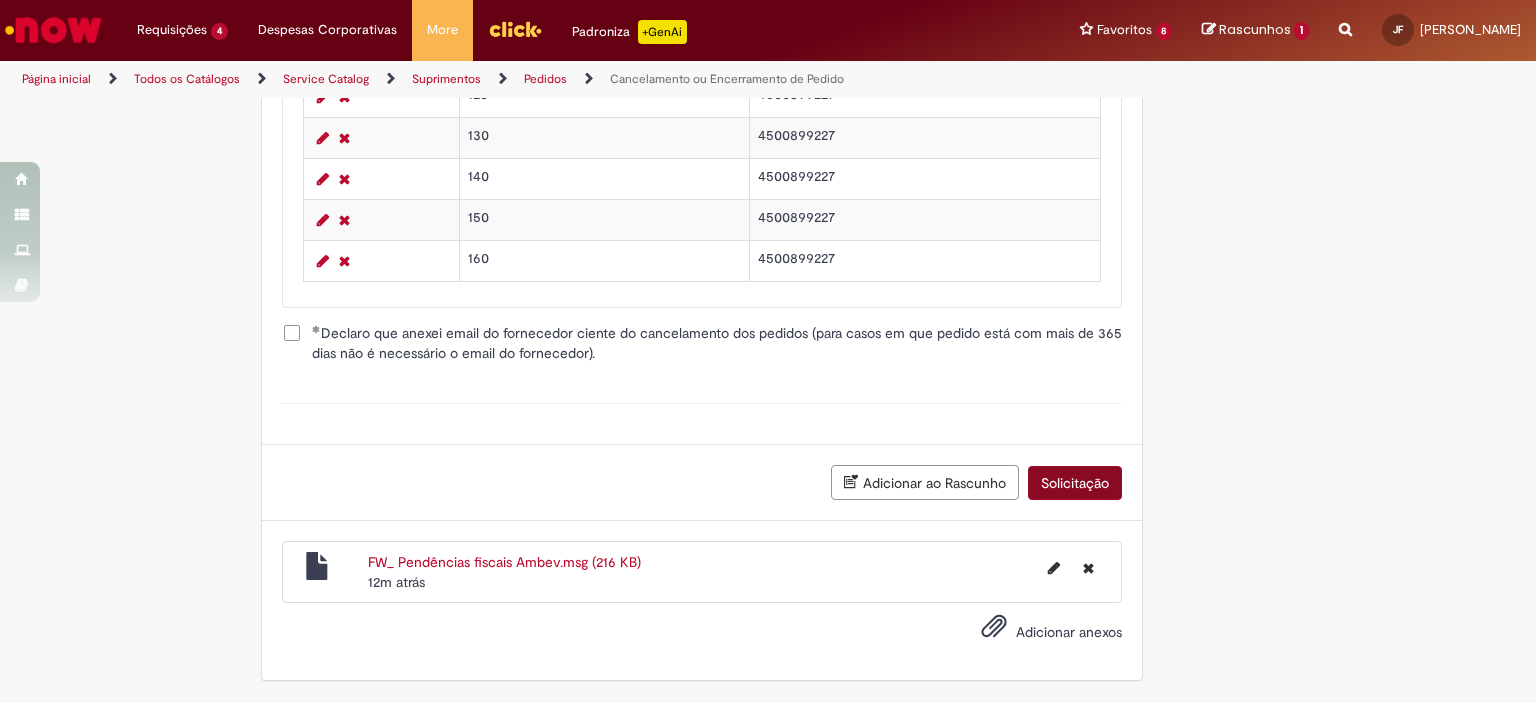 scroll, scrollTop: 1737, scrollLeft: 0, axis: vertical 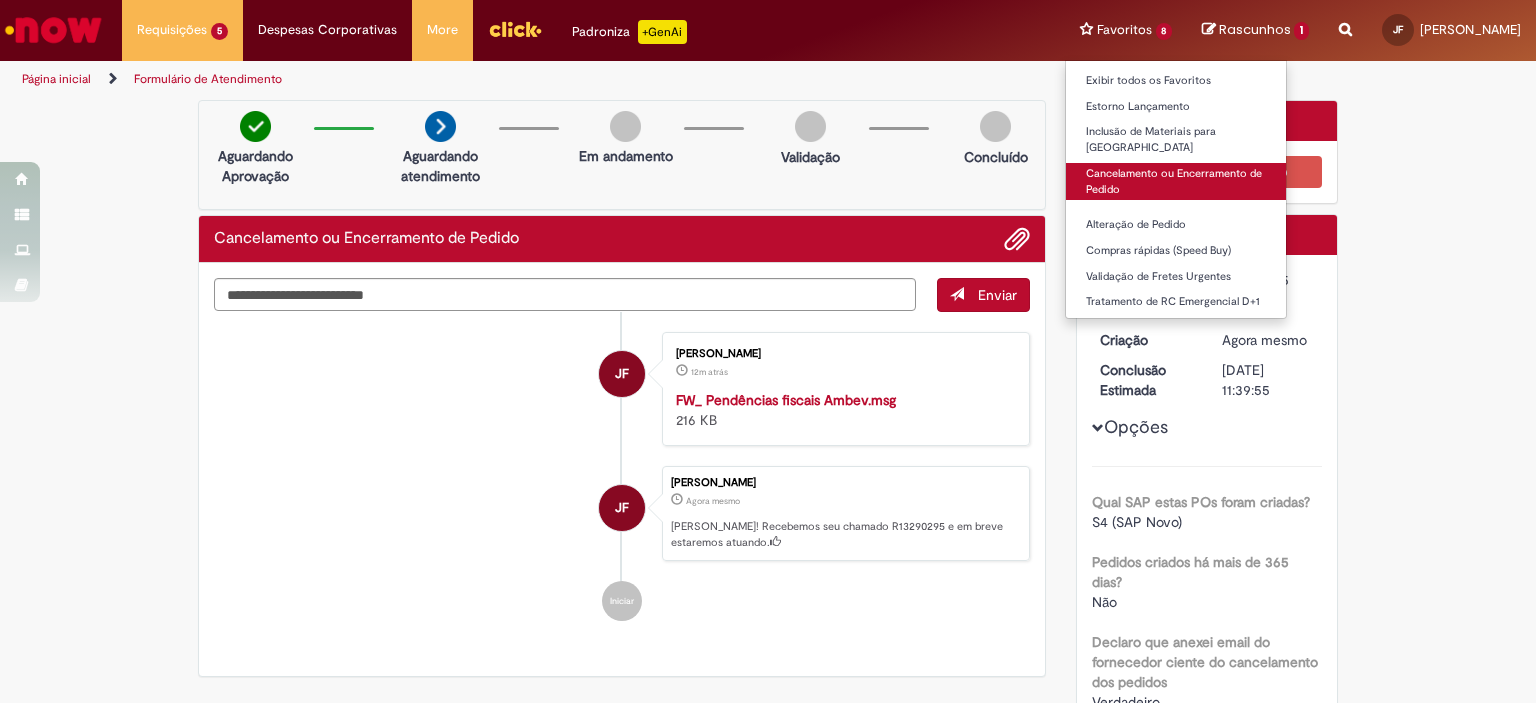 click on "Cancelamento ou Encerramento de Pedido" at bounding box center (1176, 181) 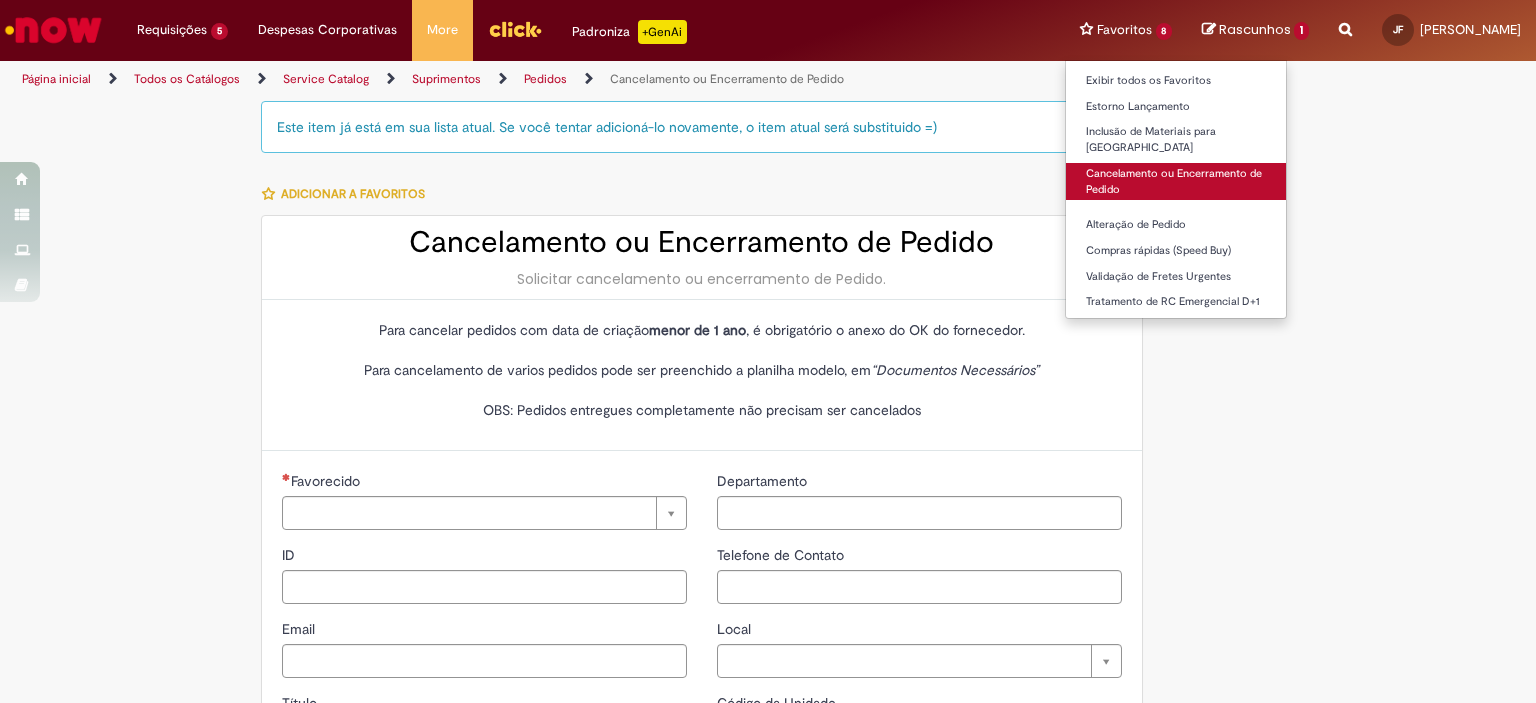 type on "********" 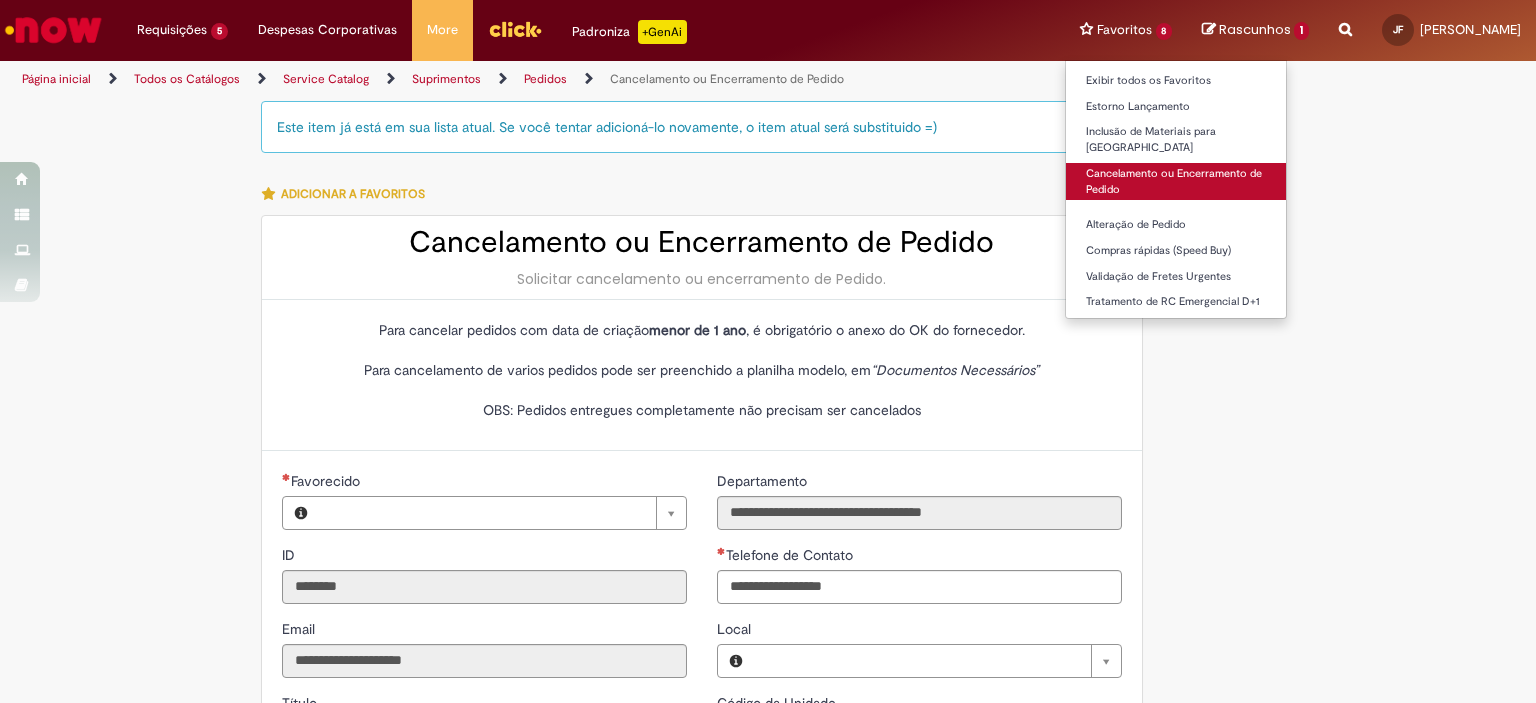type on "**********" 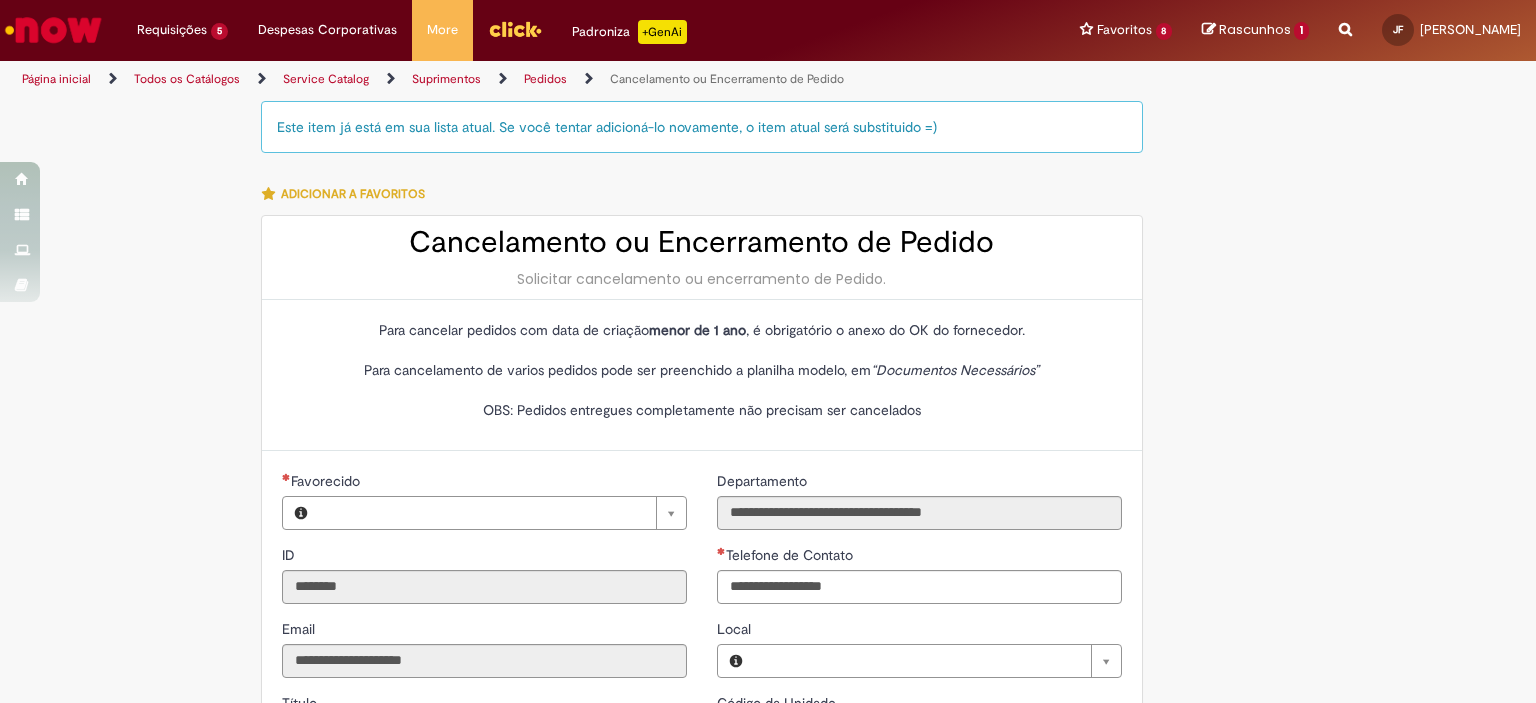 type on "**********" 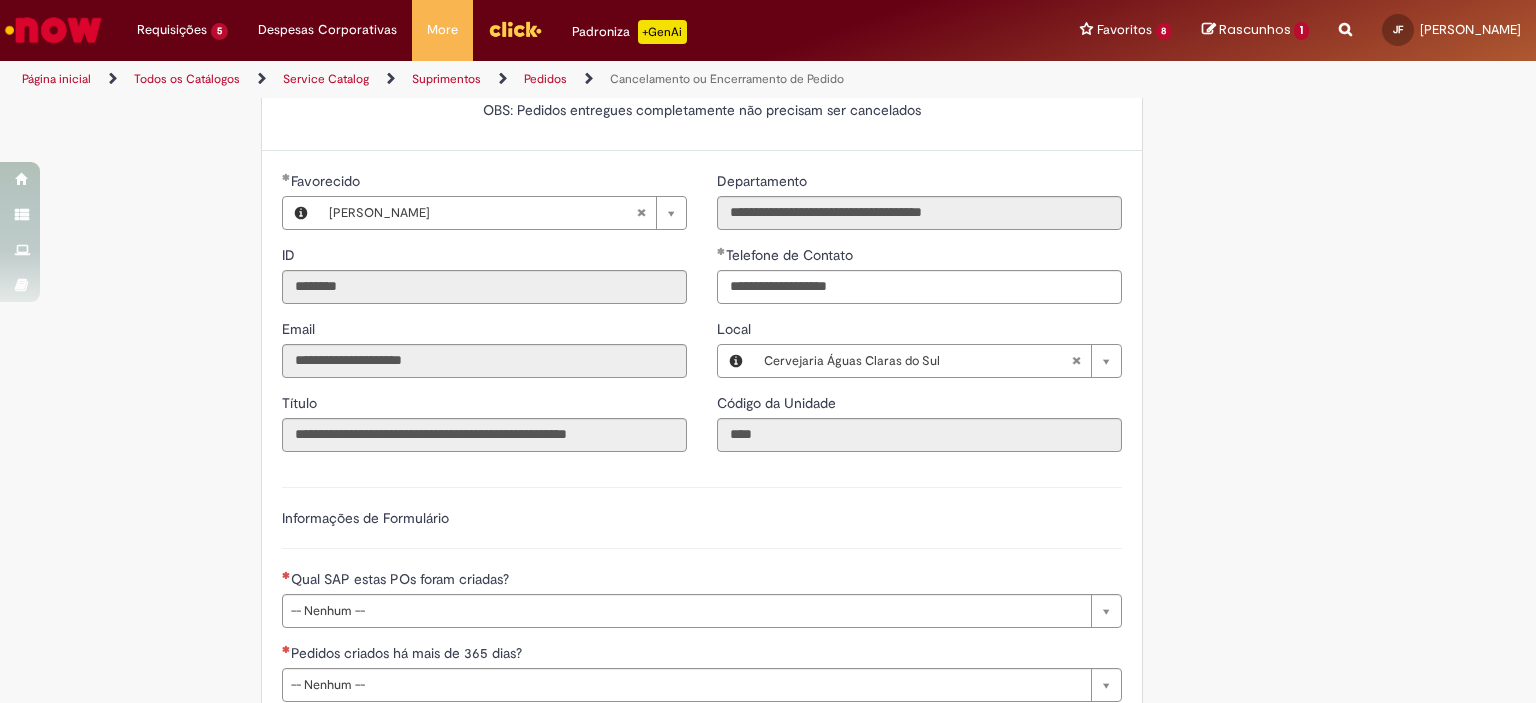 scroll, scrollTop: 500, scrollLeft: 0, axis: vertical 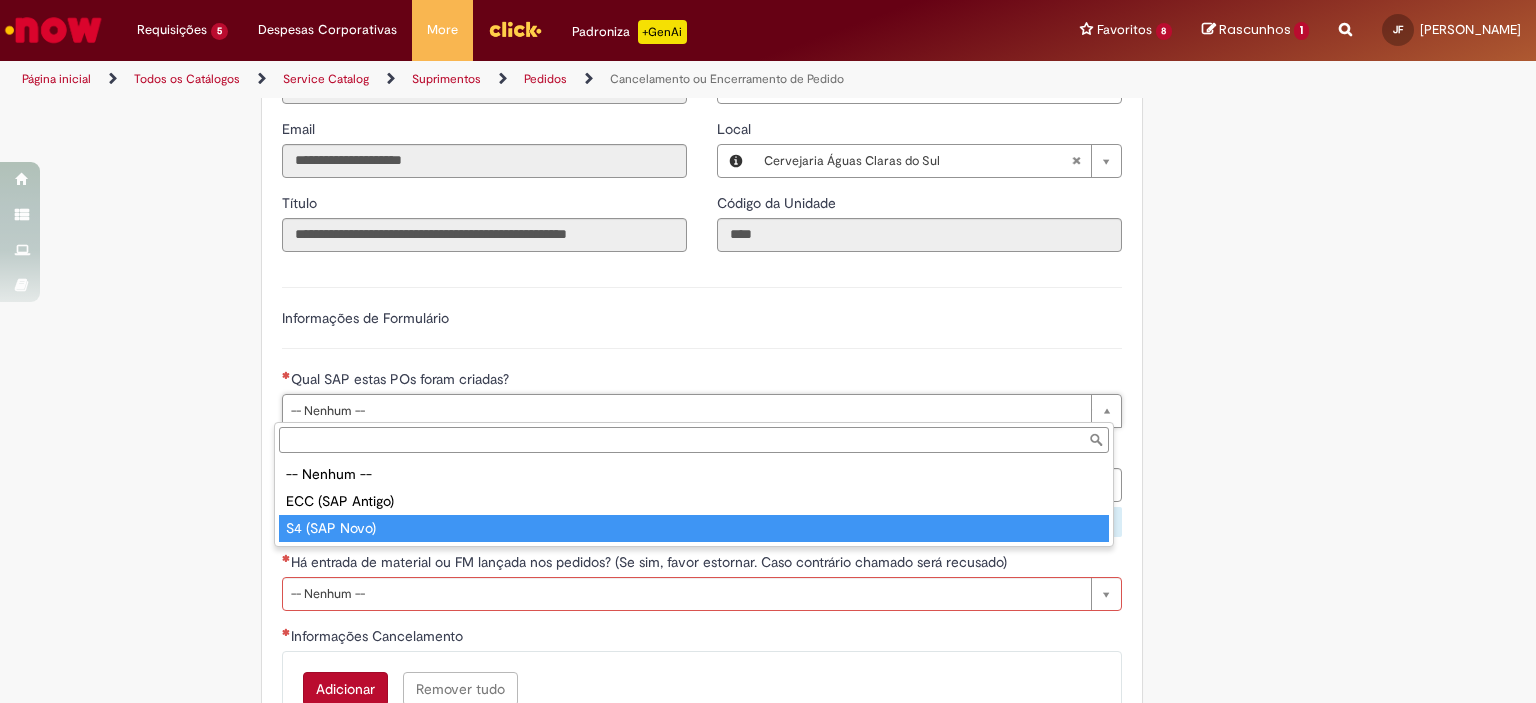 type on "**********" 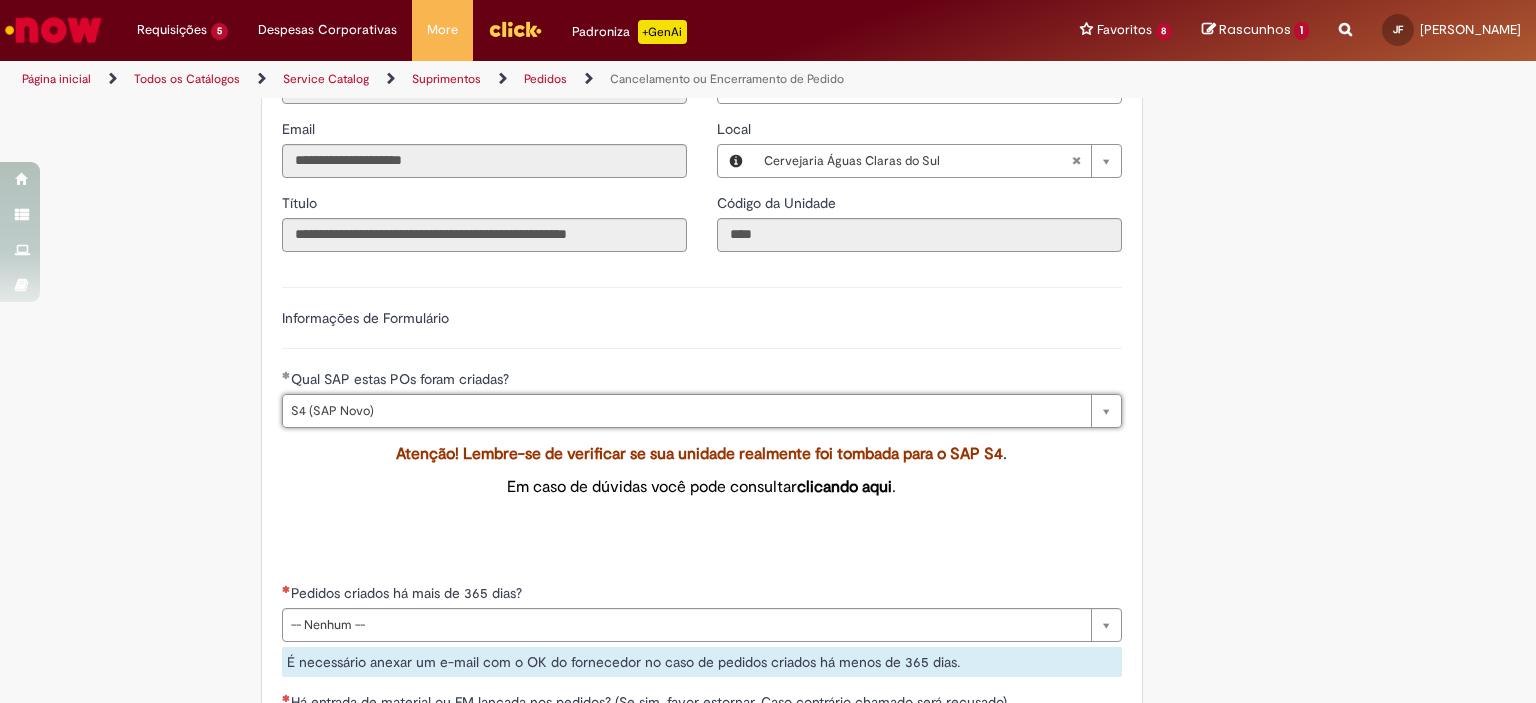 scroll, scrollTop: 900, scrollLeft: 0, axis: vertical 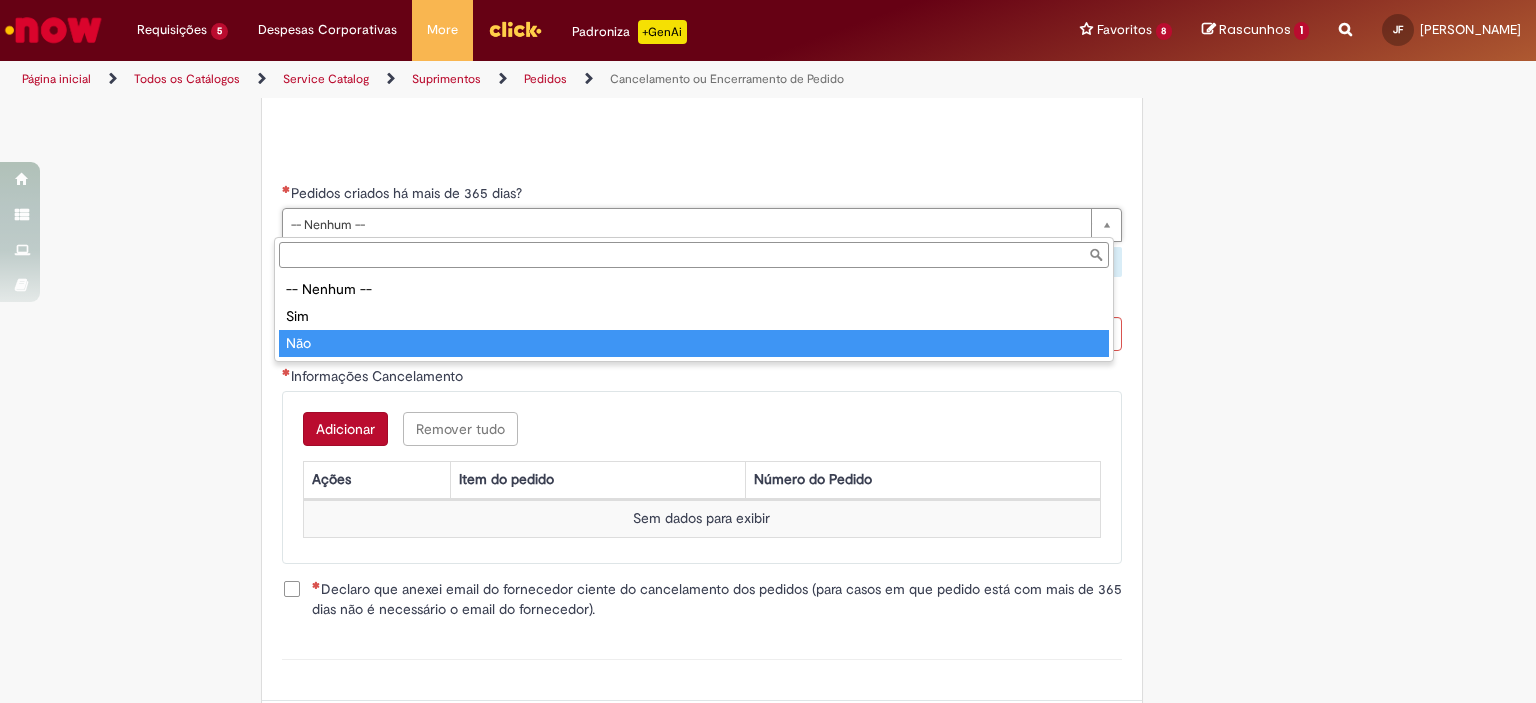 type on "***" 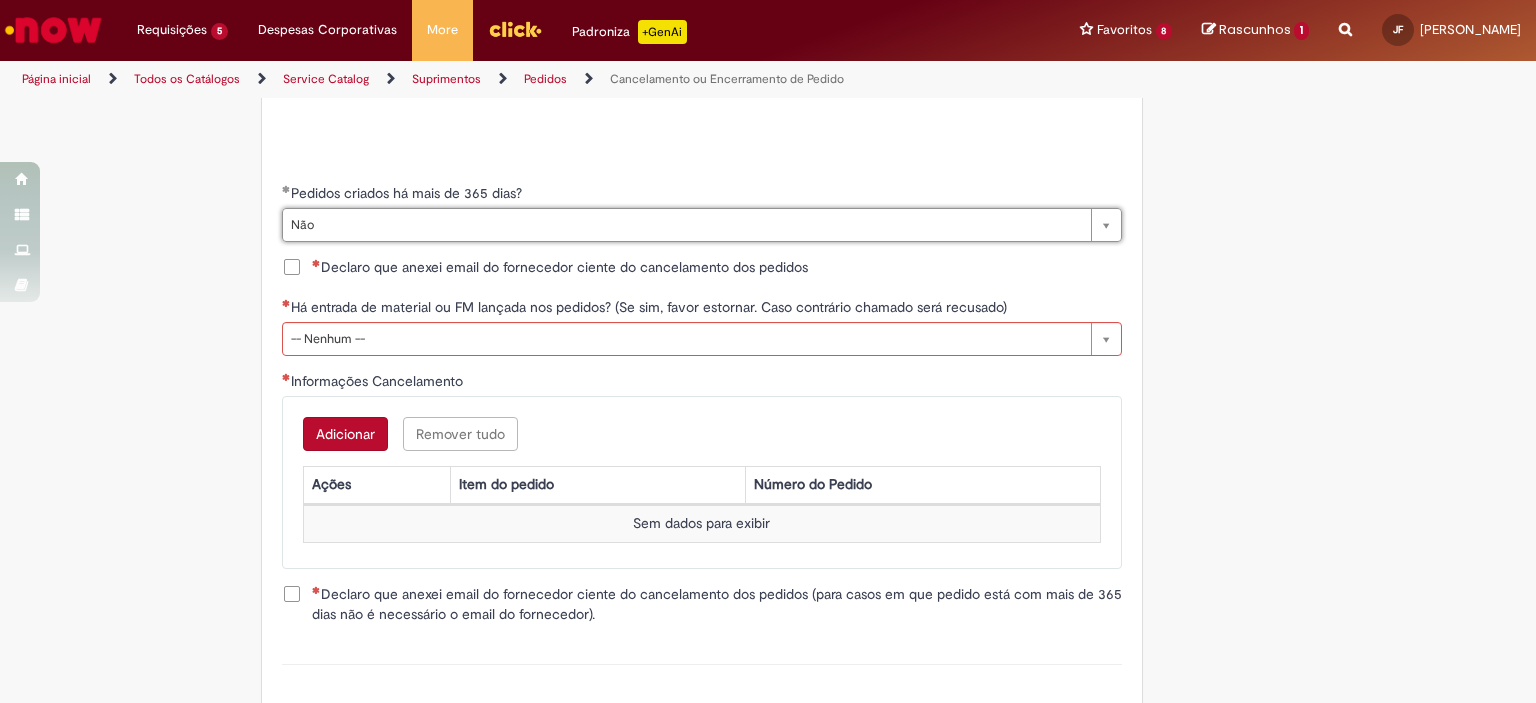 click on "Declaro que anexei email do fornecedor ciente do cancelamento dos pedidos" at bounding box center [545, 267] 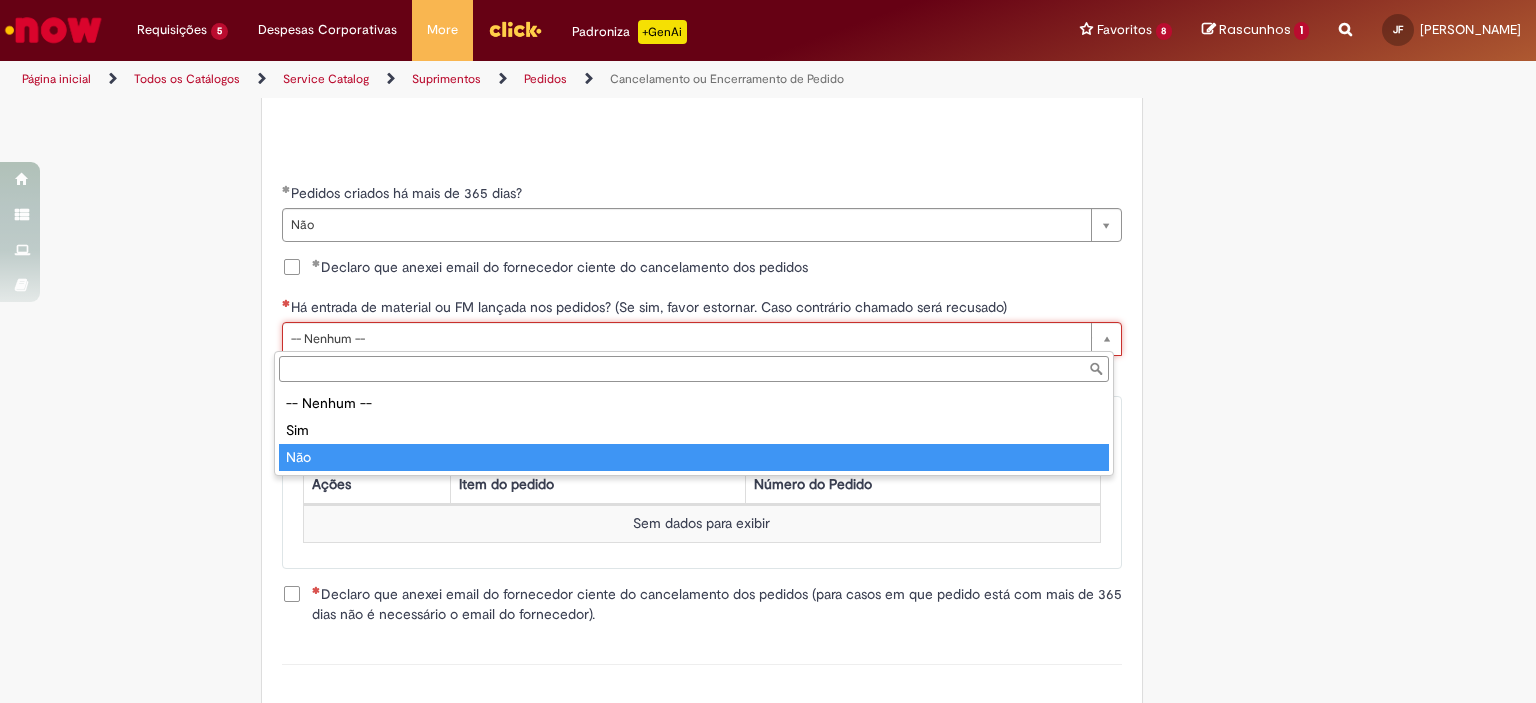 type on "***" 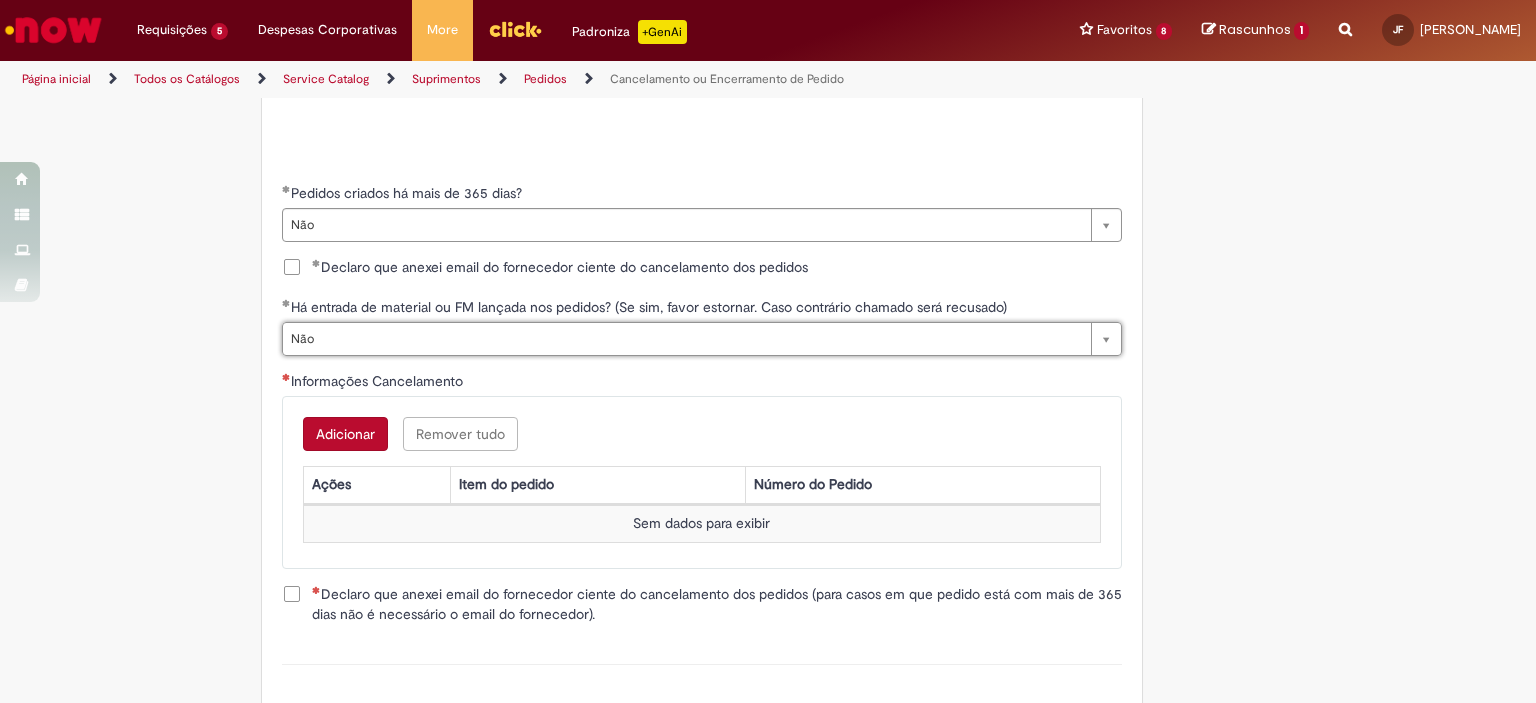 scroll, scrollTop: 0, scrollLeft: 24, axis: horizontal 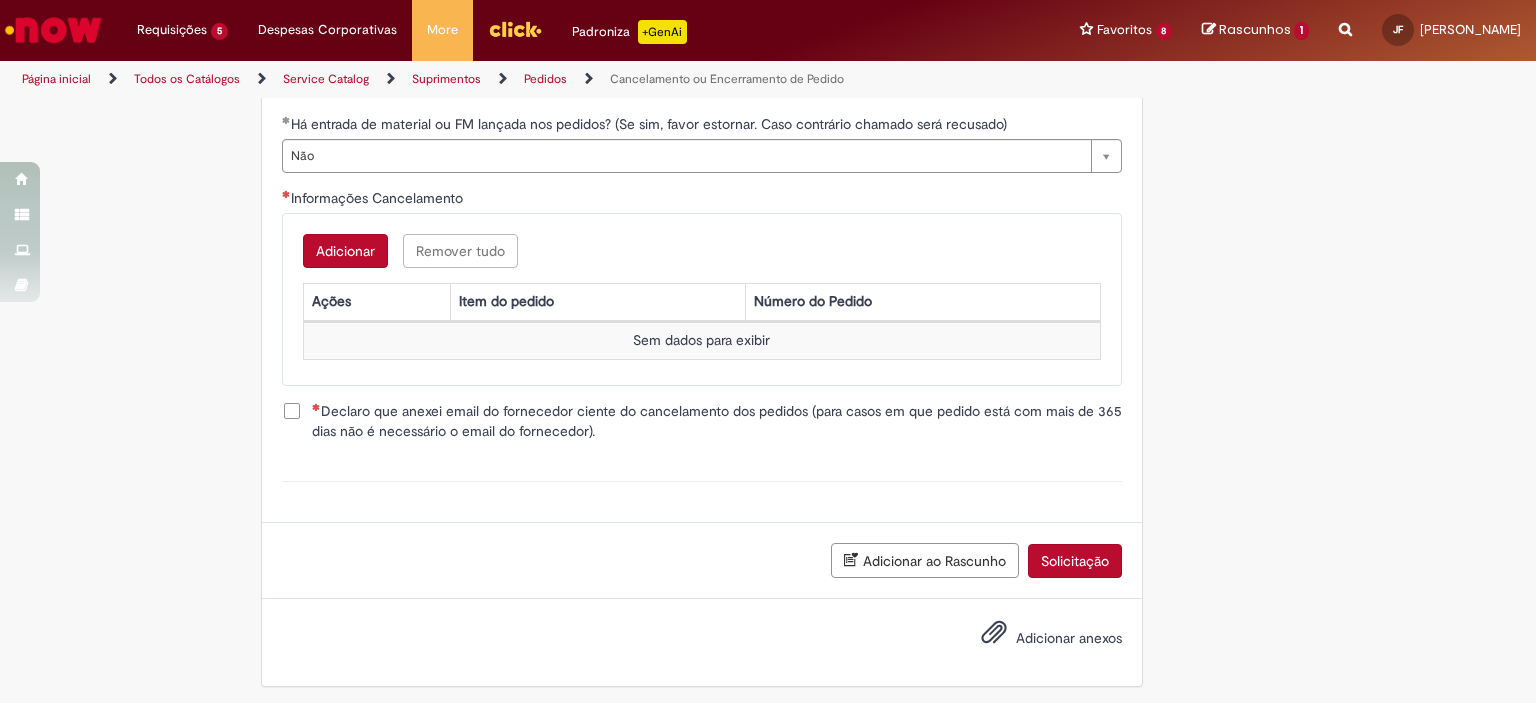 click on "Adicionar Remover tudo Informações Cancelamento Ações Item do pedido Número do Pedido Sem dados para exibir" at bounding box center [702, 299] 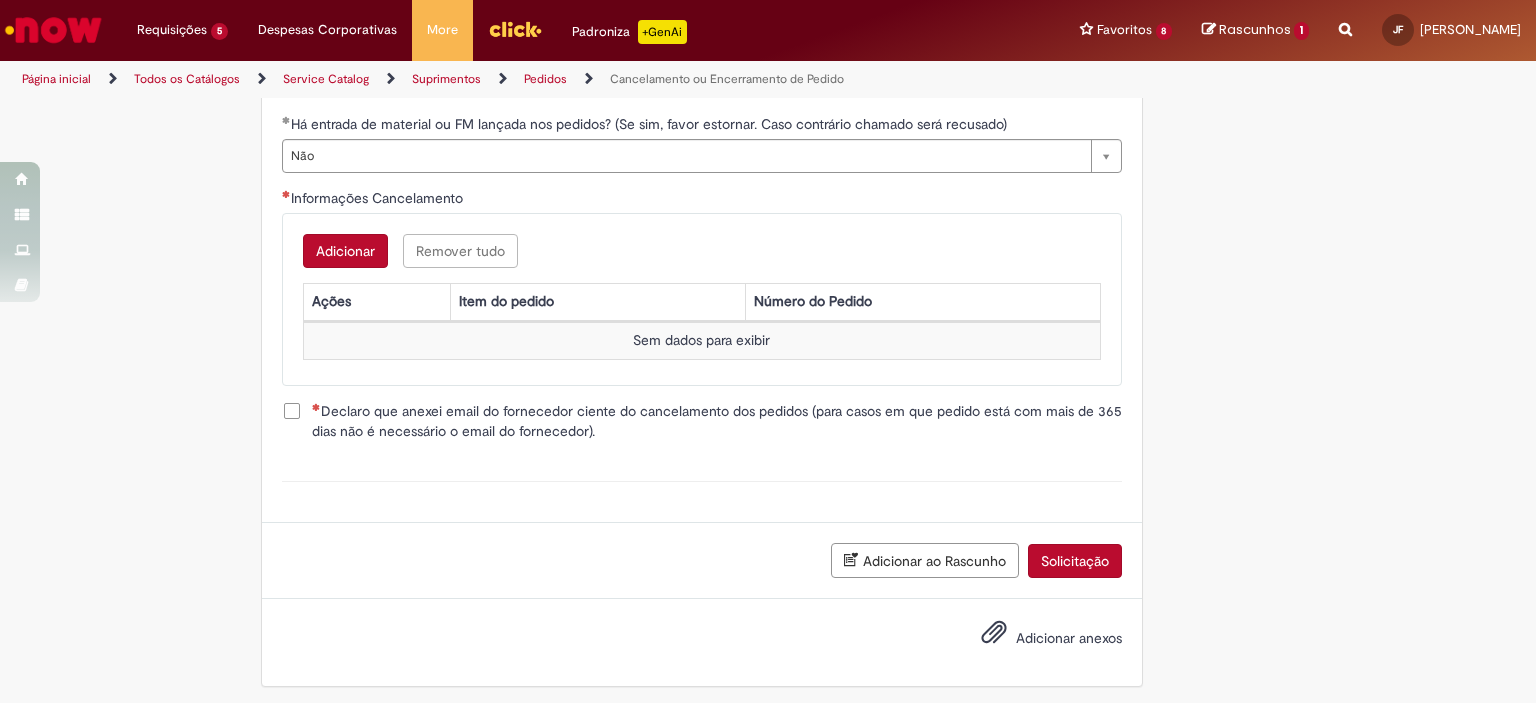 click on "Adicionar" at bounding box center (345, 251) 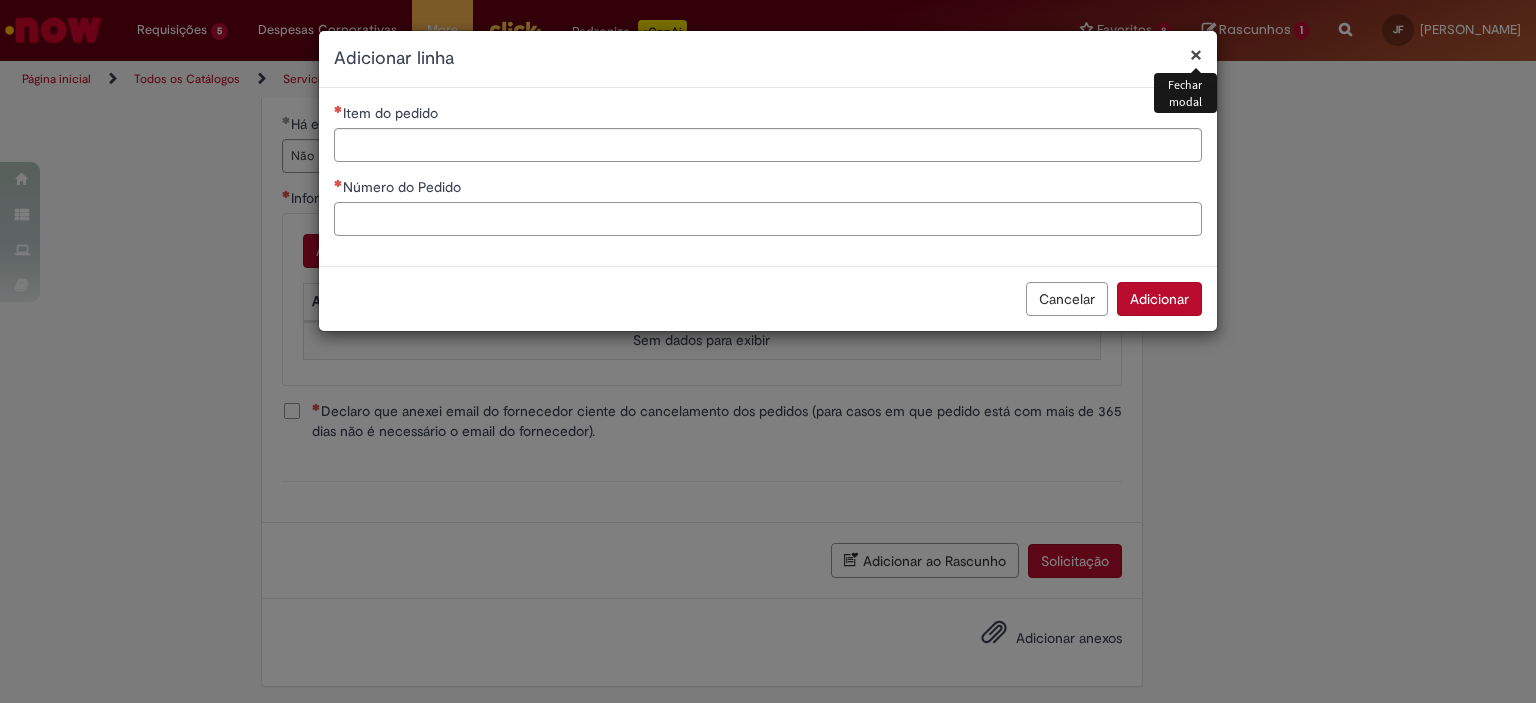 click on "Número do Pedido" at bounding box center [768, 219] 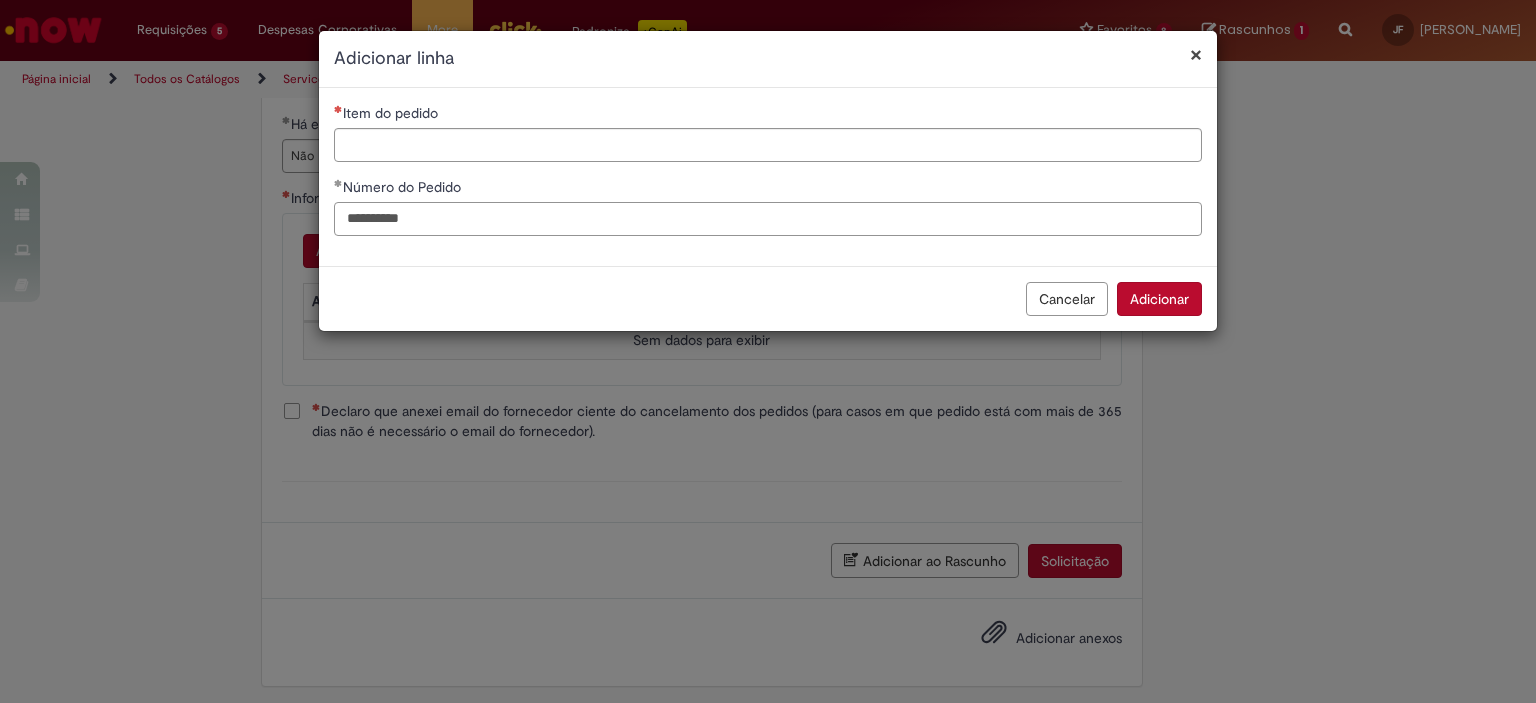 type on "**********" 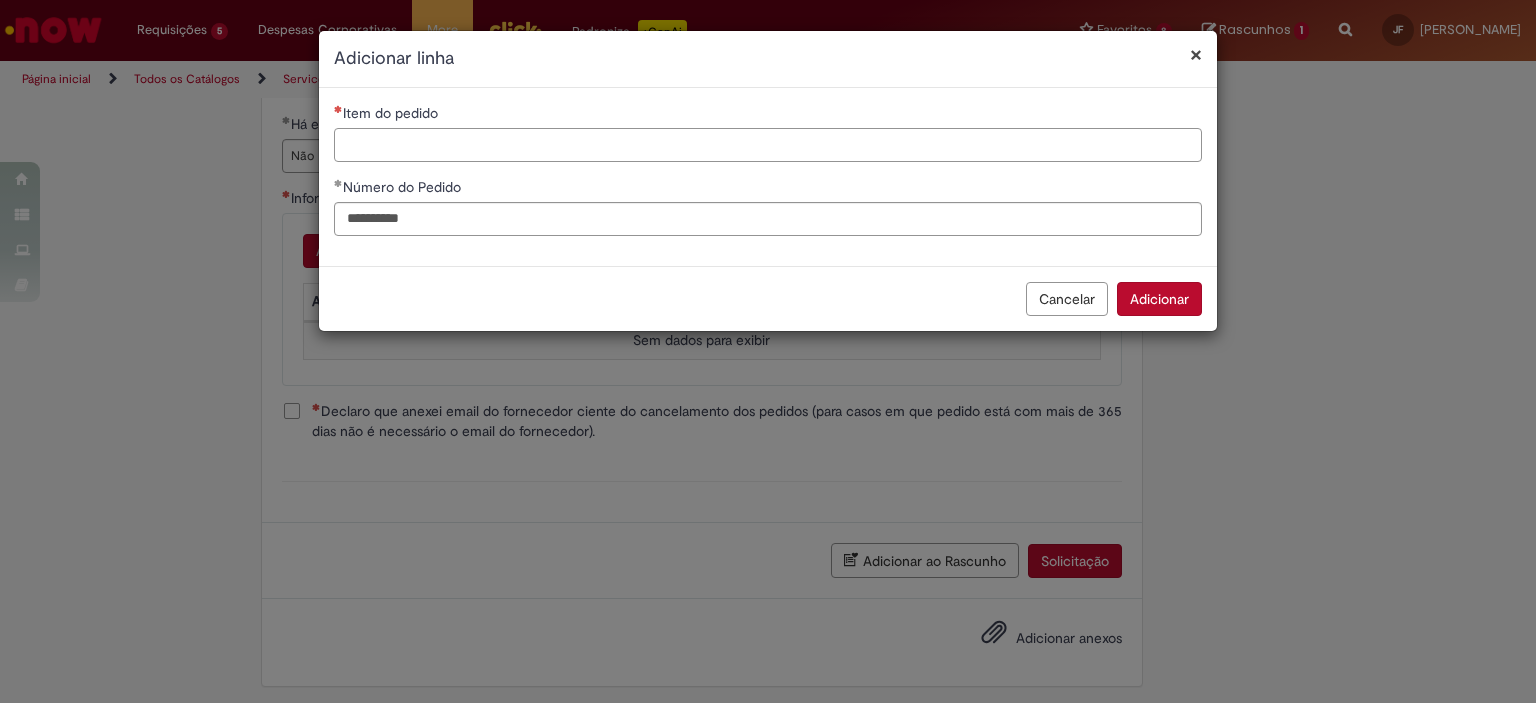 click on "Item do pedido" at bounding box center (768, 145) 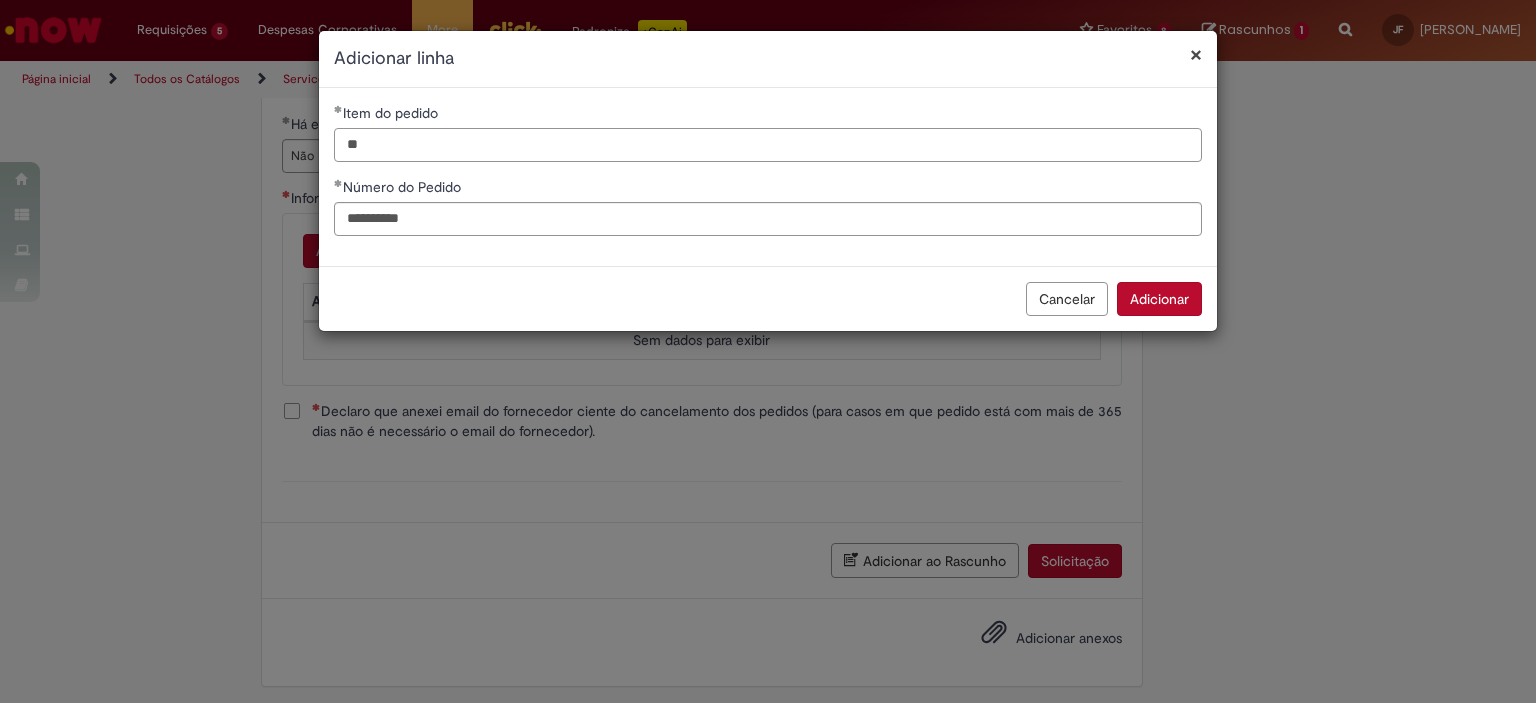 type on "**" 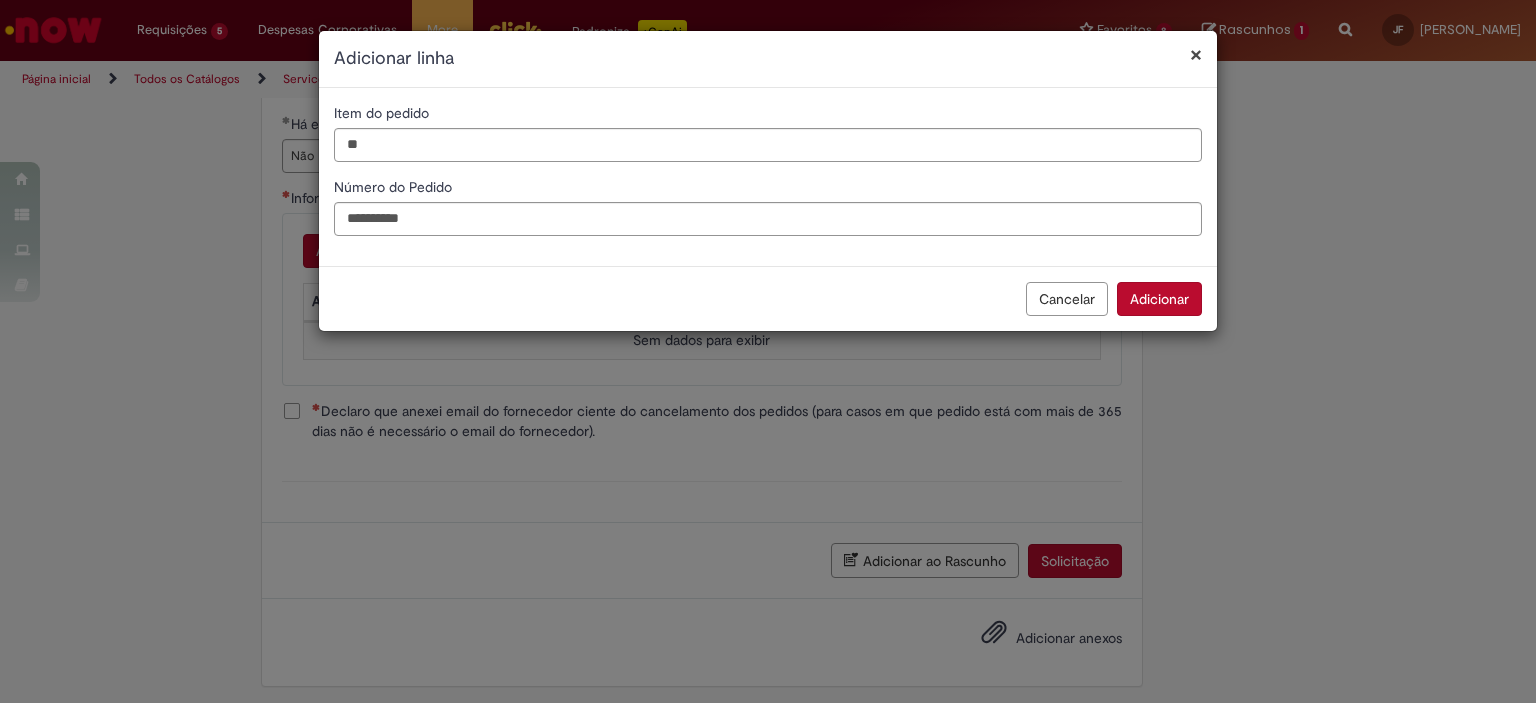 click on "Adicionar" at bounding box center (1159, 299) 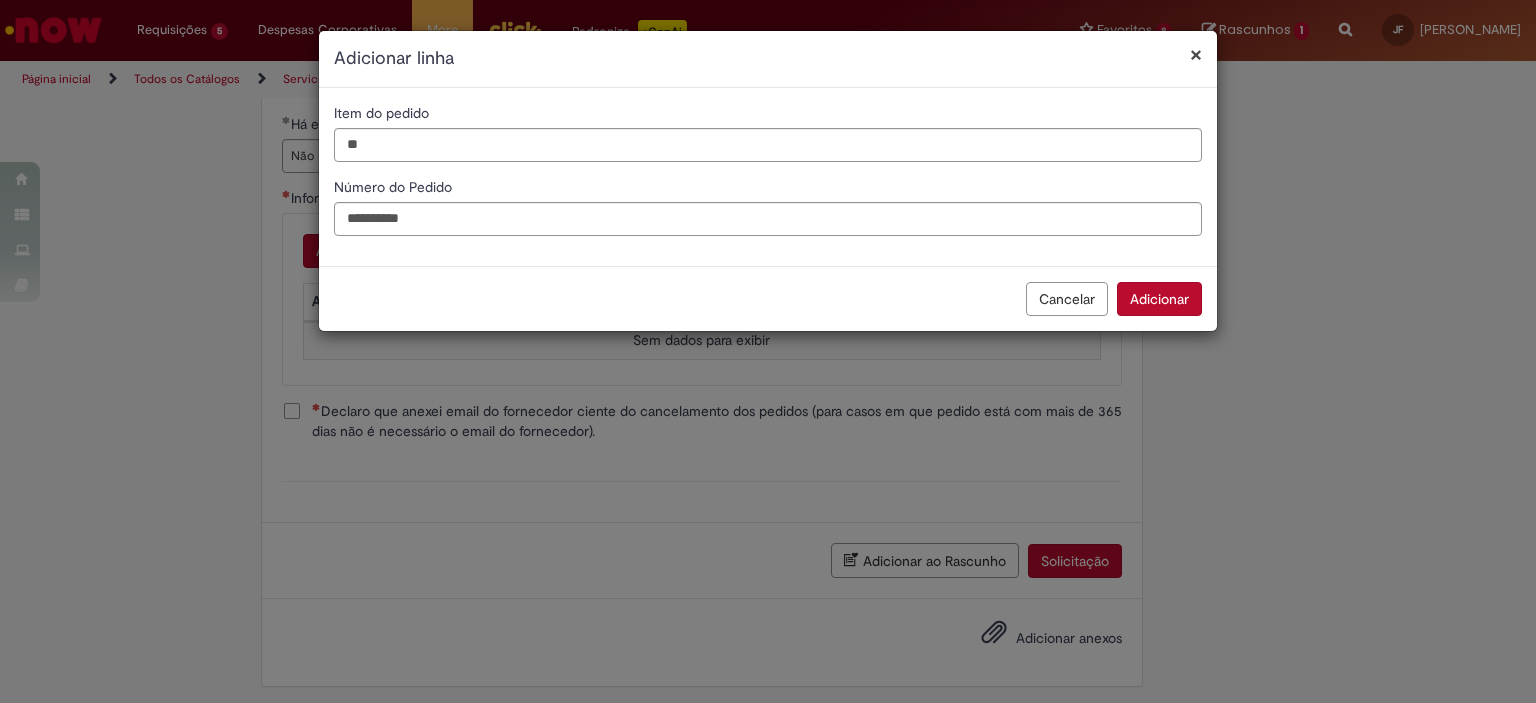 scroll, scrollTop: 1083, scrollLeft: 0, axis: vertical 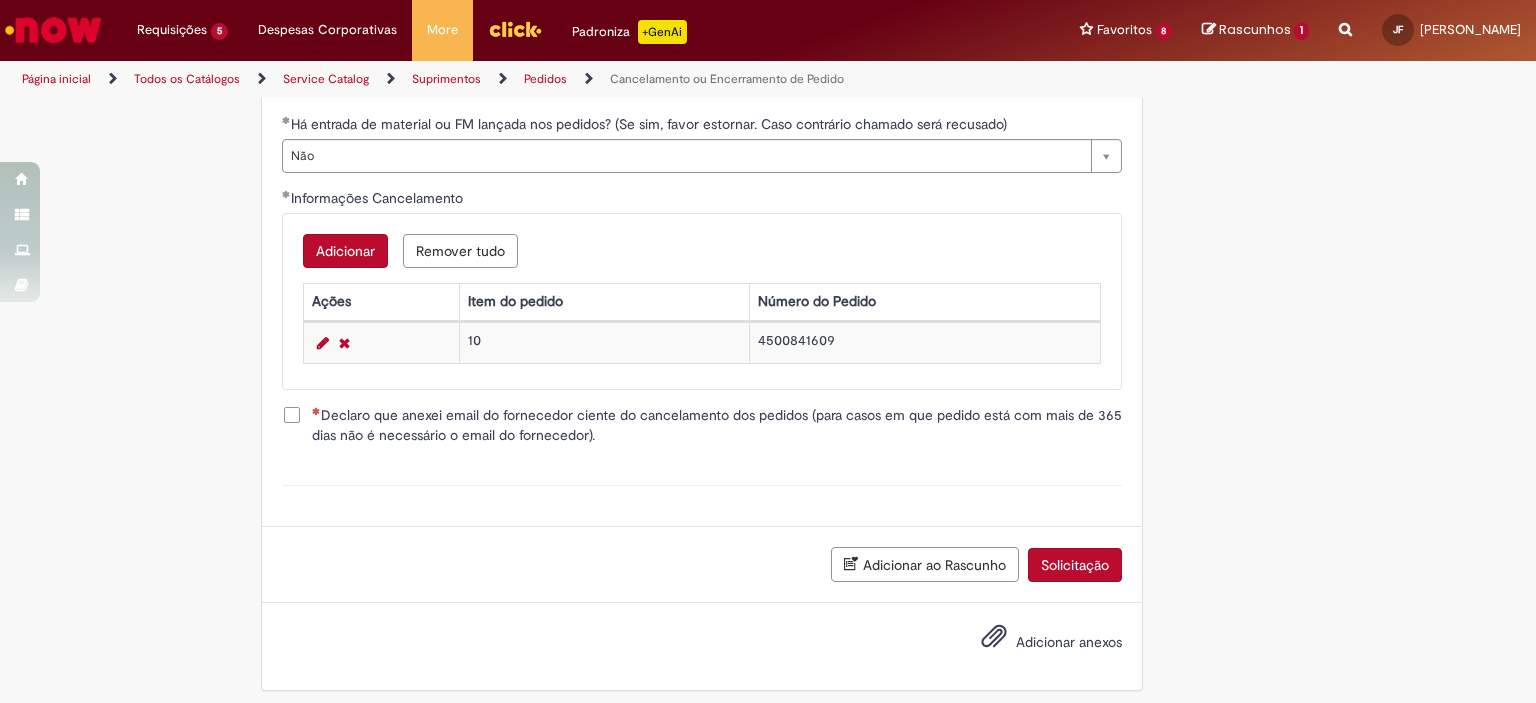 click on "Adicionar" at bounding box center (345, 251) 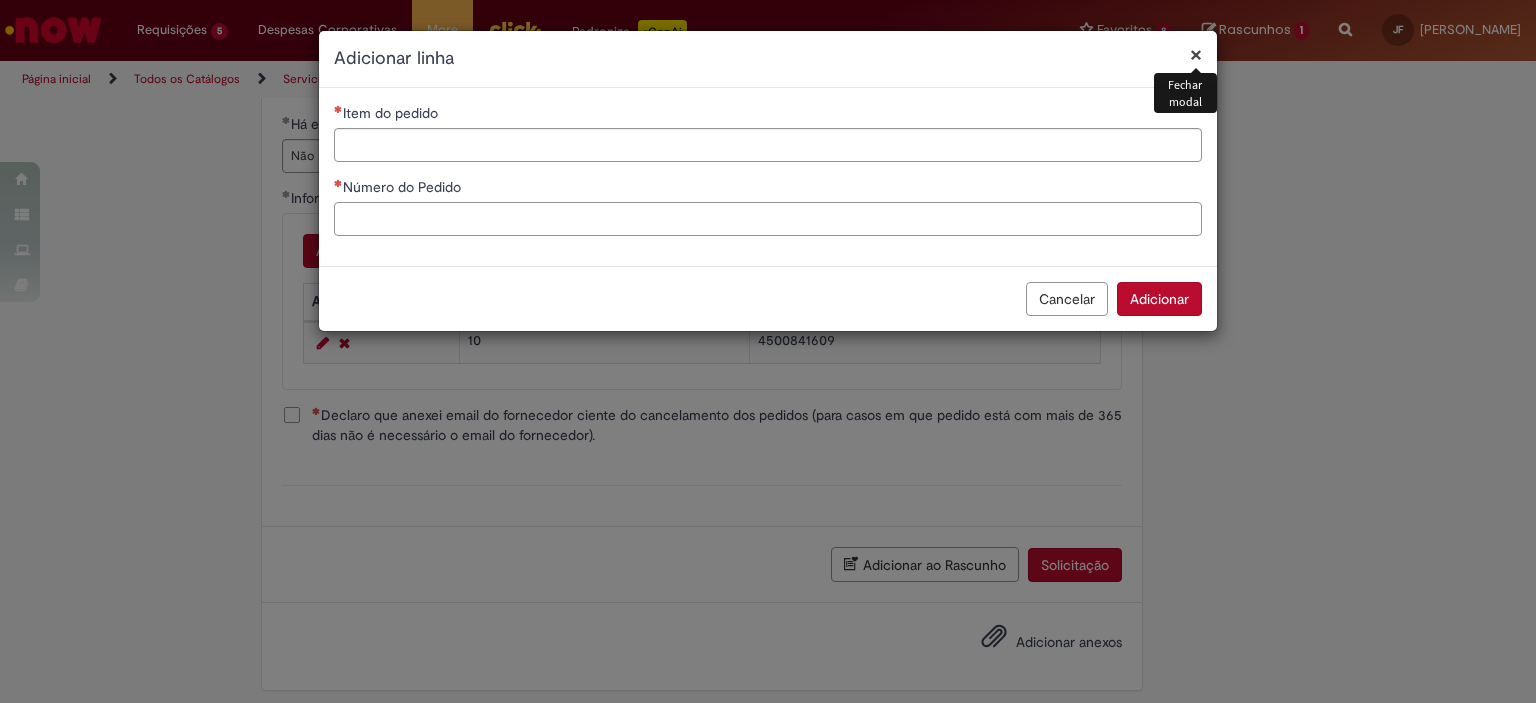 click on "Número do Pedido" at bounding box center [768, 219] 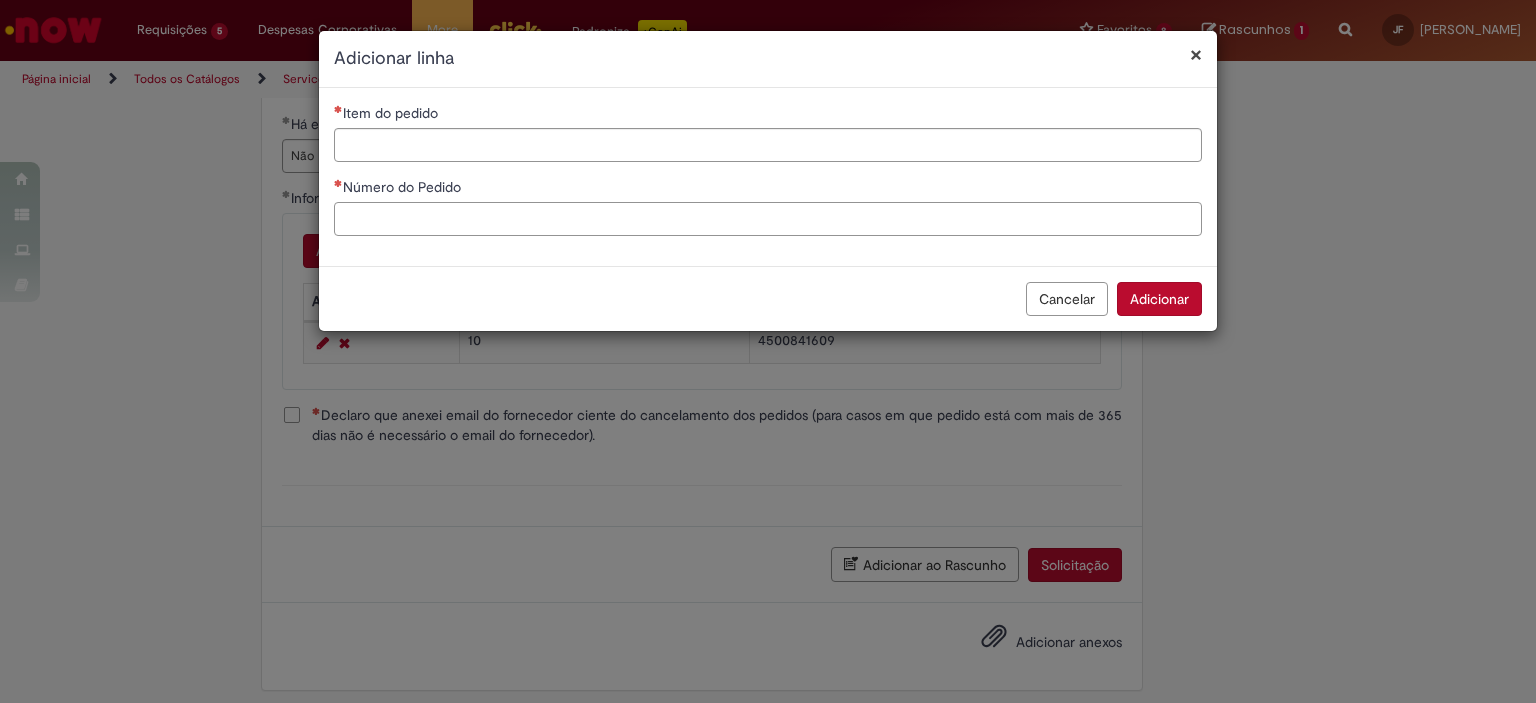 paste on "**********" 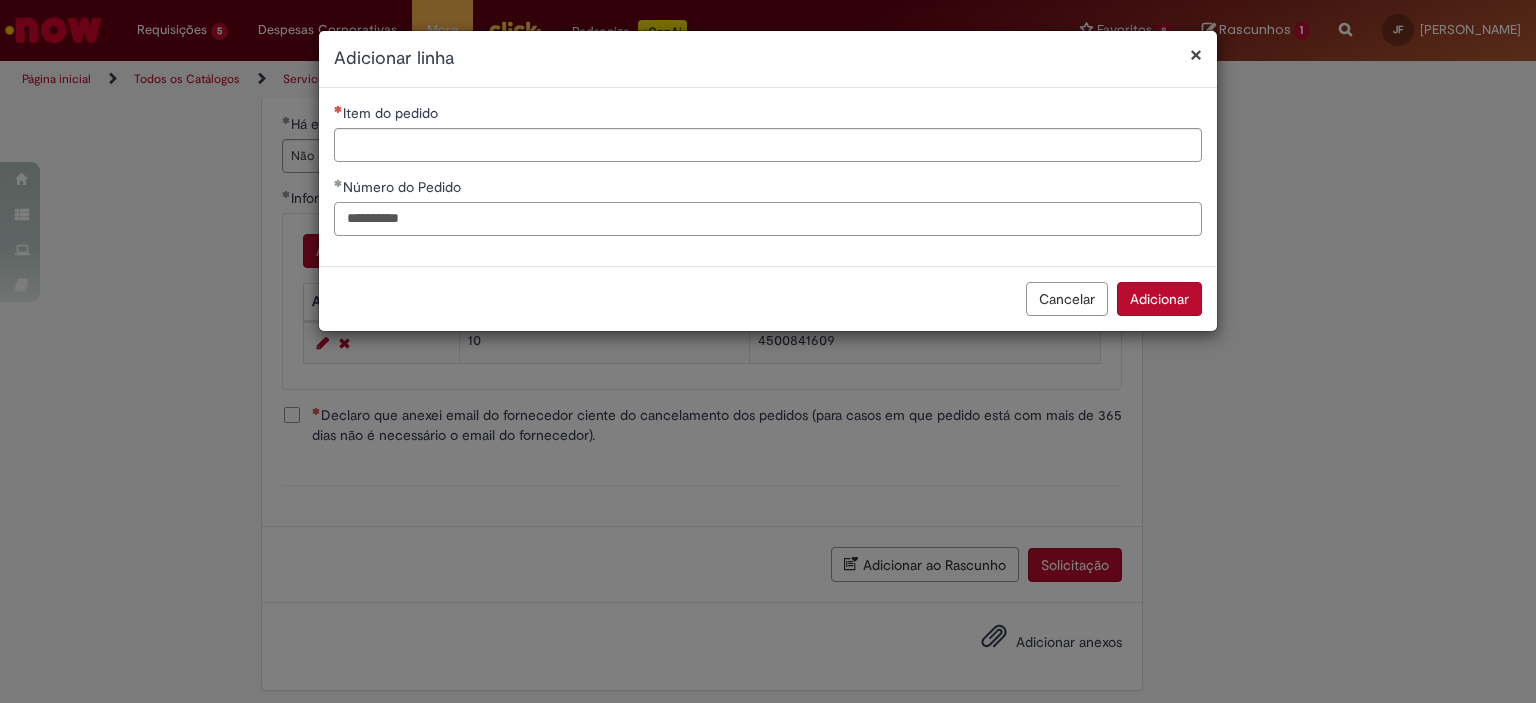 type on "**********" 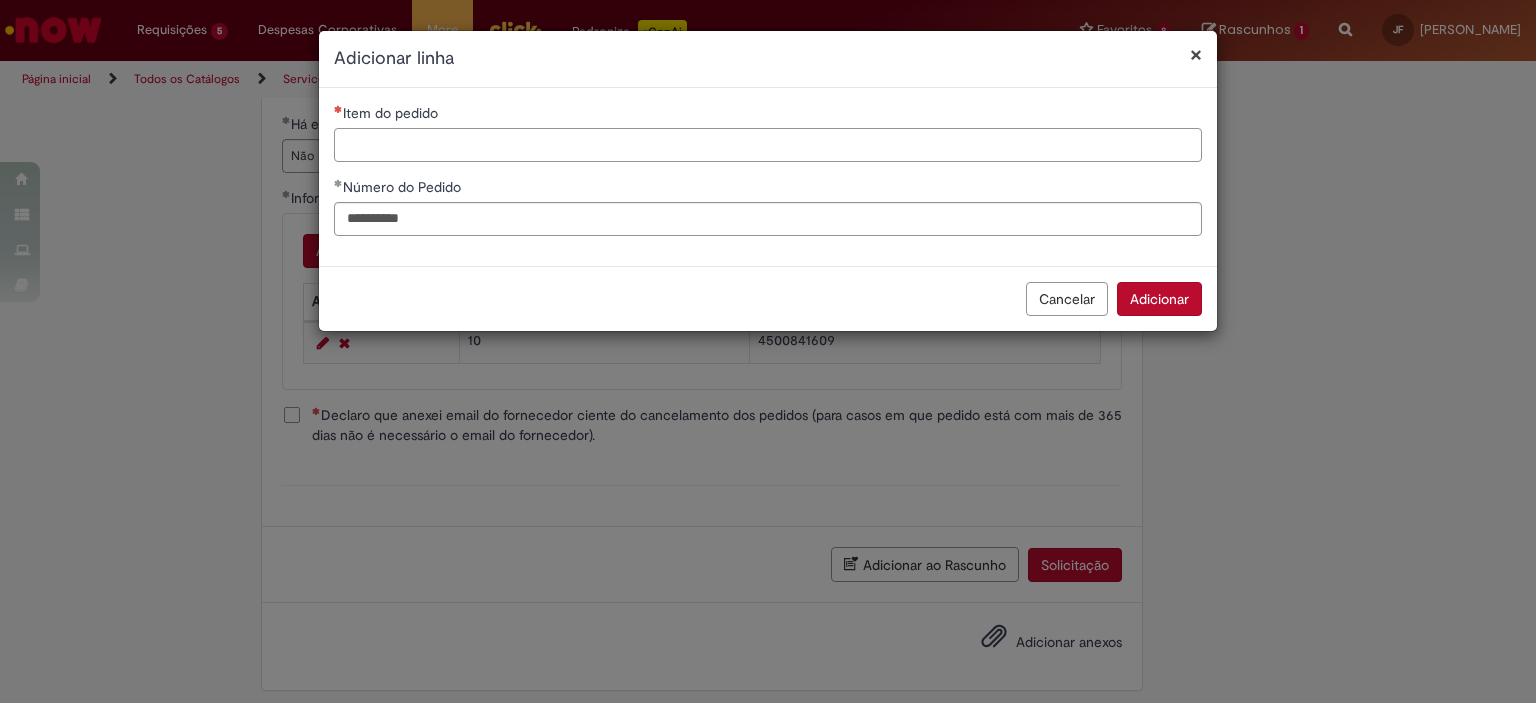 click on "Item do pedido" at bounding box center (768, 145) 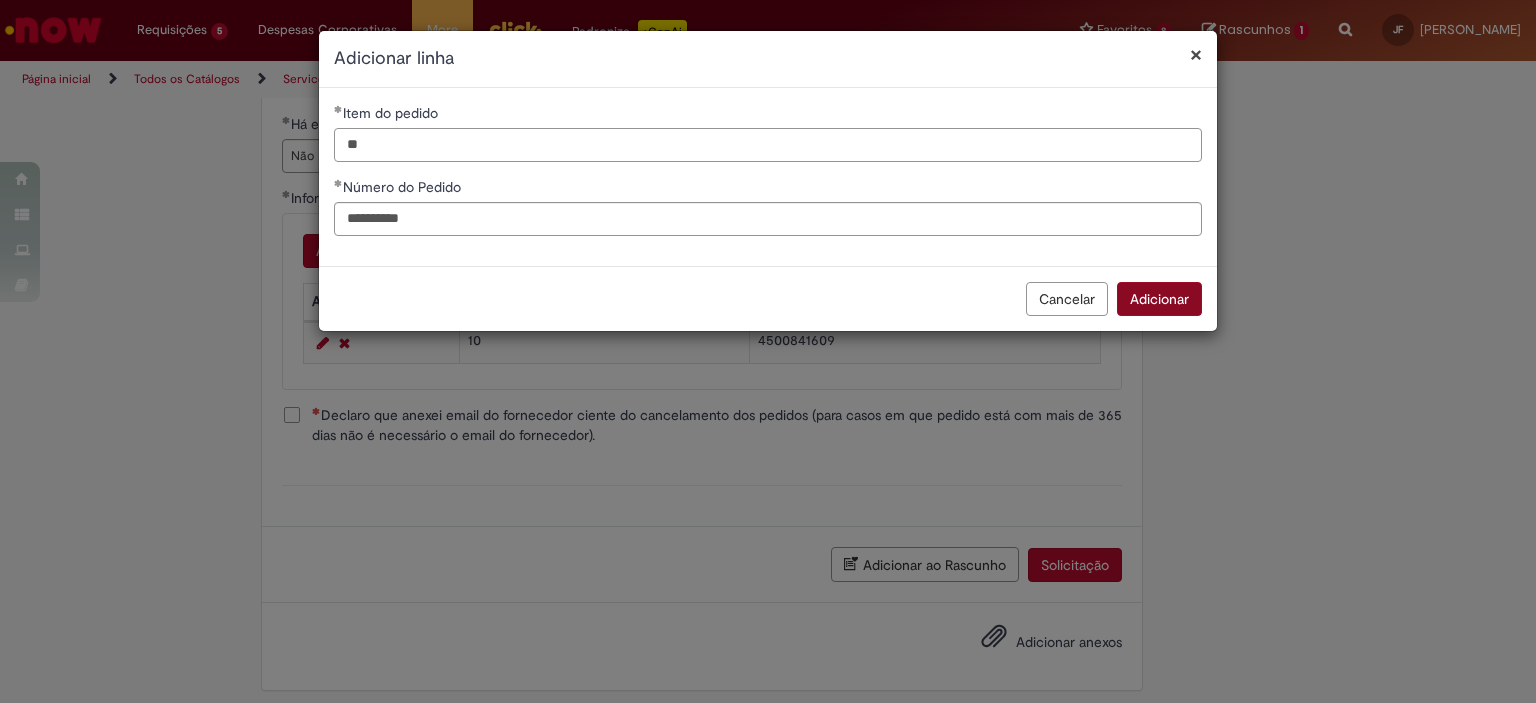 type on "**" 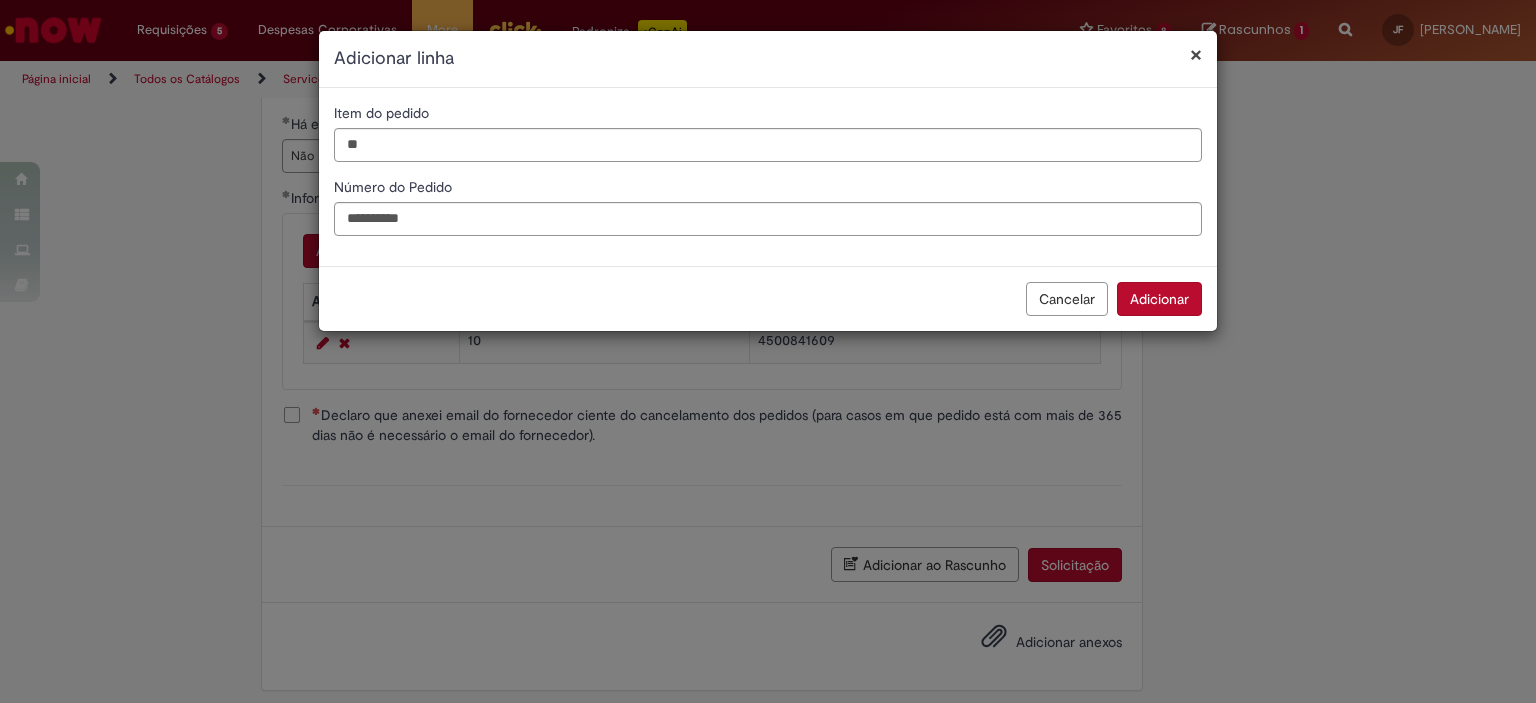 click on "Adicionar" at bounding box center (1159, 299) 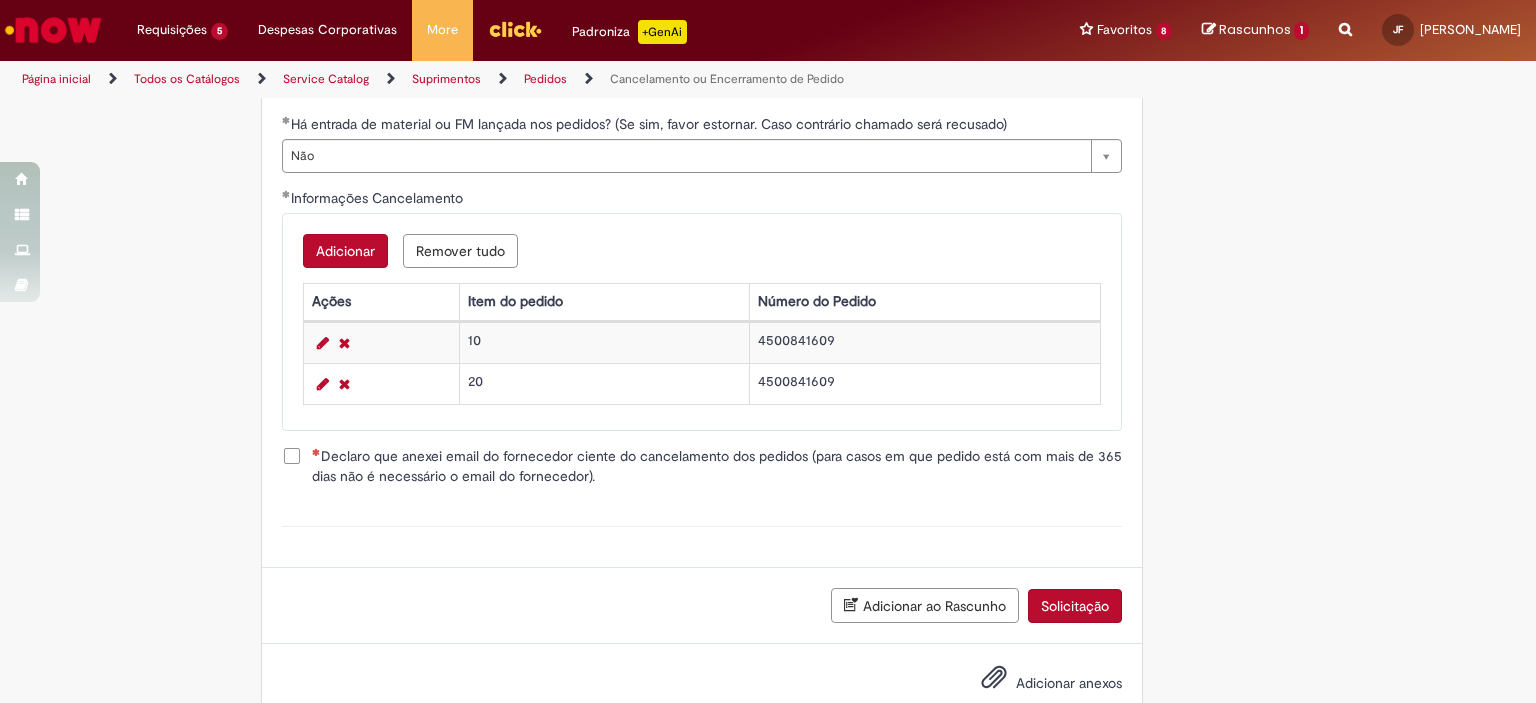 click on "Declaro que anexei email do fornecedor ciente do cancelamento dos pedidos (para casos em que pedido está com mais de 365 dias não é necessário o email do fornecedor)." at bounding box center [717, 466] 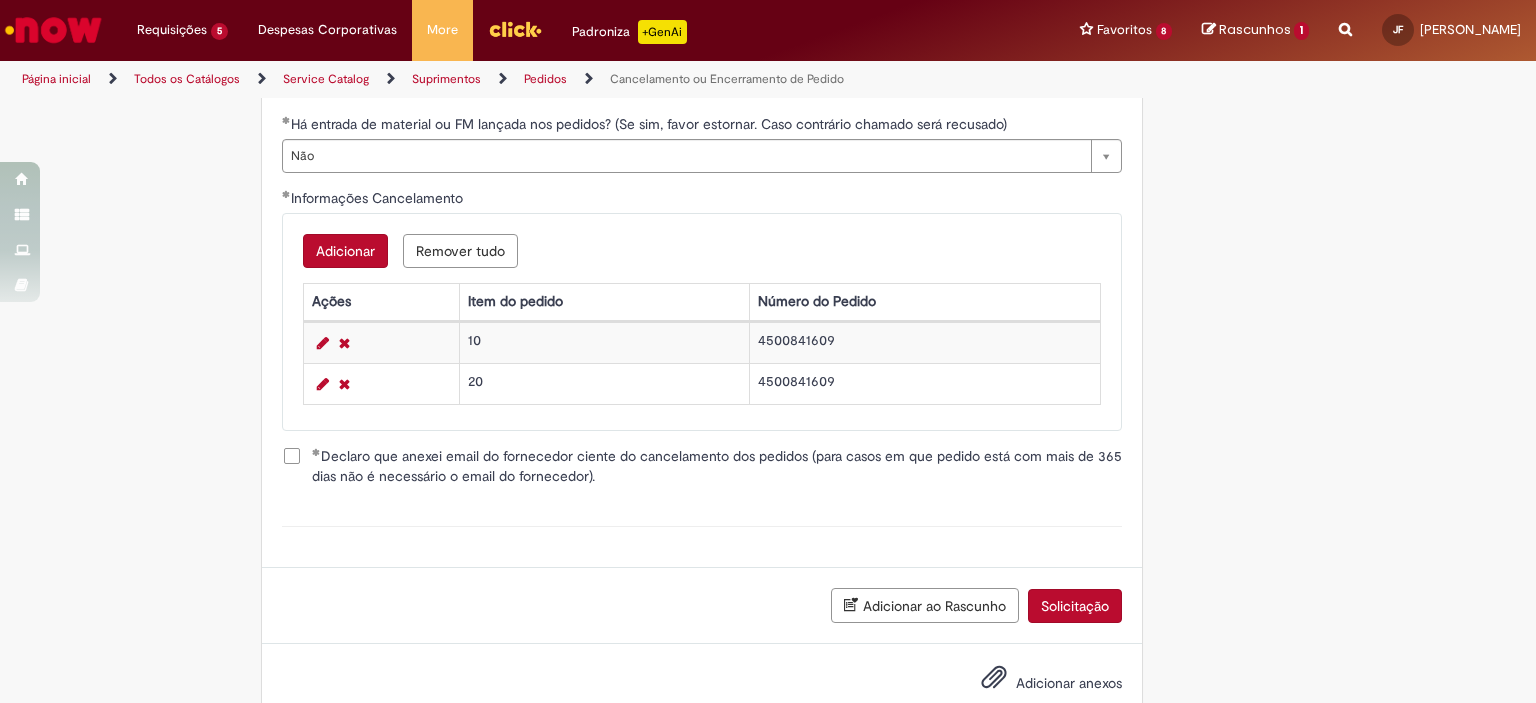 click on "**********" at bounding box center (670, -115) 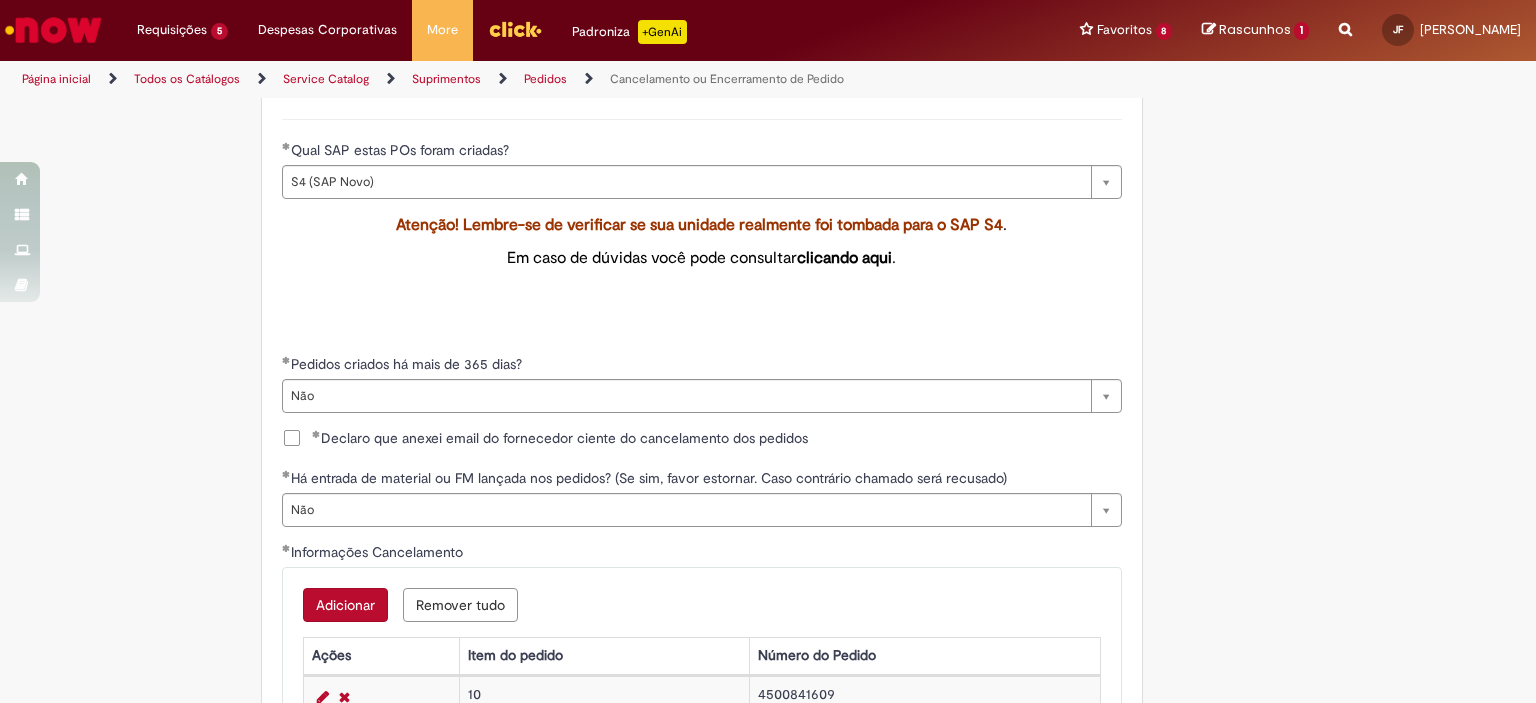 scroll, scrollTop: 1129, scrollLeft: 0, axis: vertical 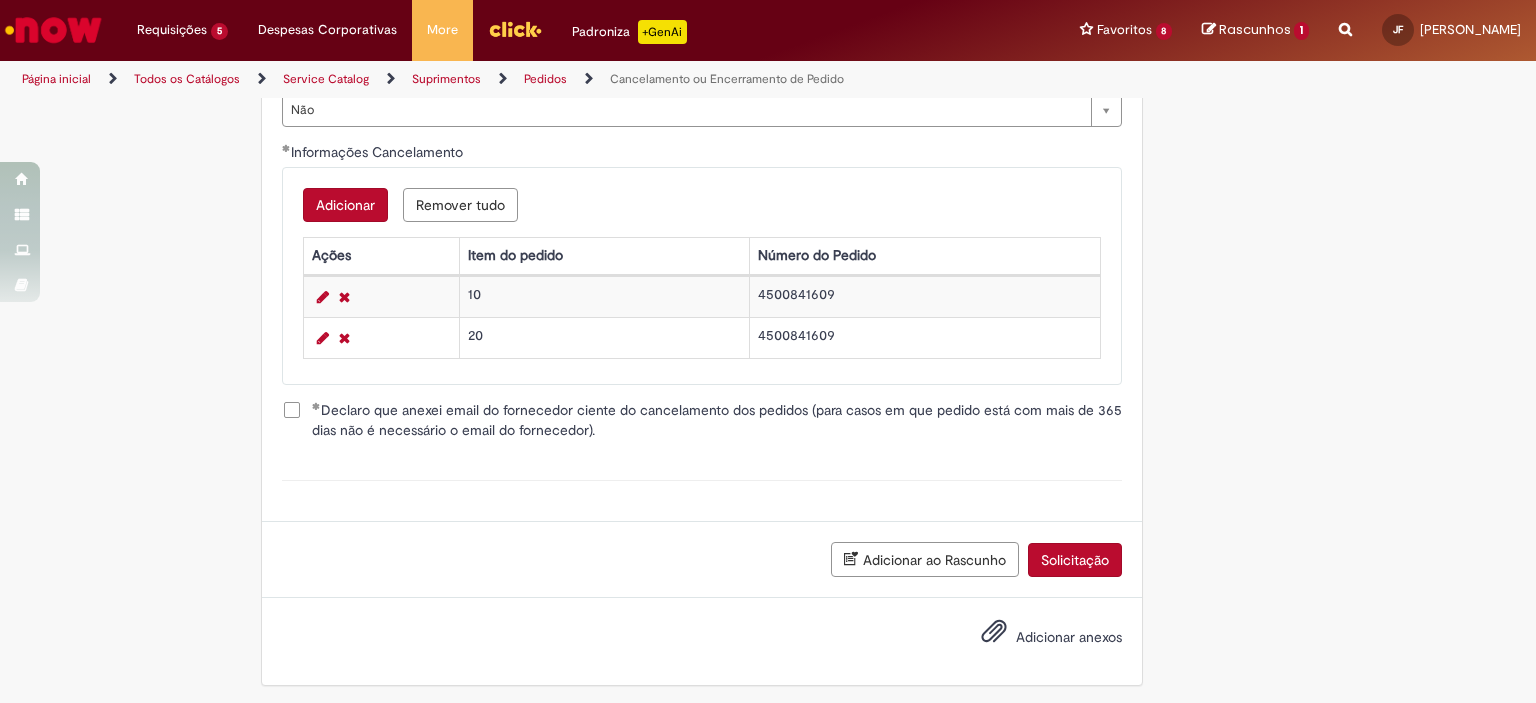 click on "Adicionar anexos" at bounding box center (1069, 638) 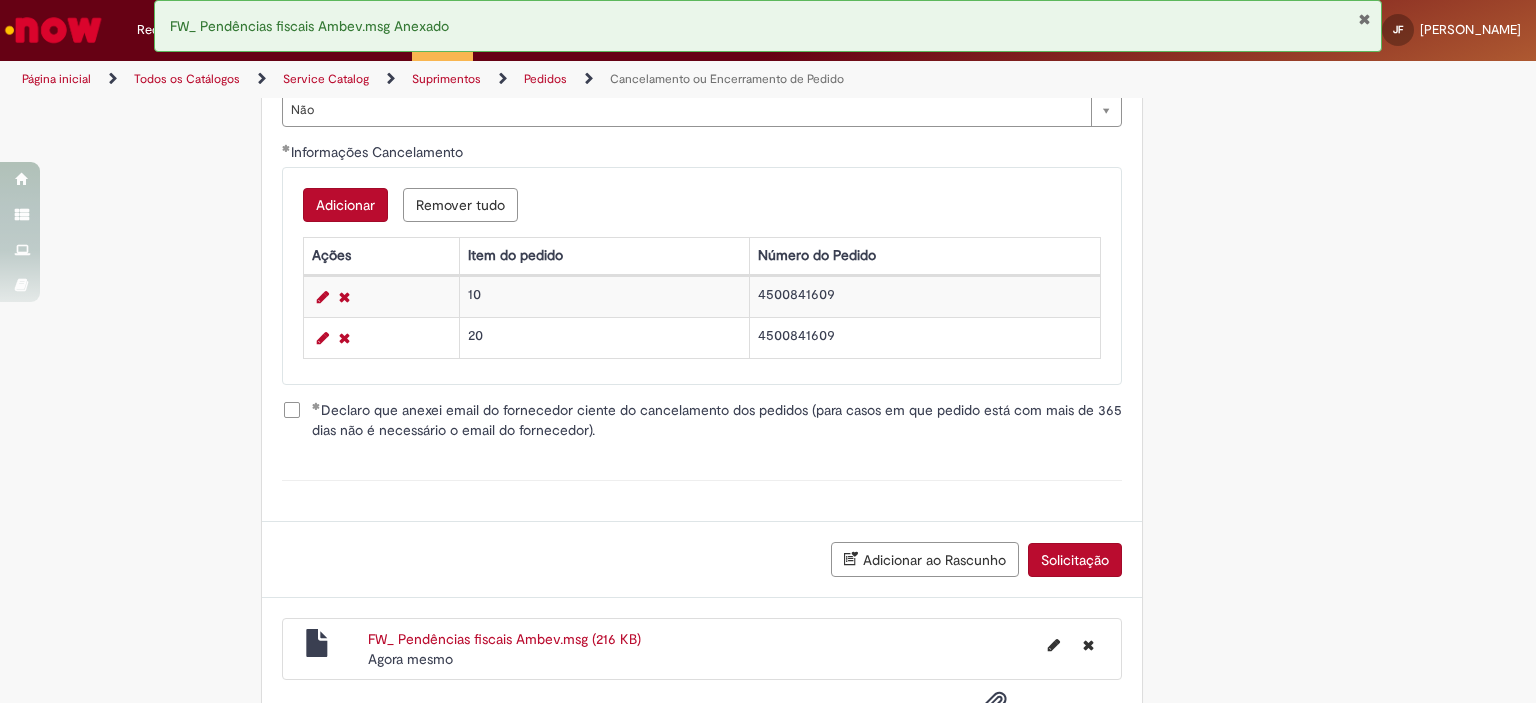 click on "Solicitação" at bounding box center [1075, 560] 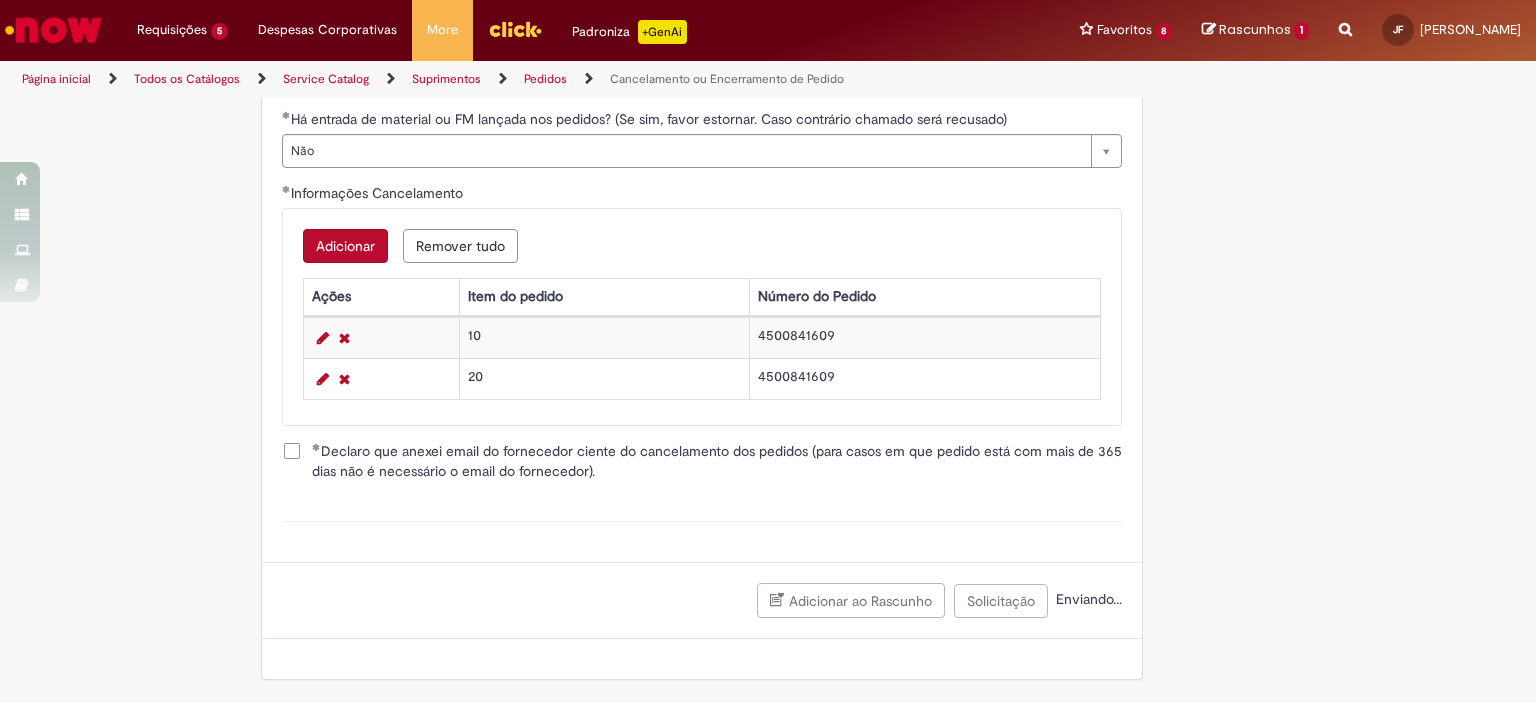 scroll, scrollTop: 1083, scrollLeft: 0, axis: vertical 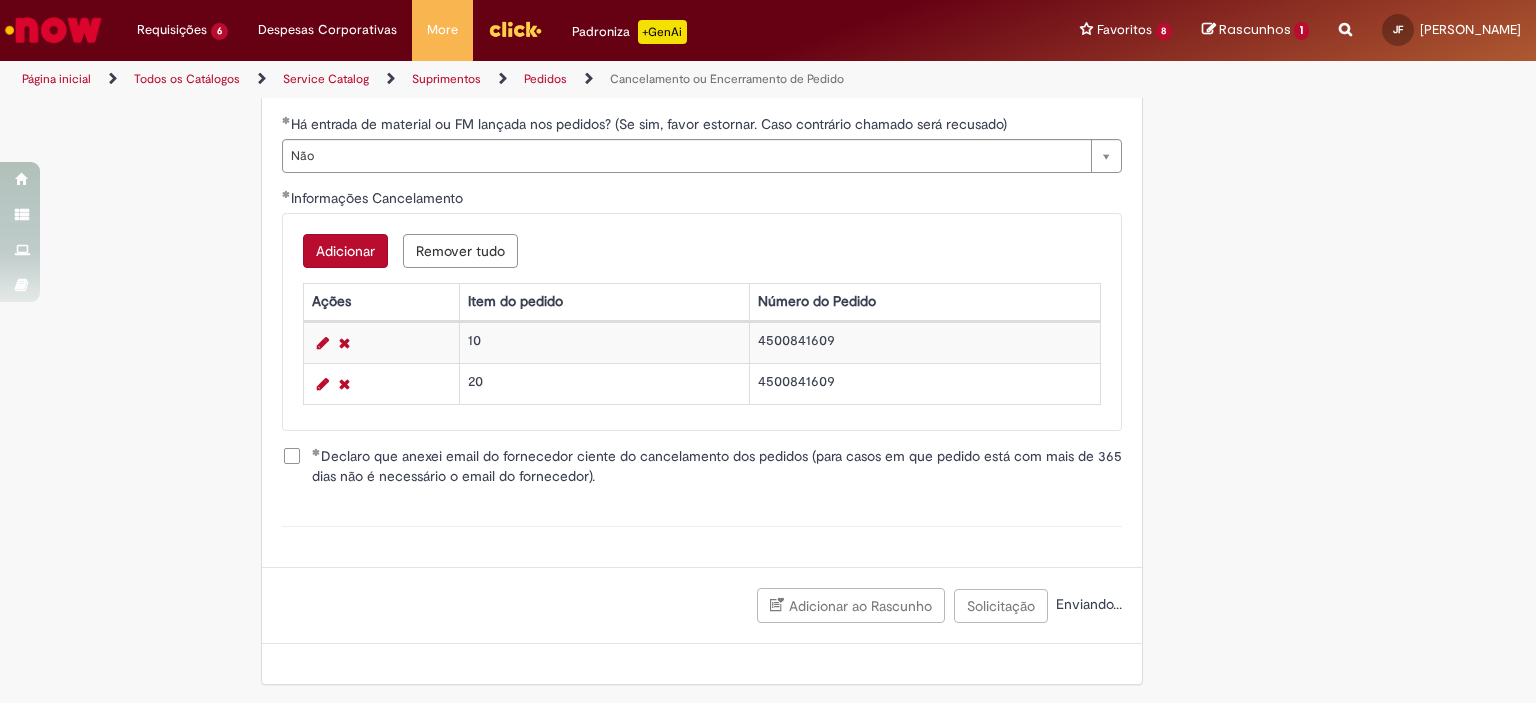 click on "**********" at bounding box center [670, -138] 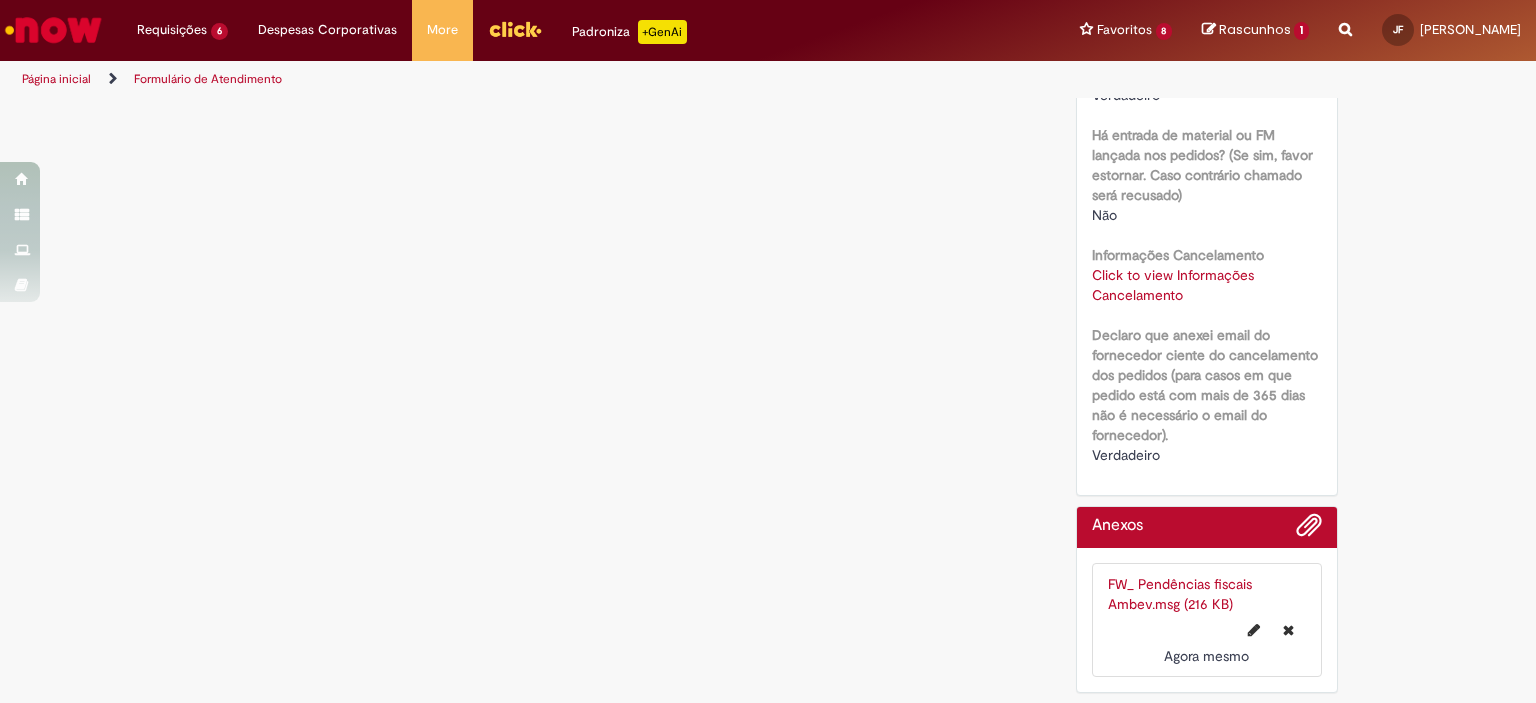 scroll, scrollTop: 0, scrollLeft: 0, axis: both 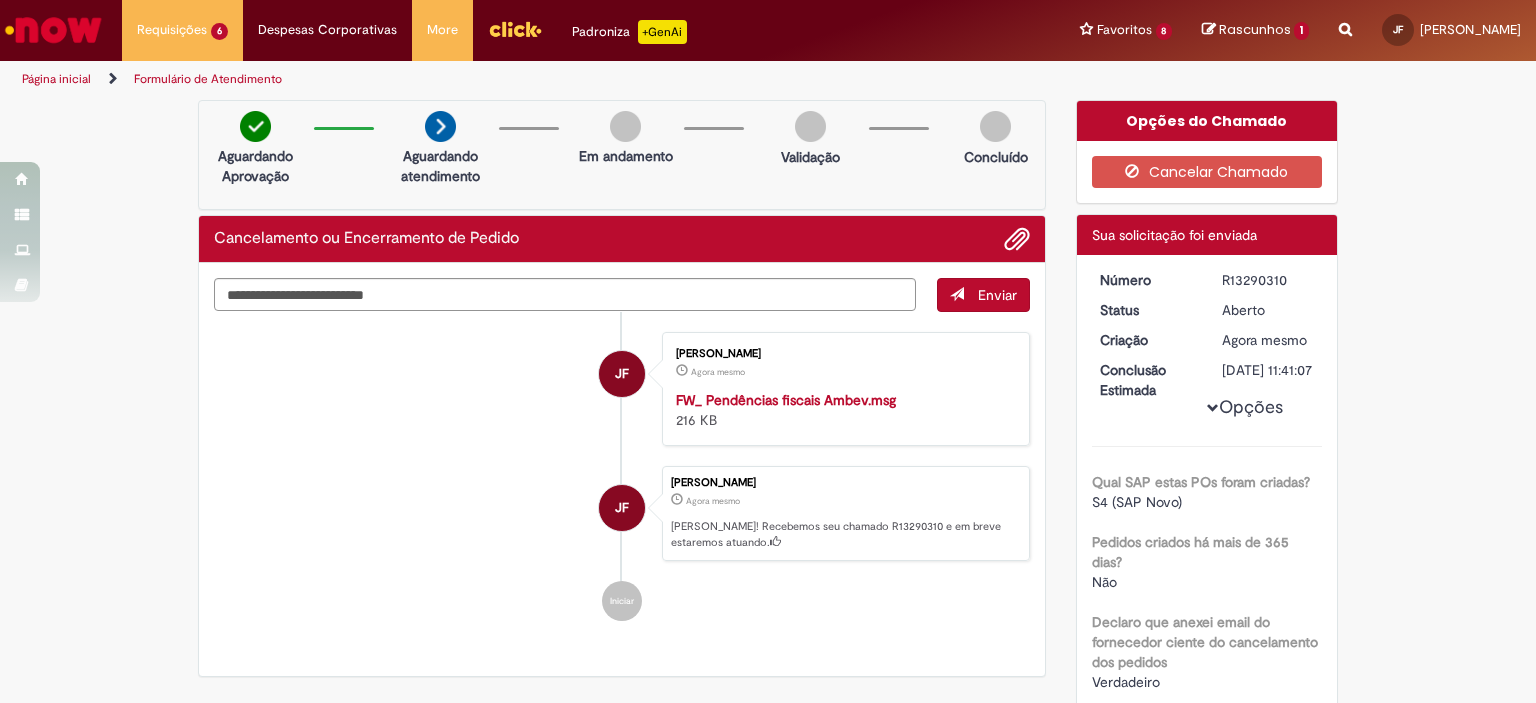 click on "JF
Jackson Machado Felix
Agora mesmo Agora mesmo
Ola! Recebemos seu chamado R13290310 e em breve estaremos atuando." at bounding box center (622, 514) 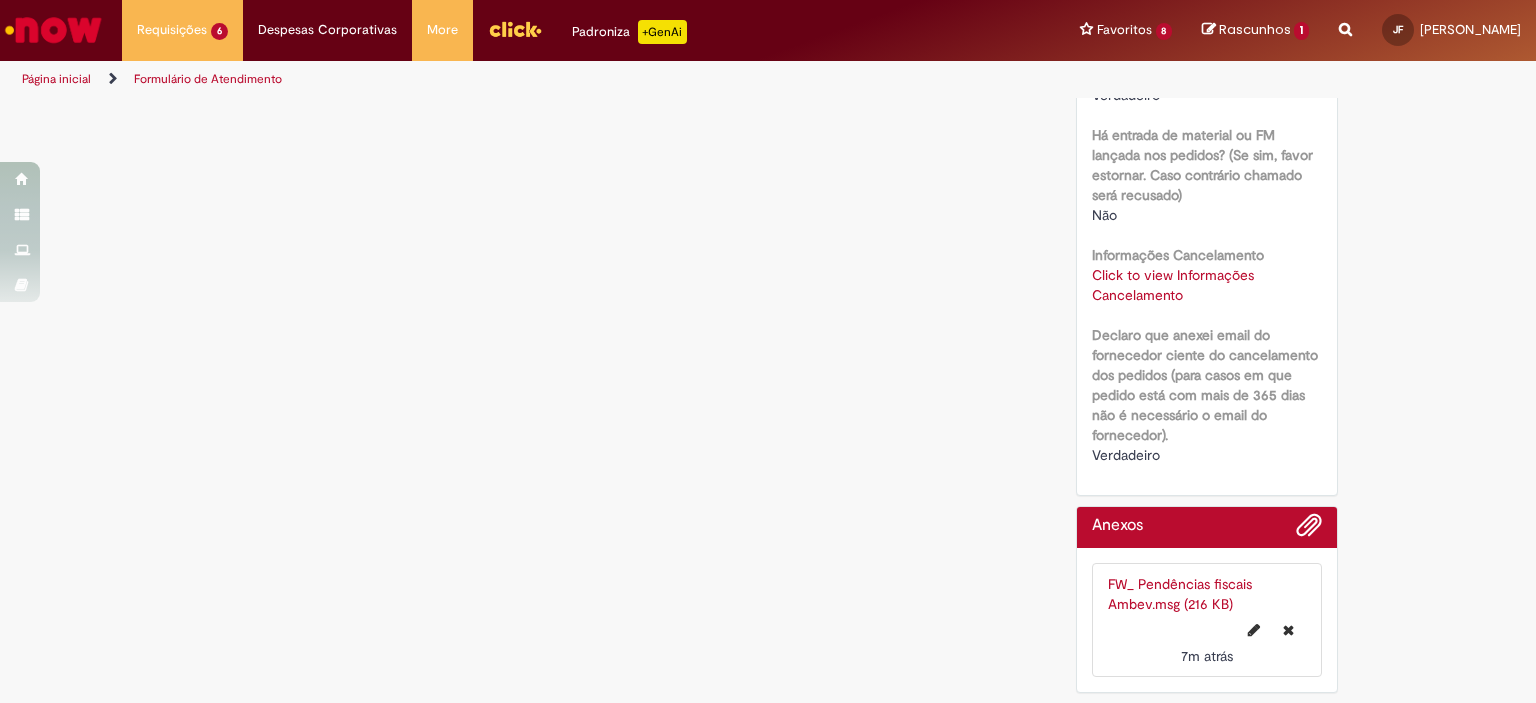 scroll, scrollTop: 604, scrollLeft: 0, axis: vertical 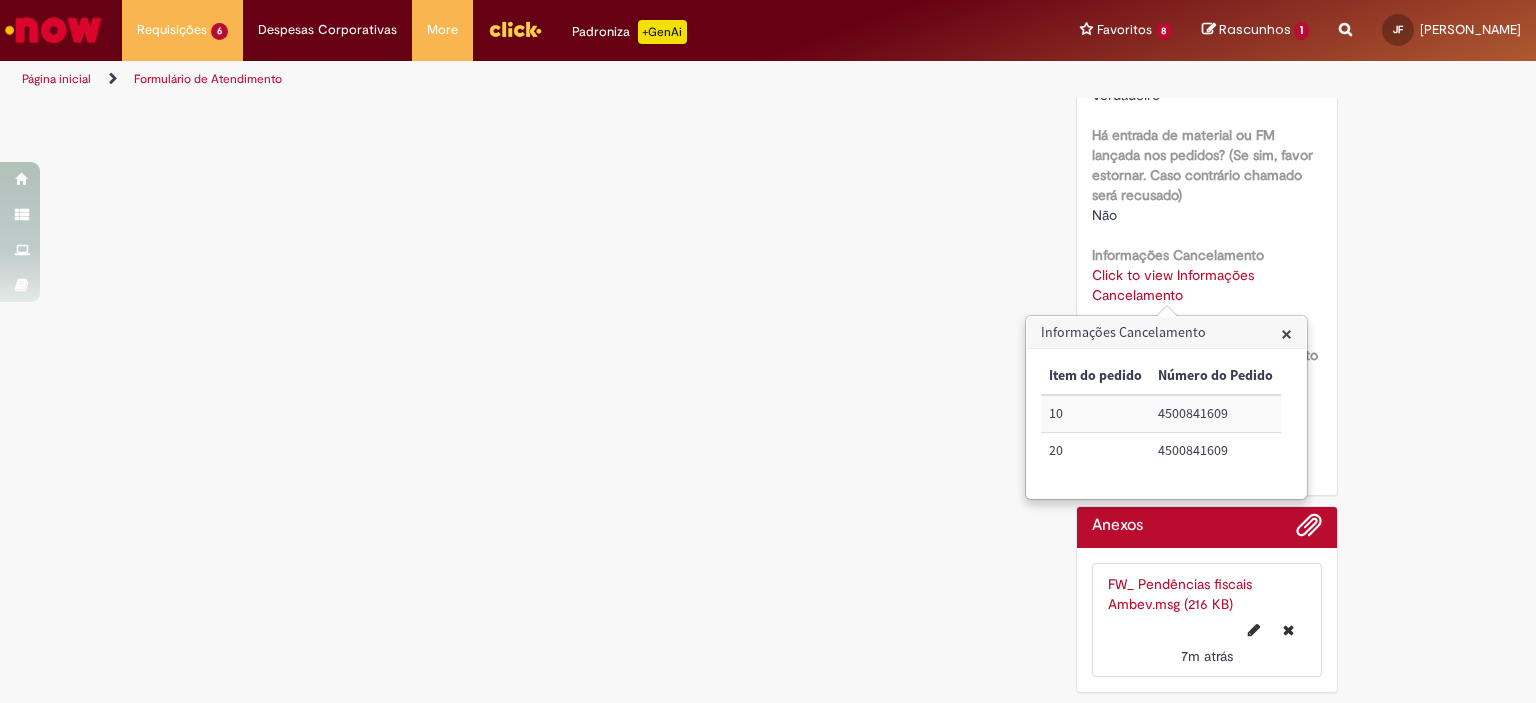 click on "Verificar Código de Barras
Aguardando Aprovação
Aguardando atendimento
Em andamento
Validação
Concluído
Cancelamento ou Encerramento de Pedido
Enviar
JF
Jackson Machado Felix
7m atrás 7 minutos atrás
FW_ Pendências fiscais Ambev.msg  216 KB
JF" at bounding box center [768, 108] 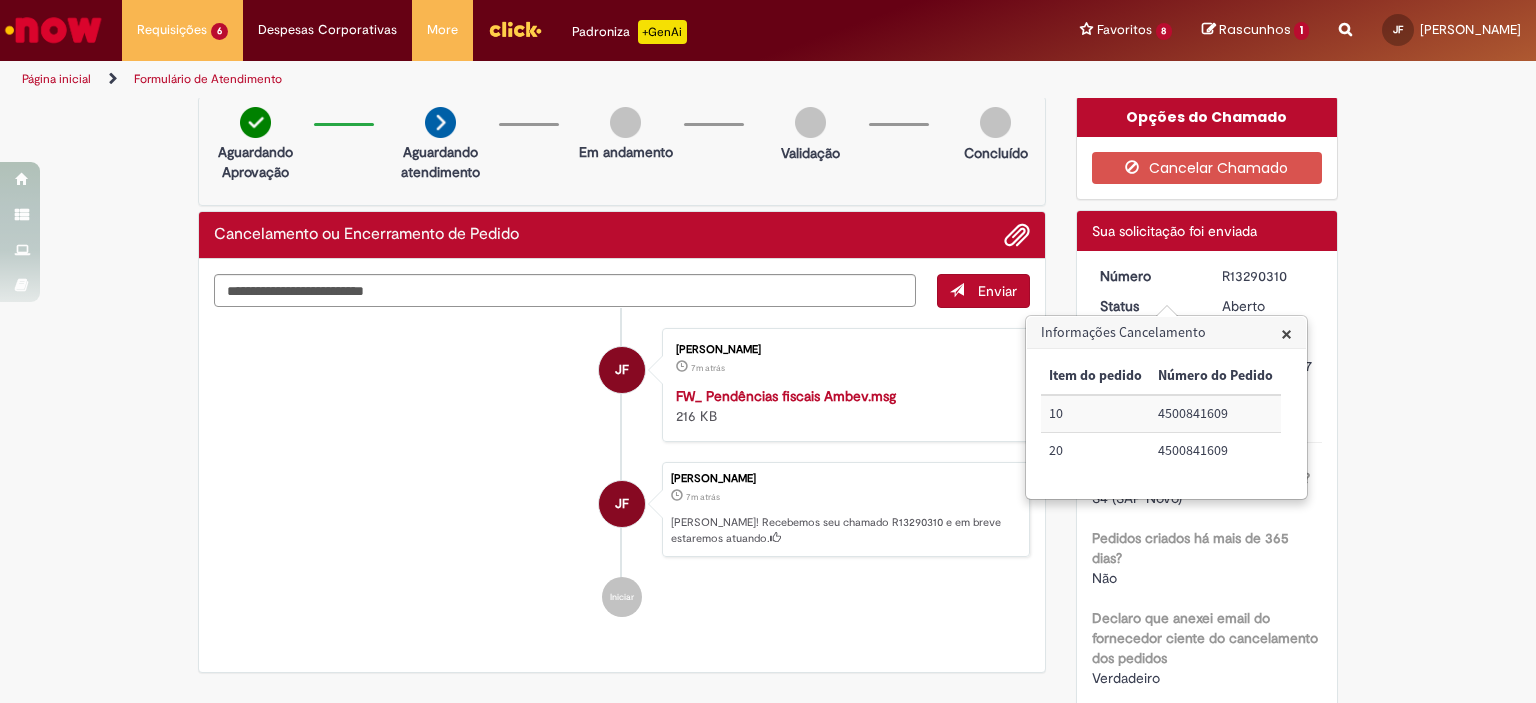 scroll, scrollTop: 0, scrollLeft: 0, axis: both 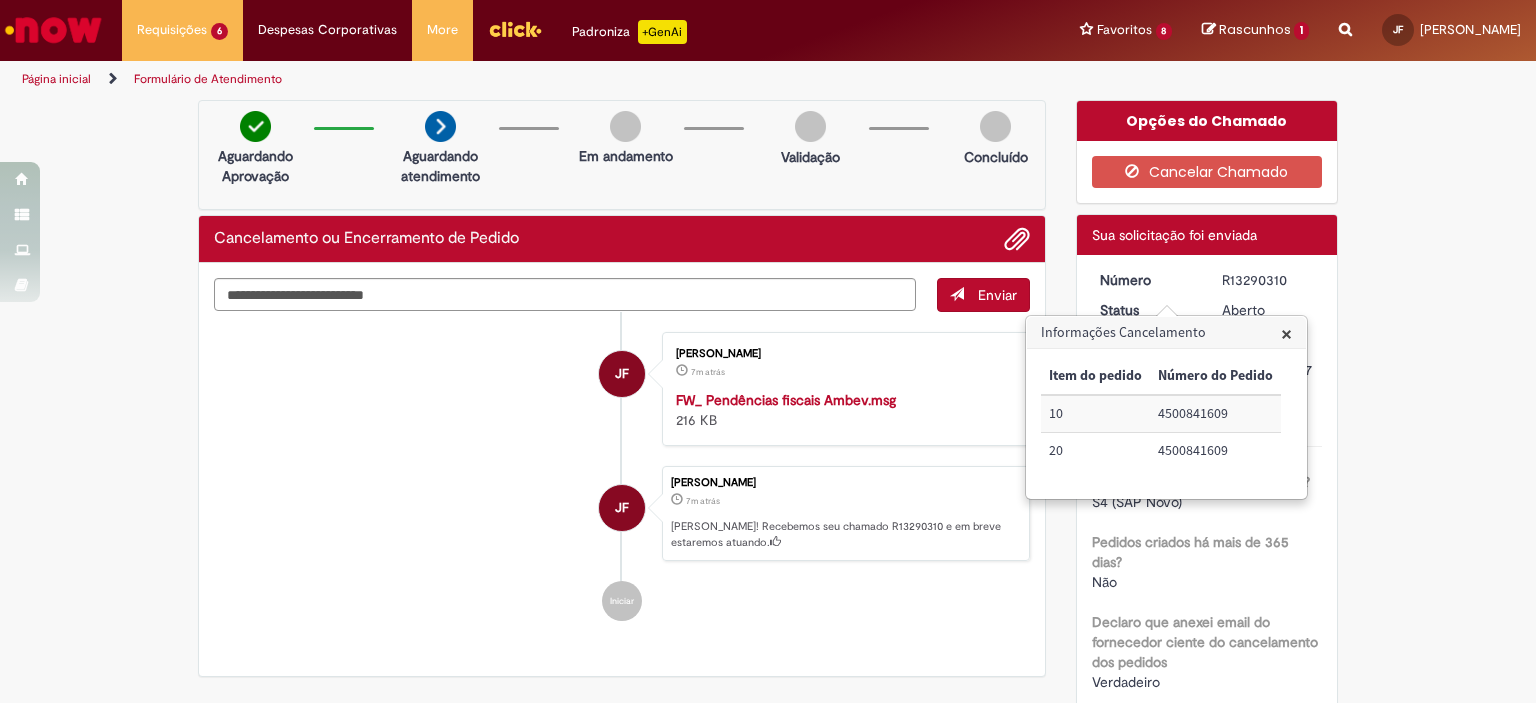 click on "Informações Cancelamento" at bounding box center (1166, 333) 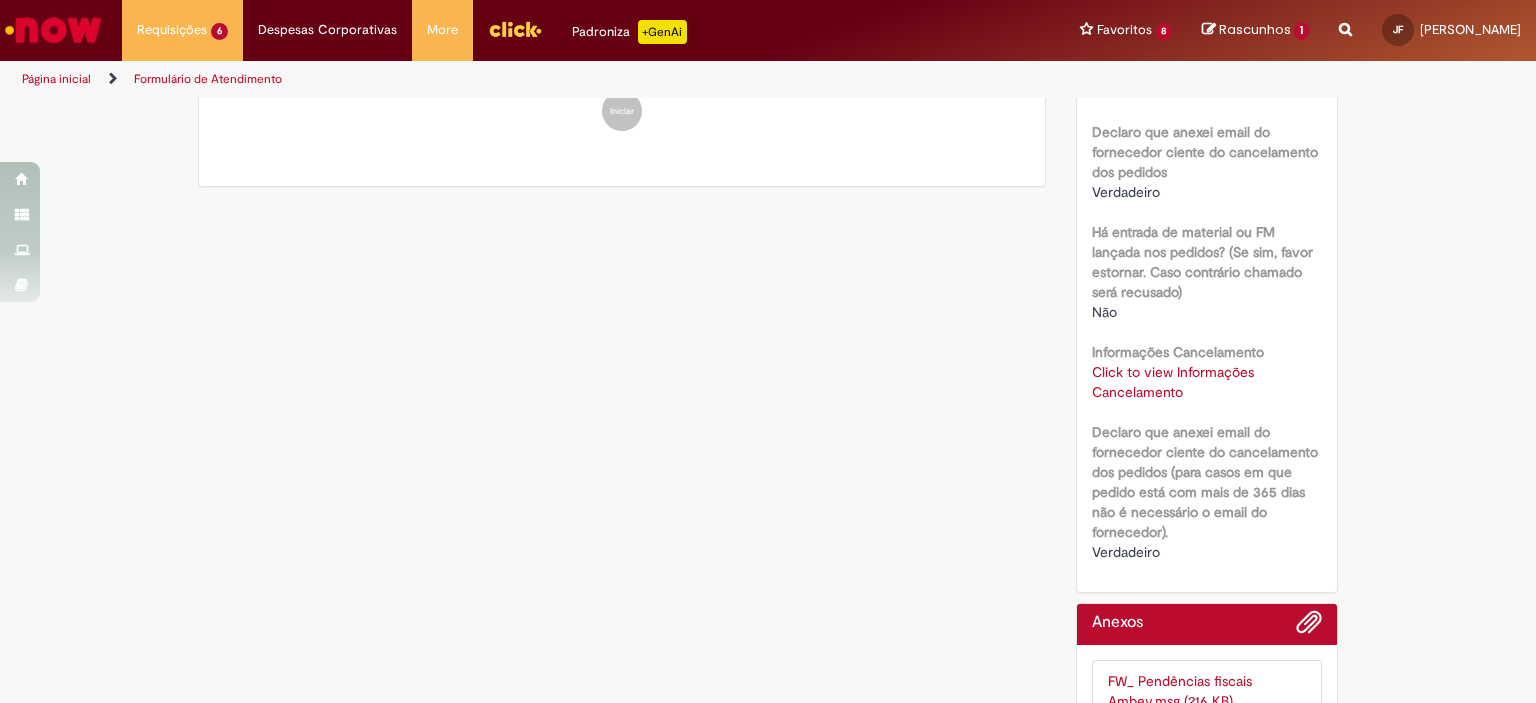 scroll, scrollTop: 0, scrollLeft: 0, axis: both 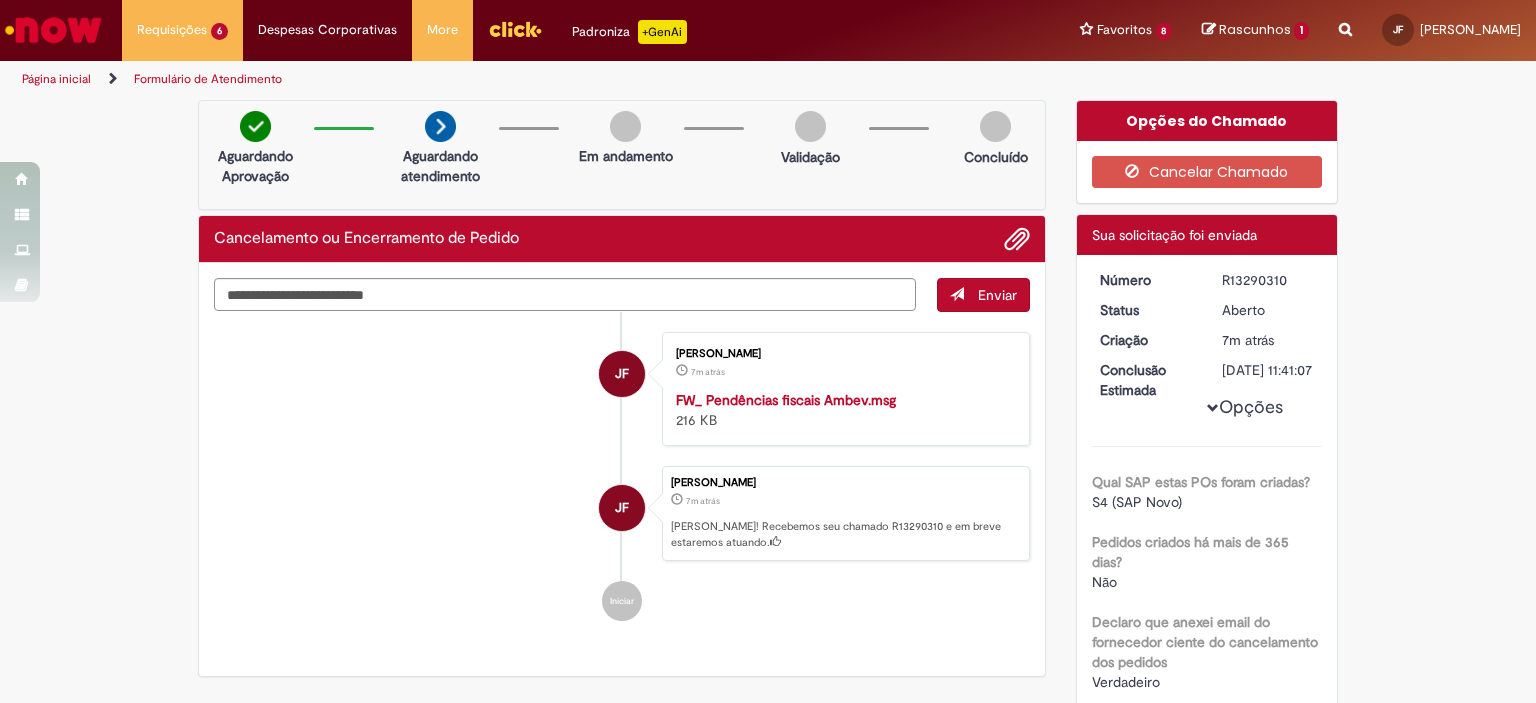 click on "R13290310" at bounding box center (1268, 280) 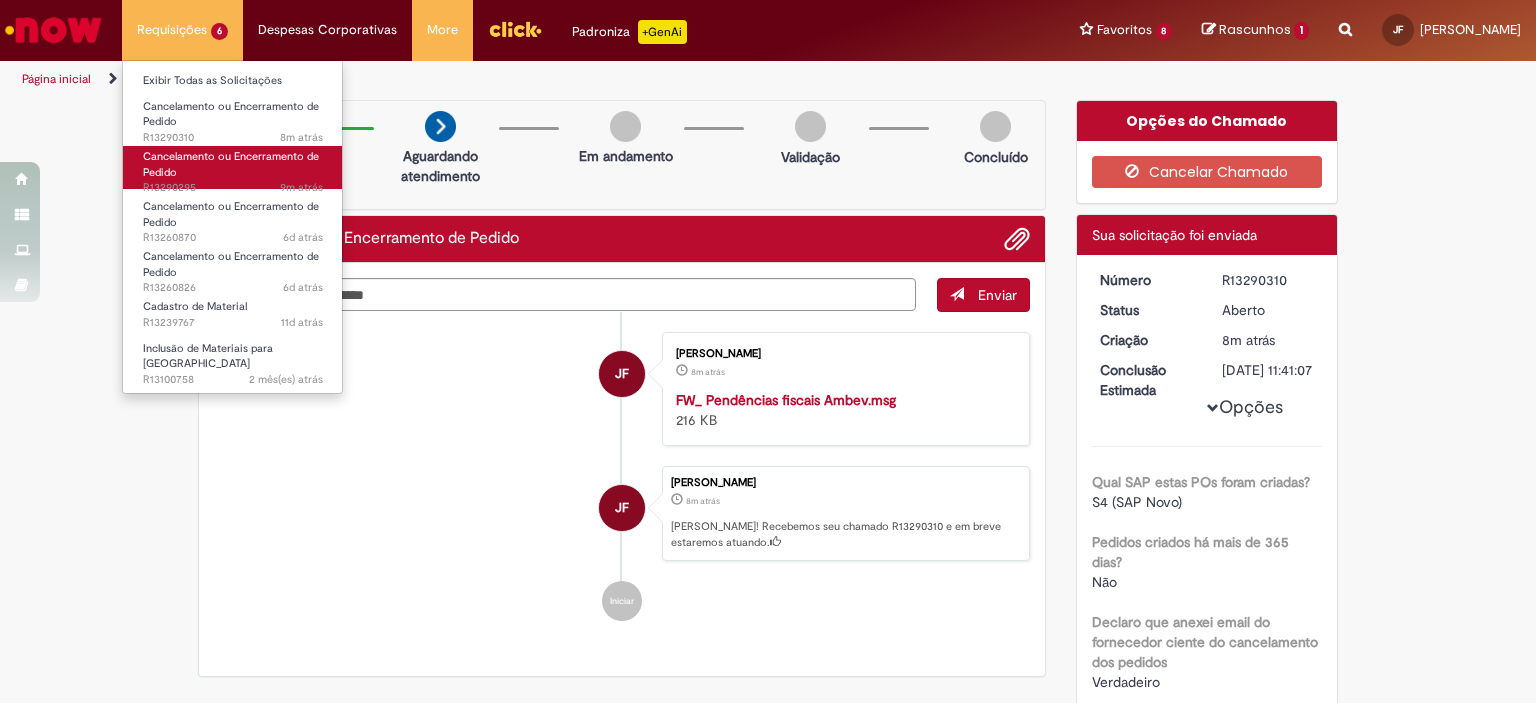 click on "Cancelamento ou Encerramento de Pedido" at bounding box center [231, 164] 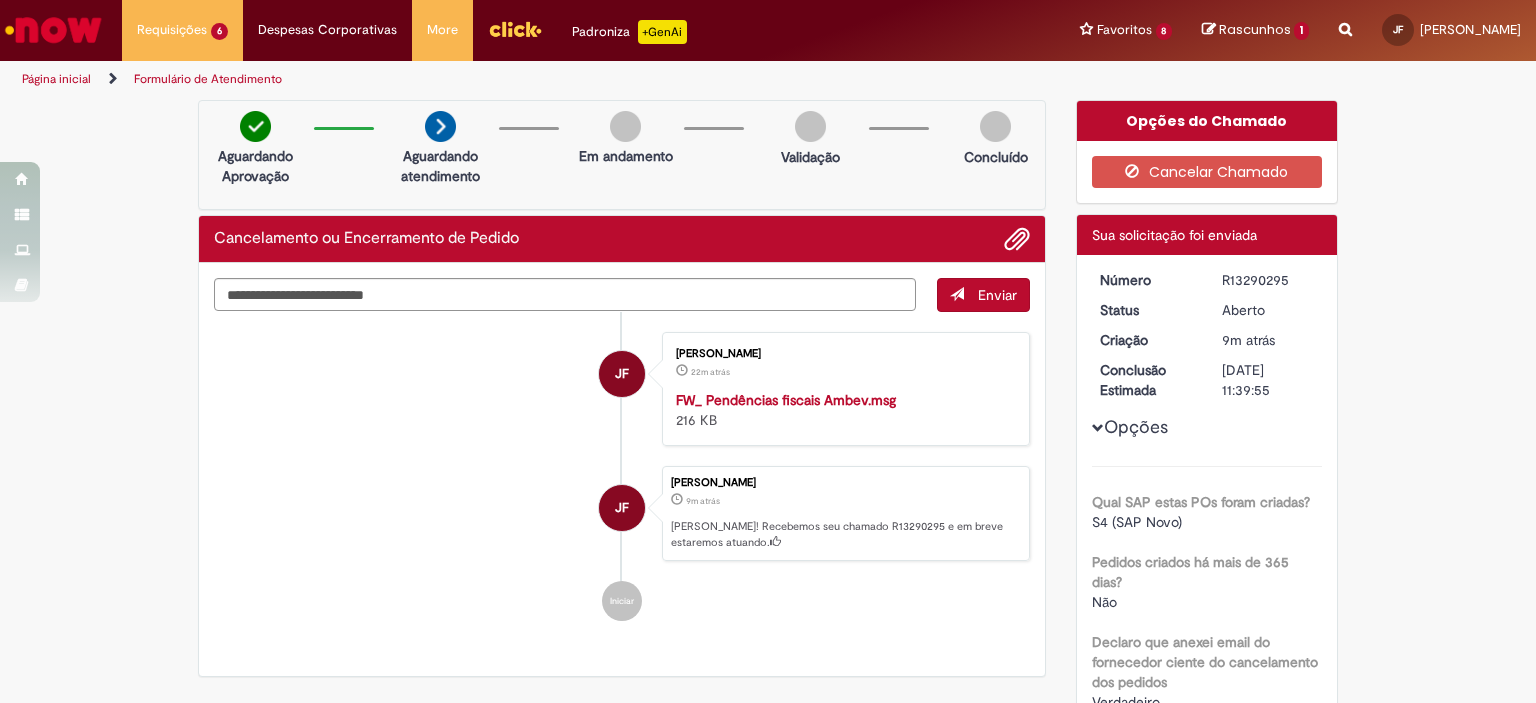 drag, startPoint x: 1216, startPoint y: 278, endPoint x: 1294, endPoint y: 278, distance: 78 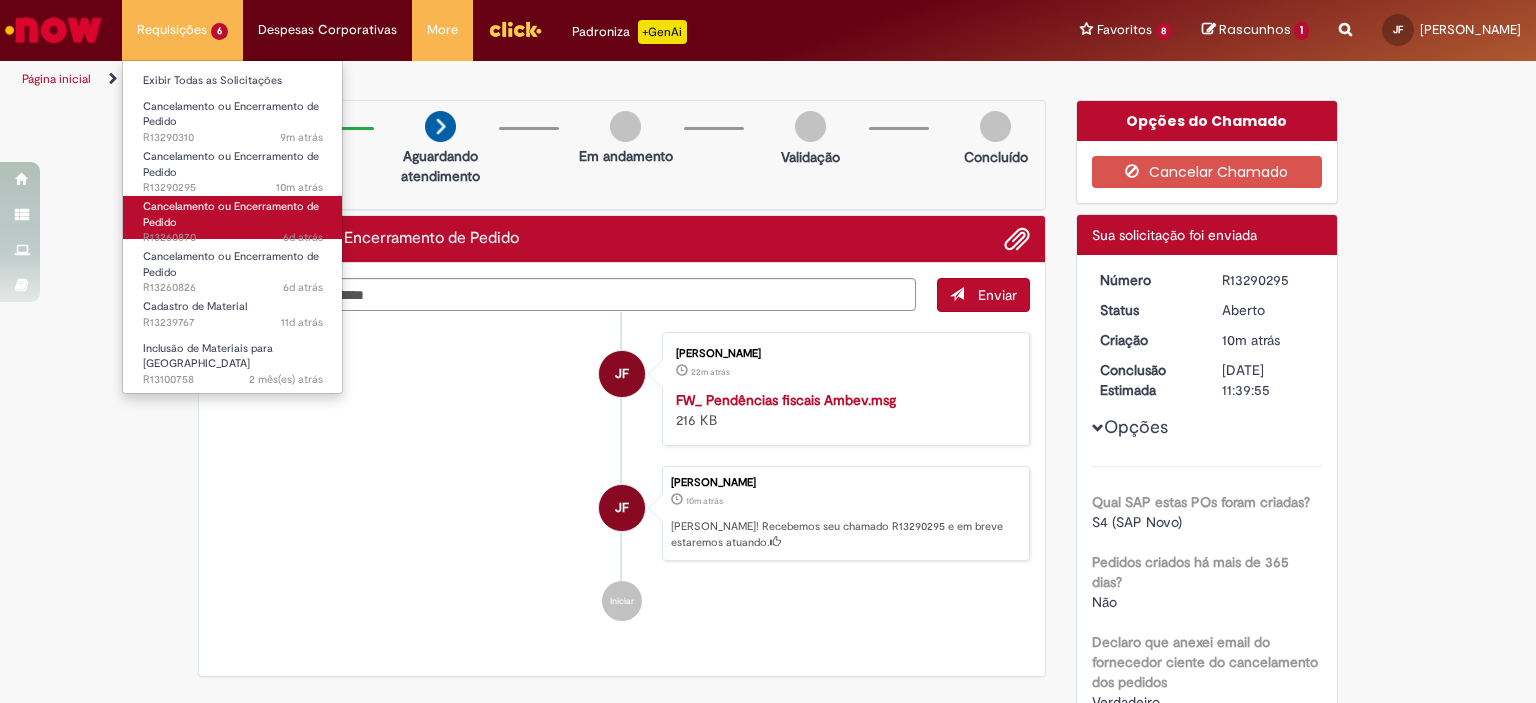 click on "6d atrás 6 dias atrás  R13260870" at bounding box center [233, 238] 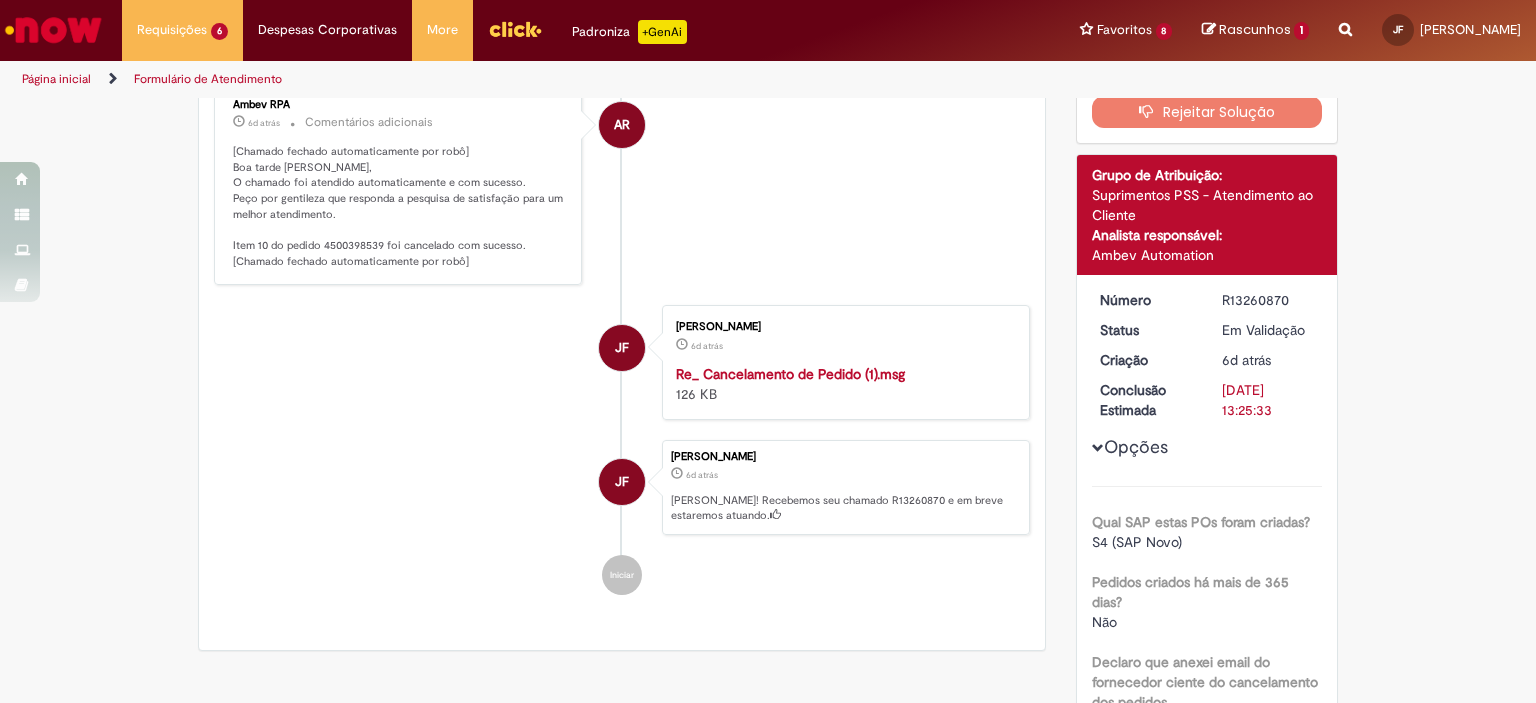 scroll, scrollTop: 0, scrollLeft: 0, axis: both 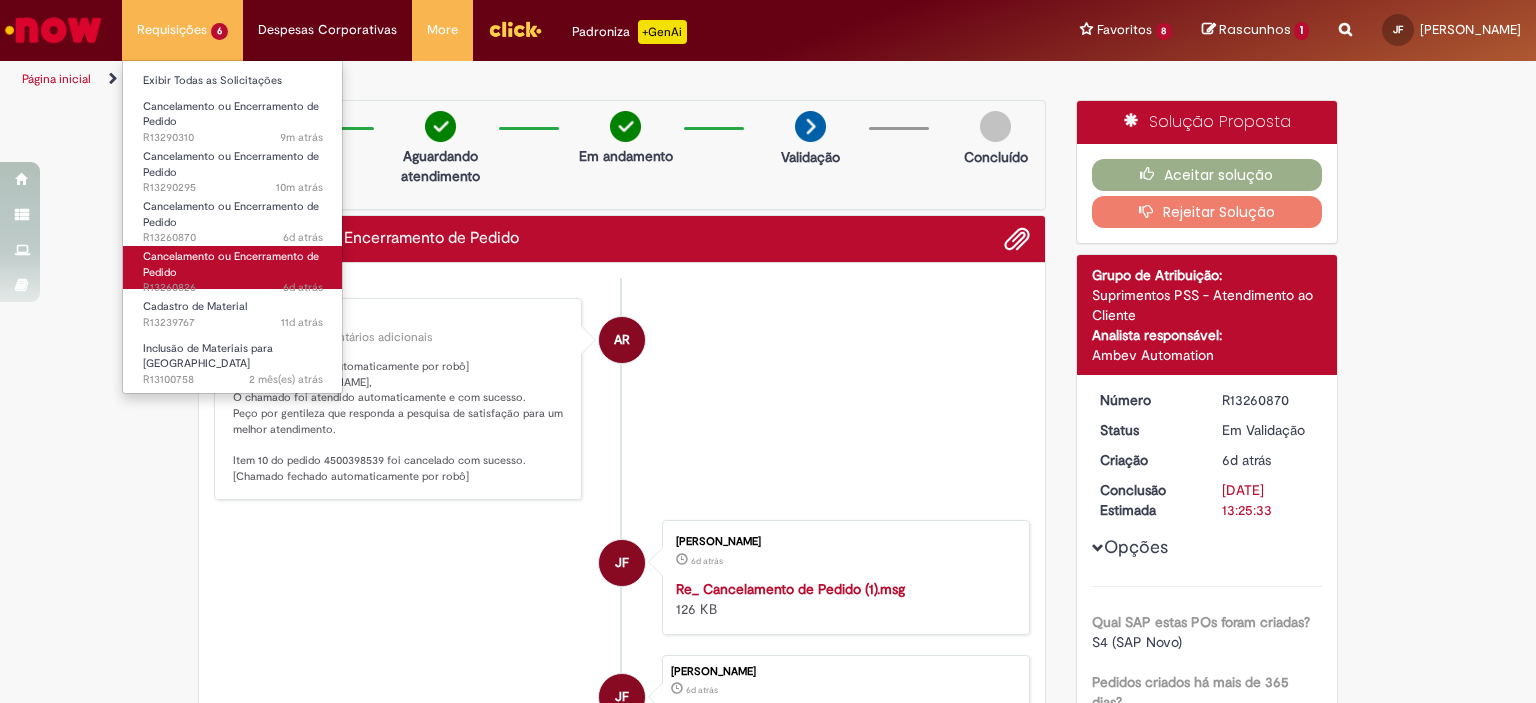 click on "Cancelamento ou Encerramento de Pedido
6d atrás 6 dias atrás  R13260826" at bounding box center (233, 267) 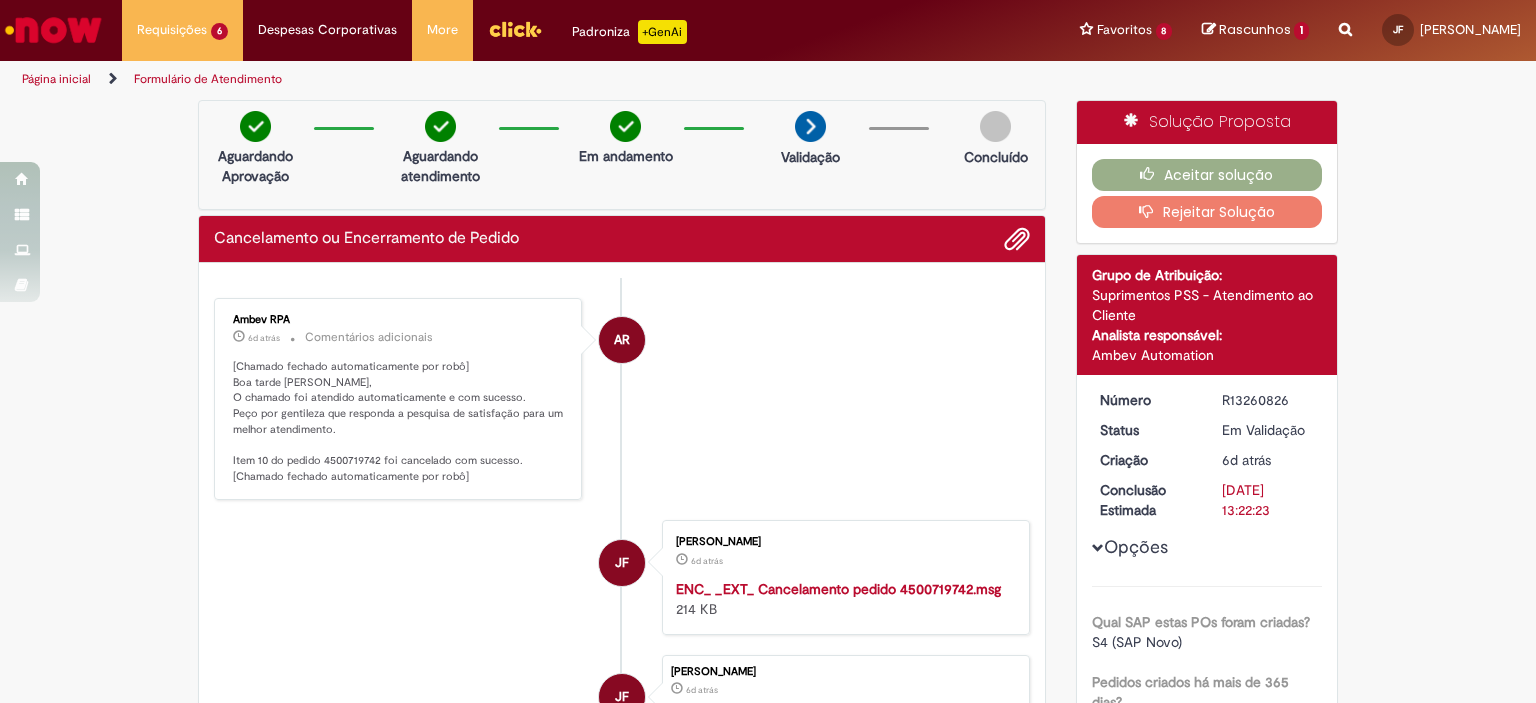 click on "[Chamado fechado automaticamente por robô]
Boa tarde Jackson,
O chamado foi atendido automaticamente e com sucesso.
Peço por gentileza que responda a pesquisa de satisfação para um melhor atendimento.
Item 10 do pedido 4500719742 foi cancelado com sucesso.
[Chamado fechado automaticamente por robô]" at bounding box center [399, 422] 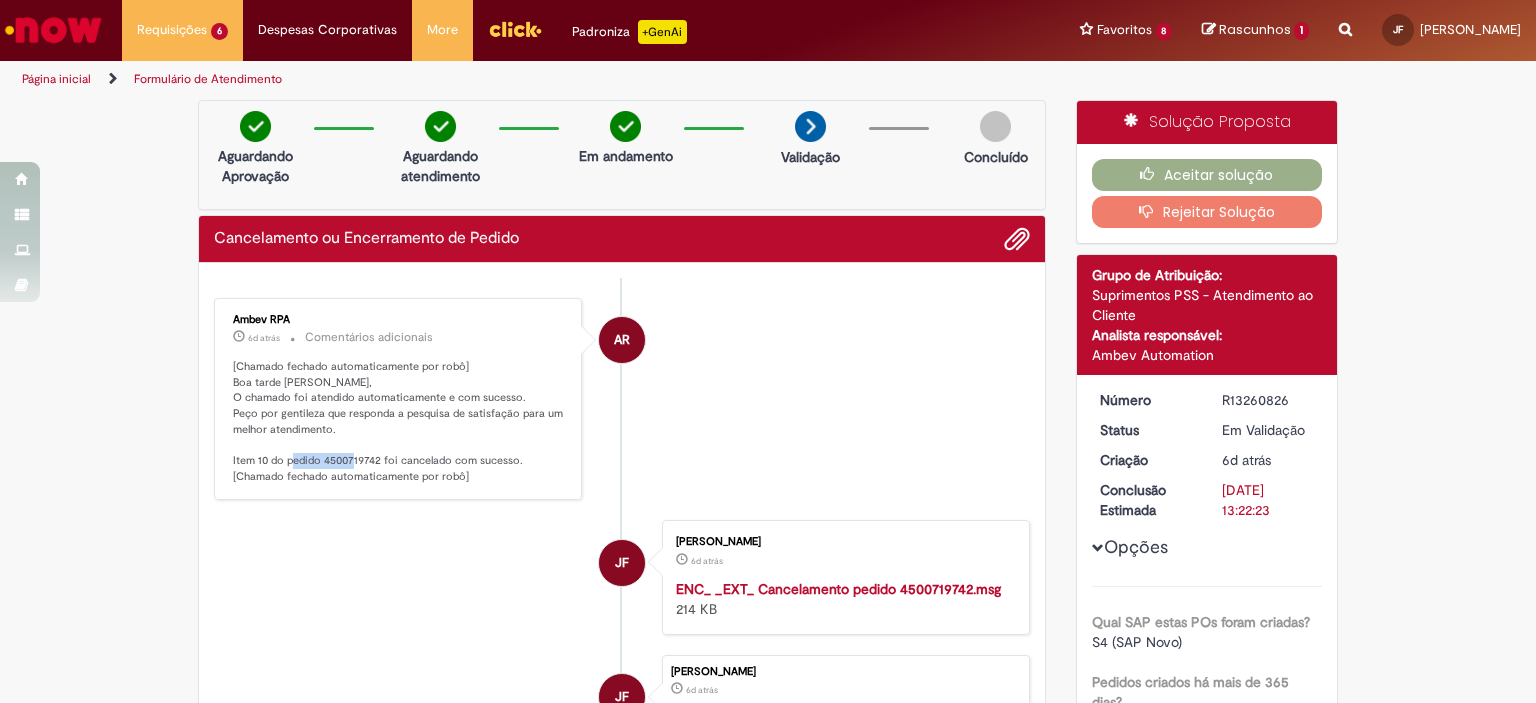 click on "[Chamado fechado automaticamente por robô]
Boa tarde Jackson,
O chamado foi atendido automaticamente e com sucesso.
Peço por gentileza que responda a pesquisa de satisfação para um melhor atendimento.
Item 10 do pedido 4500719742 foi cancelado com sucesso.
[Chamado fechado automaticamente por robô]" at bounding box center (399, 422) 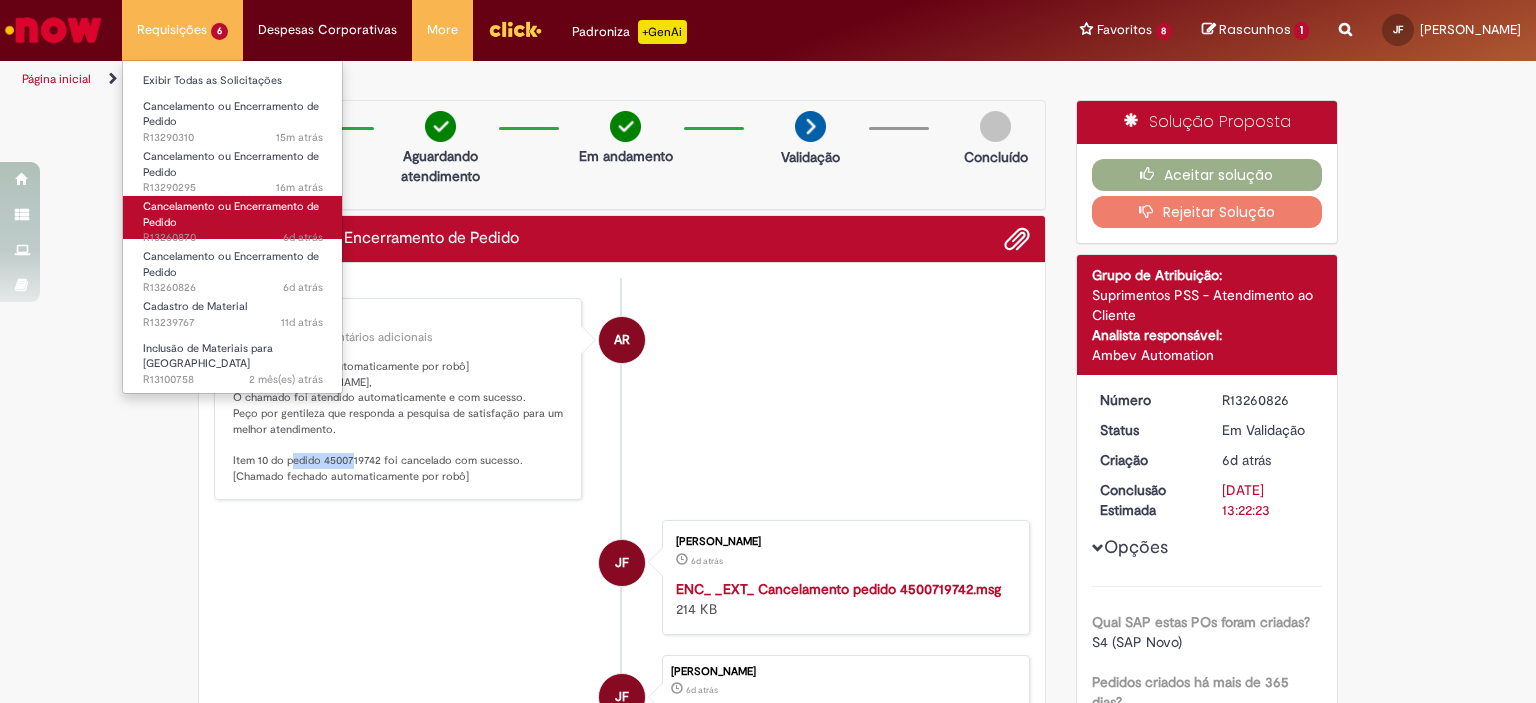click on "Cancelamento ou Encerramento de Pedido
6d atrás 6 dias atrás  R13260870" at bounding box center (233, 217) 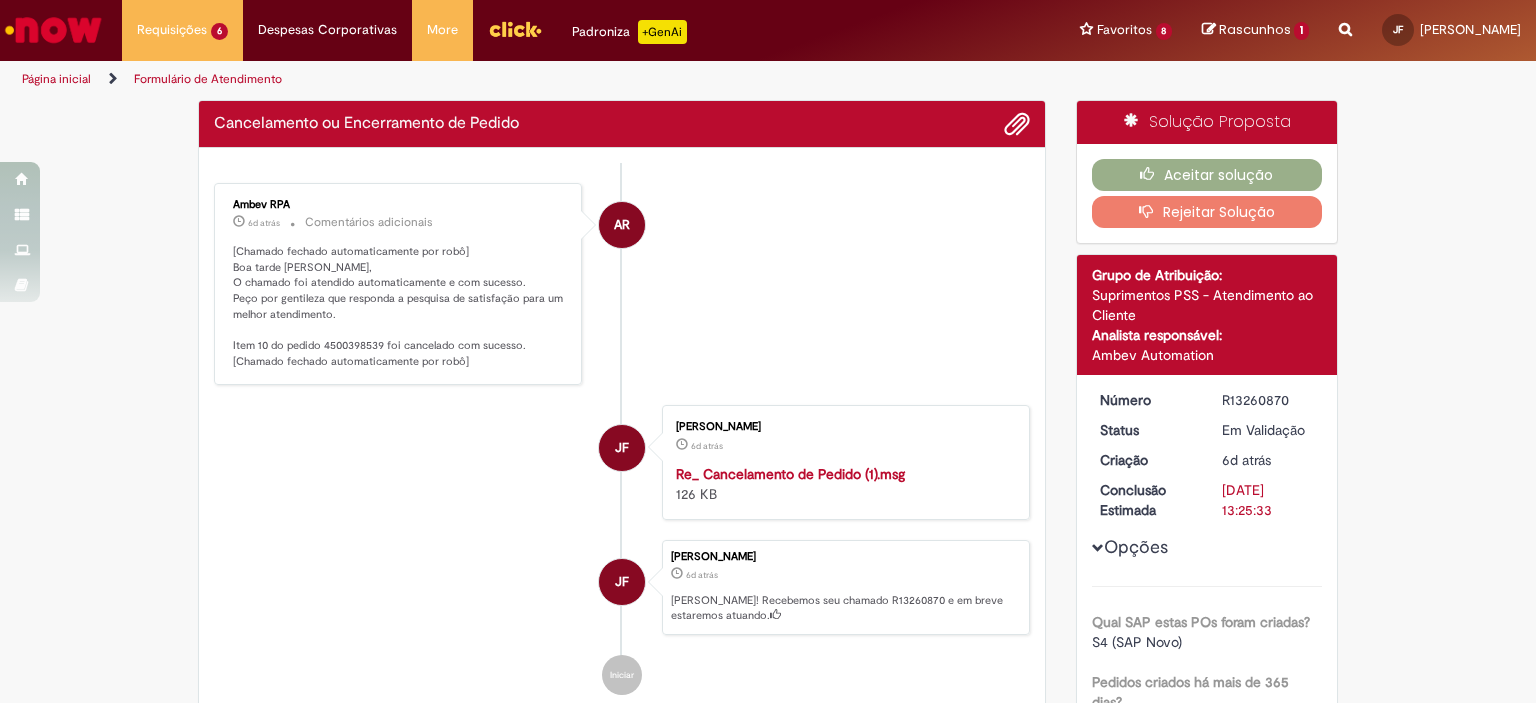 click on "AR
Ambev RPA
6d atrás 6 dias atrás     Comentários adicionais
[Chamado fechado automaticamente por robô]
Boa tarde Jackson,
O chamado foi atendido automaticamente e com sucesso.
Peço por gentileza que responda a pesquisa de satisfação para um melhor atendimento.
Item 10 do pedido 4500398539 foi cancelado com sucesso.
[Chamado fechado automaticamente por robô]
JF
Jackson Machado Felix
6d atrás 6 dias atrás
Re_ Cancelamento de Pedido (1).msg  126 KB
JF" at bounding box center [622, 439] 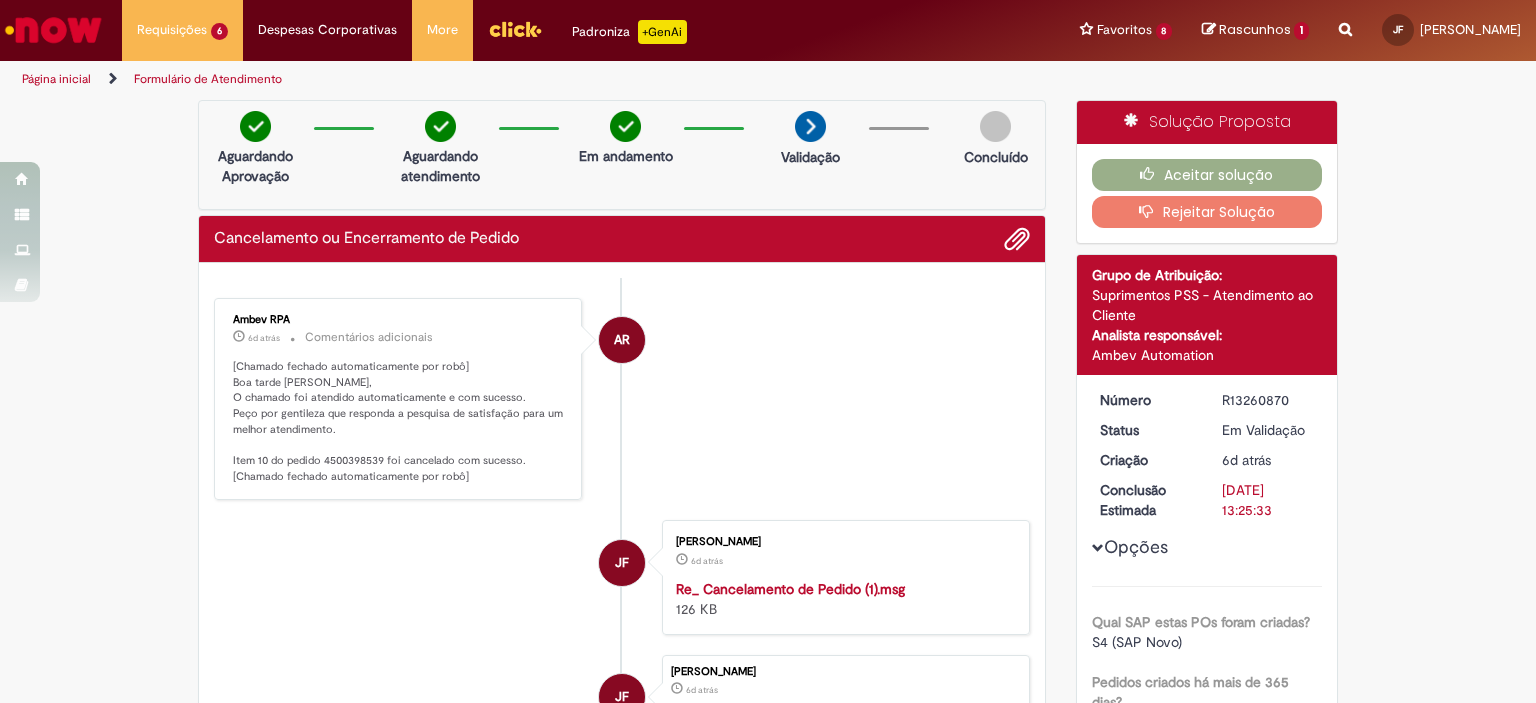click on "[Chamado fechado automaticamente por robô]
Boa tarde Jackson,
O chamado foi atendido automaticamente e com sucesso.
Peço por gentileza que responda a pesquisa de satisfação para um melhor atendimento.
Item 10 do pedido 4500398539 foi cancelado com sucesso.
[Chamado fechado automaticamente por robô]" at bounding box center (399, 422) 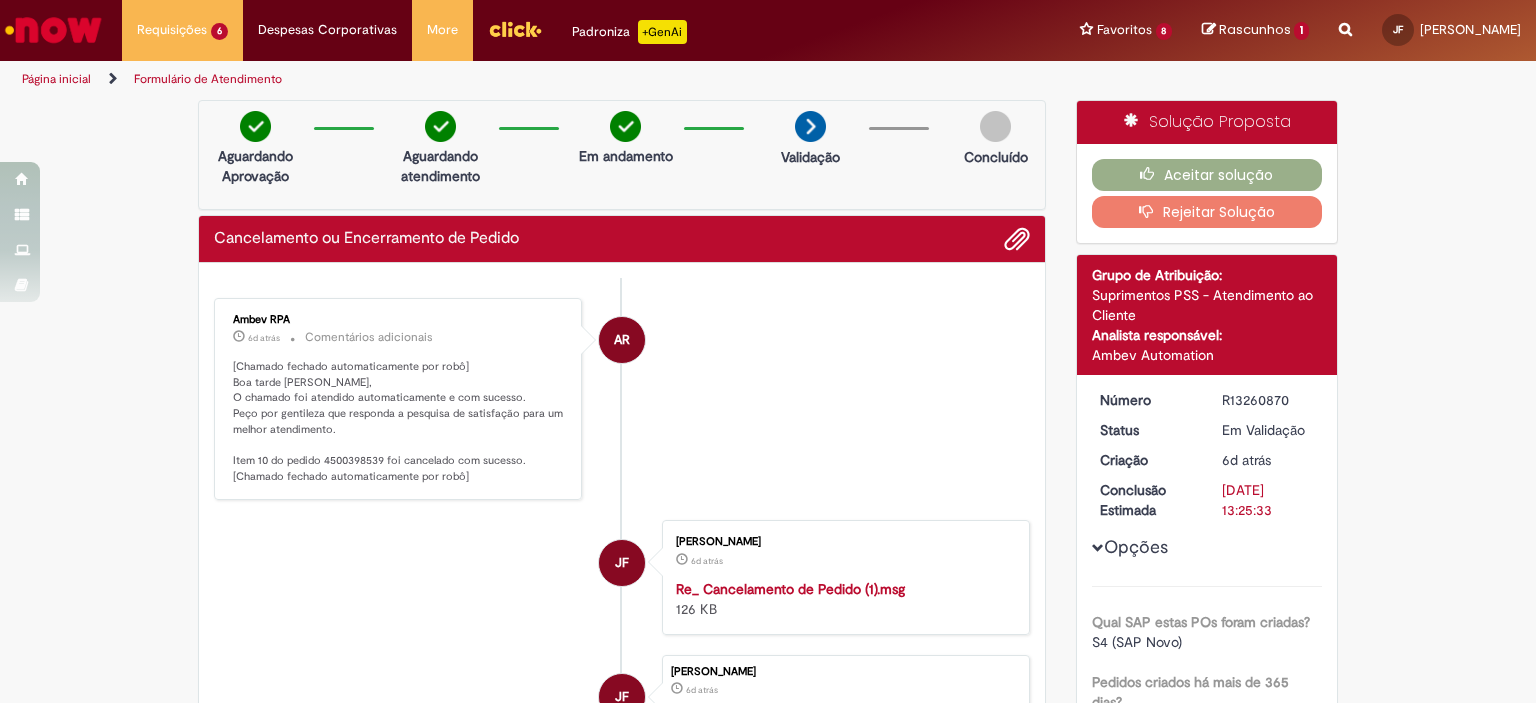 click on "R13260870" at bounding box center (1268, 400) 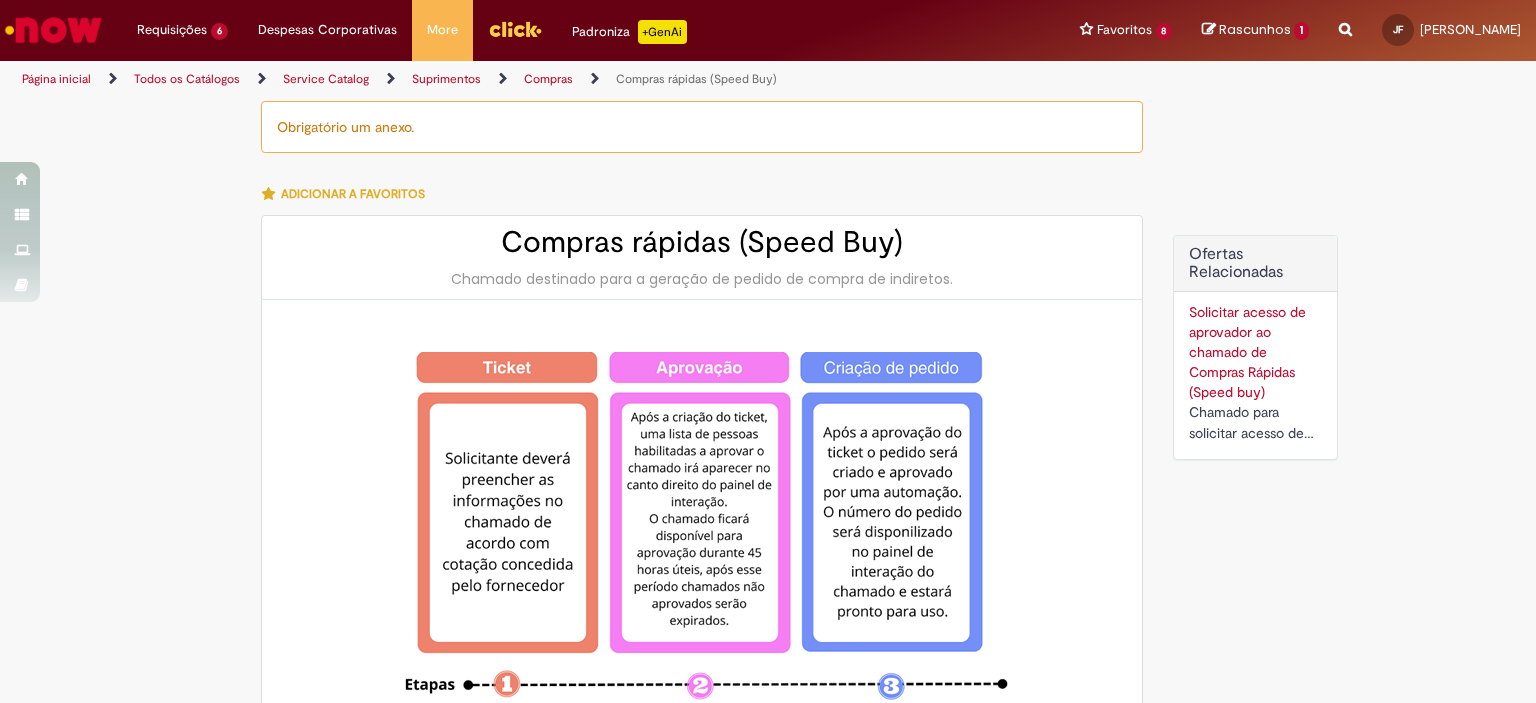 type on "**********" 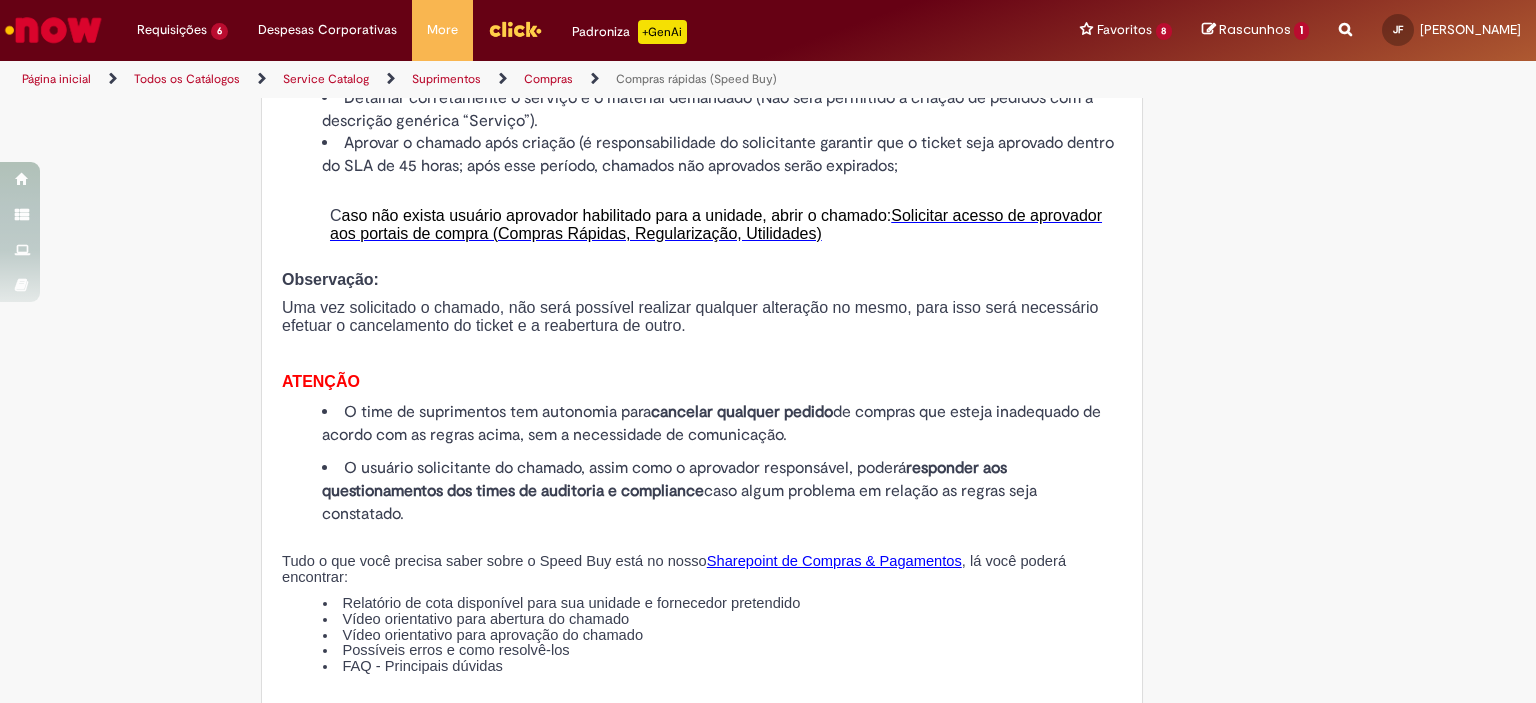 scroll, scrollTop: 1700, scrollLeft: 0, axis: vertical 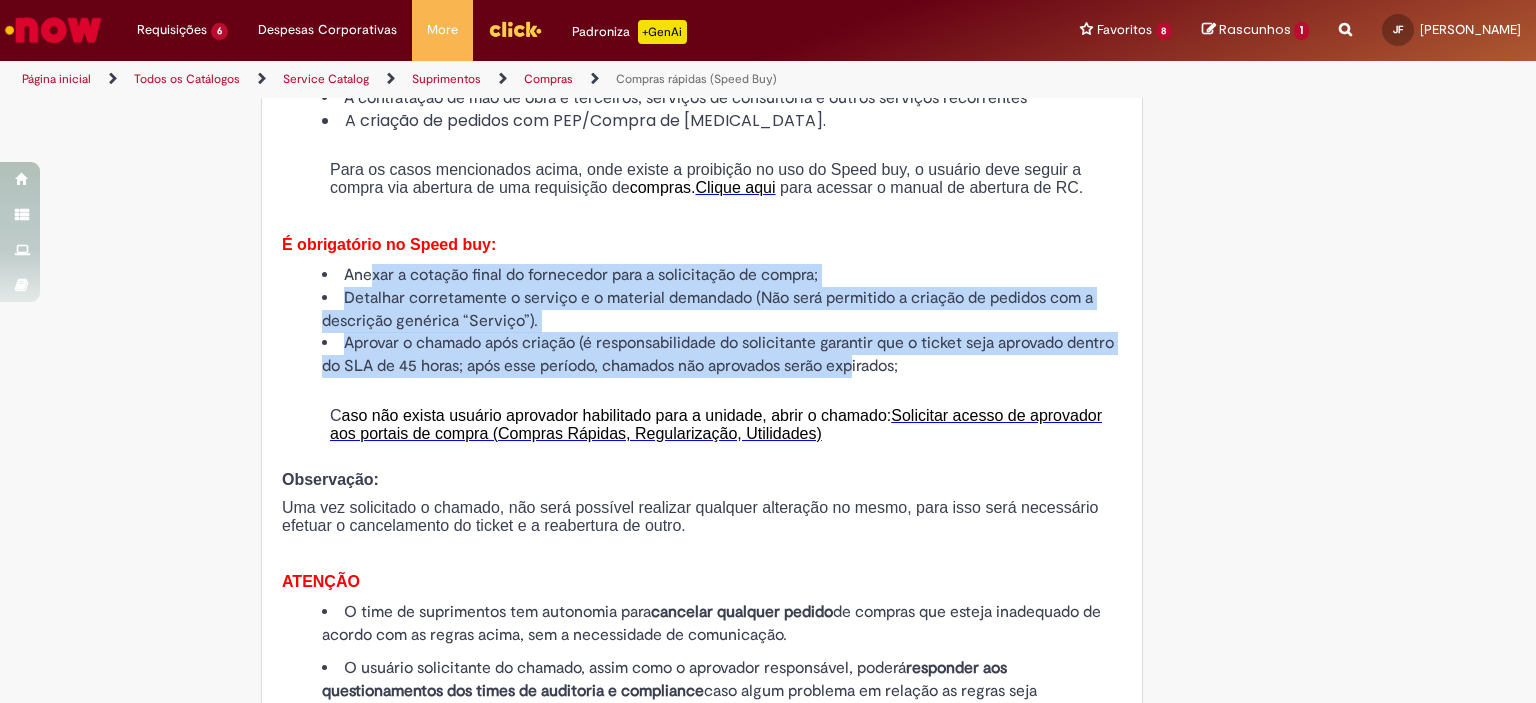 drag, startPoint x: 392, startPoint y: 267, endPoint x: 909, endPoint y: 362, distance: 525.65576 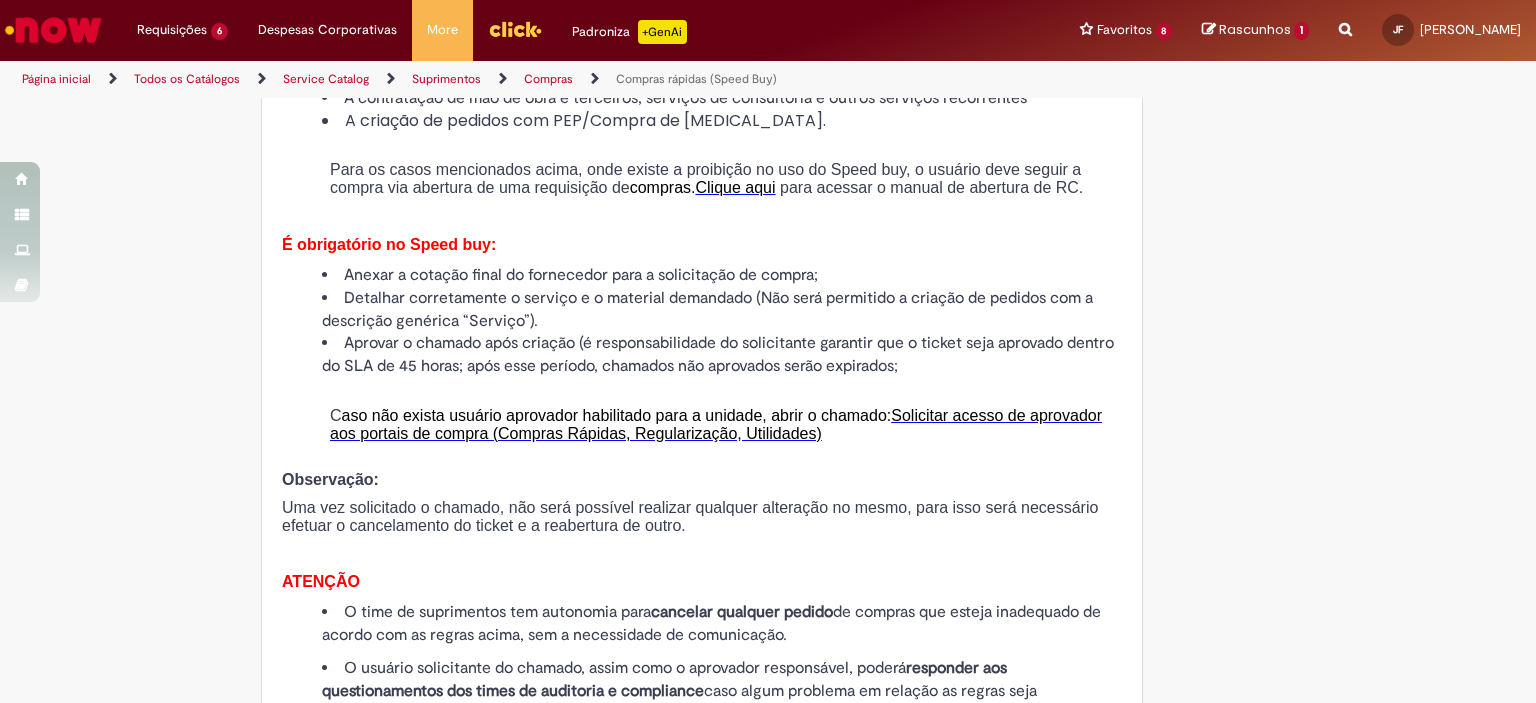 scroll, scrollTop: 1800, scrollLeft: 0, axis: vertical 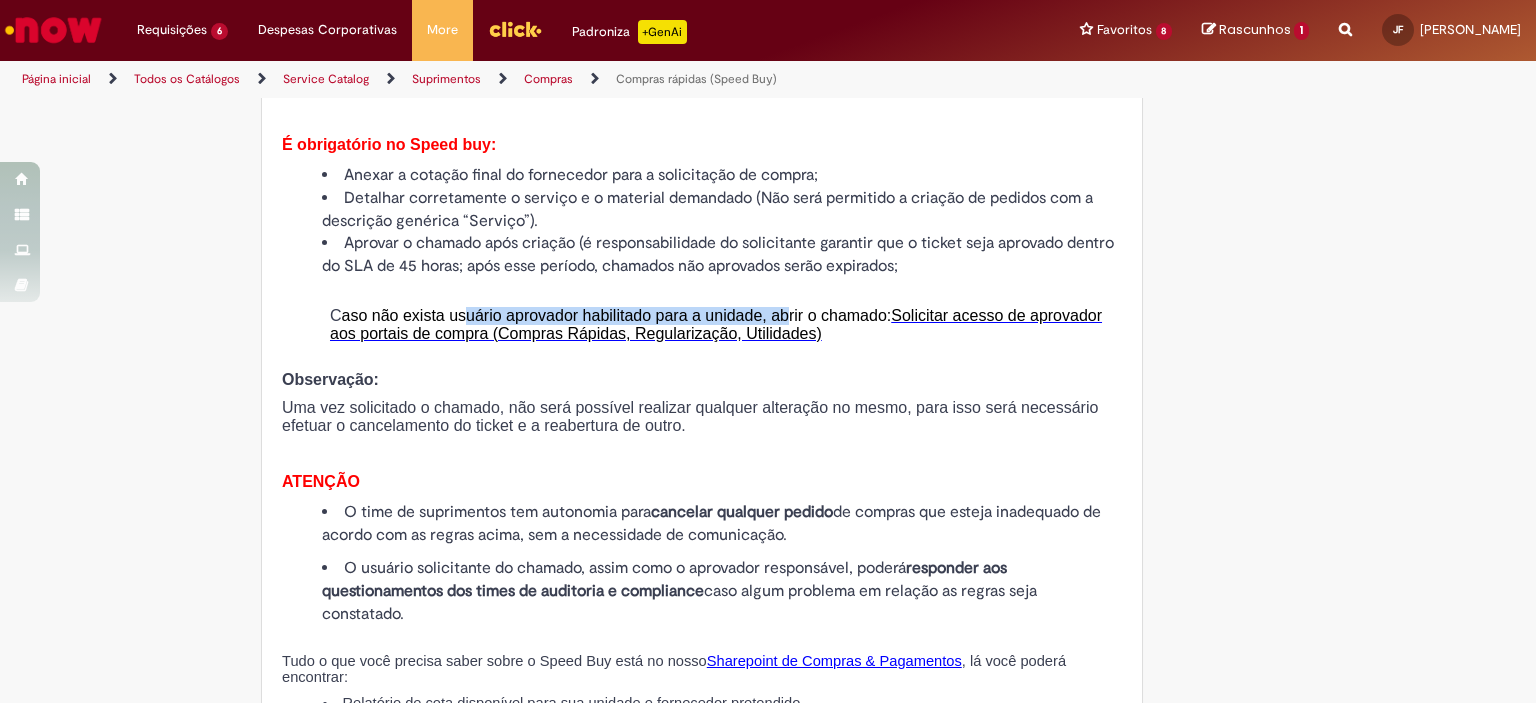 drag, startPoint x: 438, startPoint y: 316, endPoint x: 754, endPoint y: 323, distance: 316.0775 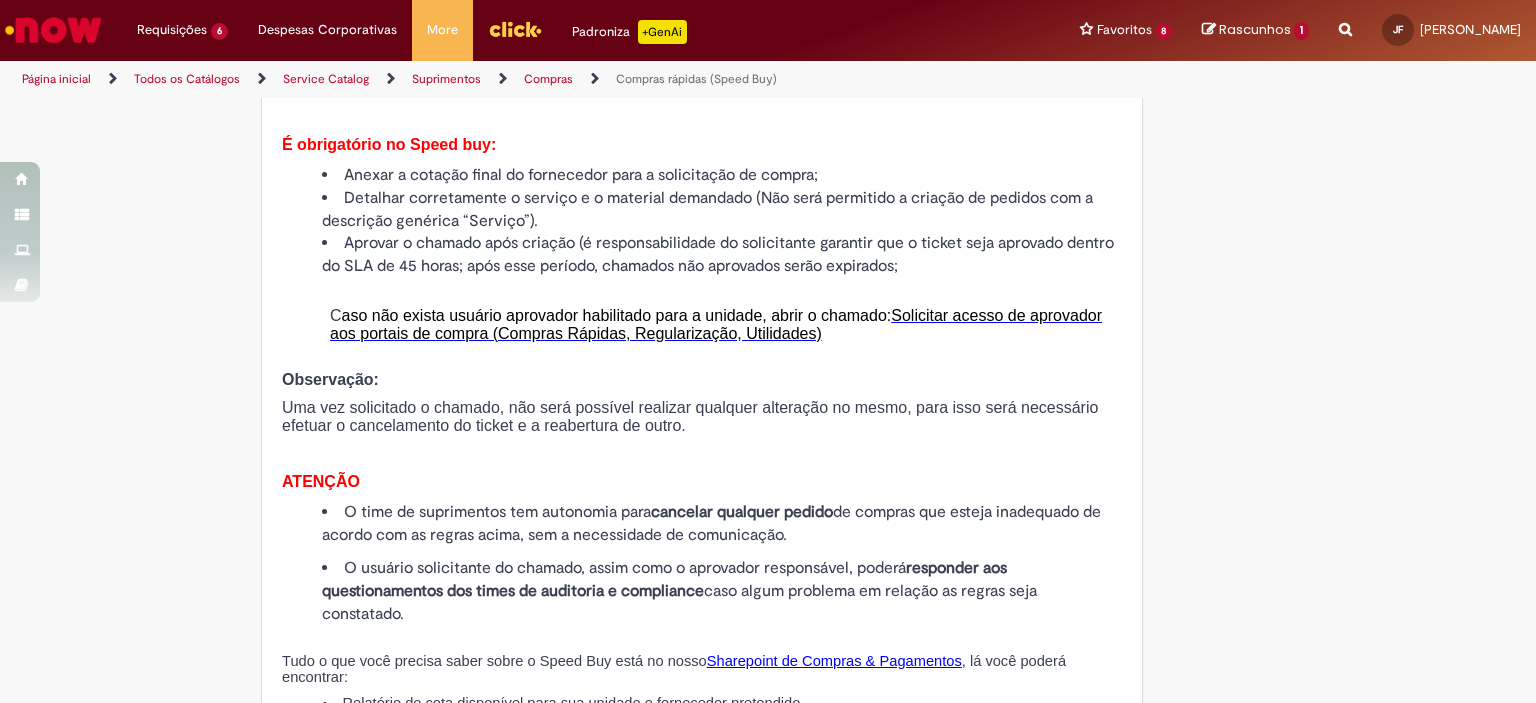 click on "C aso não exista usuário aprovador habilitado para a unidade, abrir o chamado:  Solicitar acesso de aprovador aos portais de compra (Compras Rápidas, Regularização, Utilidades)" at bounding box center [726, 334] 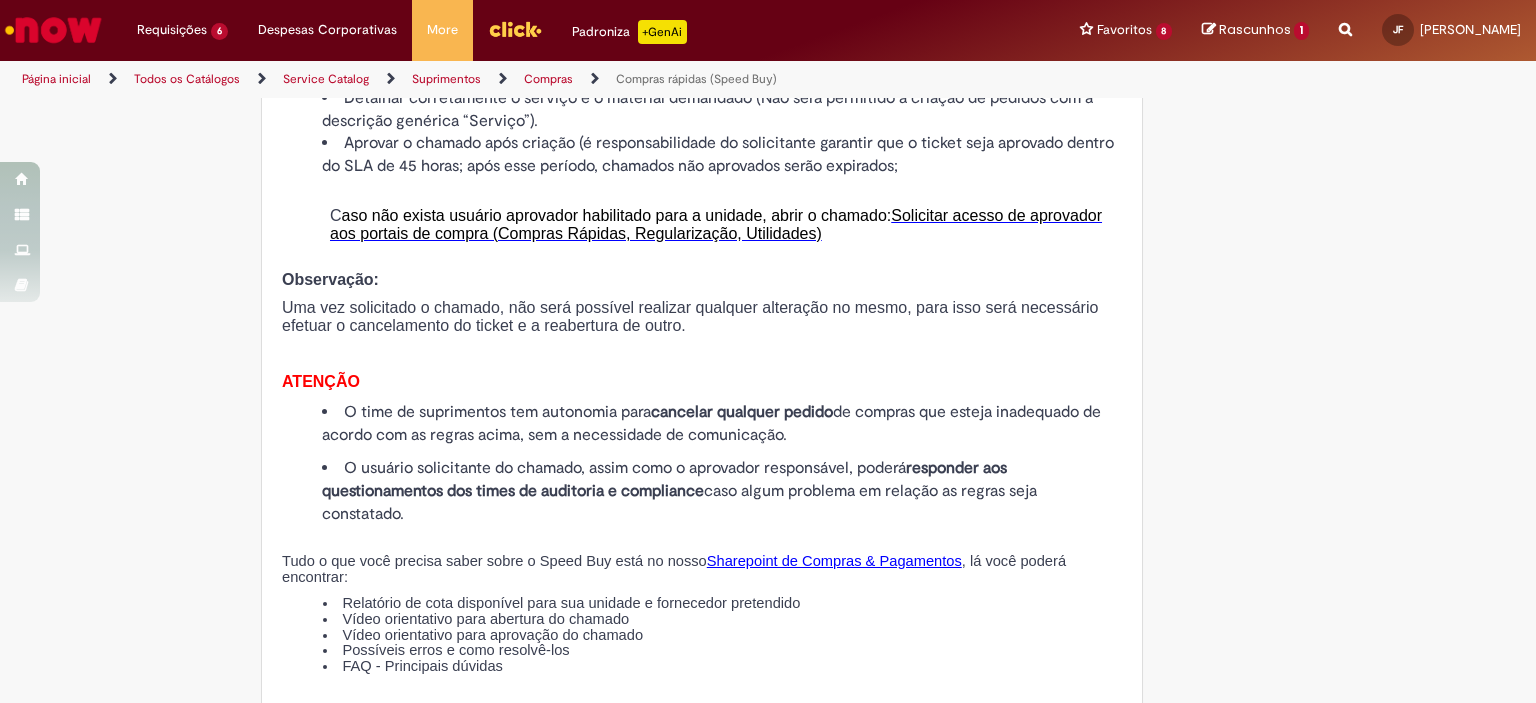 scroll, scrollTop: 2000, scrollLeft: 0, axis: vertical 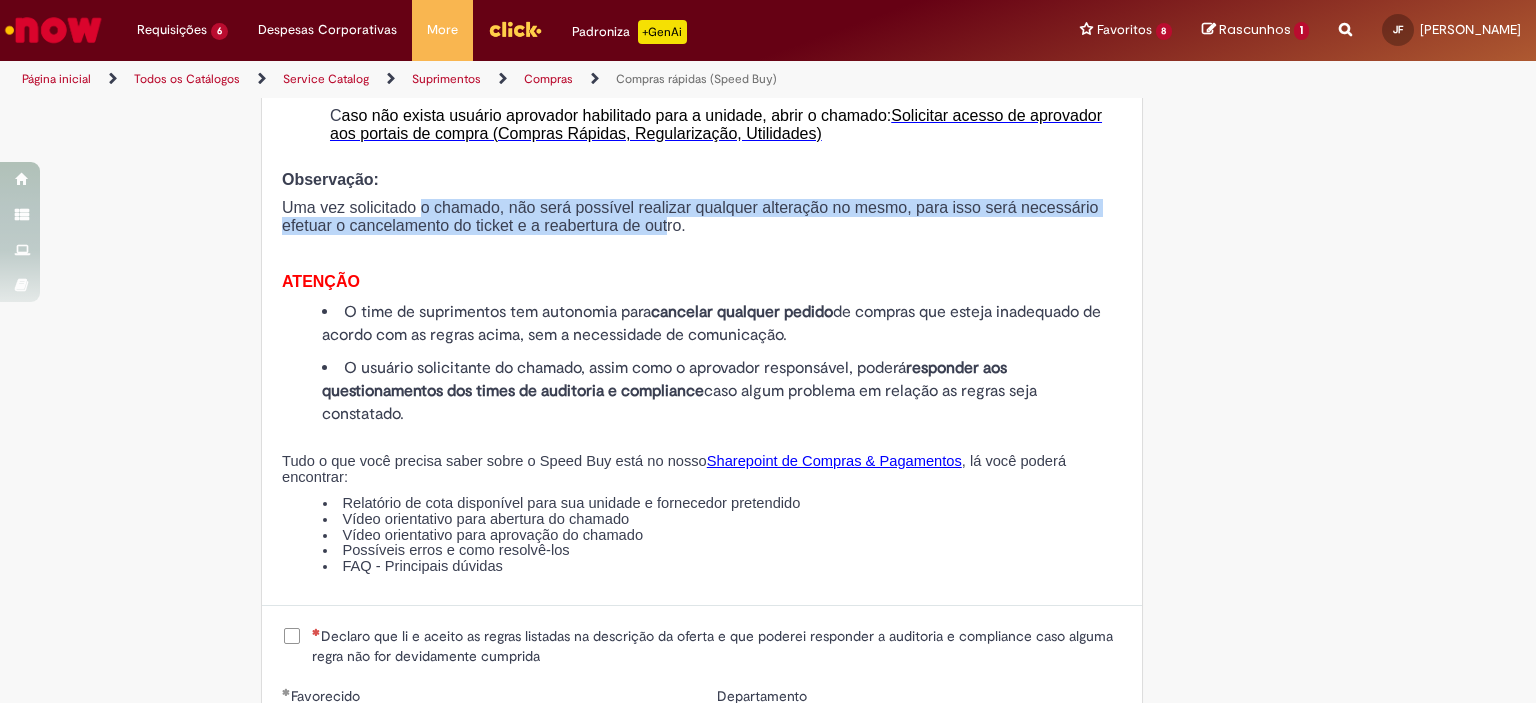 drag, startPoint x: 403, startPoint y: 224, endPoint x: 572, endPoint y: 240, distance: 169.7557 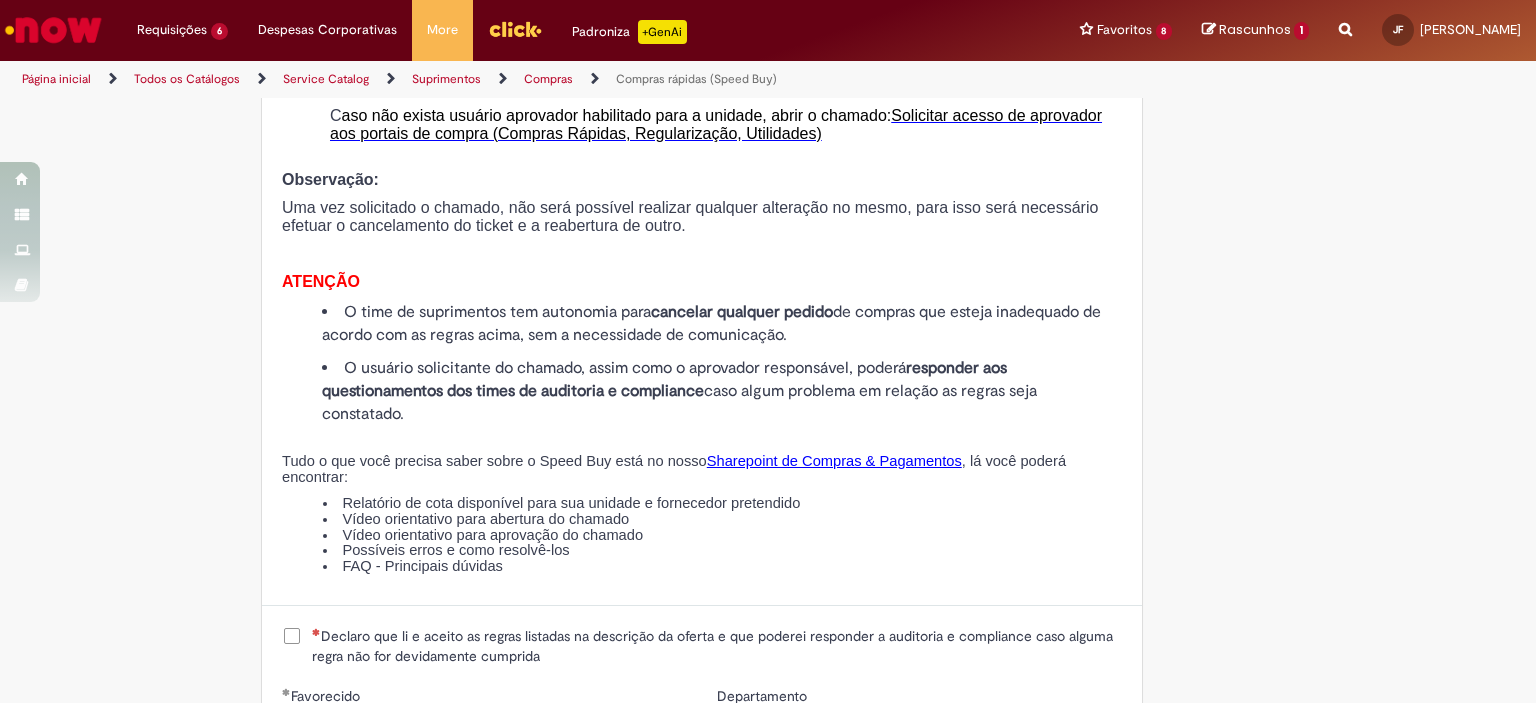 click on "O Speed buy é a ferramenta oficial para a geração de pedidos de compra que atenda aos seguintes requisitos:
Compras de material e serviço indiretos
Compras inferiores a R$13.000 *
Compras com fornecedores nacionais
Compras de material sem contrato ativo no SAP para o centro solicitado
* Essa cota é referente ao tipo de solicitação padrão de Speed buy. Os chamados com cotas especiais podem possuir valores divergentes.
Regras de Utilização
No campo “Tipo de Solicitação” selecionar a opção correspondente a sua unidade de negócio.
Solicitação Padrão de Speed buy:
Fábricas, centros de Excelência e de Distribuição:  habilitado para todos usuários ambev
Cotas especiais de Speed buy:
Ativos   de TI:  autorizado apenas para a equipe de Ativos de TI – TechOPS
Marketing e Sales:  autorizado apenas para compra de serviços de commercial/marketing/sales para os times responsáveis por essas categorias
Projetos ZBS:" at bounding box center (702, -553) 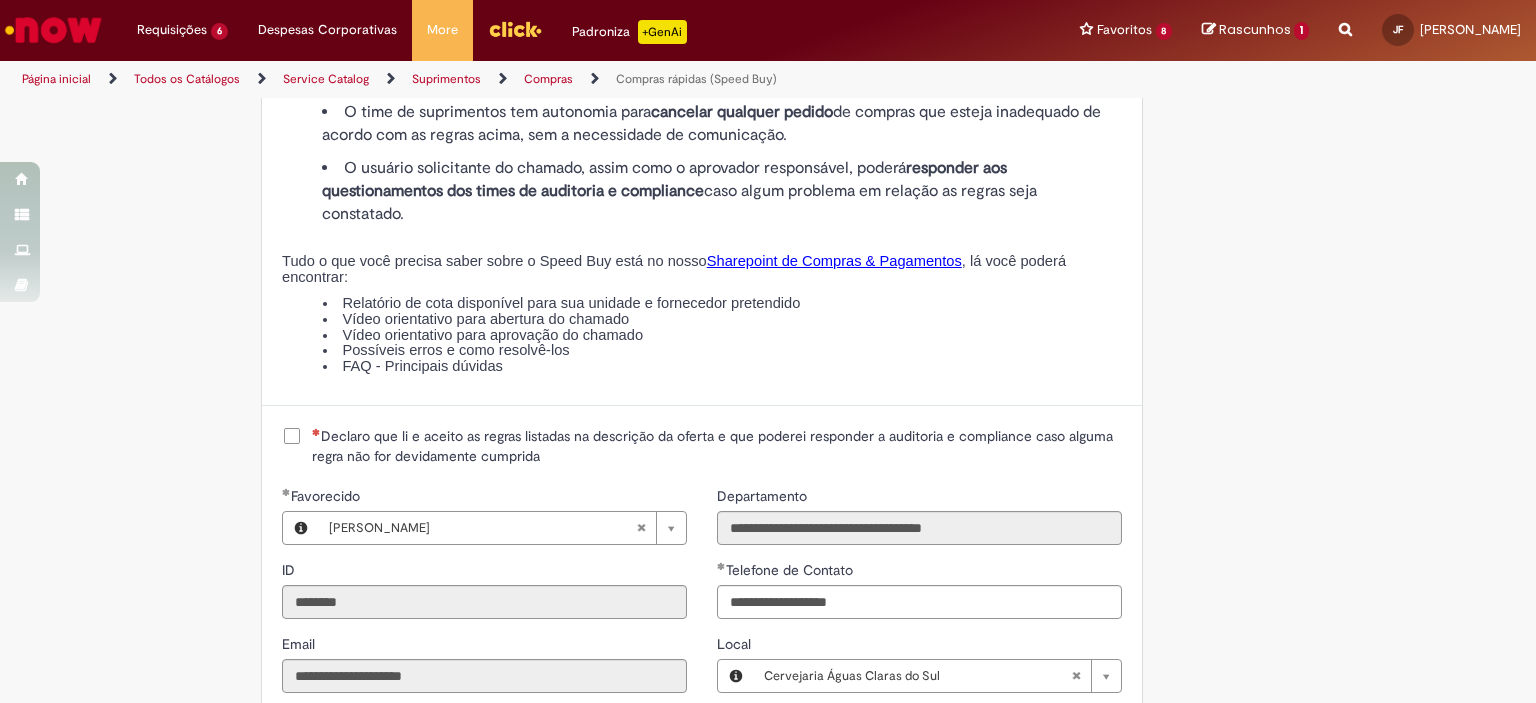 scroll, scrollTop: 2400, scrollLeft: 0, axis: vertical 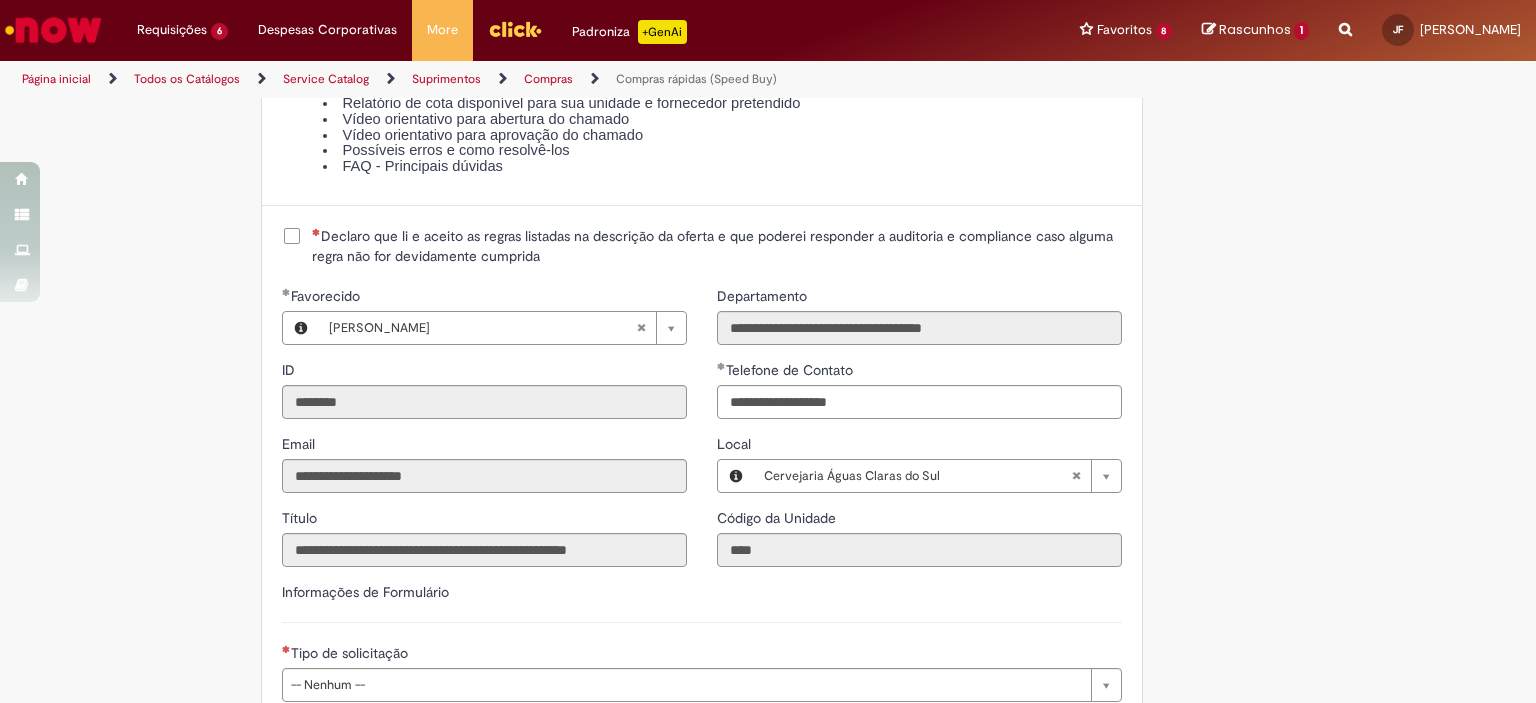 click on "Declaro que li e aceito as regras listadas na descrição da oferta e que poderei responder a auditoria e compliance caso alguma regra não for devidamente cumprida" at bounding box center [717, 246] 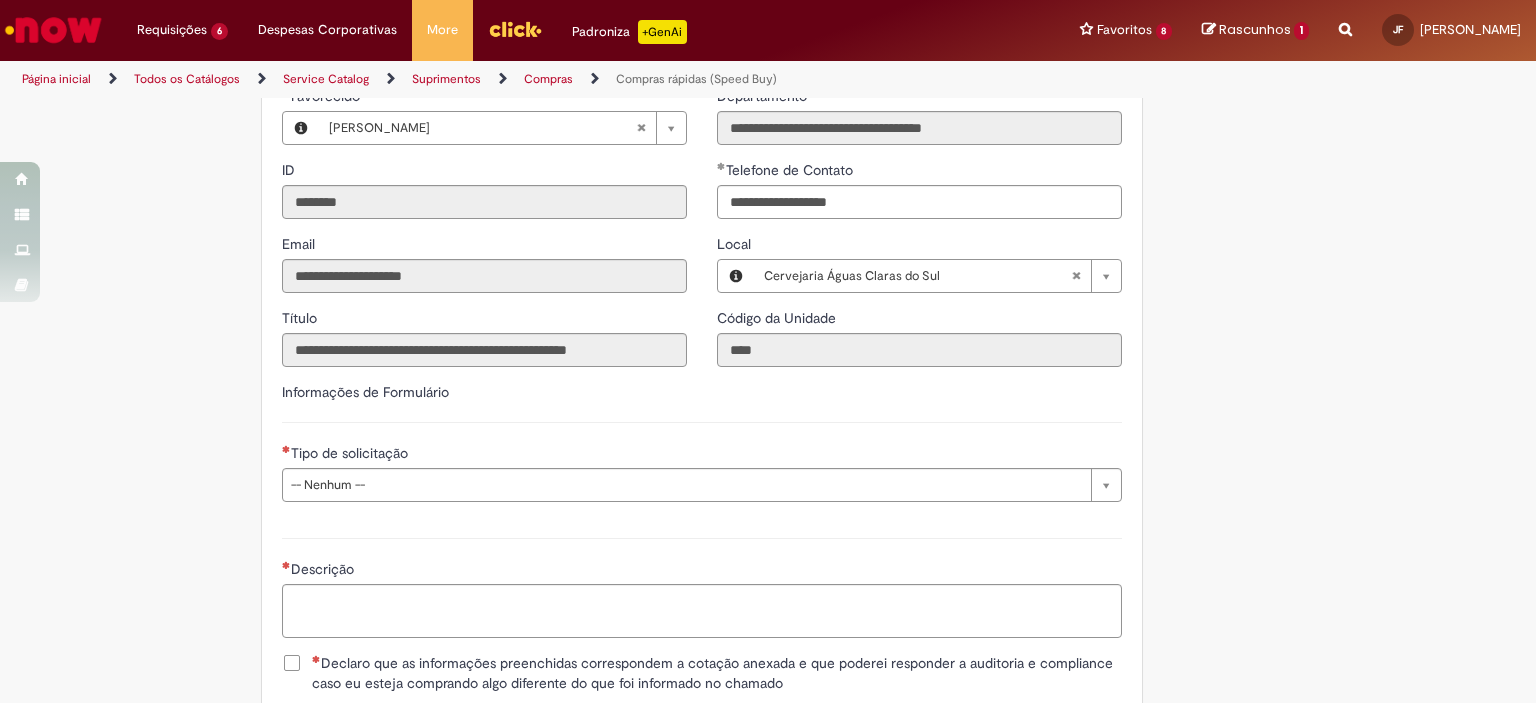 scroll, scrollTop: 2700, scrollLeft: 0, axis: vertical 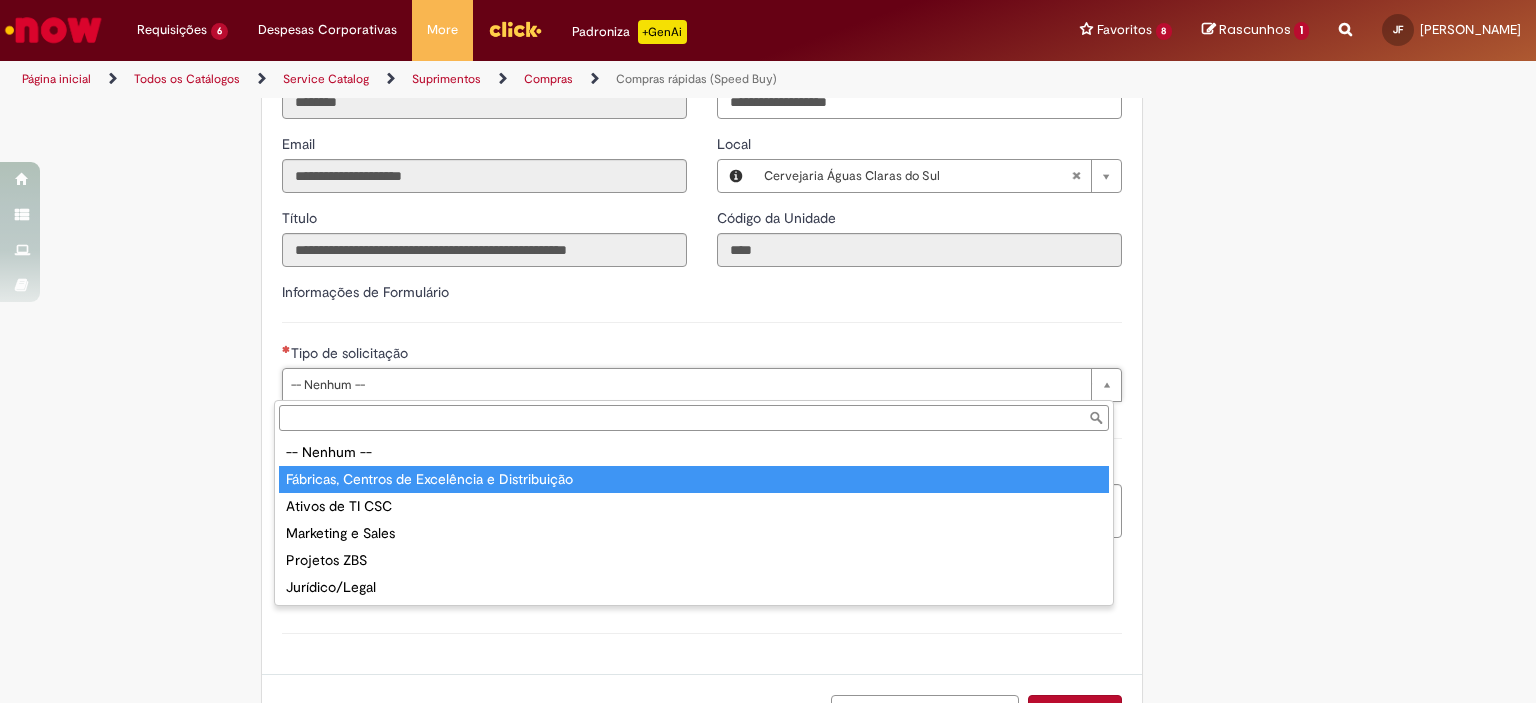 type on "**********" 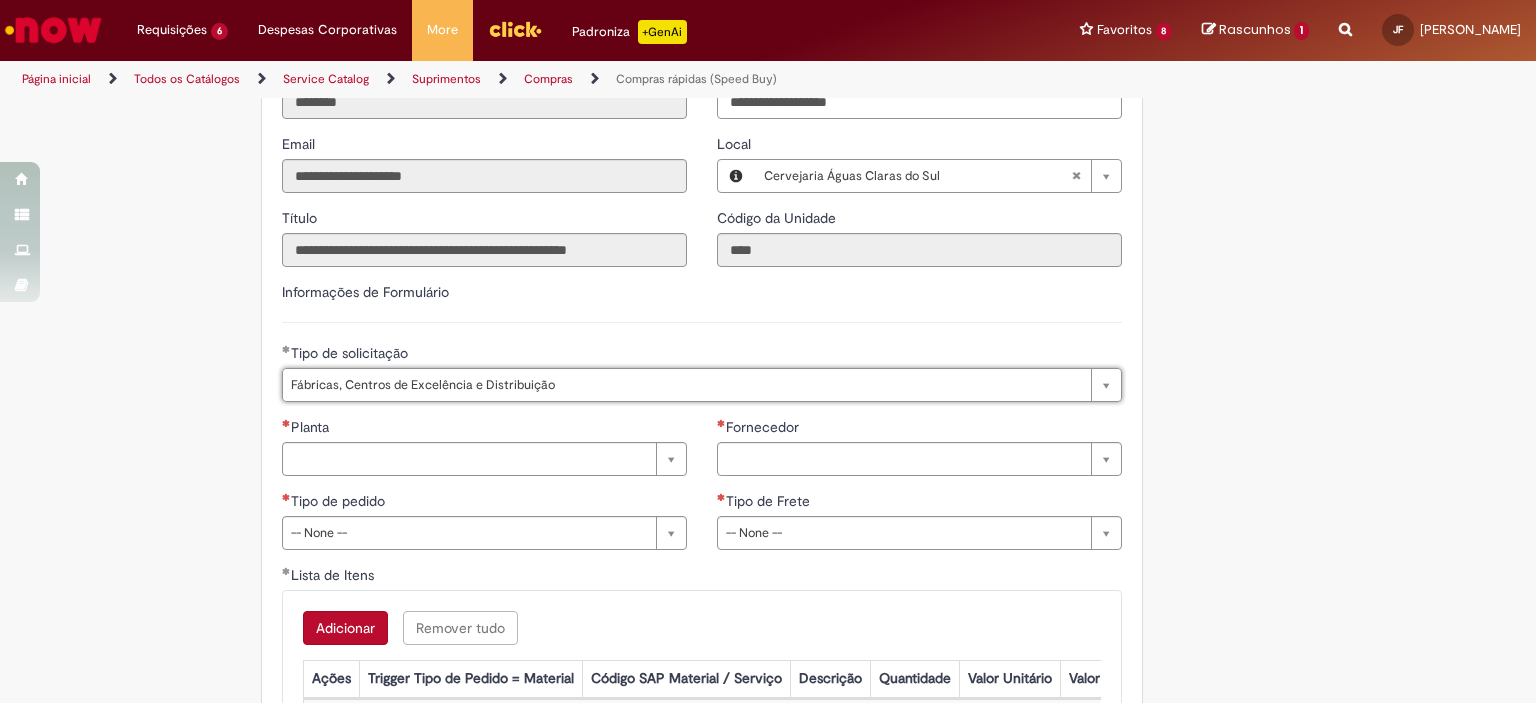 scroll, scrollTop: 2900, scrollLeft: 0, axis: vertical 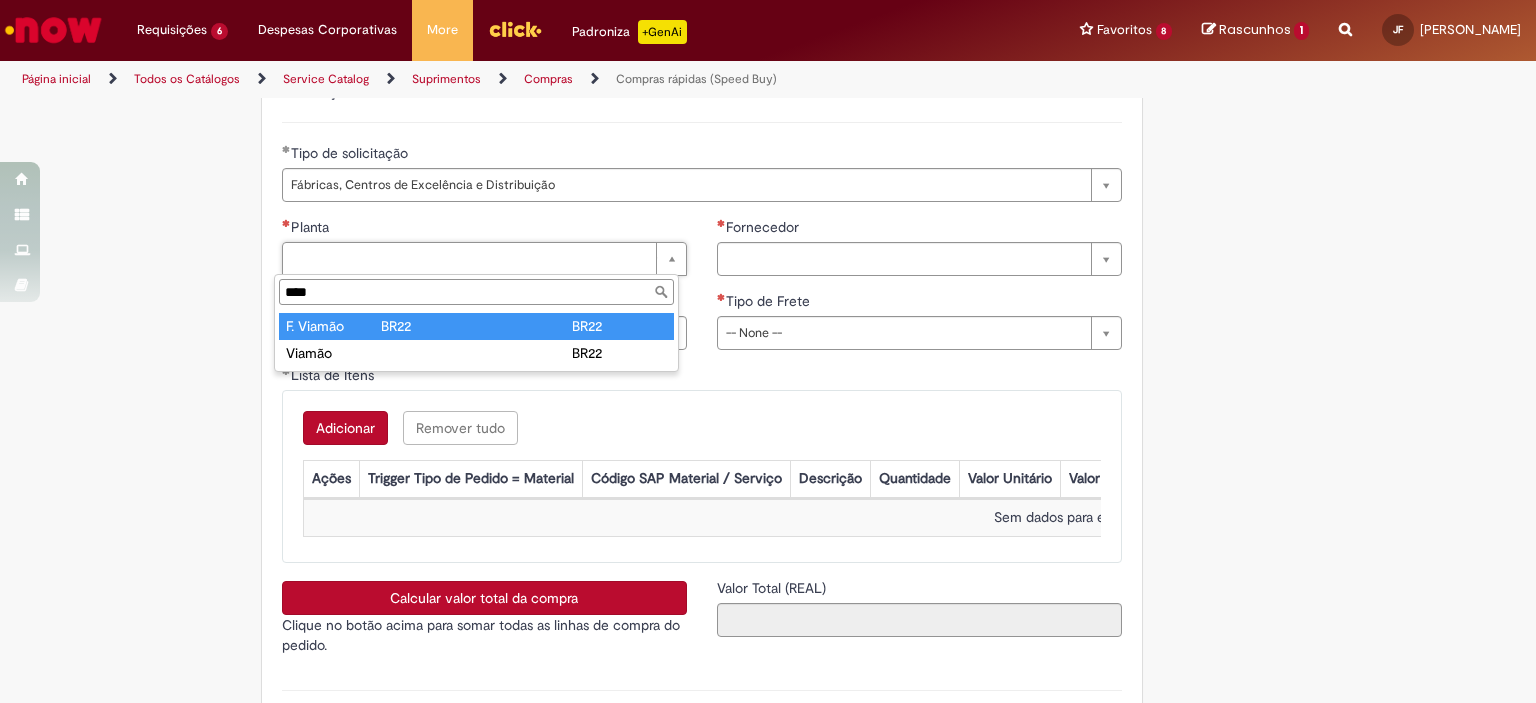 type on "****" 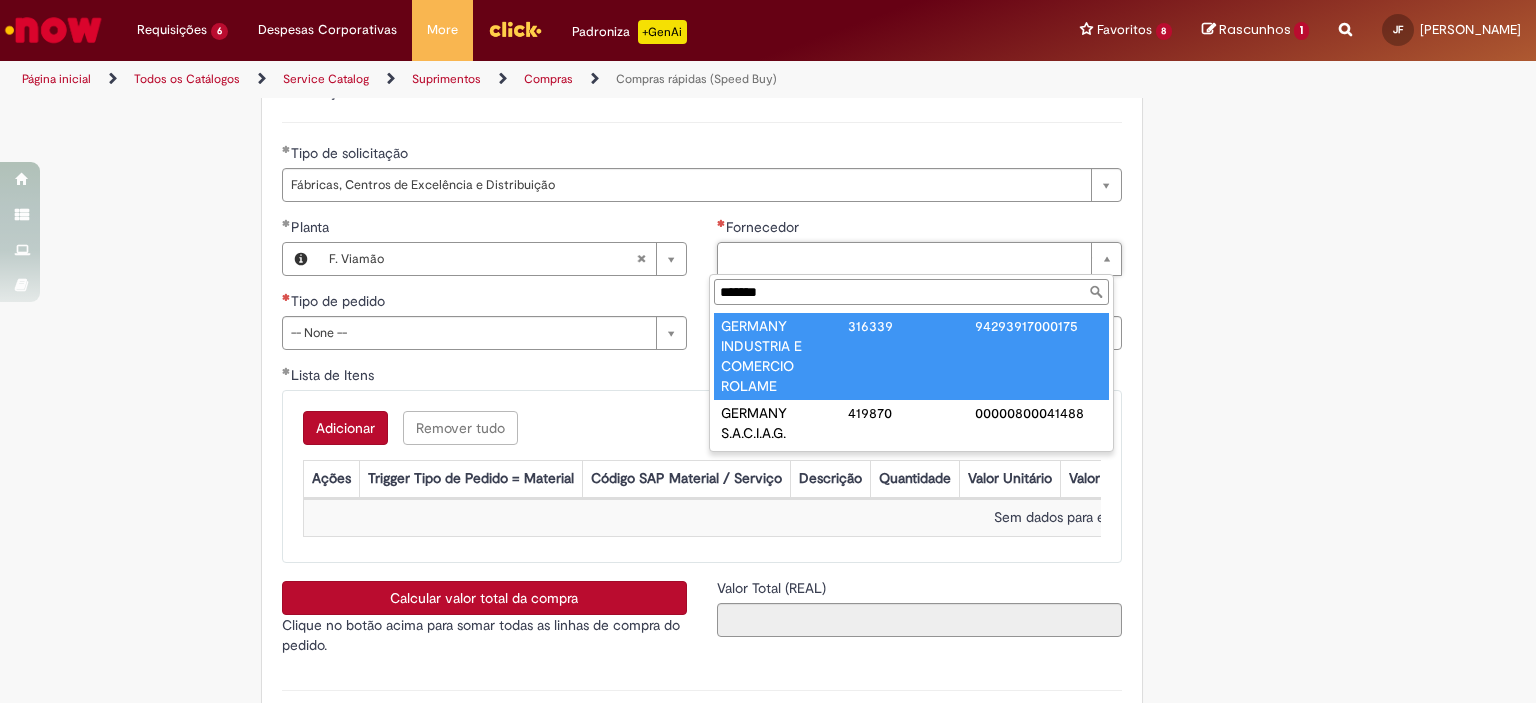type on "*******" 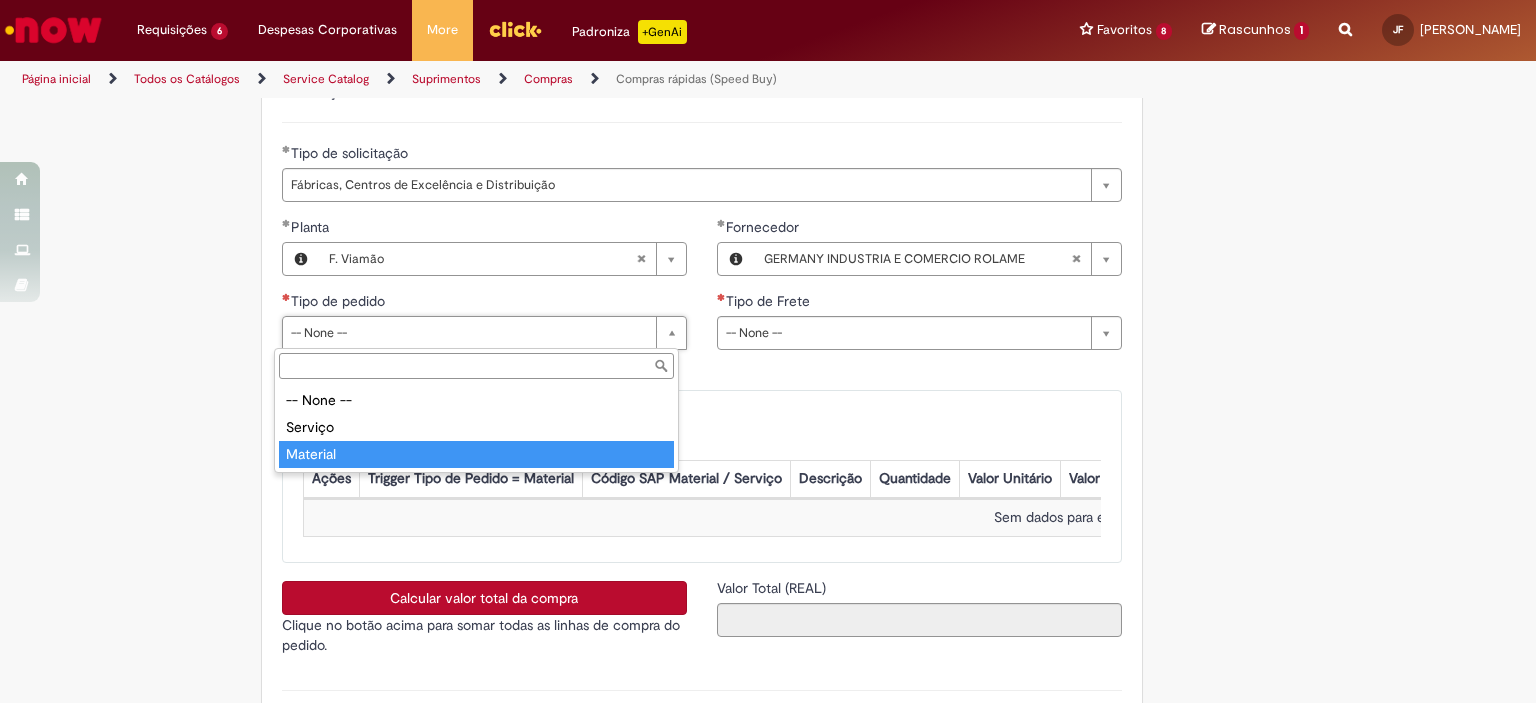 type on "********" 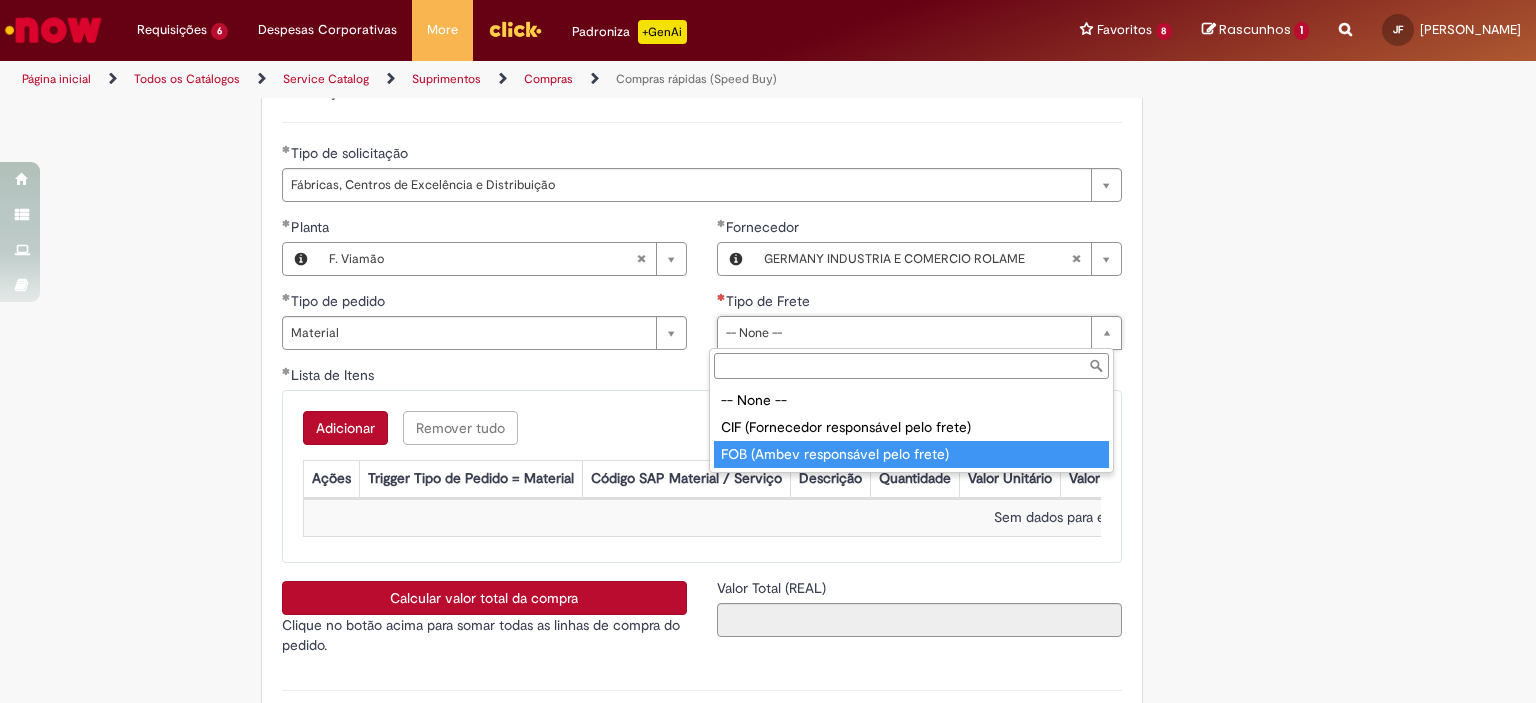 type on "**********" 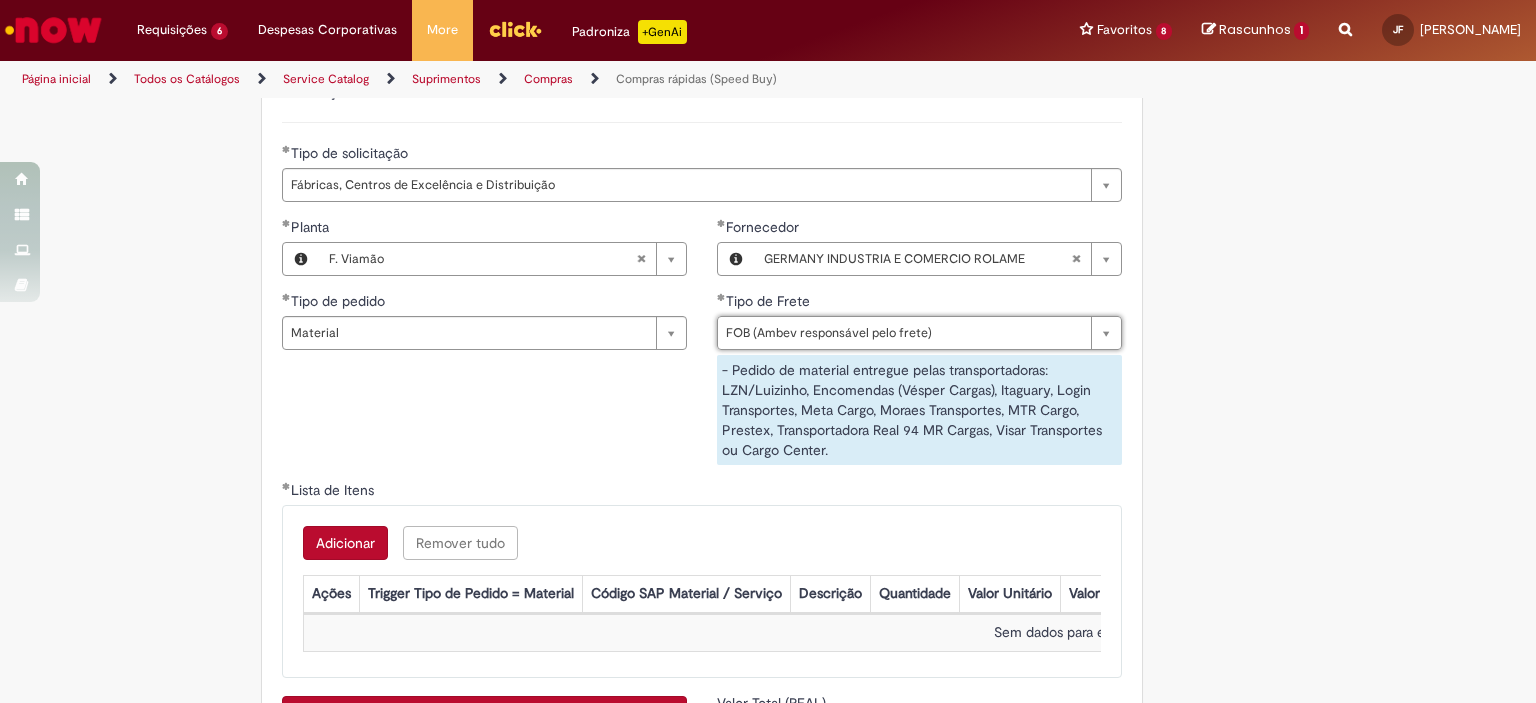 scroll, scrollTop: 3200, scrollLeft: 0, axis: vertical 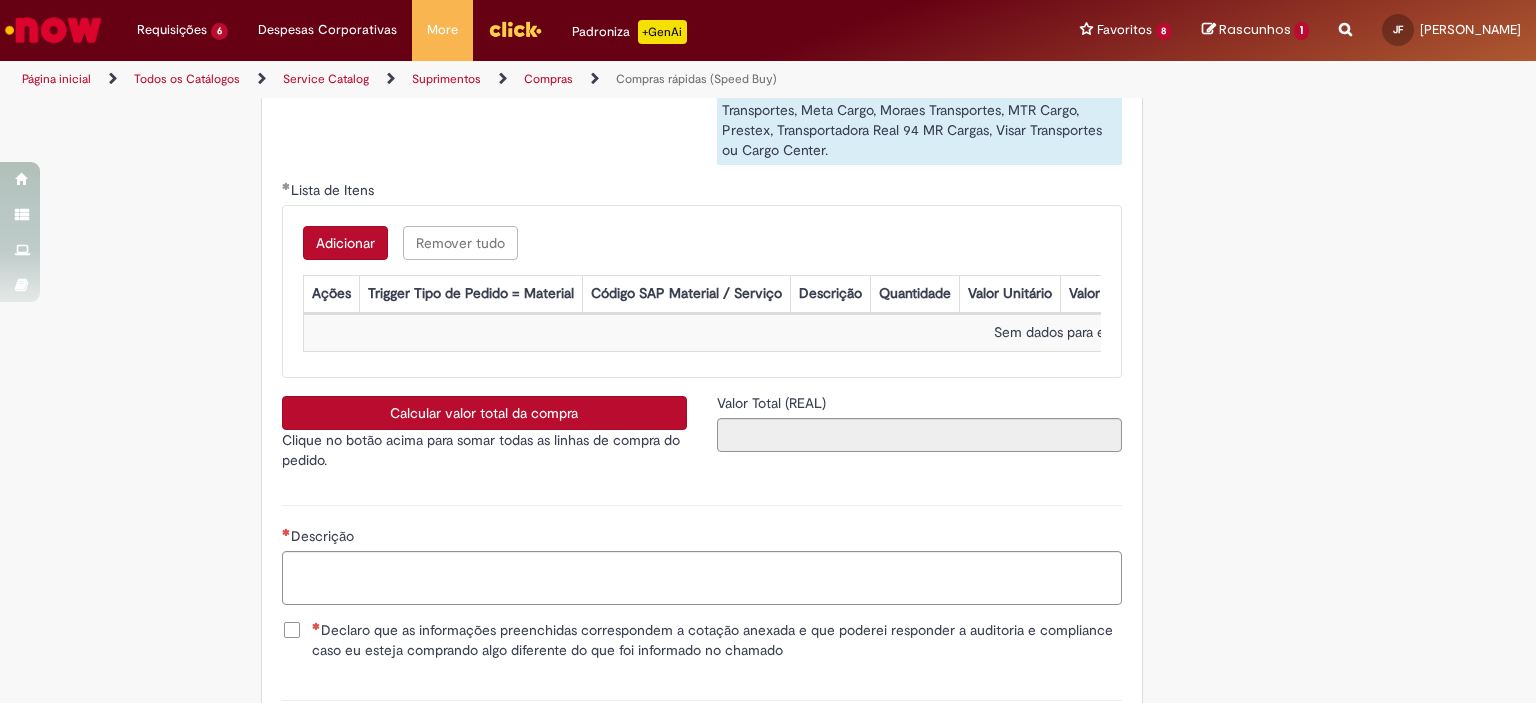 click on "Adicionar" at bounding box center [345, 243] 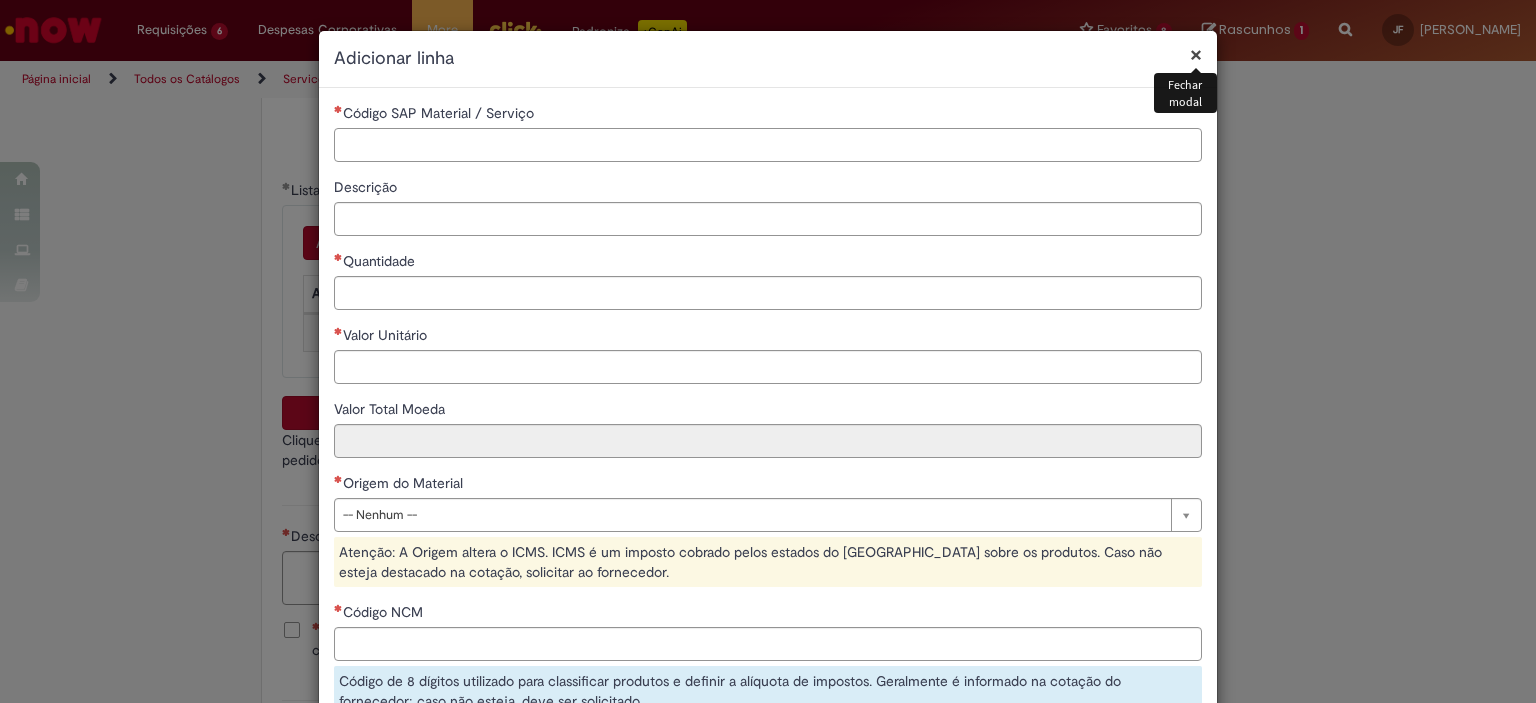 click on "Código SAP Material / Serviço" at bounding box center (768, 145) 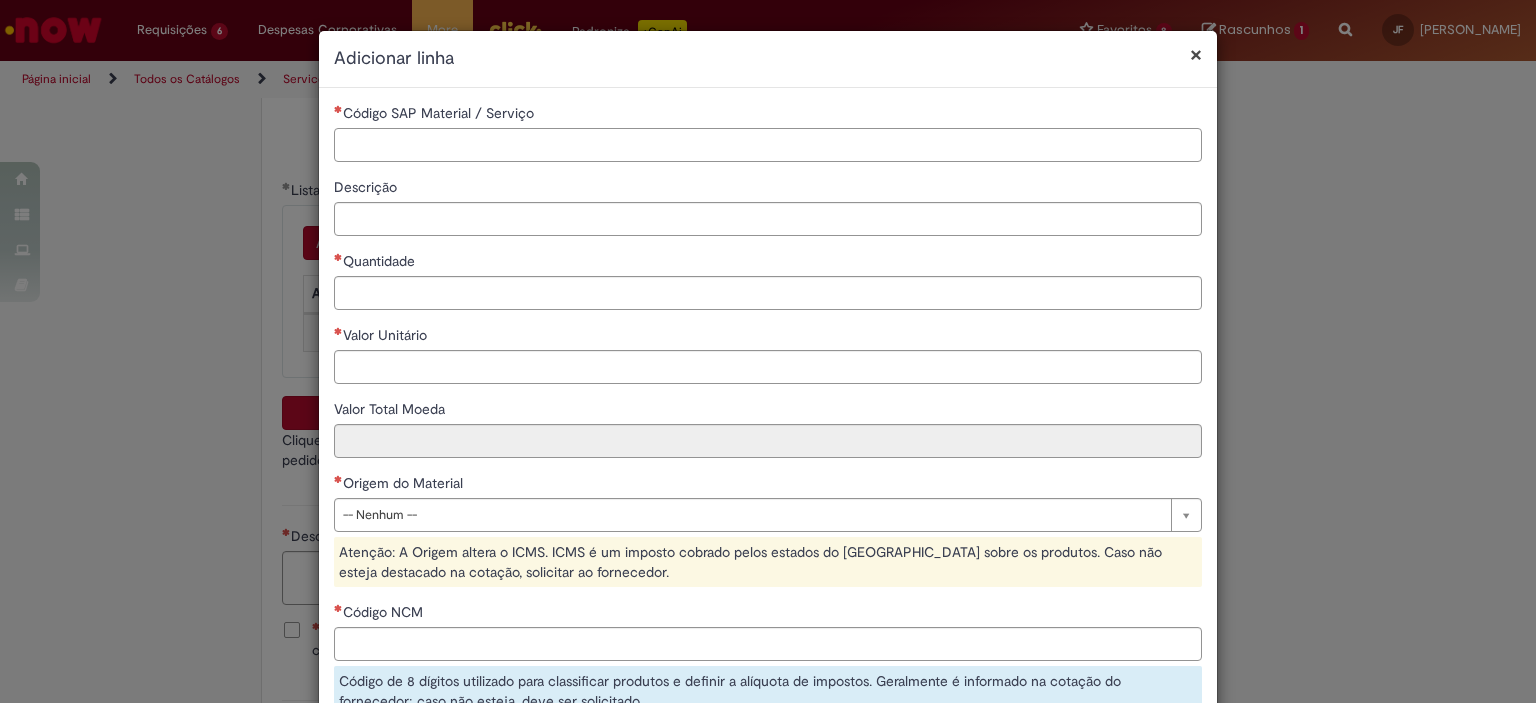 paste on "********" 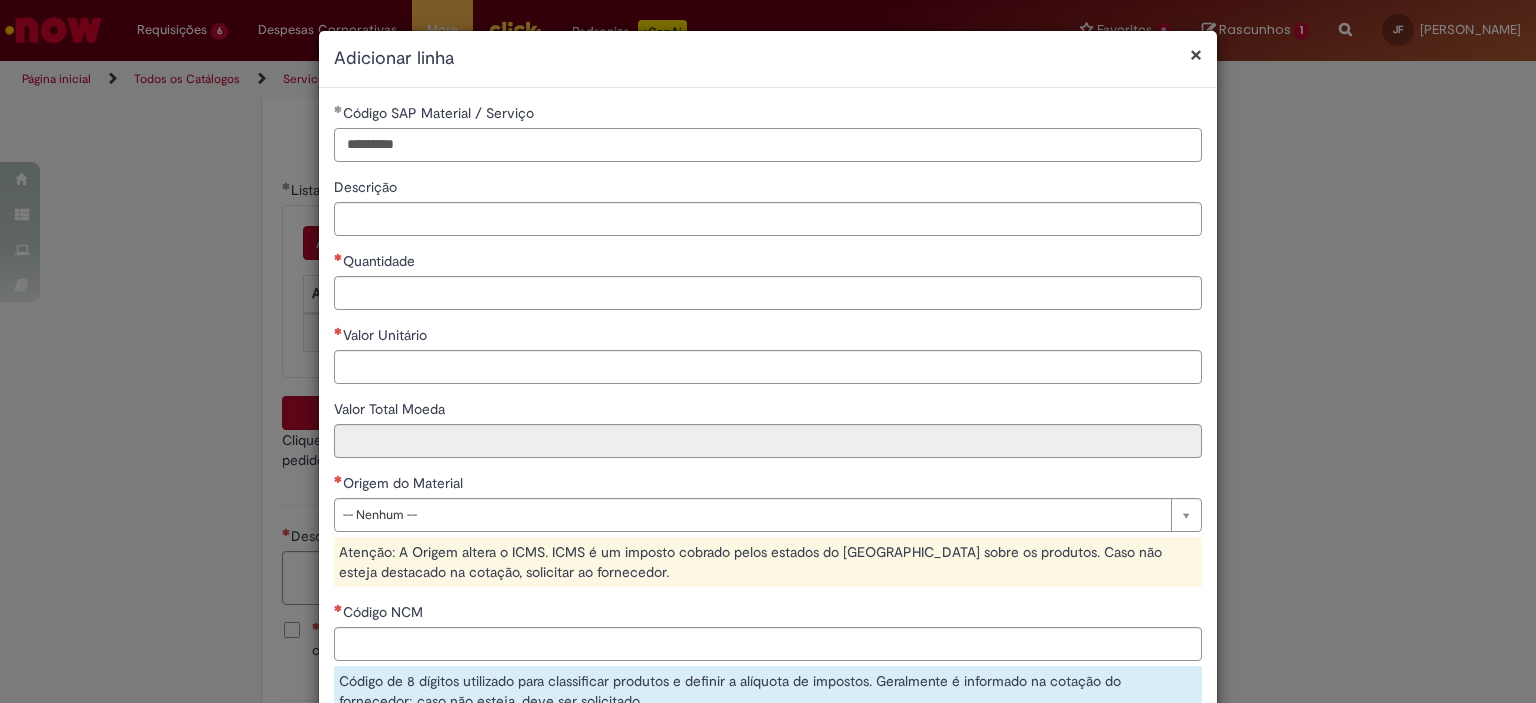 type on "********" 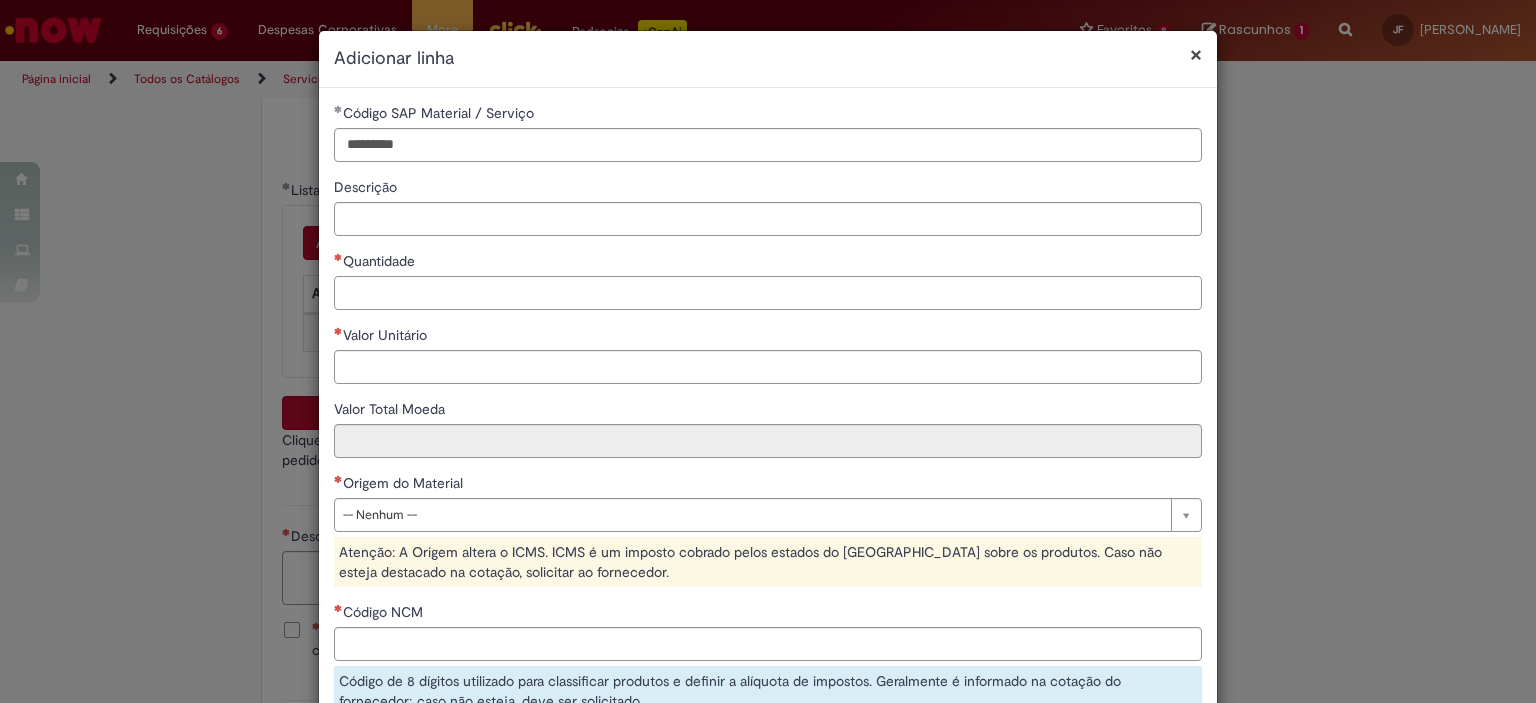 click on "Quantidade" at bounding box center [768, 280] 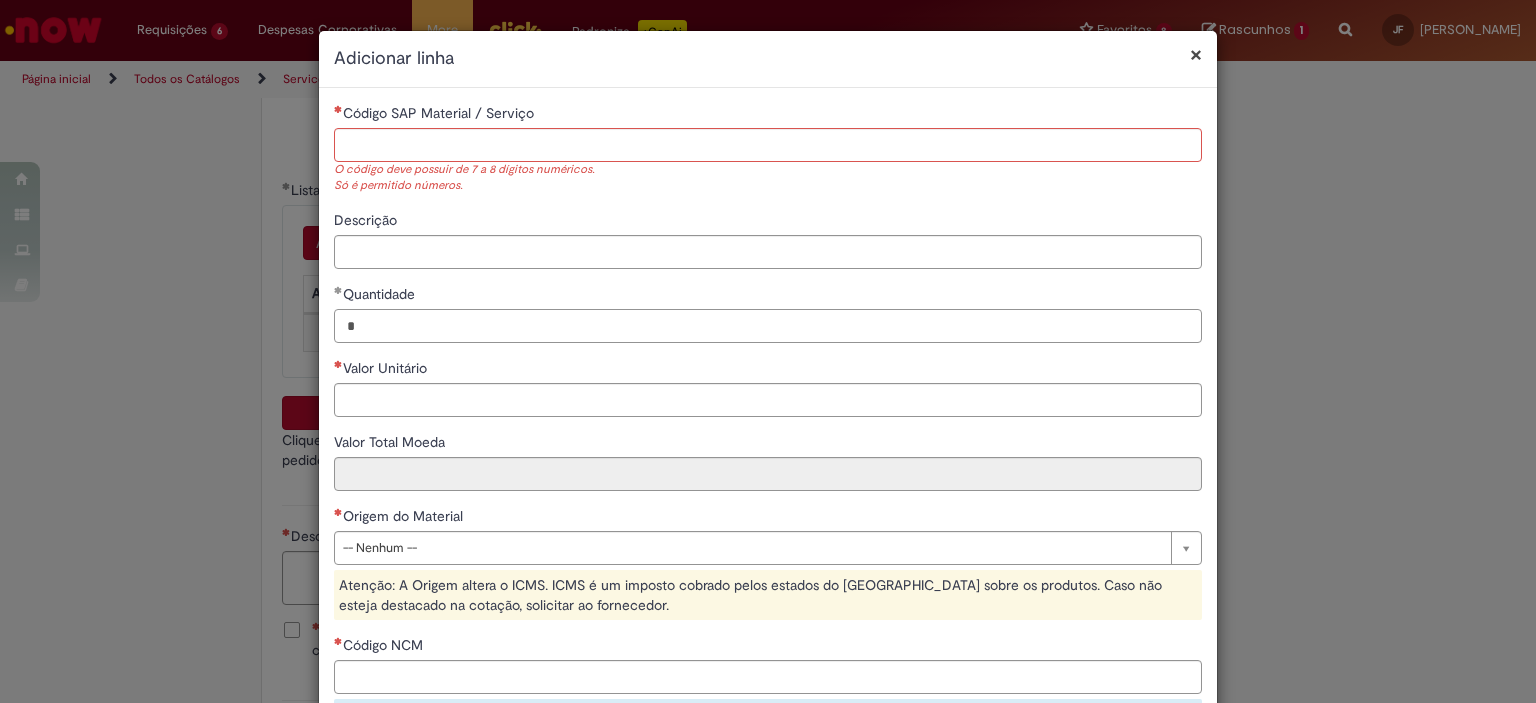 type on "*" 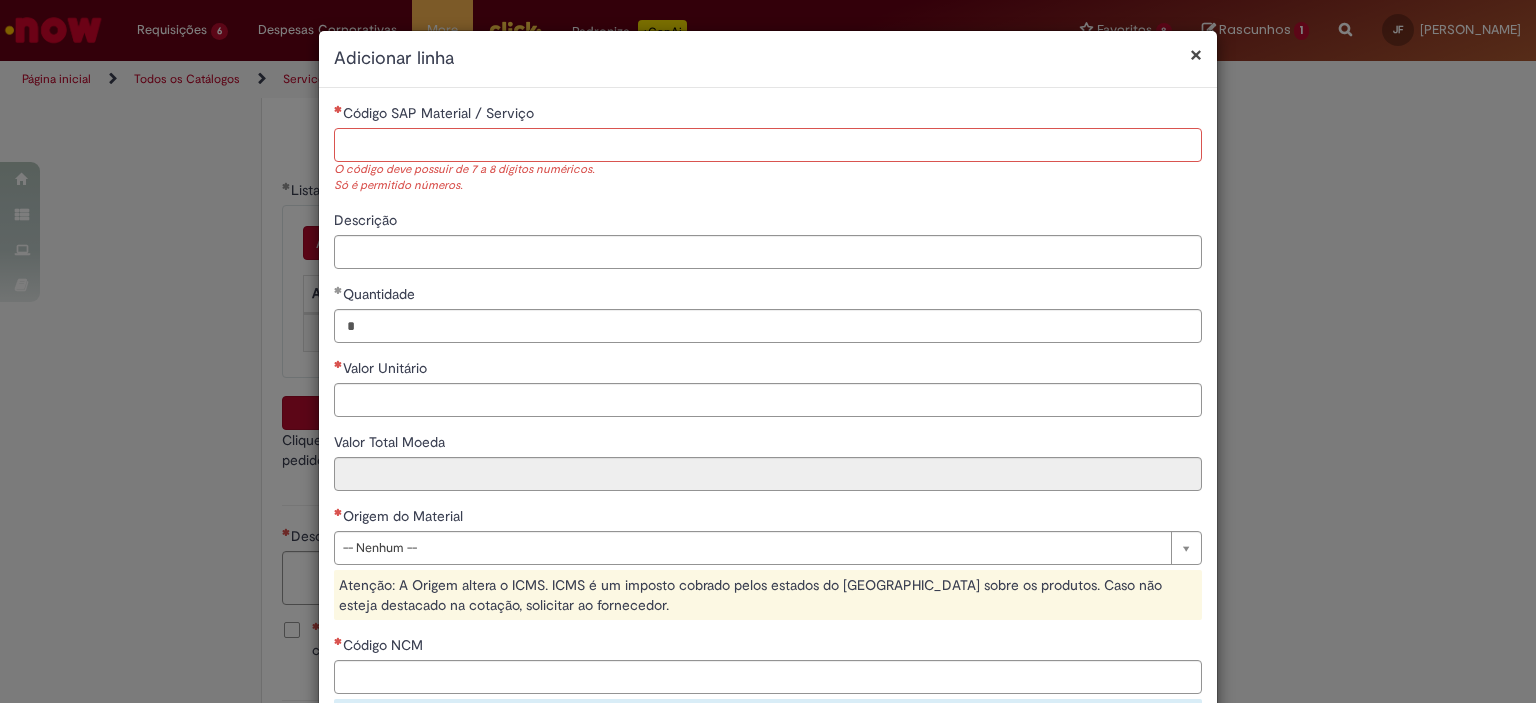 click on "Código SAP Material / Serviço" at bounding box center [768, 145] 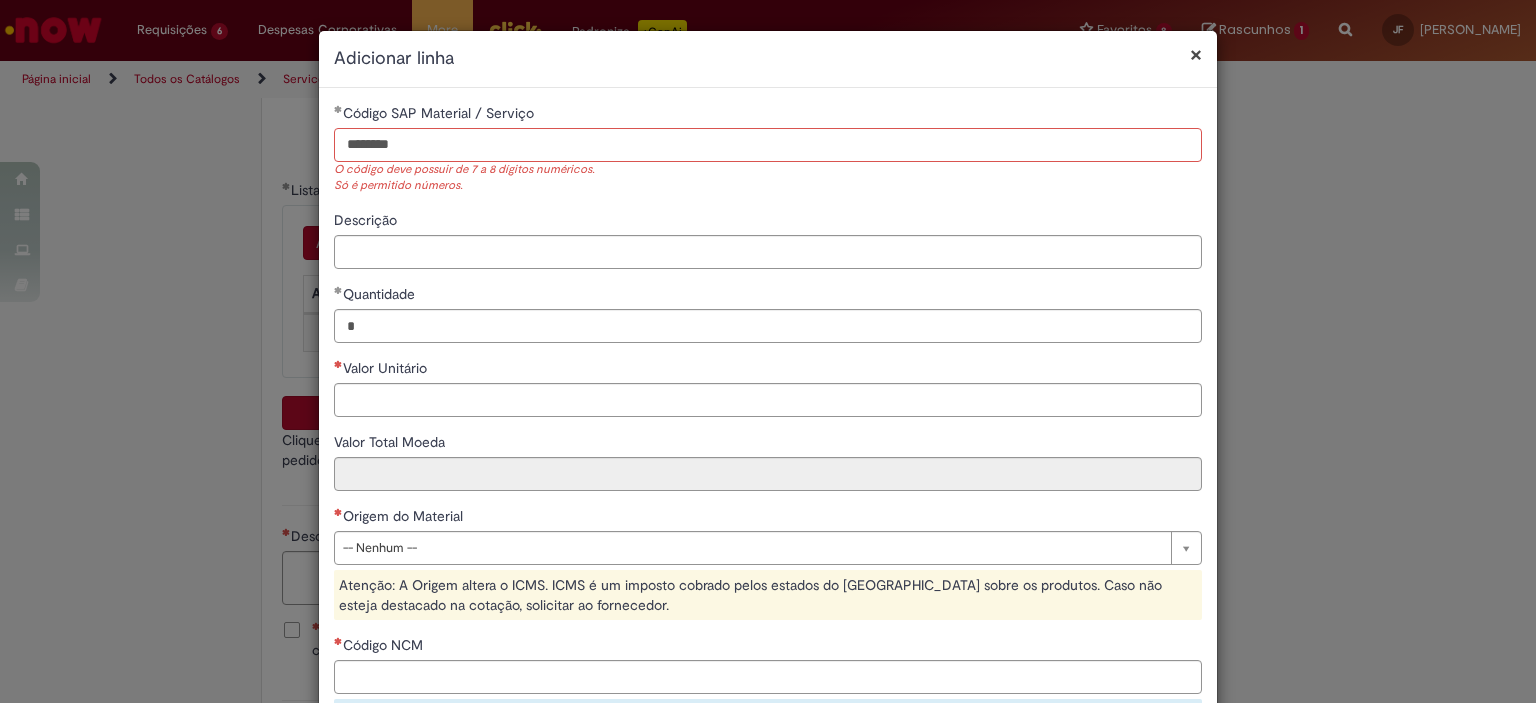 type on "********" 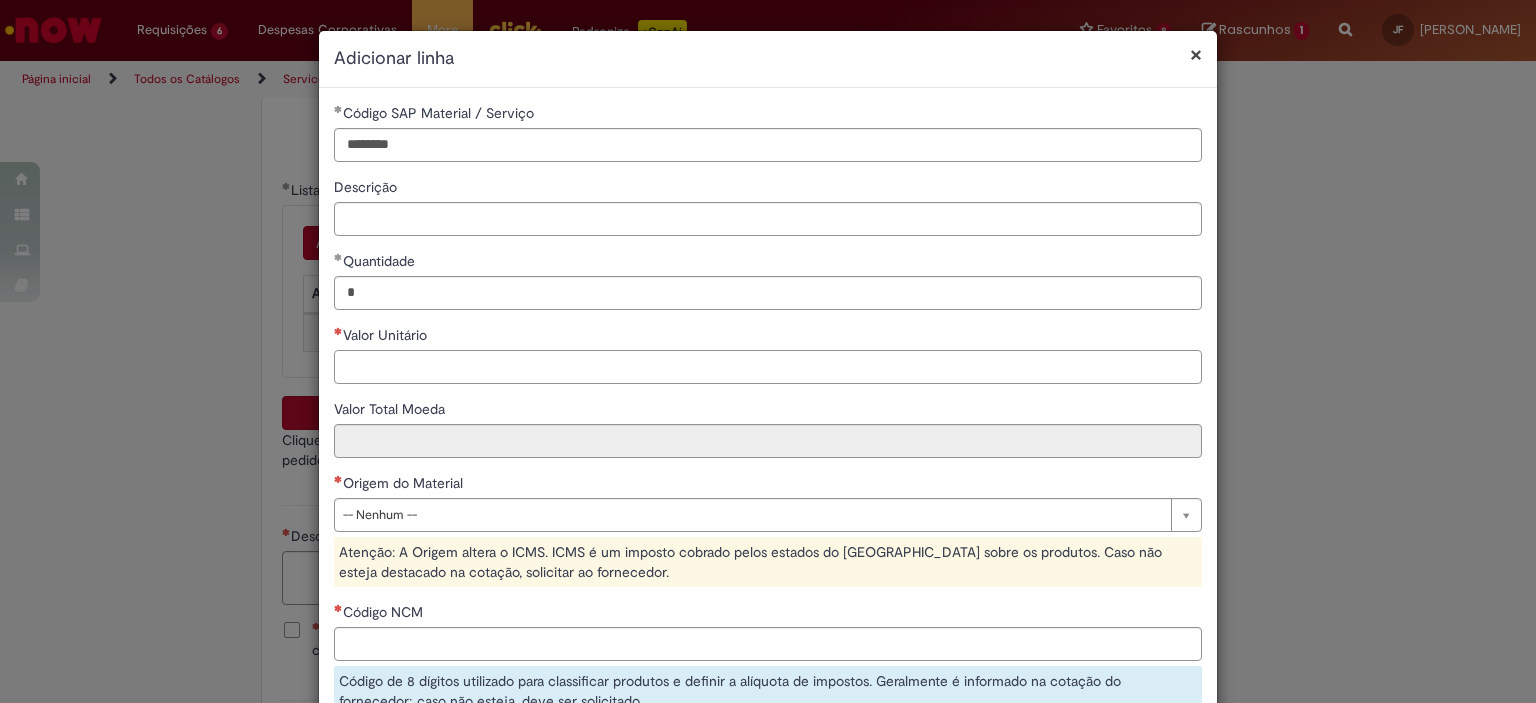 click on "**********" at bounding box center [768, 491] 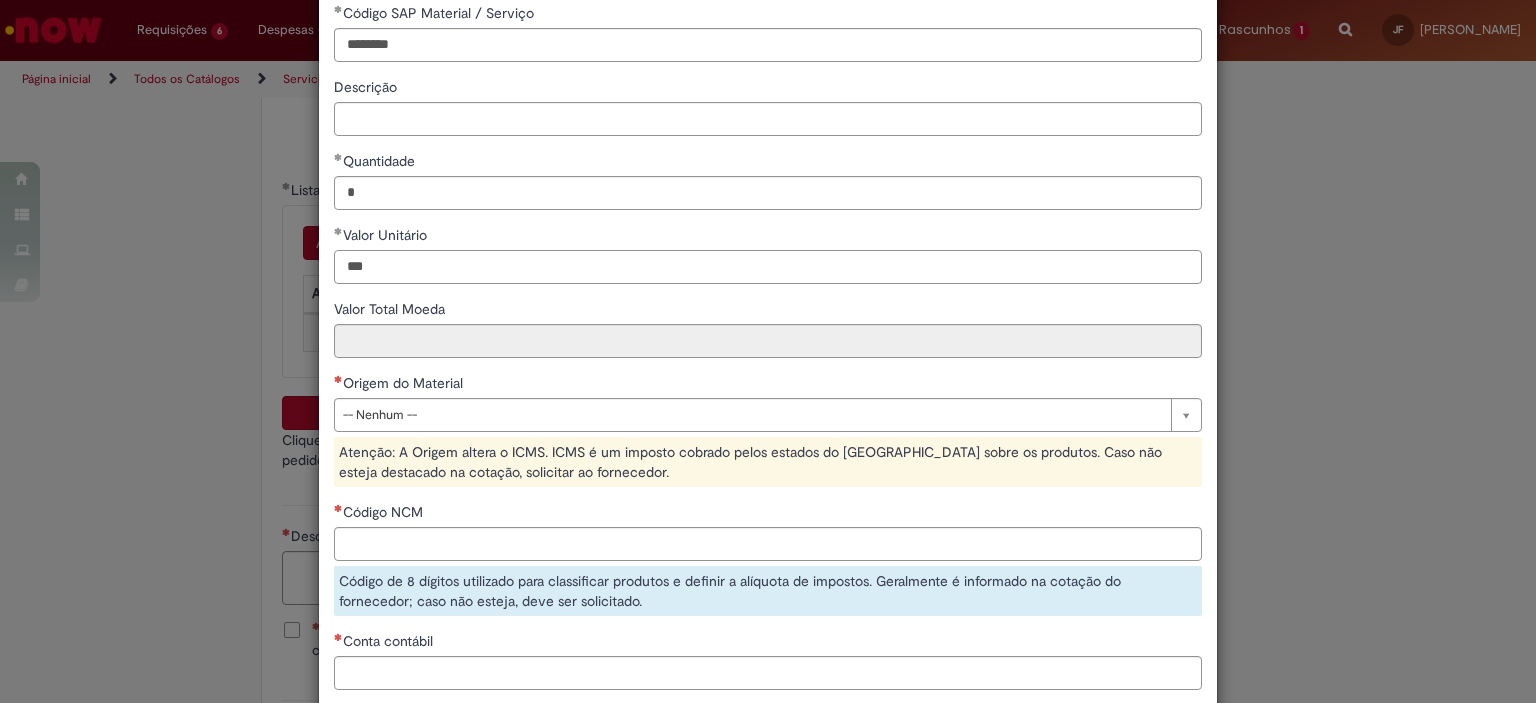 scroll, scrollTop: 200, scrollLeft: 0, axis: vertical 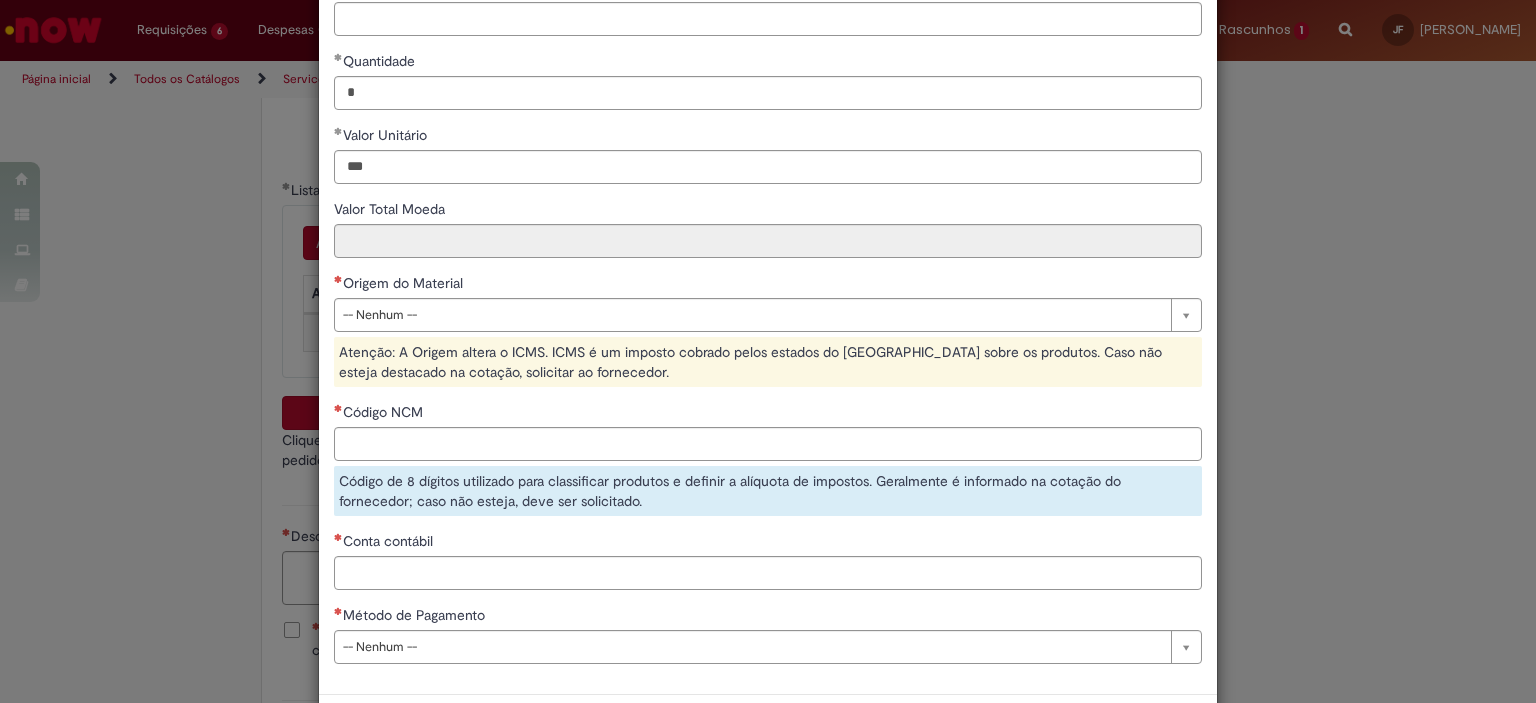 type on "******" 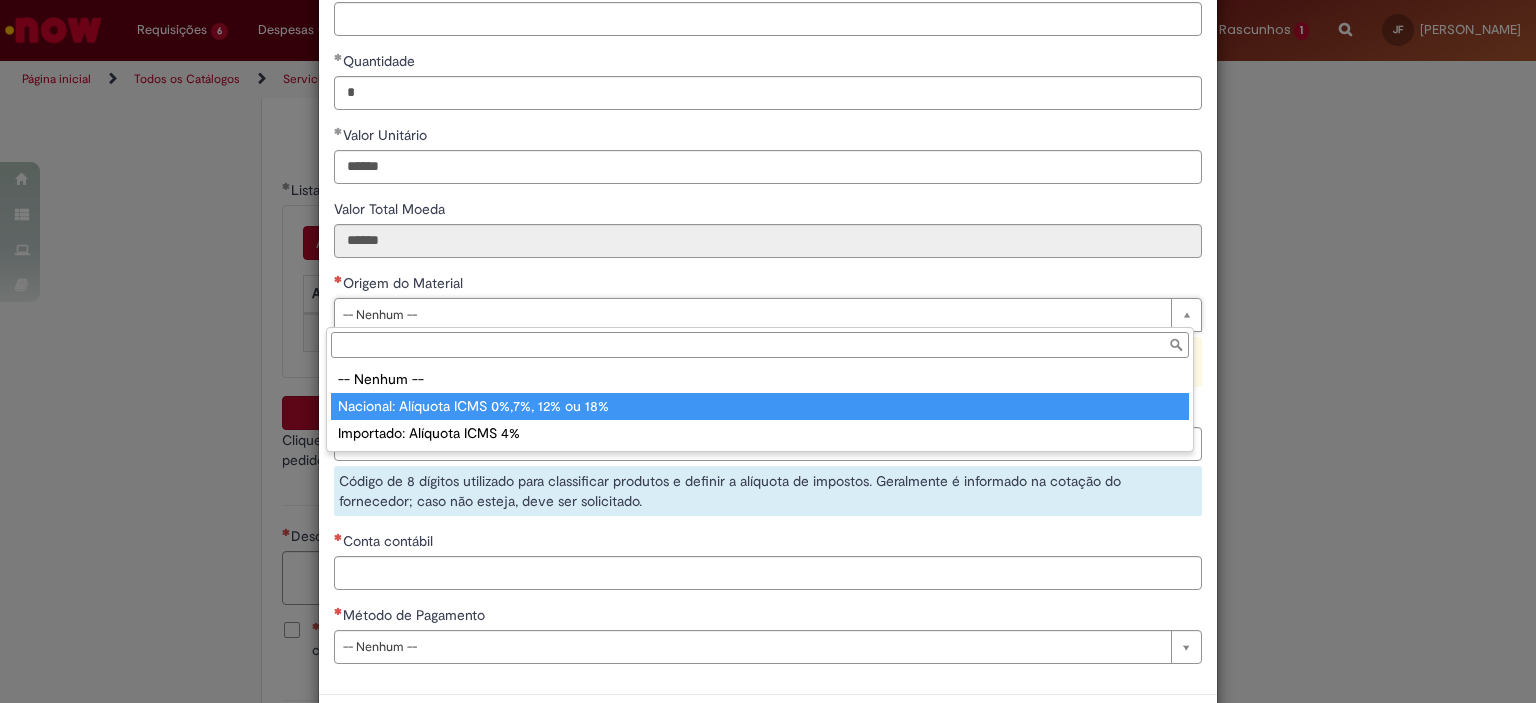 type on "**********" 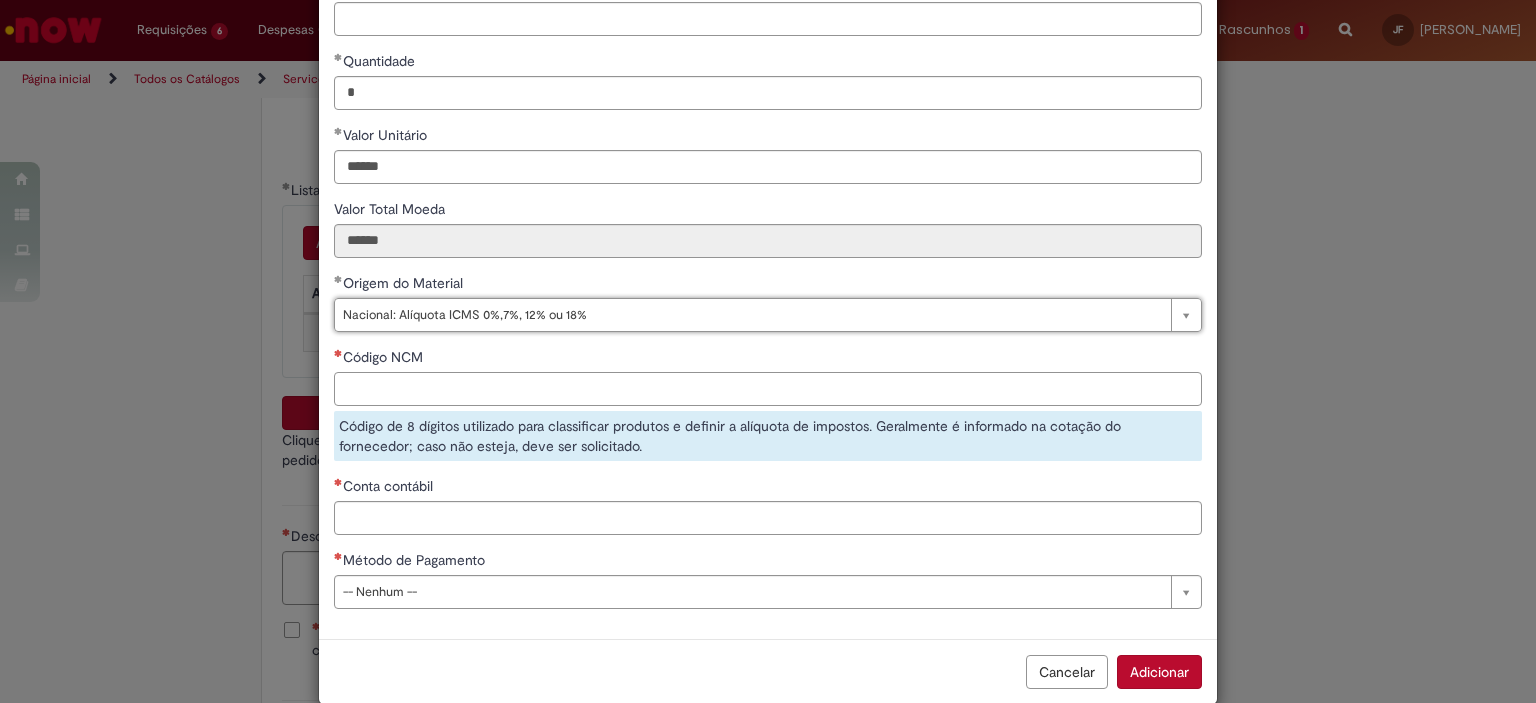 click on "Código NCM" at bounding box center [768, 389] 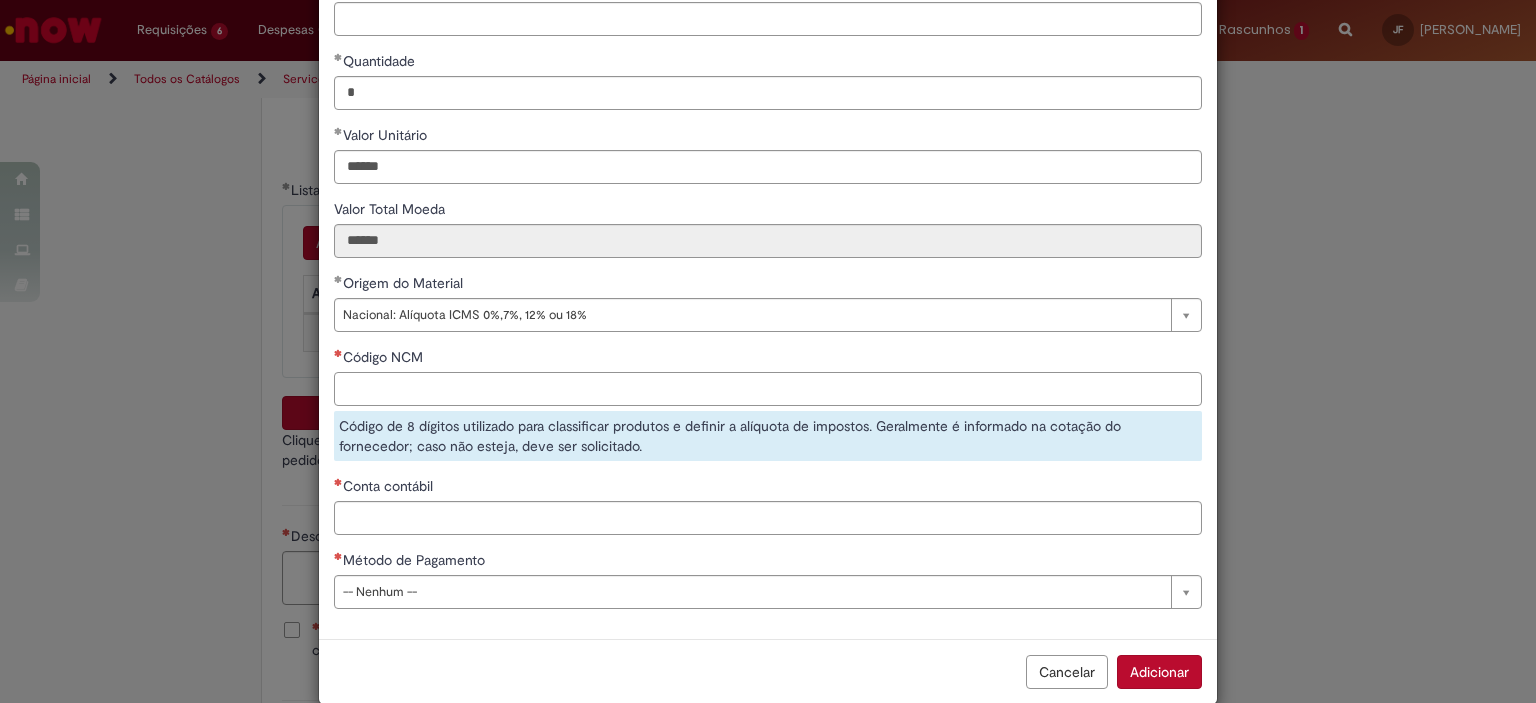 paste on "**********" 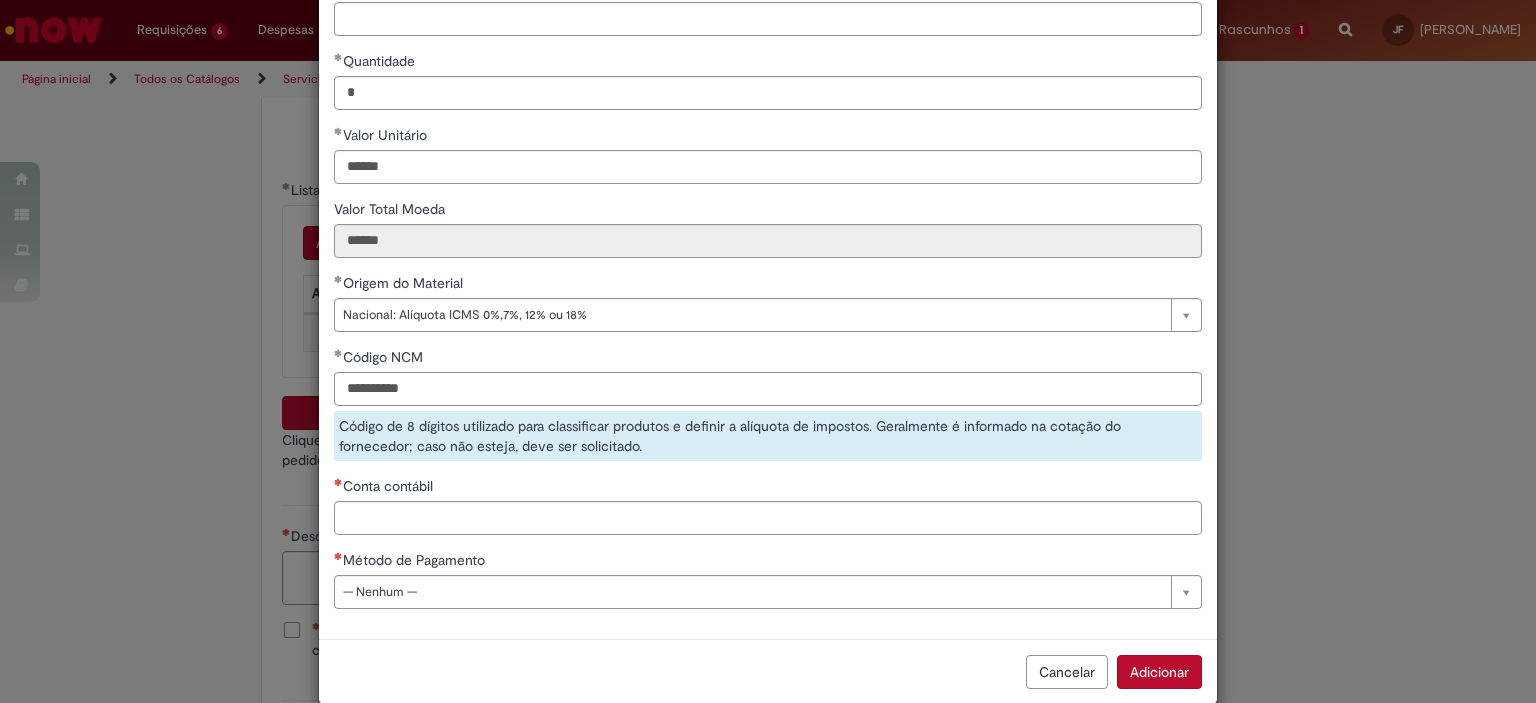 scroll, scrollTop: 230, scrollLeft: 0, axis: vertical 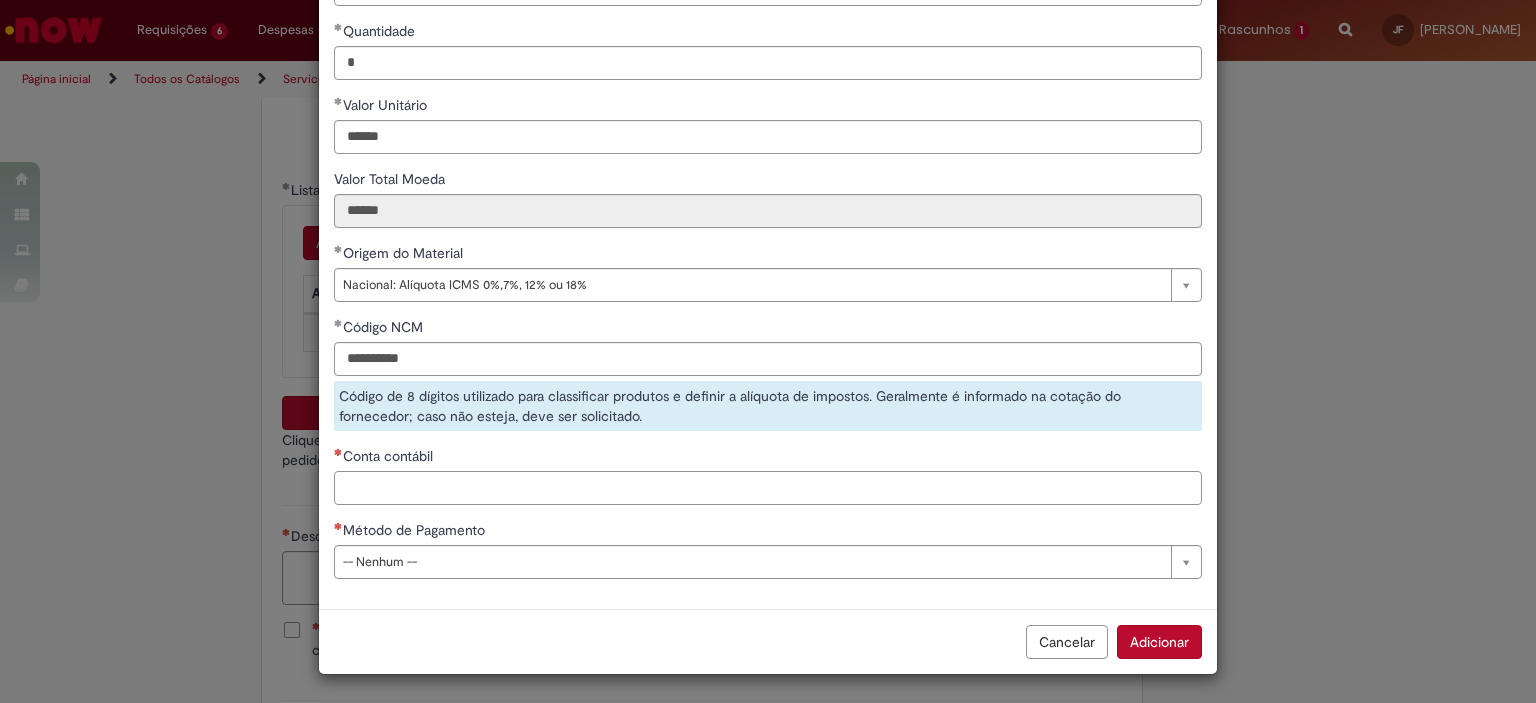 click on "Conta contábil" at bounding box center (768, 488) 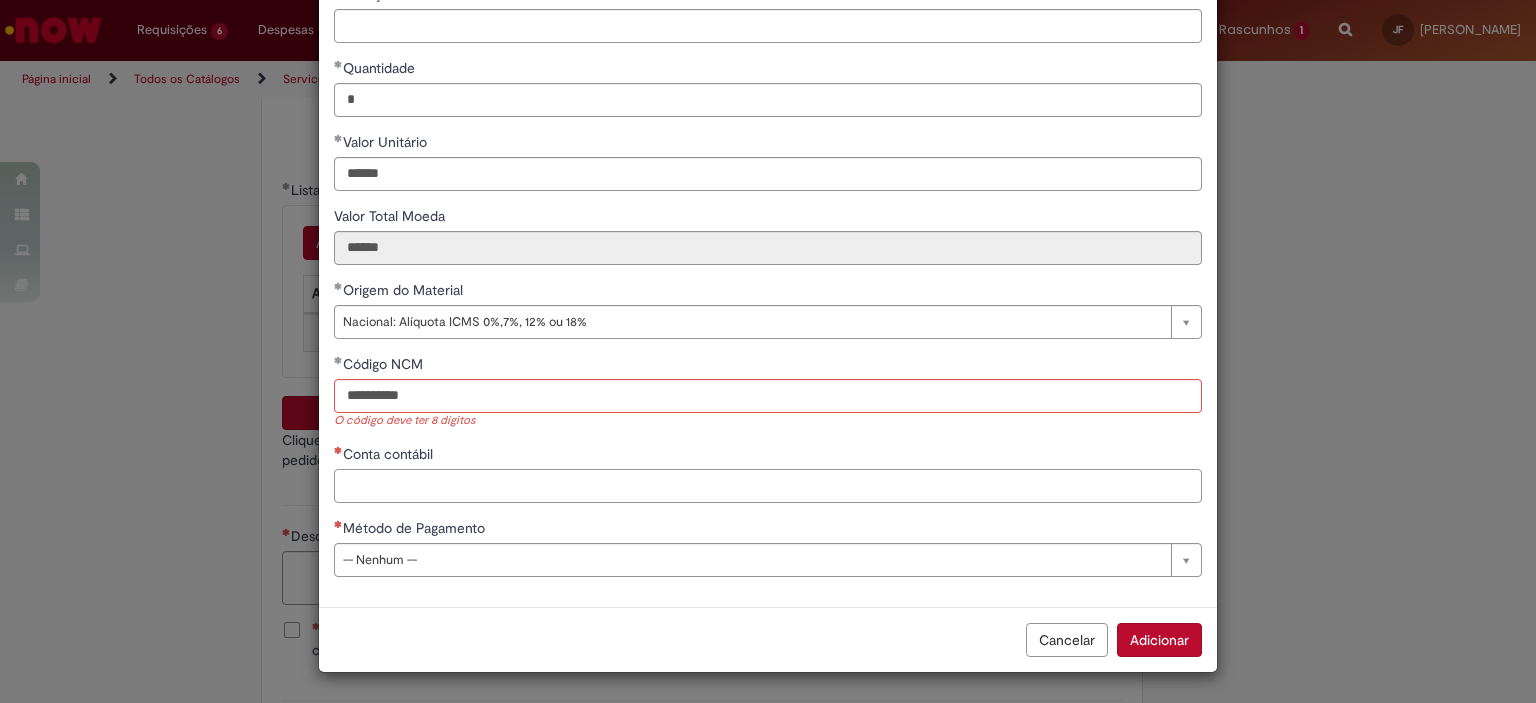 scroll, scrollTop: 175, scrollLeft: 0, axis: vertical 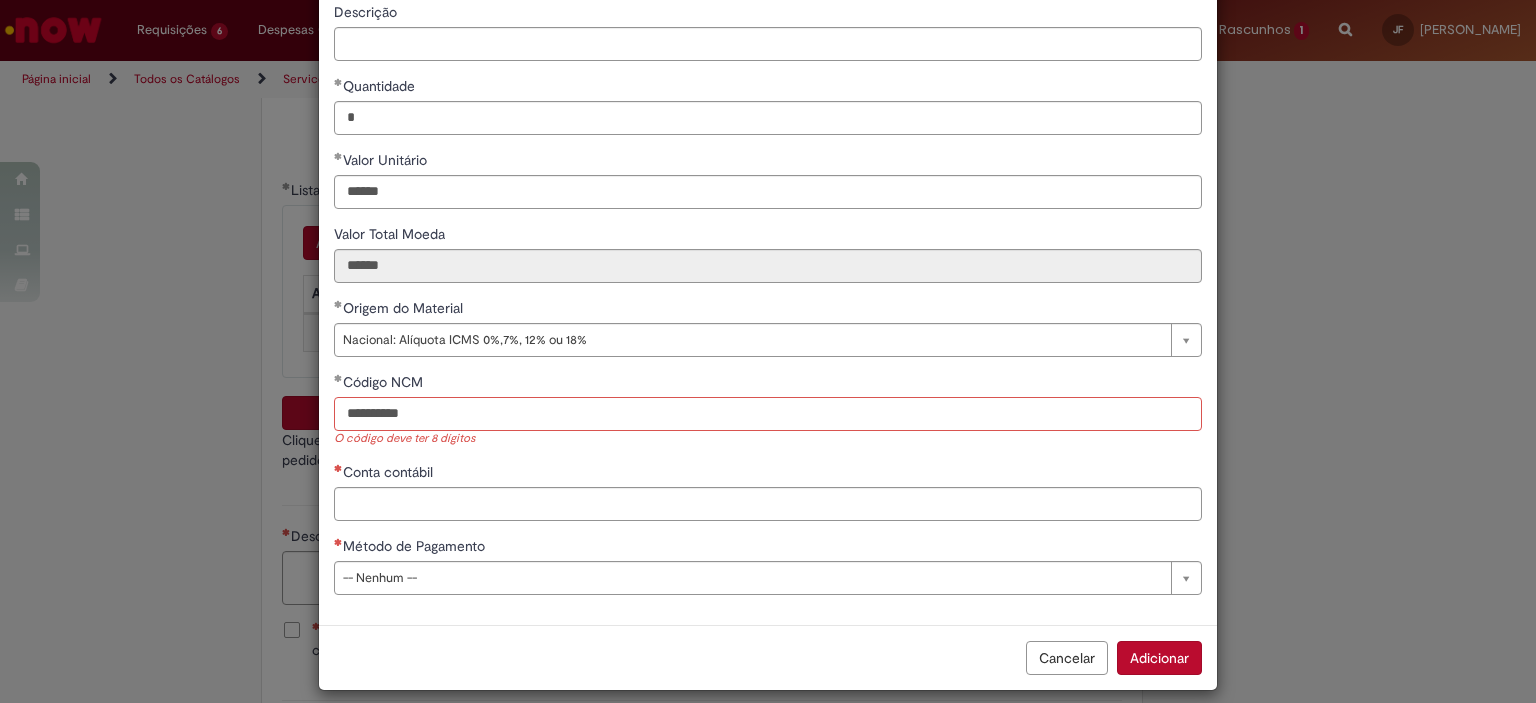 click on "**********" at bounding box center (768, 414) 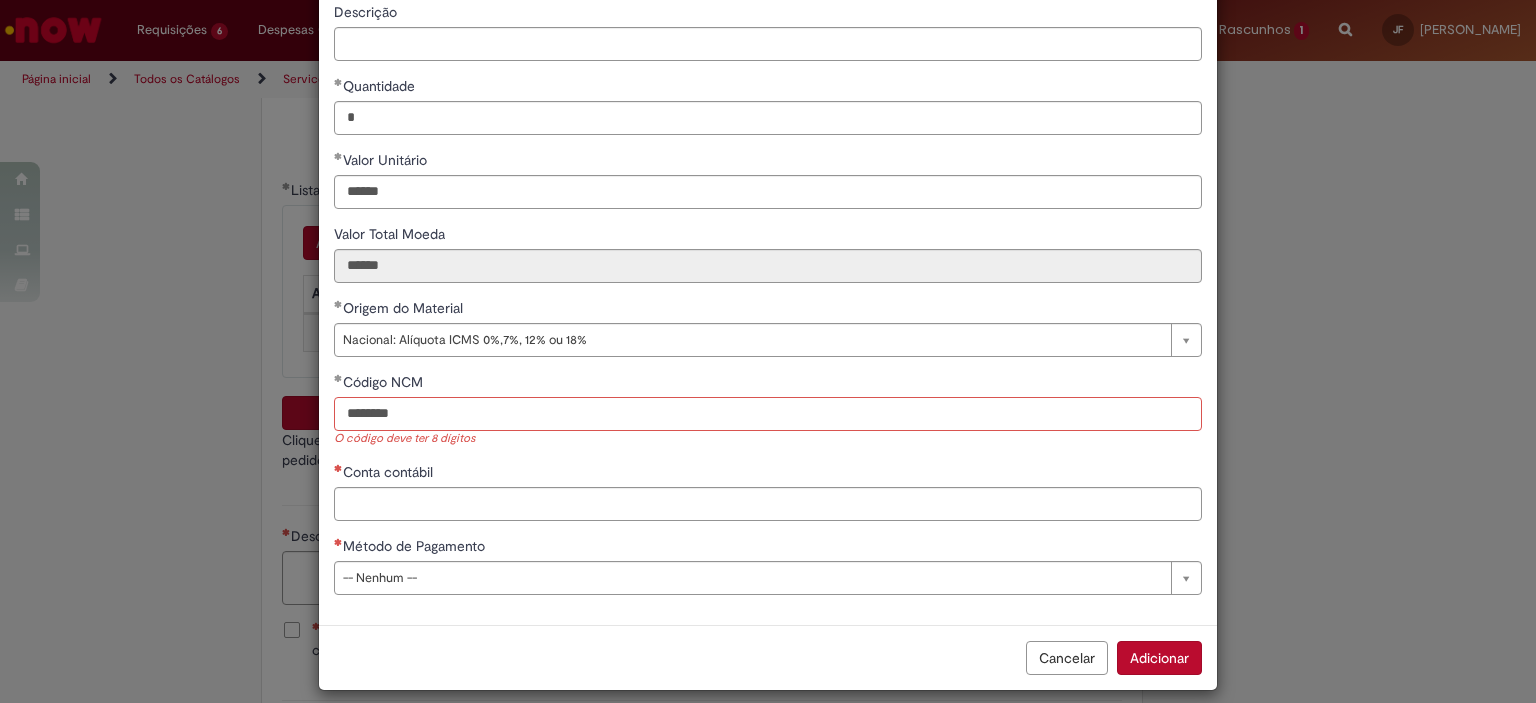 type on "********" 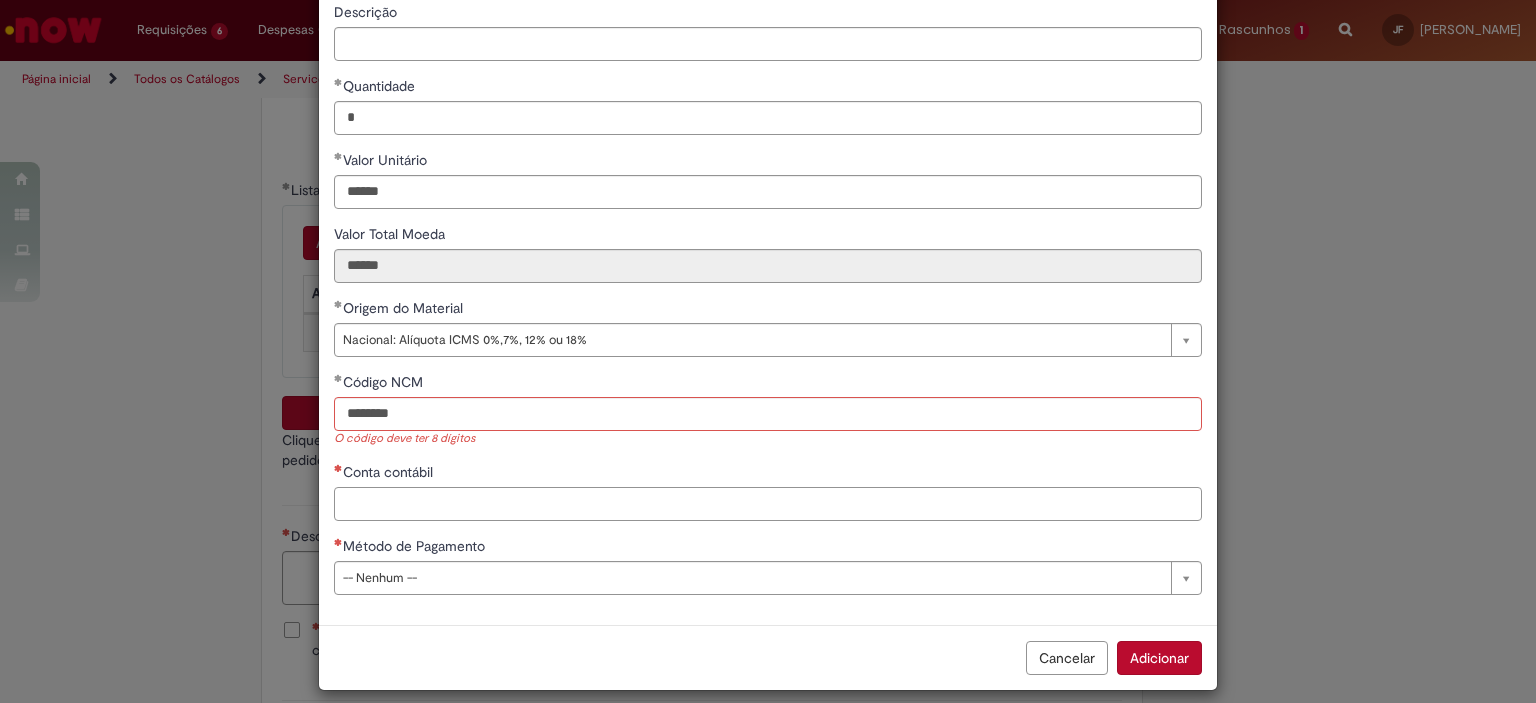 click on "Conta contábil" at bounding box center (768, 504) 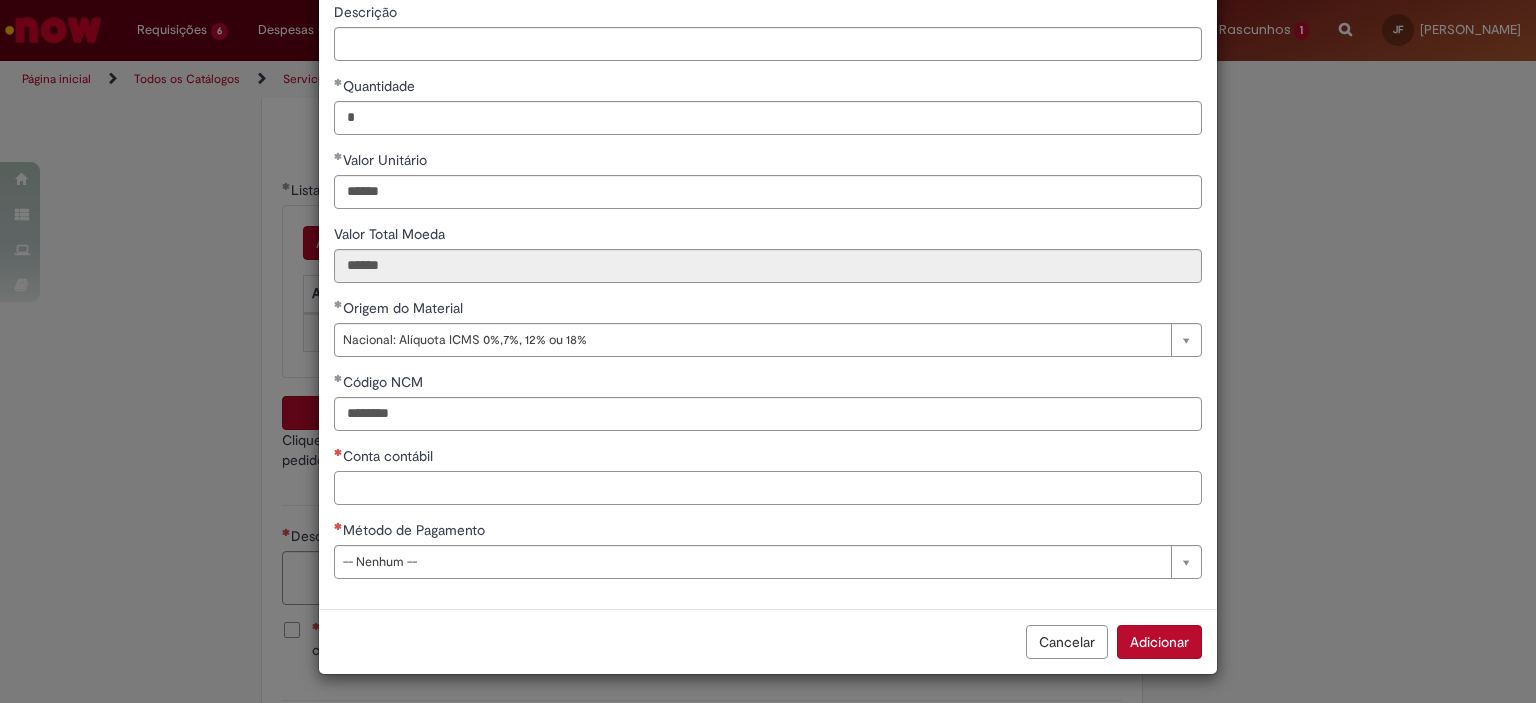 paste on "********" 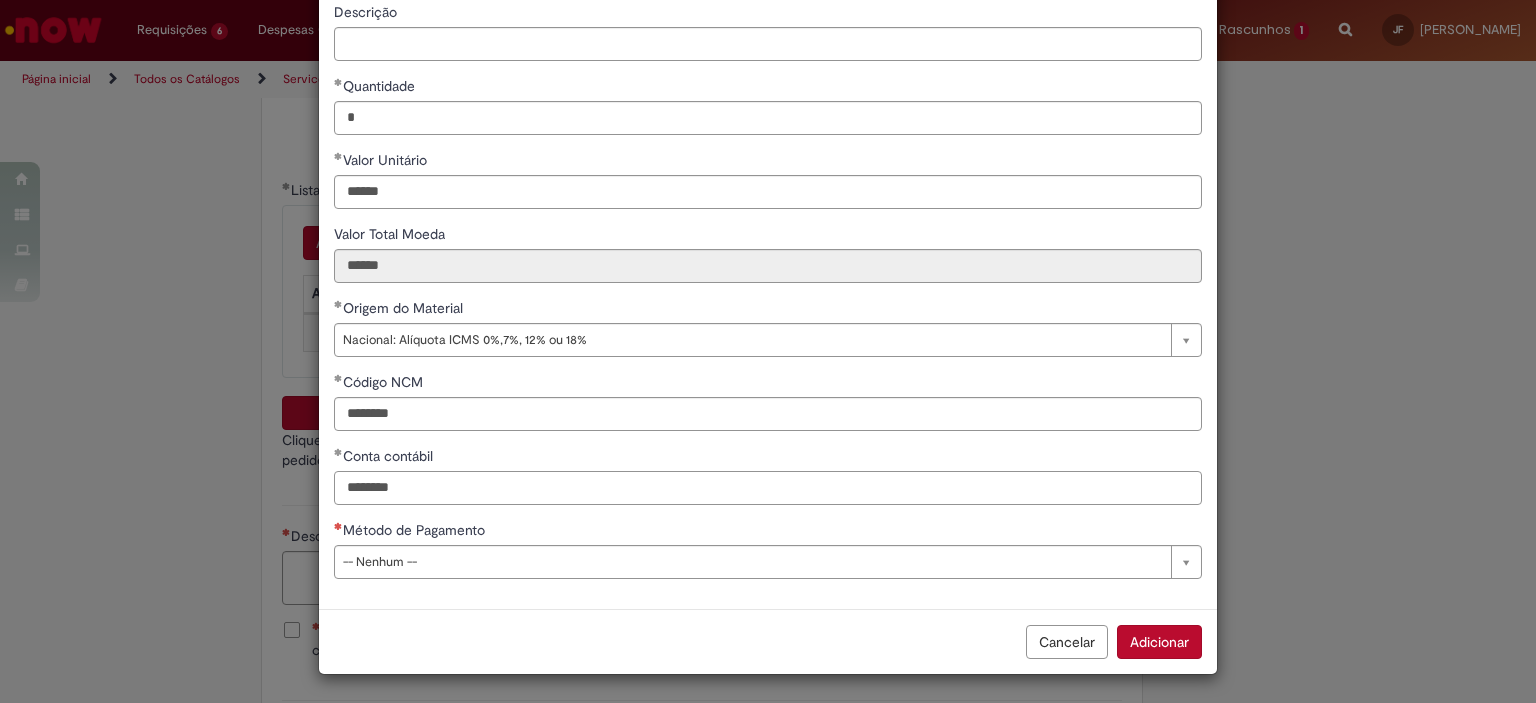 type on "********" 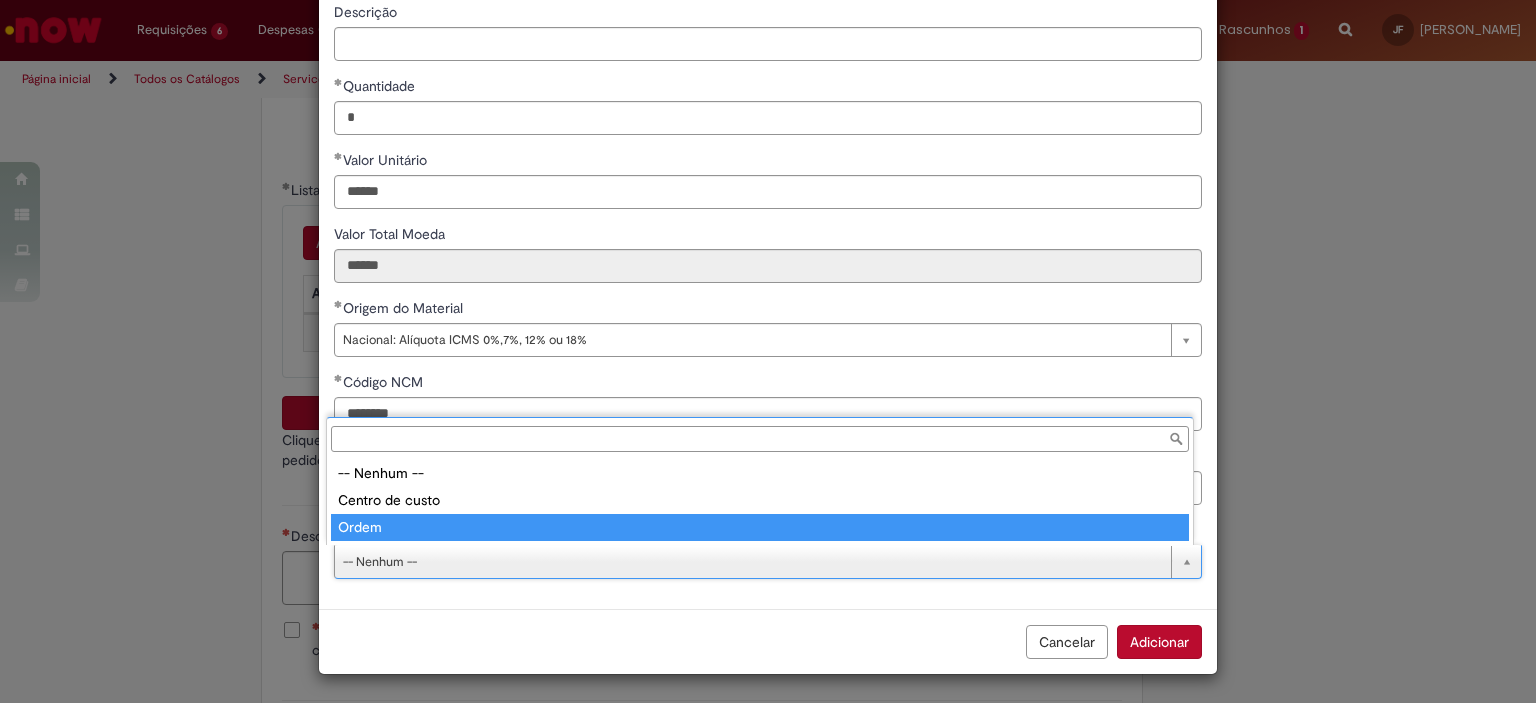 type on "*****" 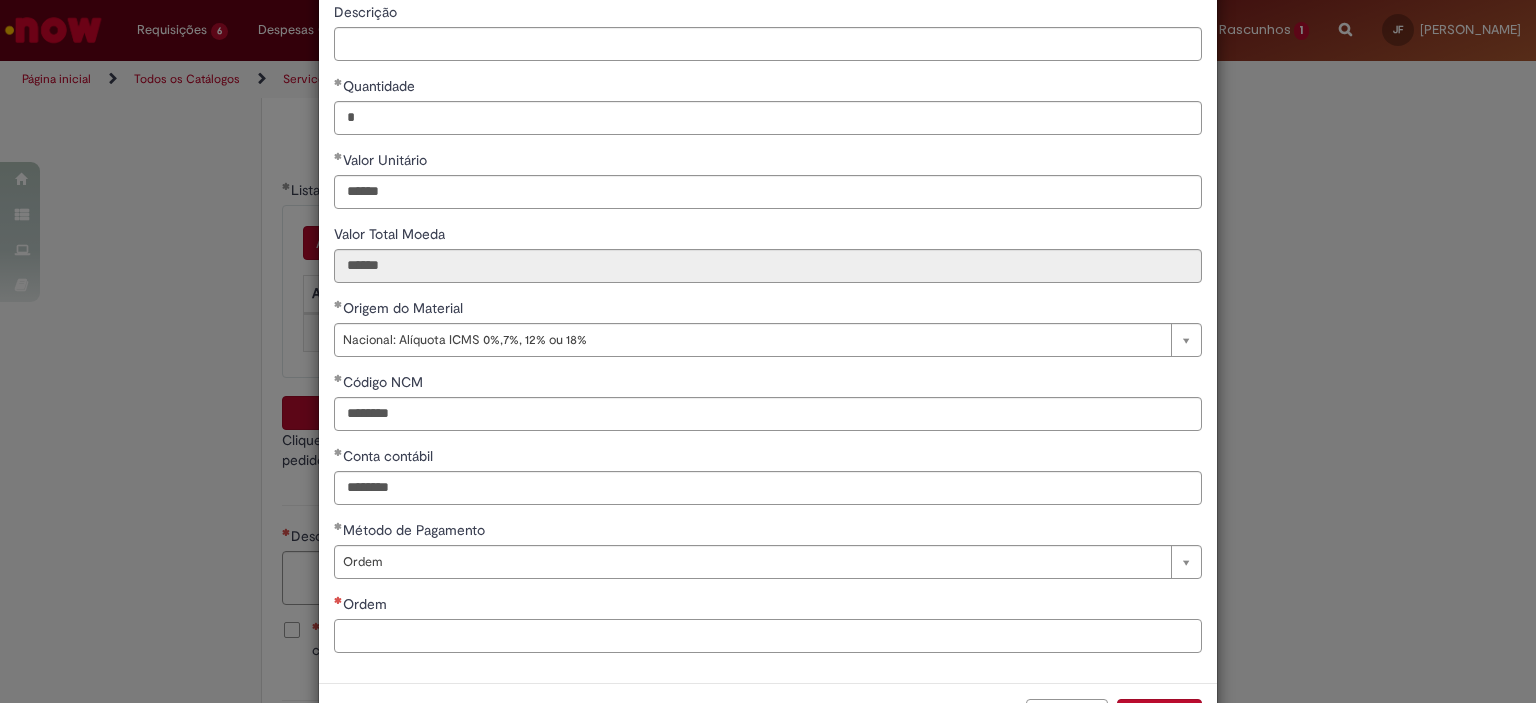 click on "Ordem" at bounding box center (768, 636) 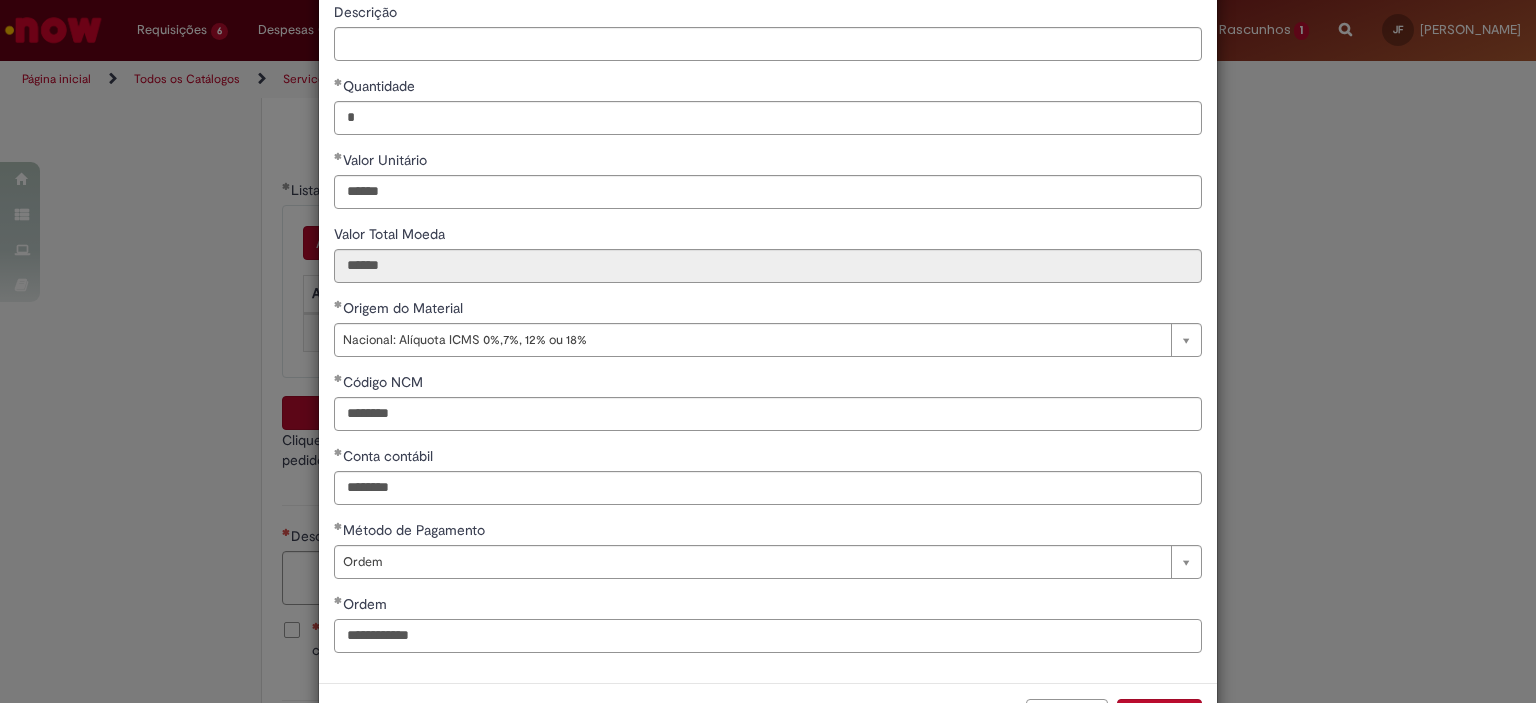 scroll, scrollTop: 249, scrollLeft: 0, axis: vertical 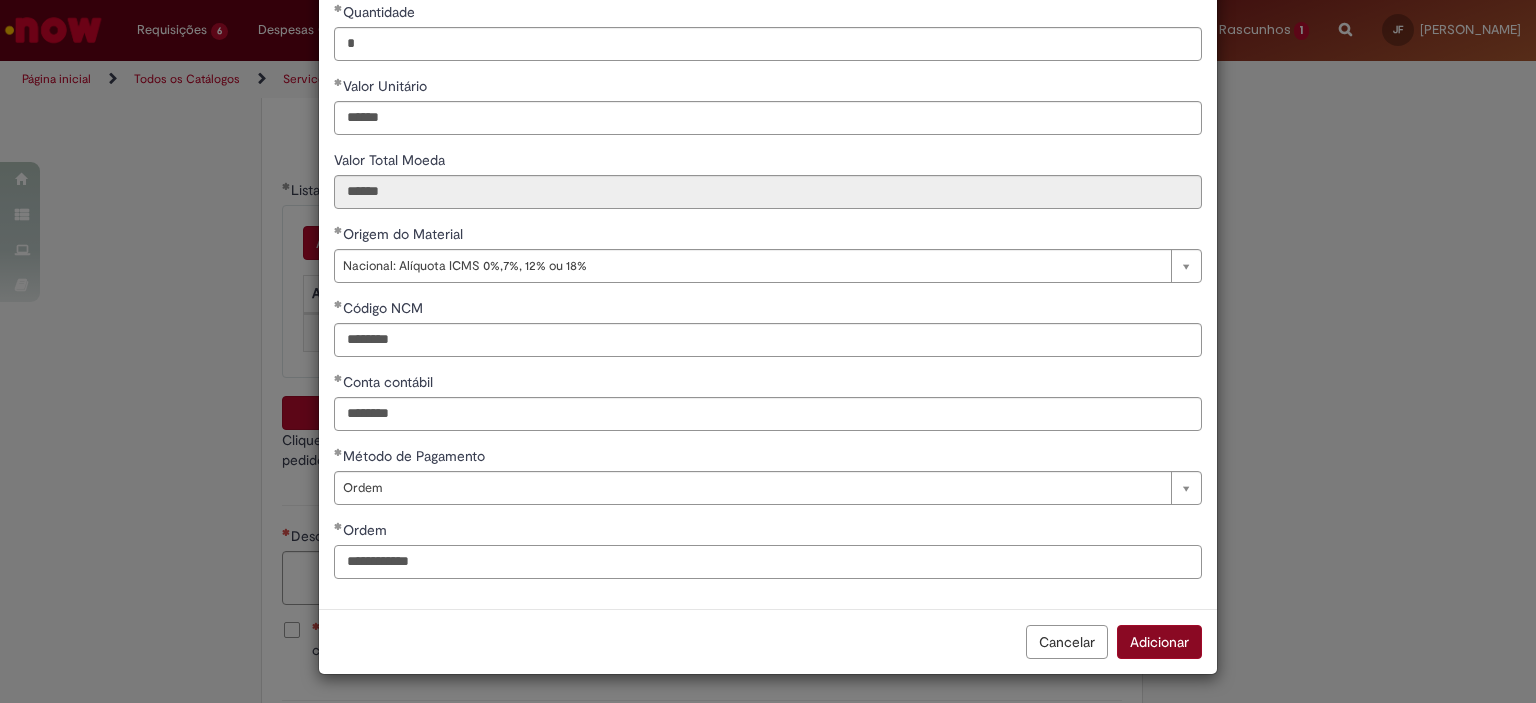 type on "**********" 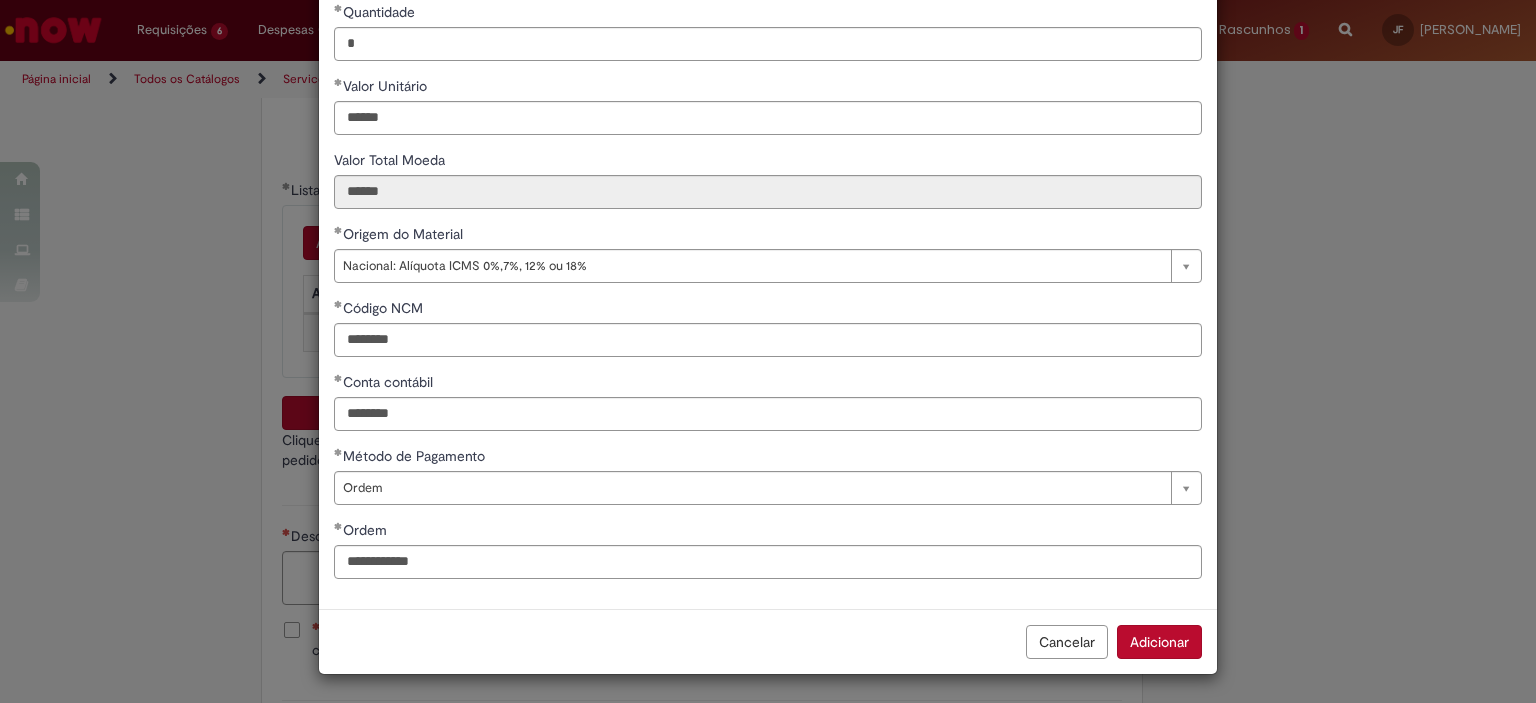 click on "Adicionar" at bounding box center [1159, 642] 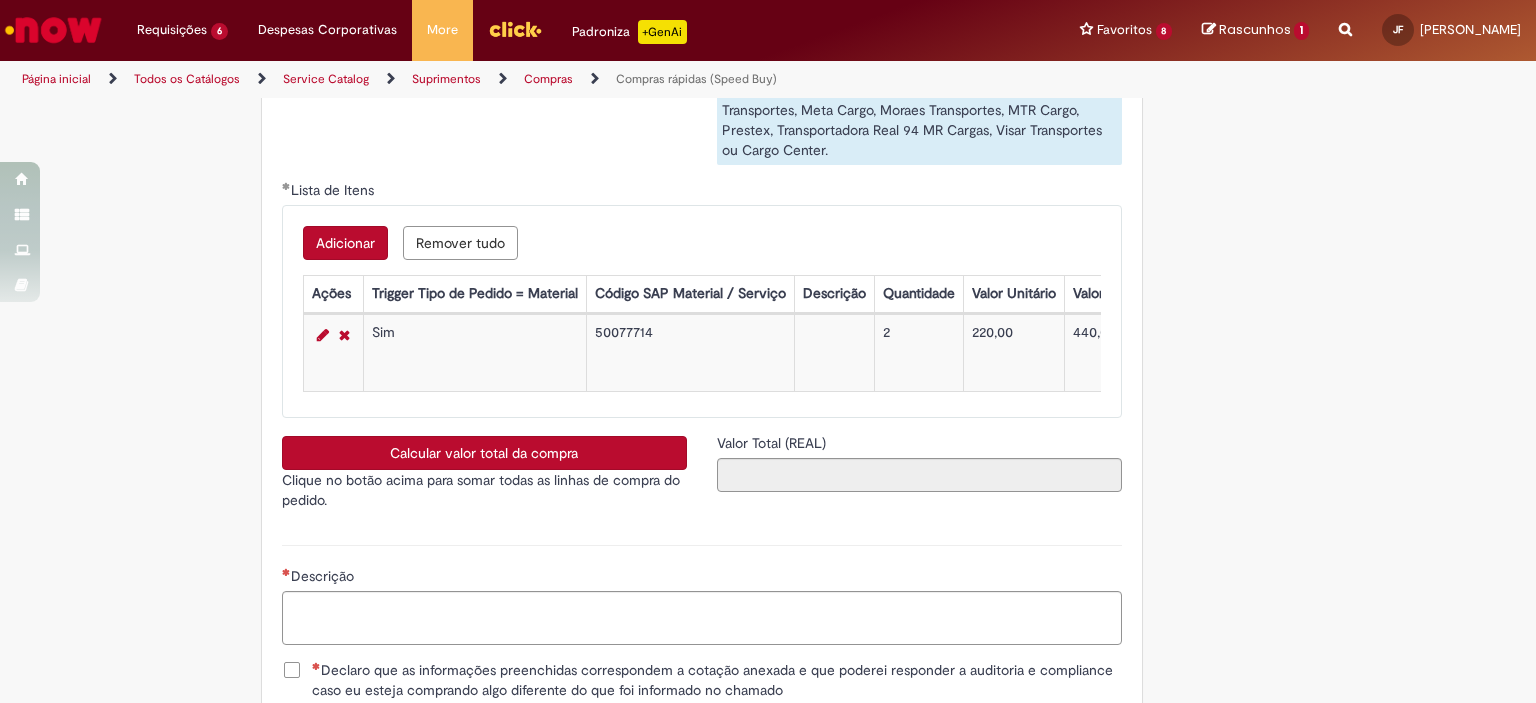 click on "Adicionar" at bounding box center (345, 243) 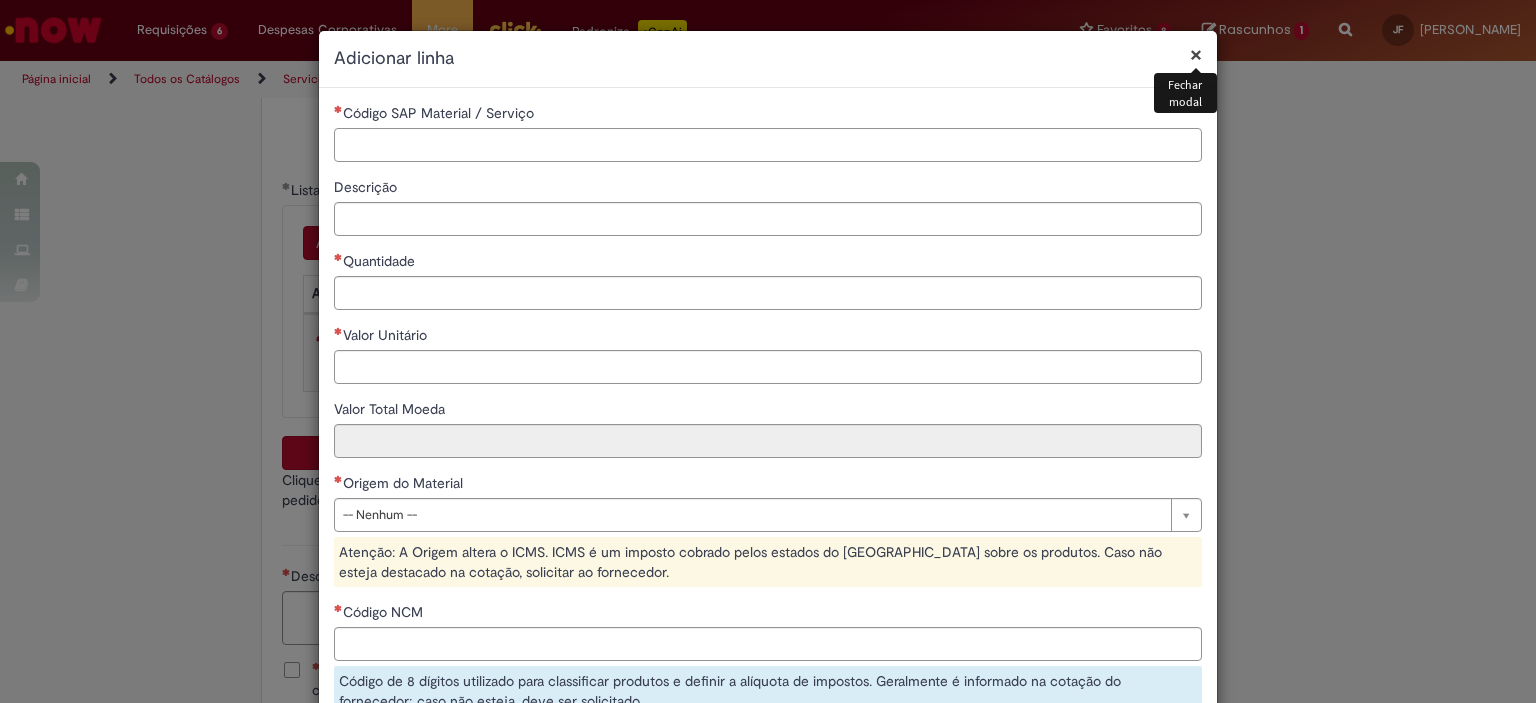 click on "Código SAP Material / Serviço" at bounding box center [768, 145] 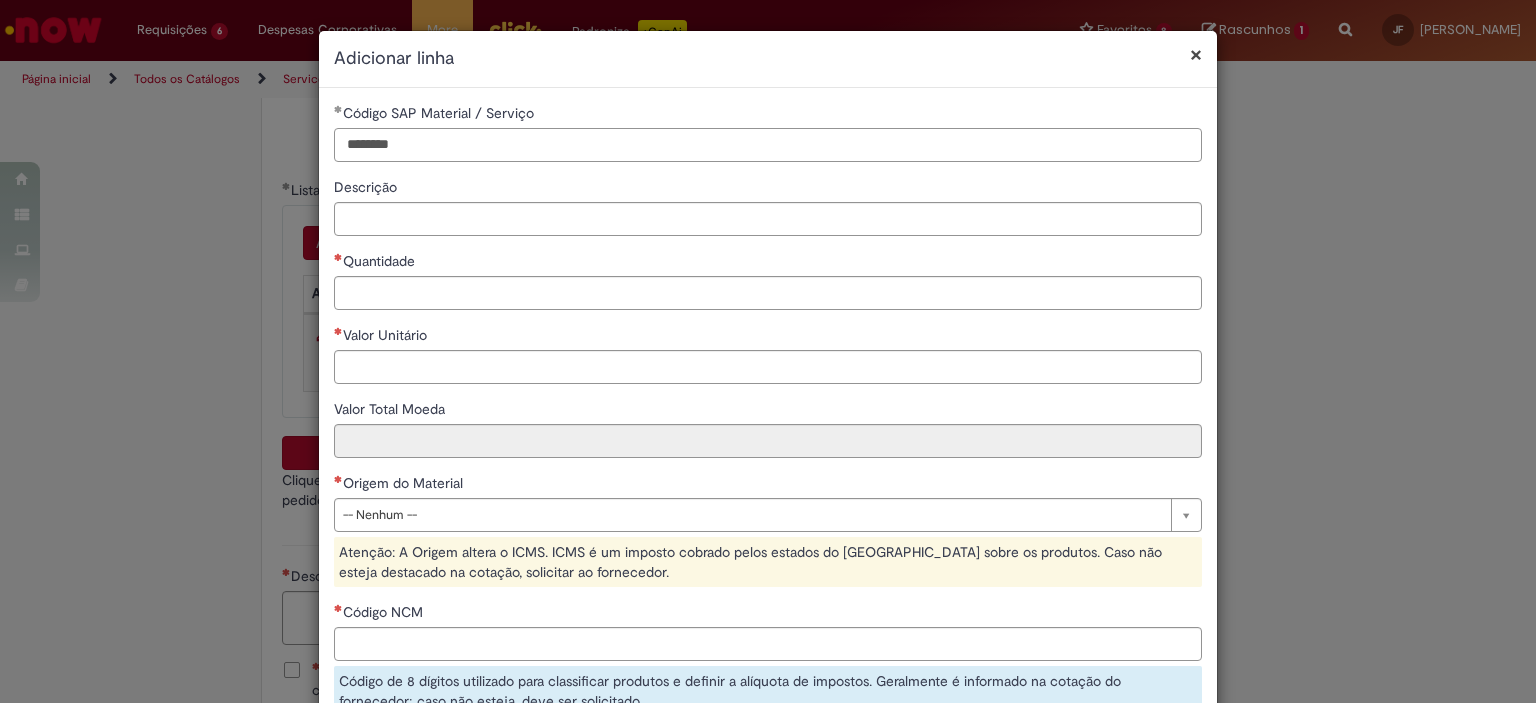 type on "********" 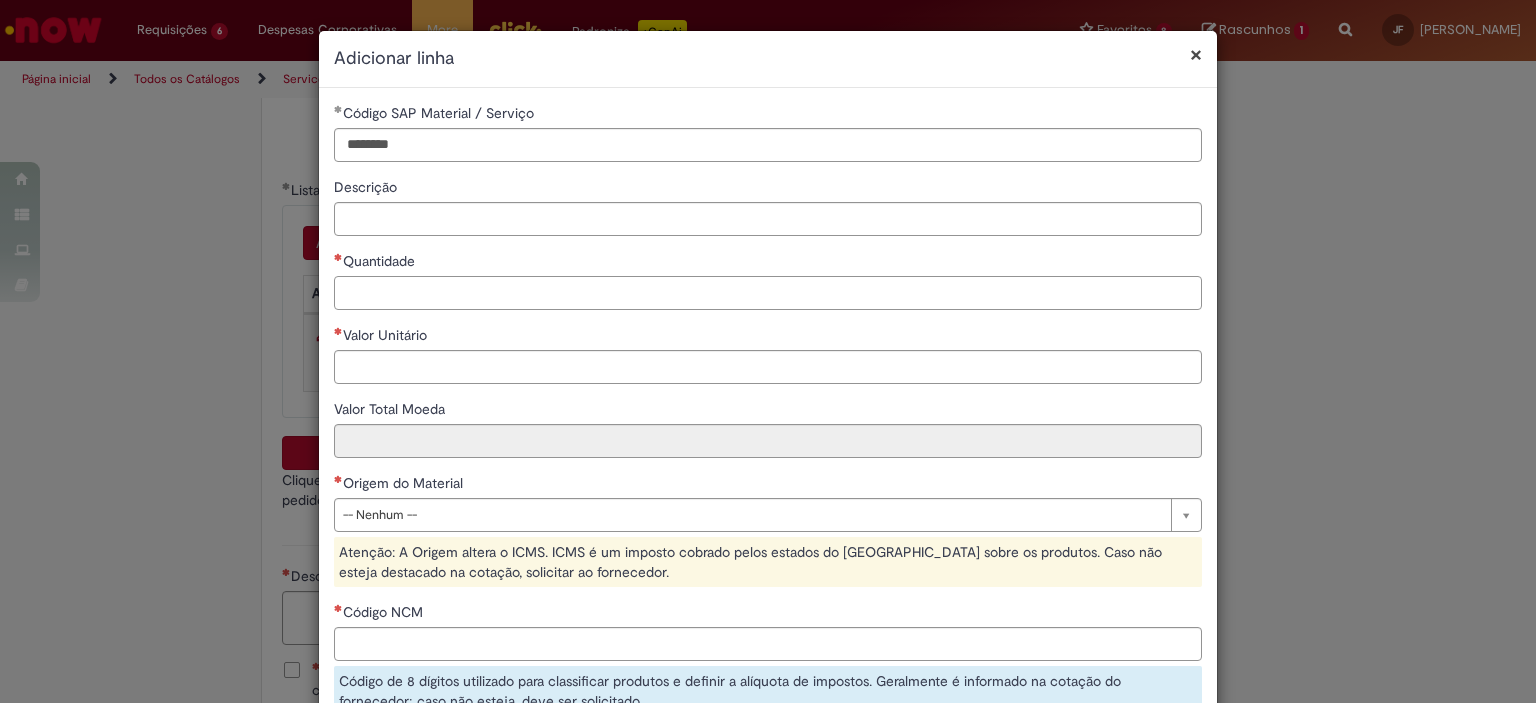 click on "Quantidade" at bounding box center (768, 293) 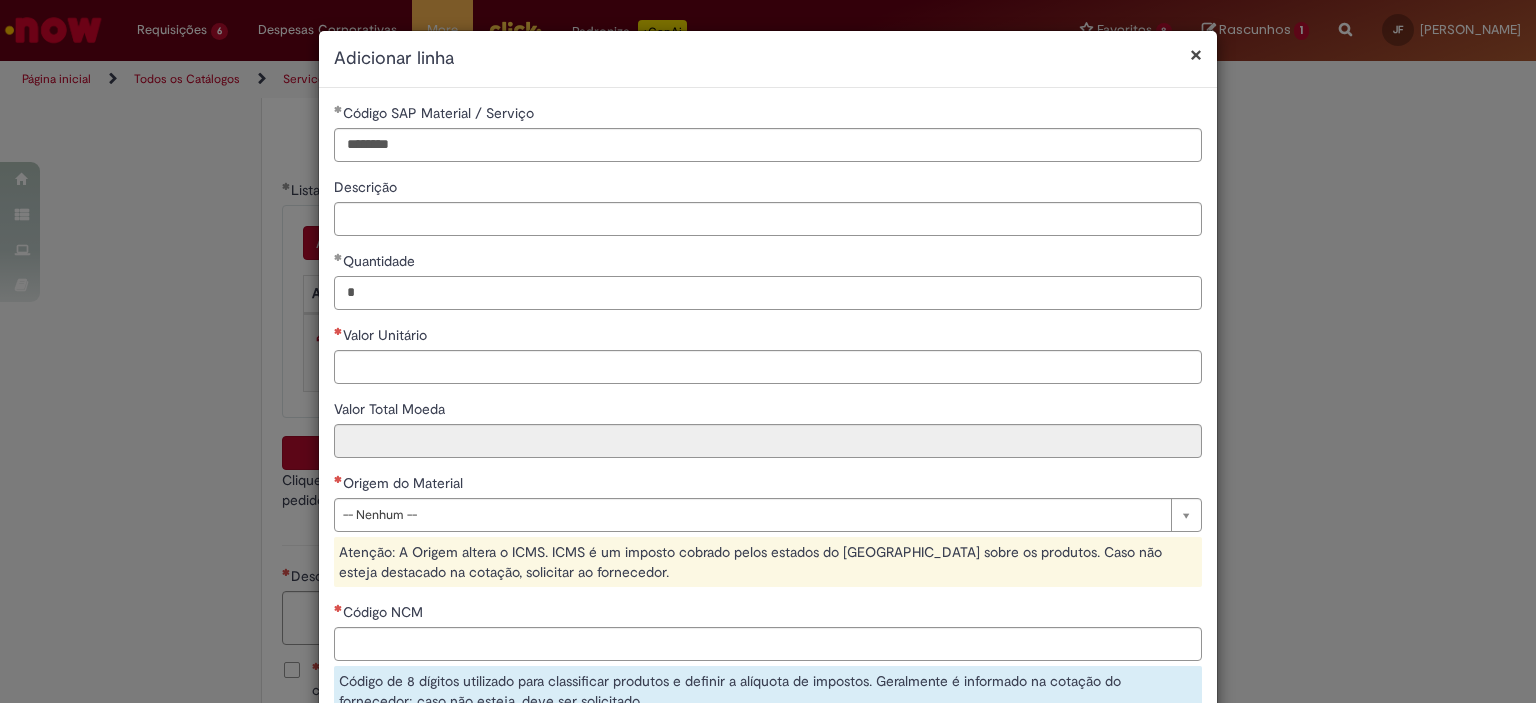 type on "*" 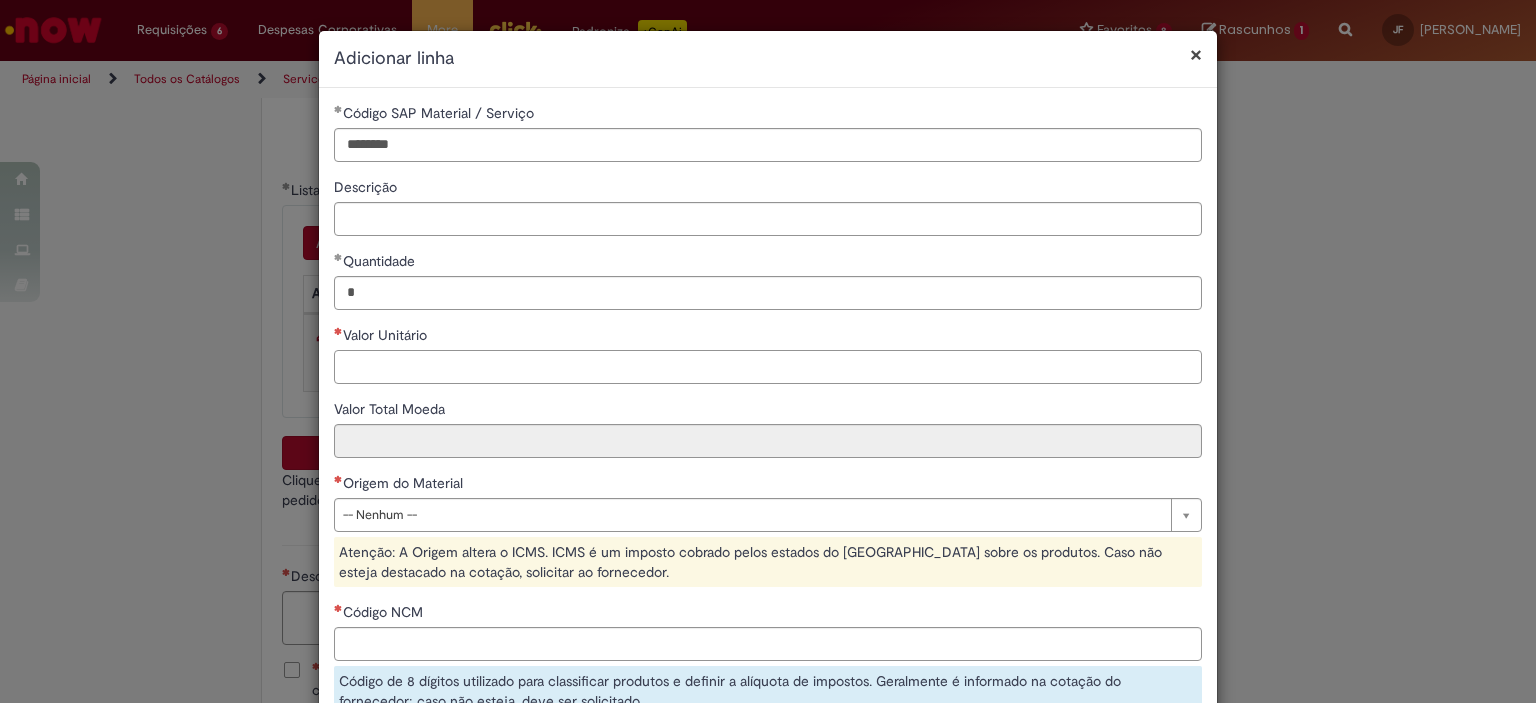 drag, startPoint x: 385, startPoint y: 365, endPoint x: 380, endPoint y: 323, distance: 42.296574 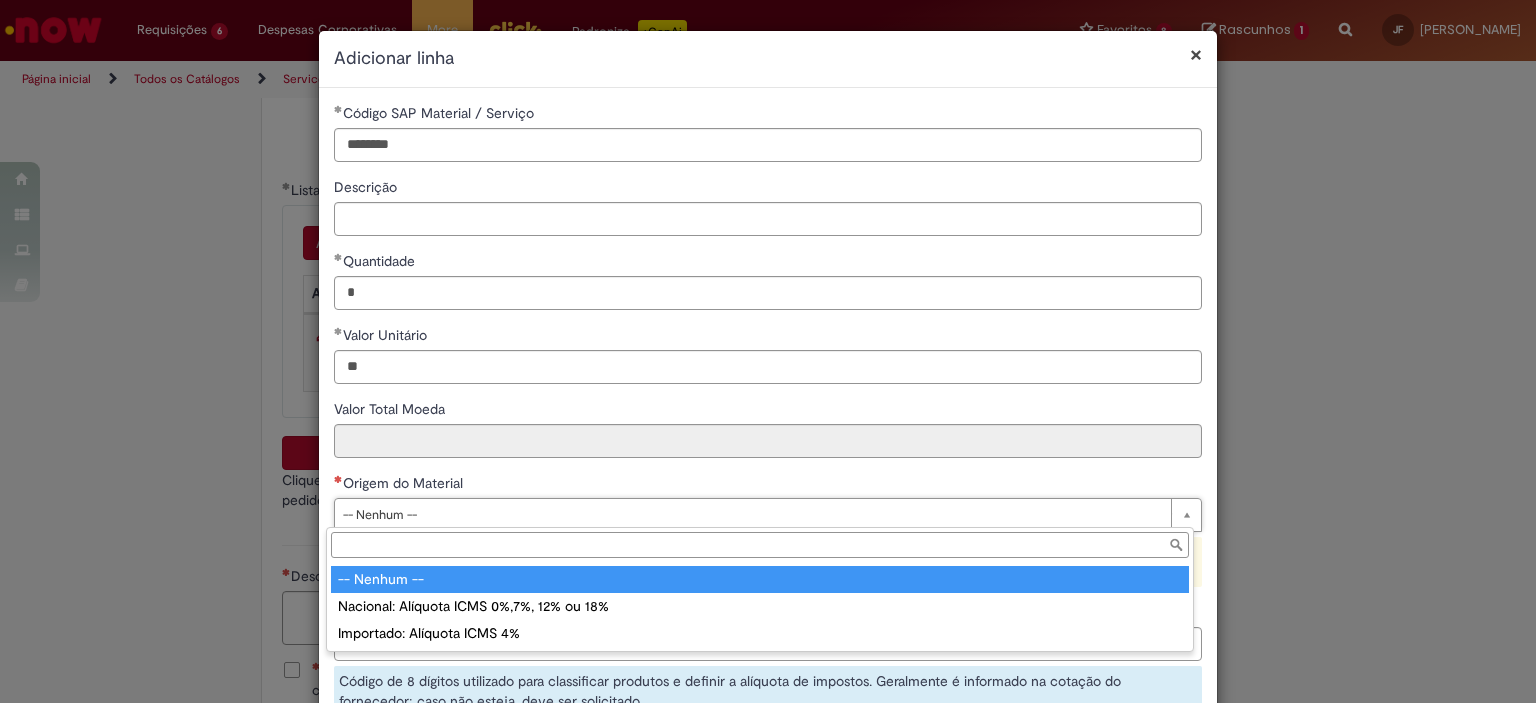type on "*****" 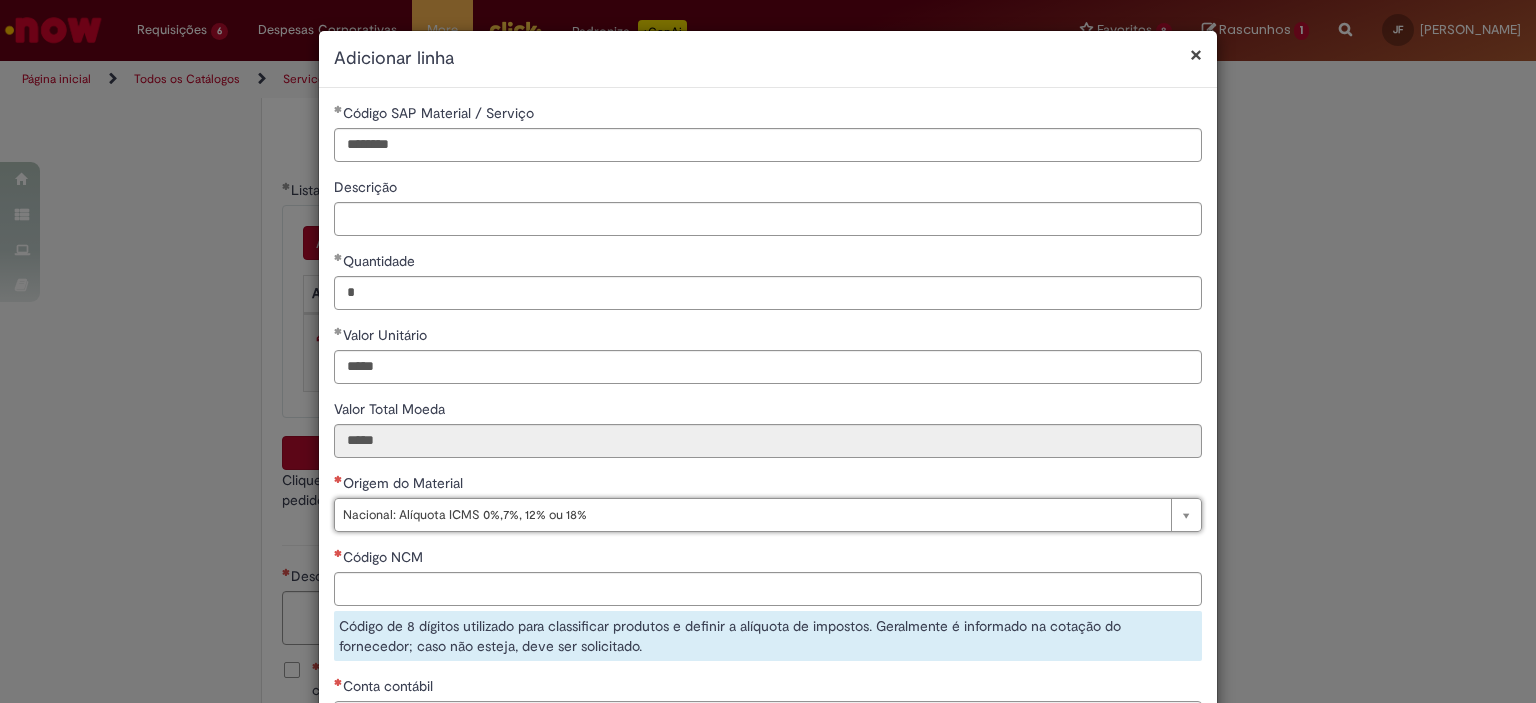 type on "**********" 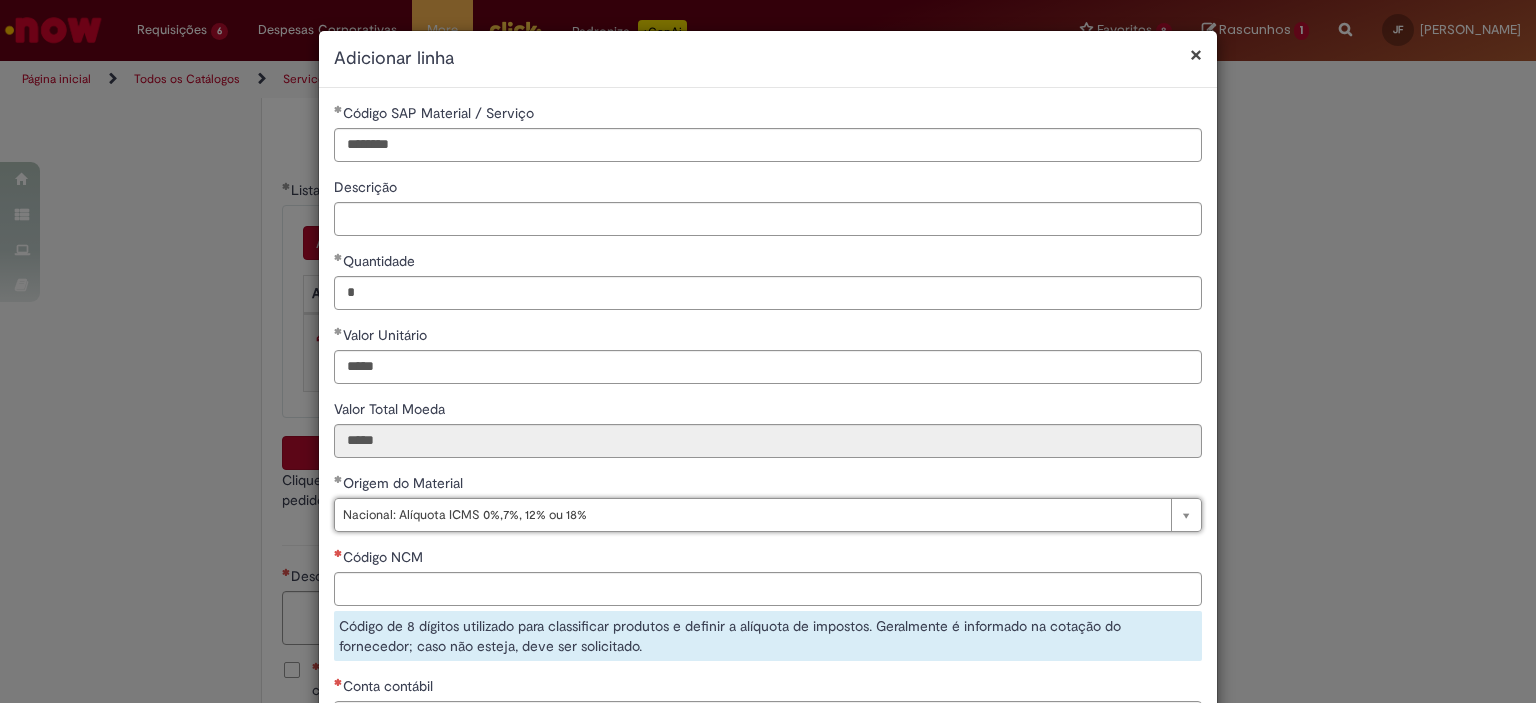 scroll, scrollTop: 200, scrollLeft: 0, axis: vertical 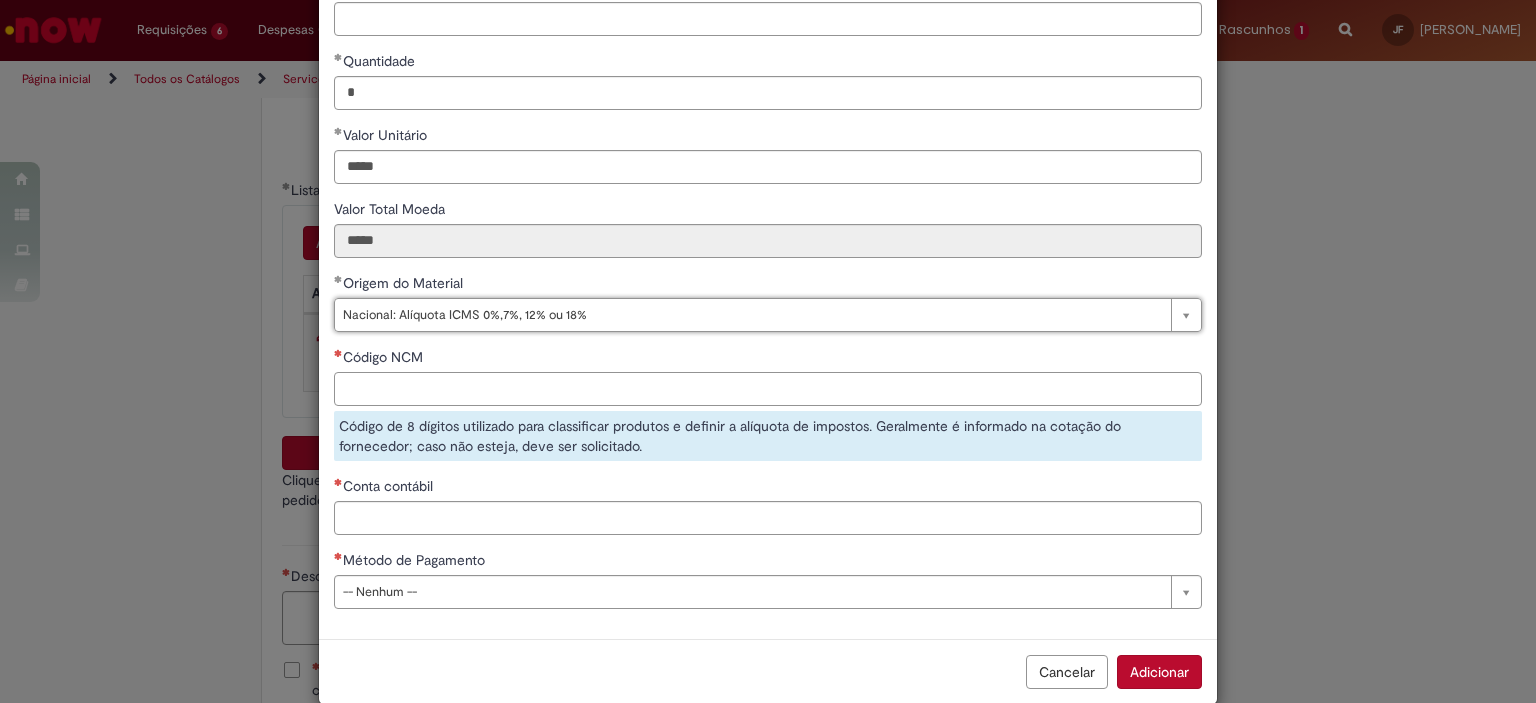 click on "Código NCM" at bounding box center (768, 389) 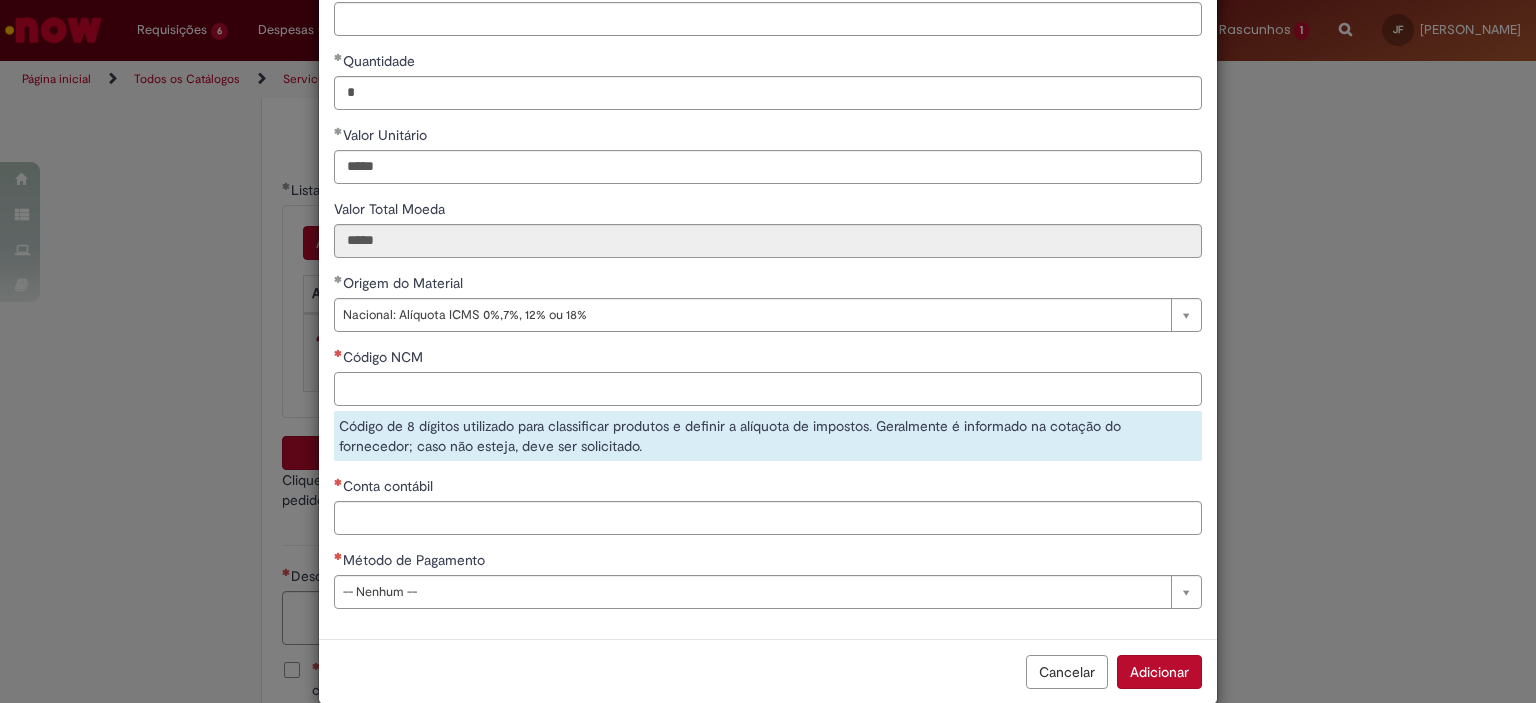 paste on "**********" 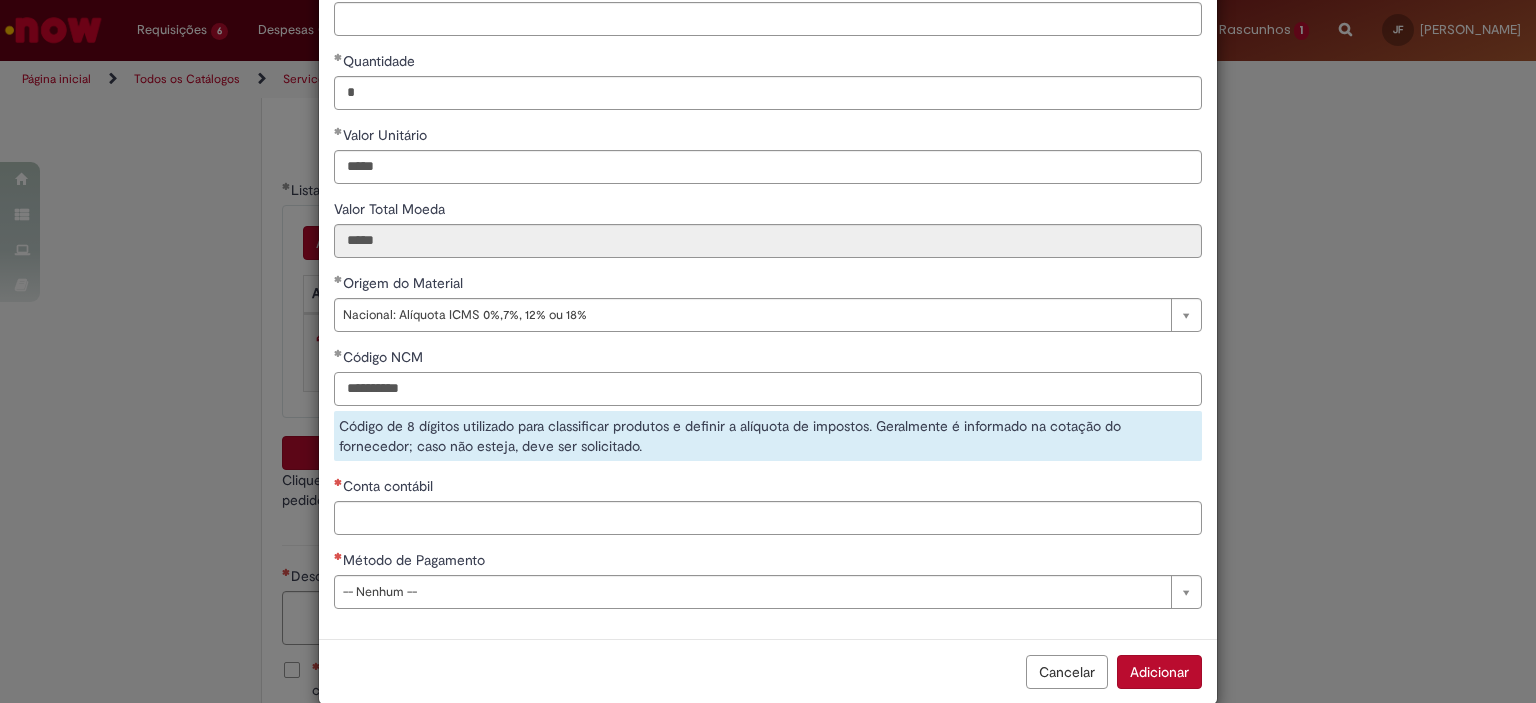 click on "**********" at bounding box center (768, 389) 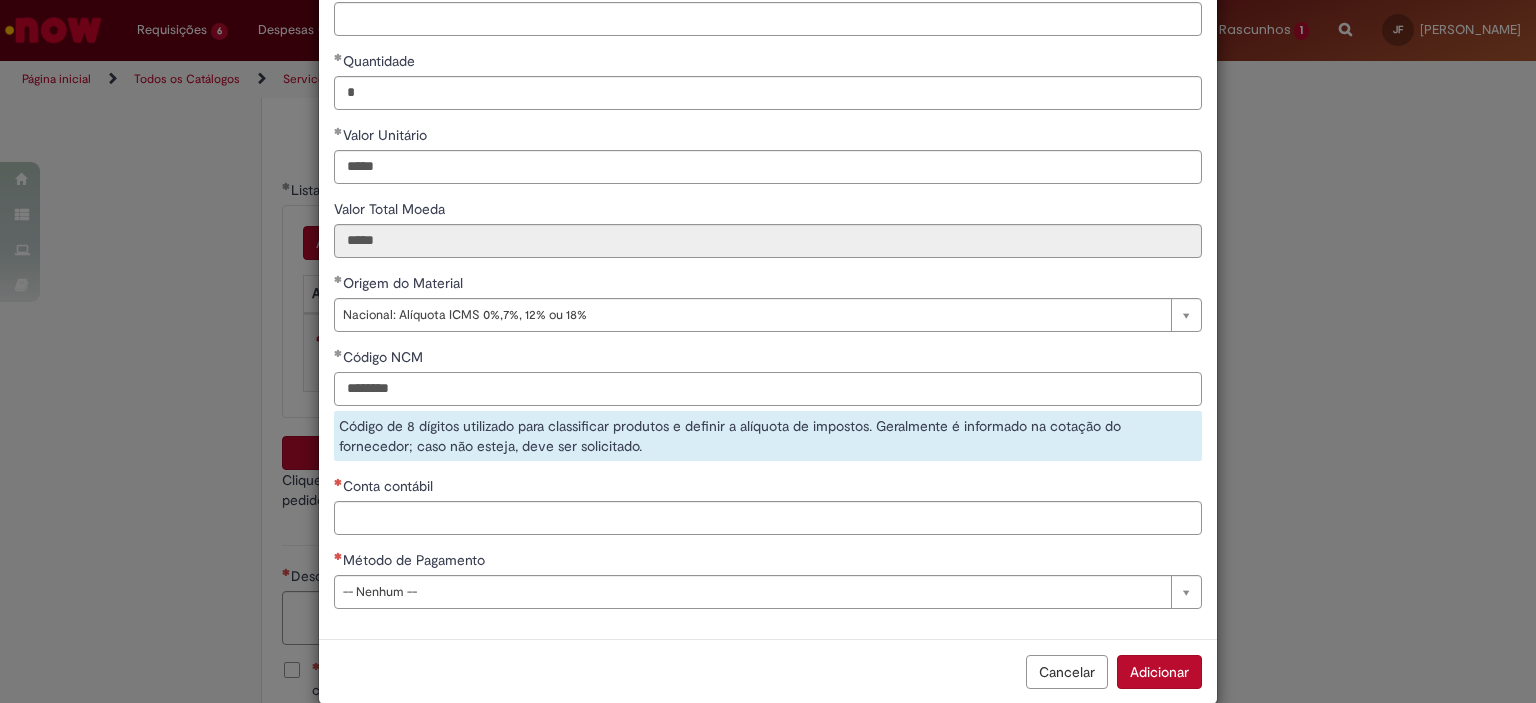 type on "********" 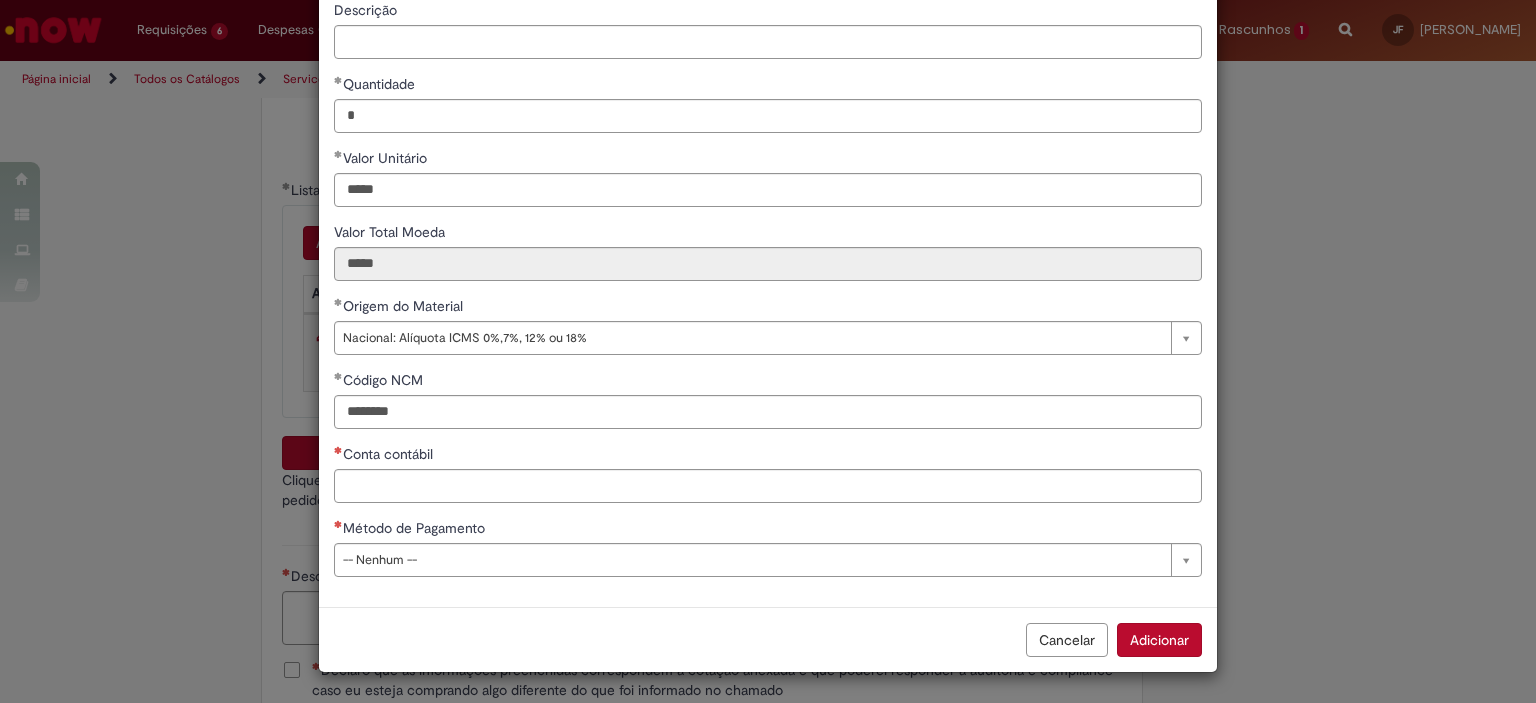 scroll, scrollTop: 175, scrollLeft: 0, axis: vertical 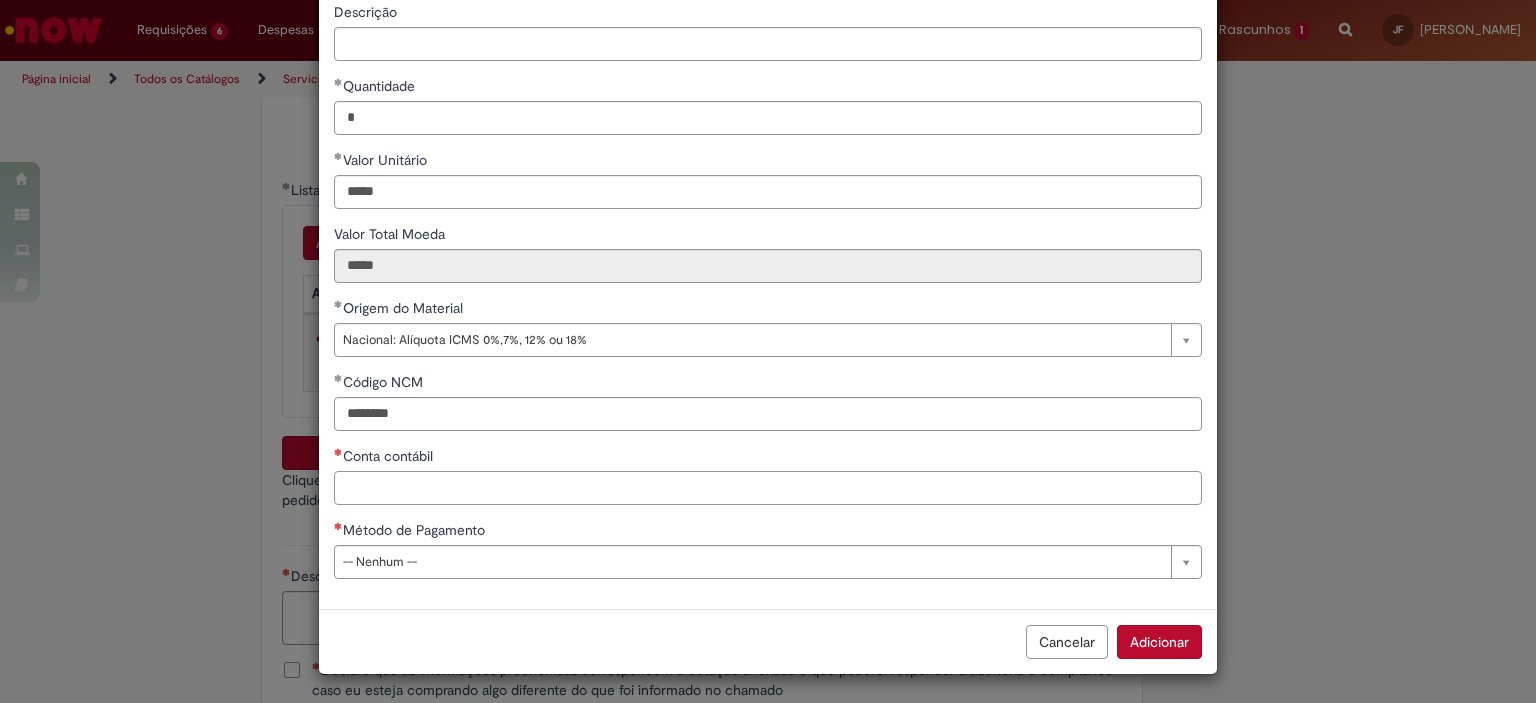 click on "Conta contábil" at bounding box center [768, 488] 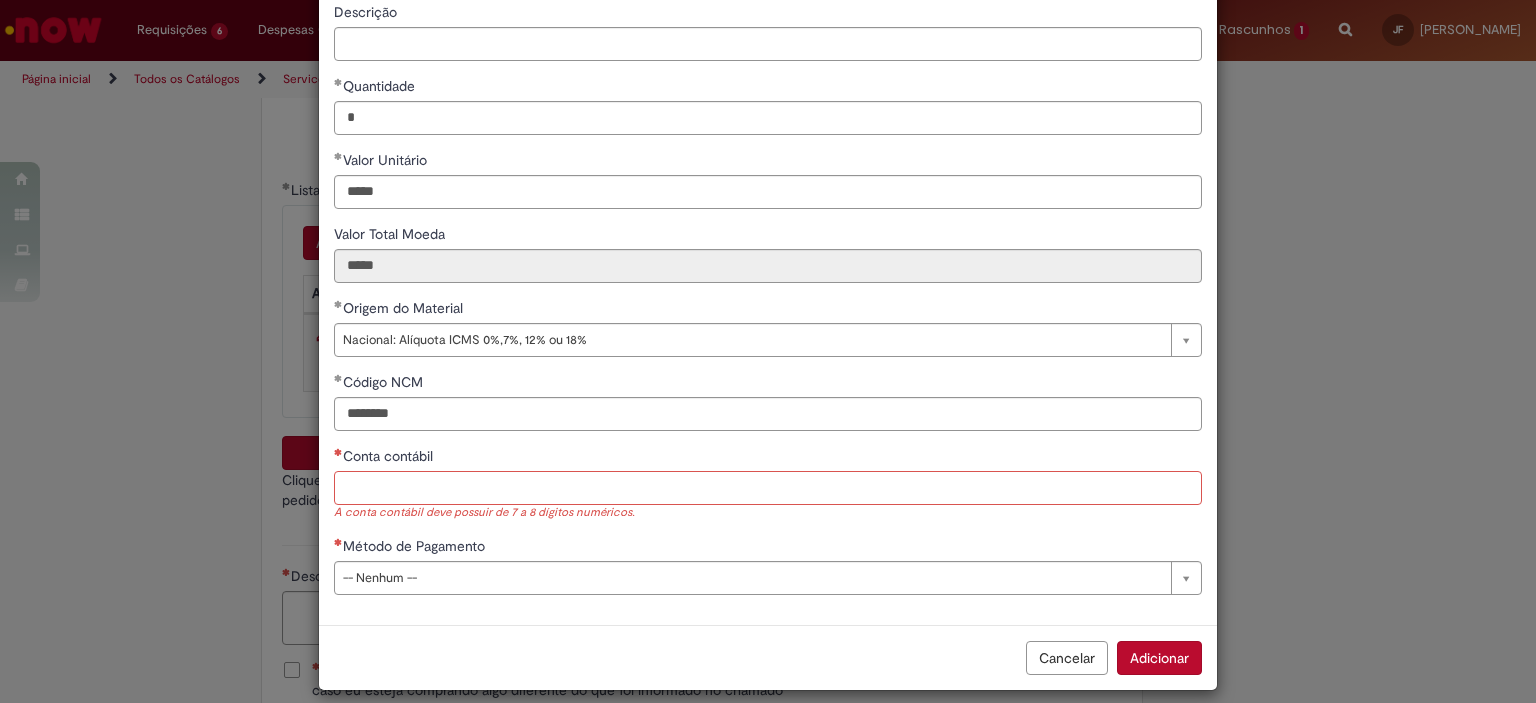 click on "Conta contábil" at bounding box center [768, 488] 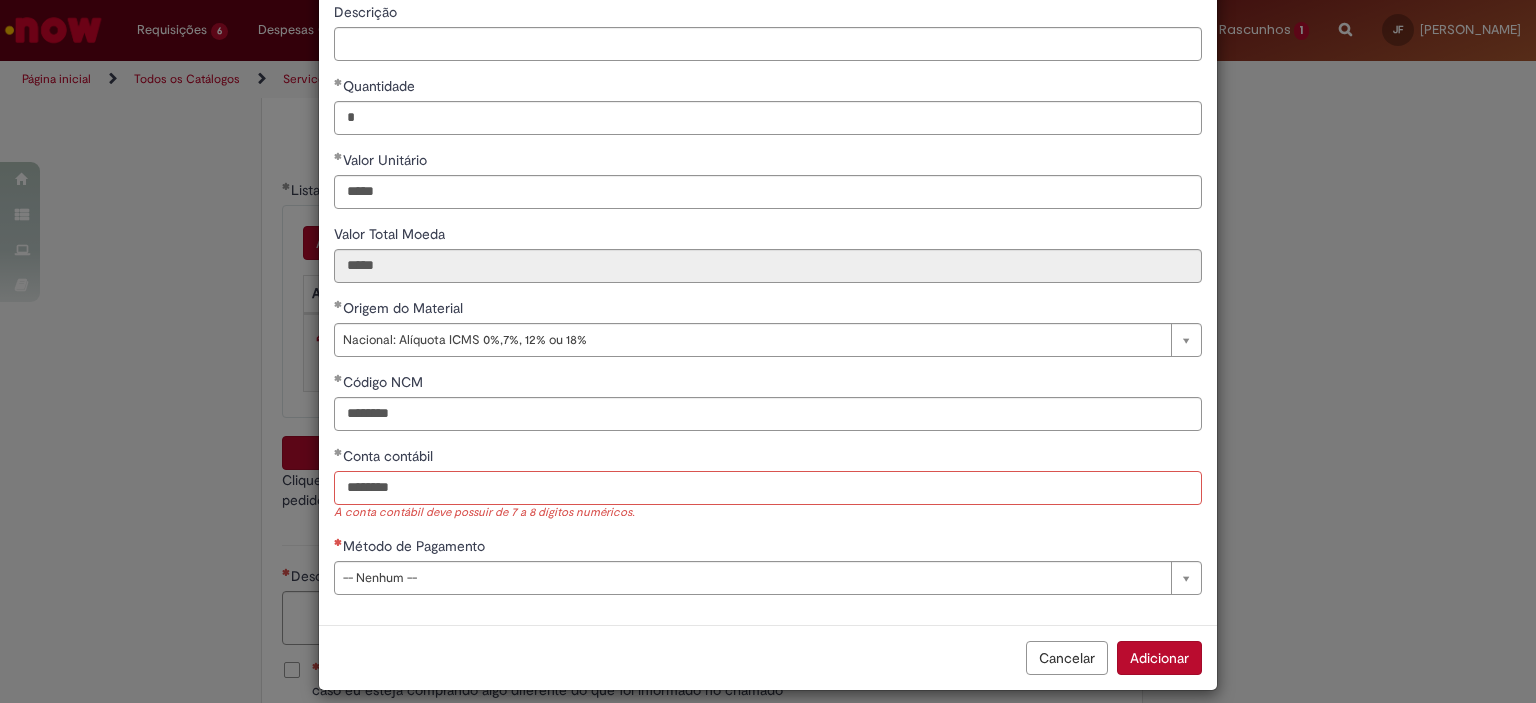 type on "********" 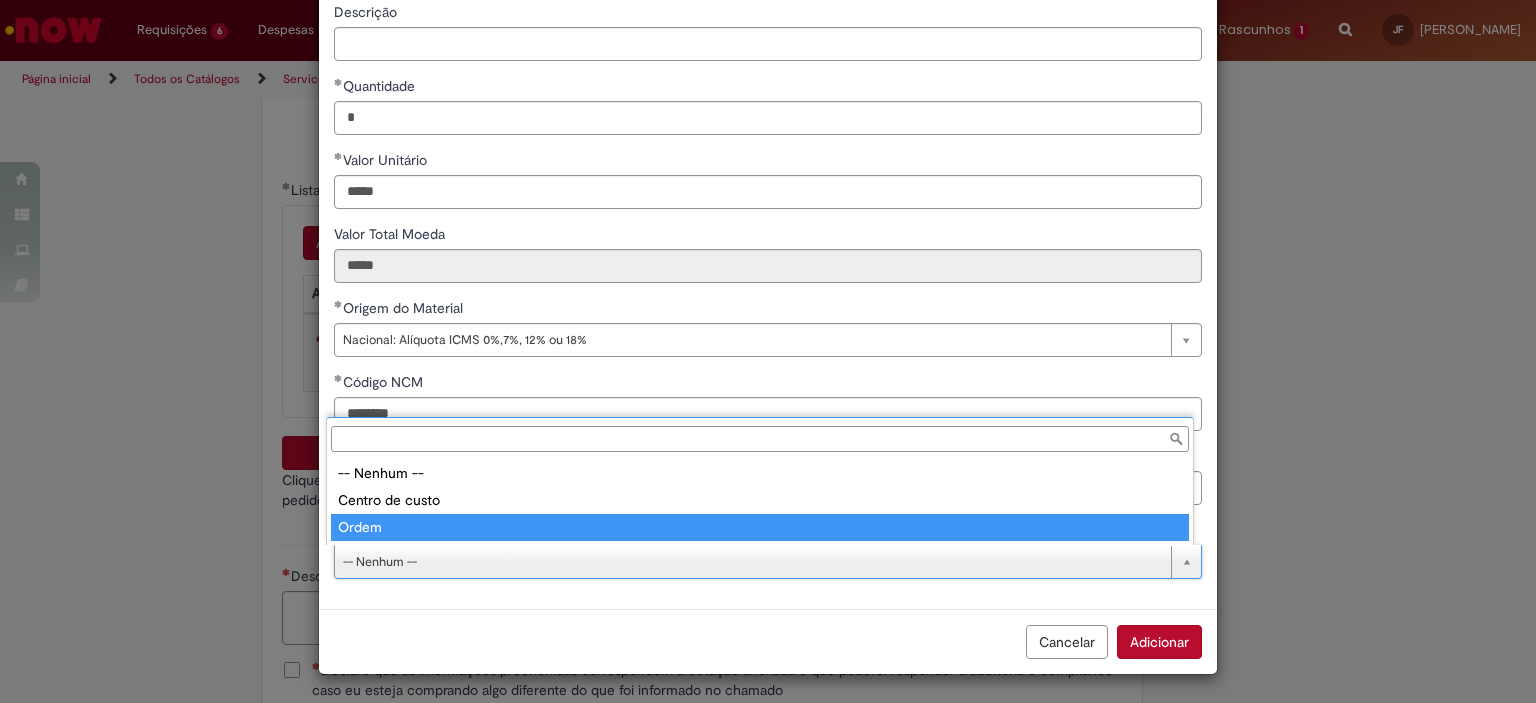 type on "*****" 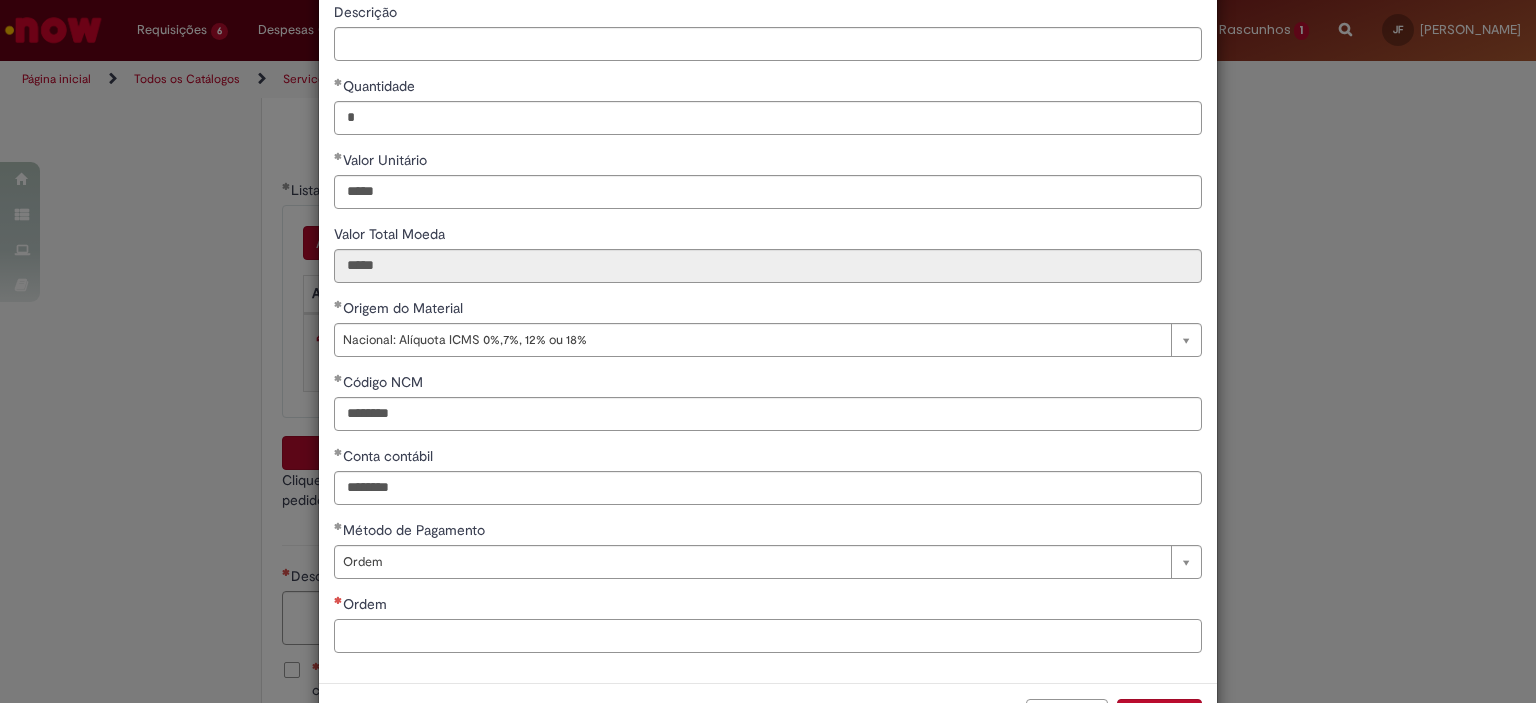 click on "Ordem" at bounding box center [768, 636] 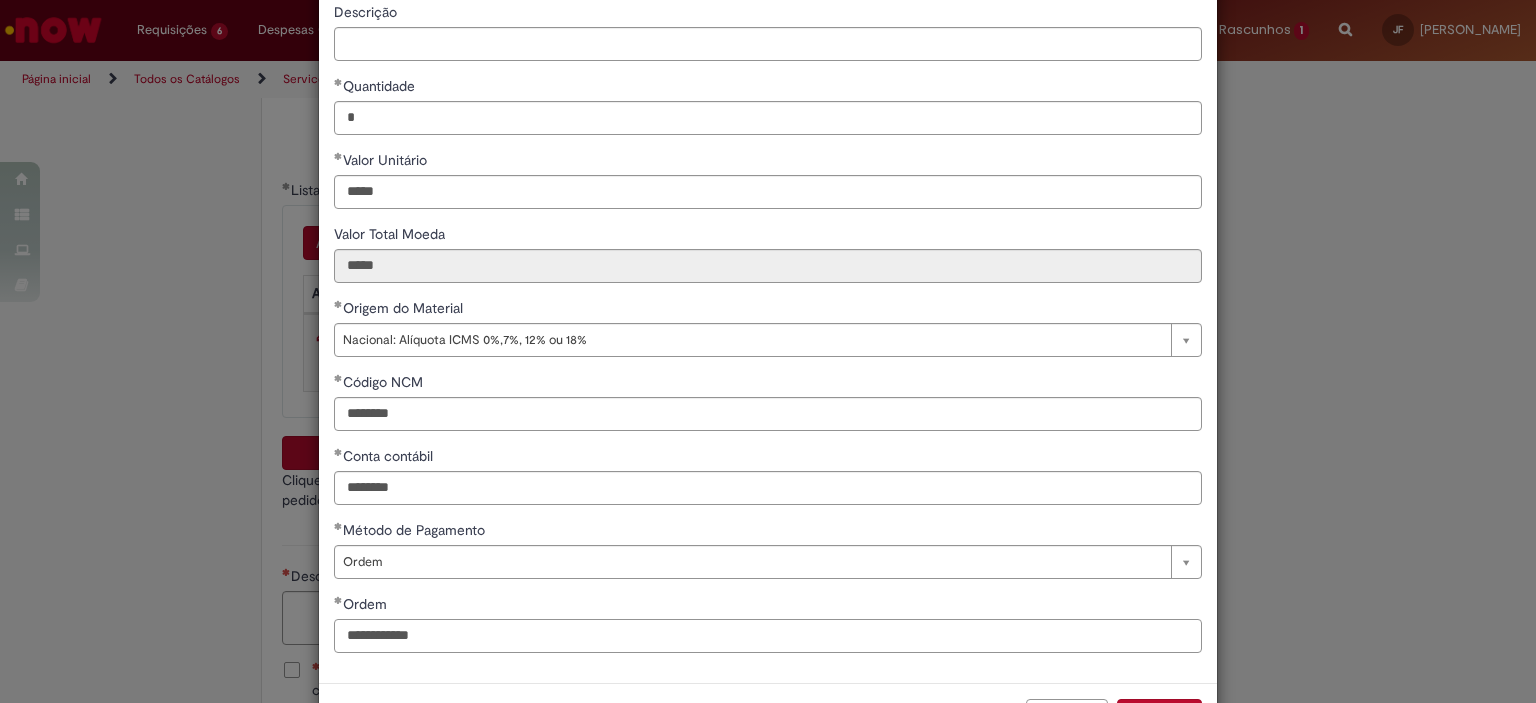 scroll, scrollTop: 249, scrollLeft: 0, axis: vertical 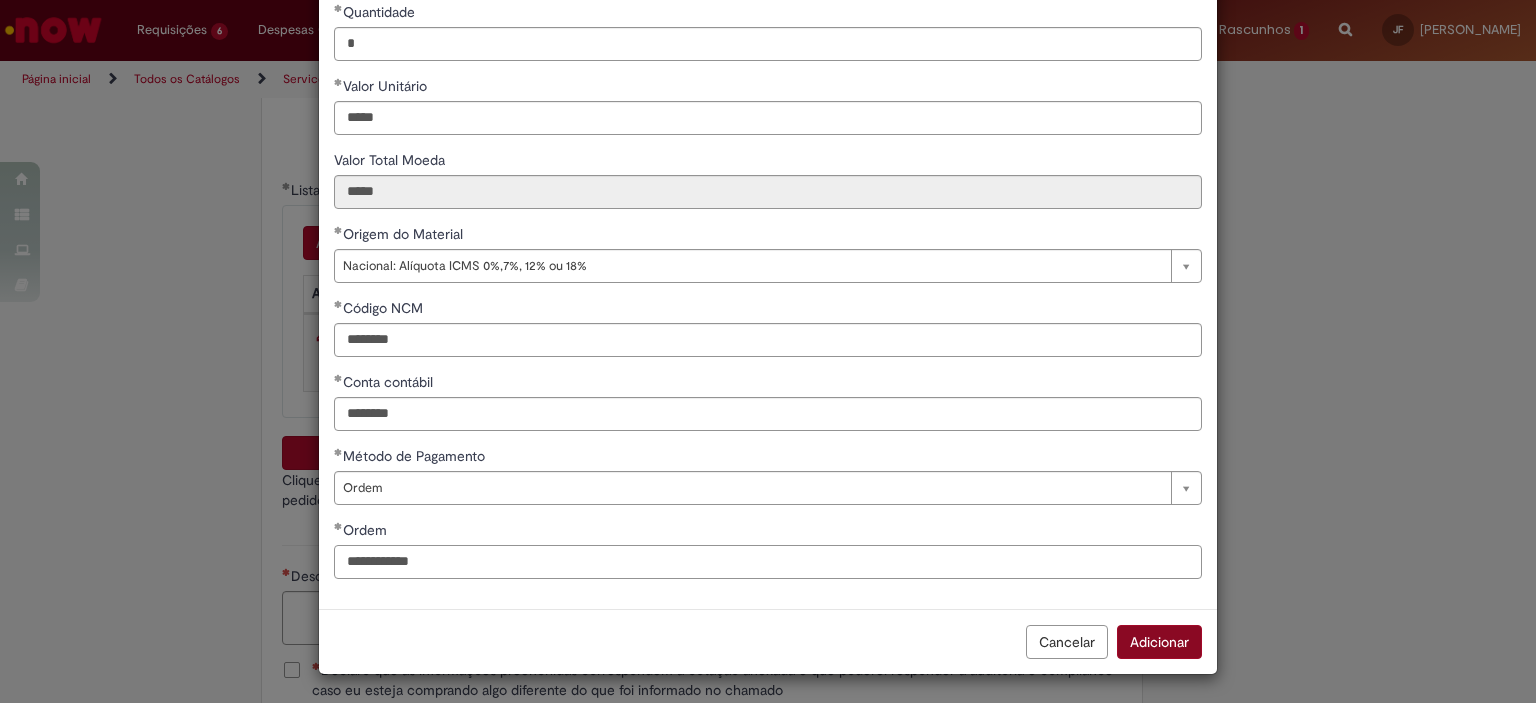 type on "**********" 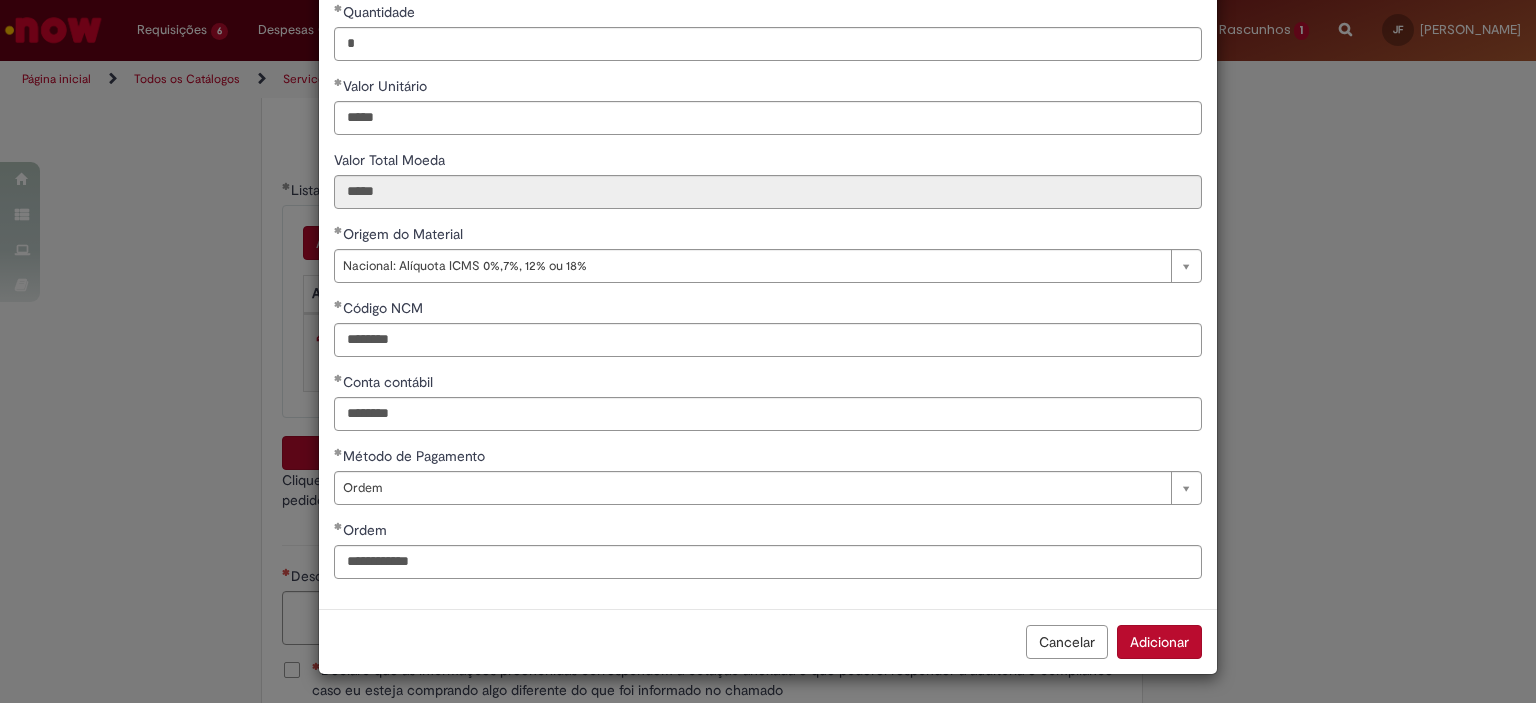 click on "Adicionar" at bounding box center (1159, 642) 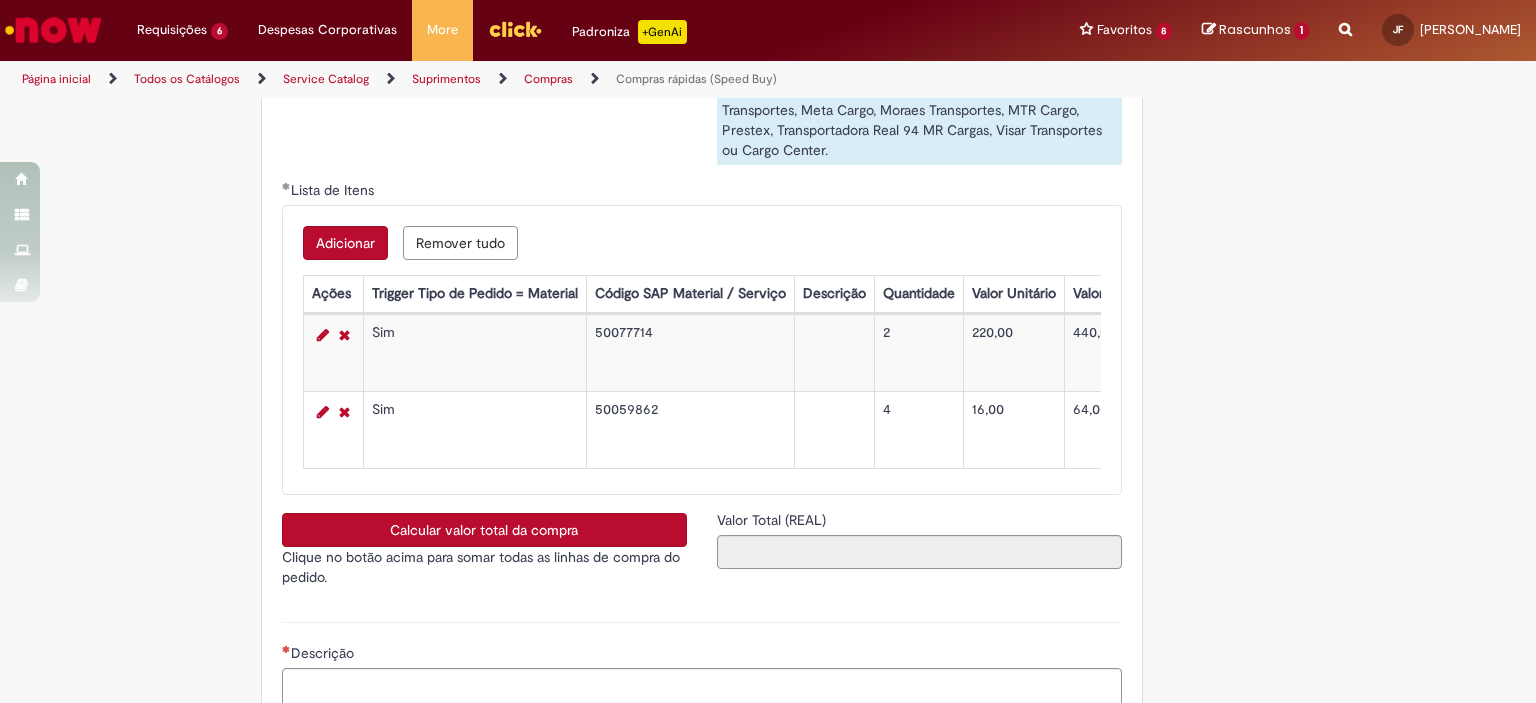 click on "Adicionar" at bounding box center (345, 243) 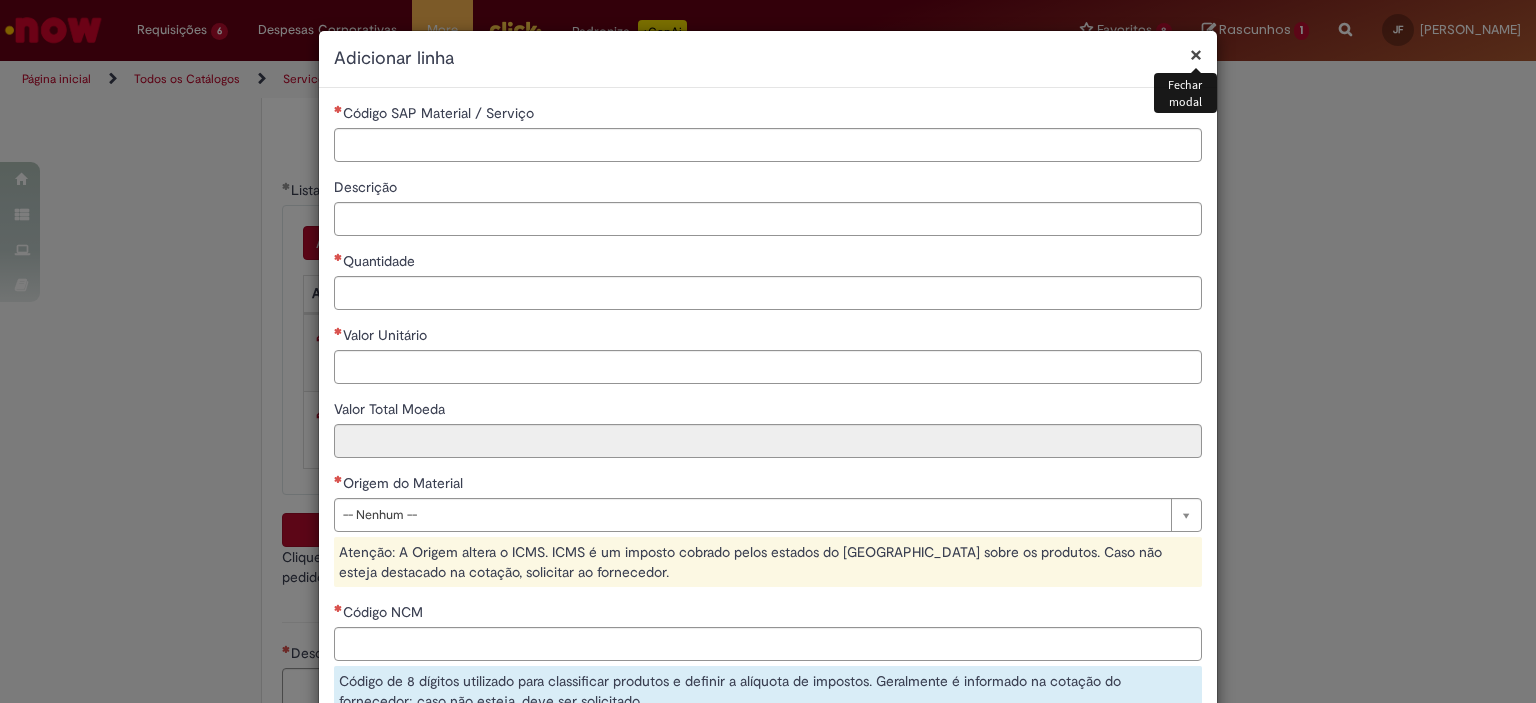 scroll, scrollTop: 285, scrollLeft: 0, axis: vertical 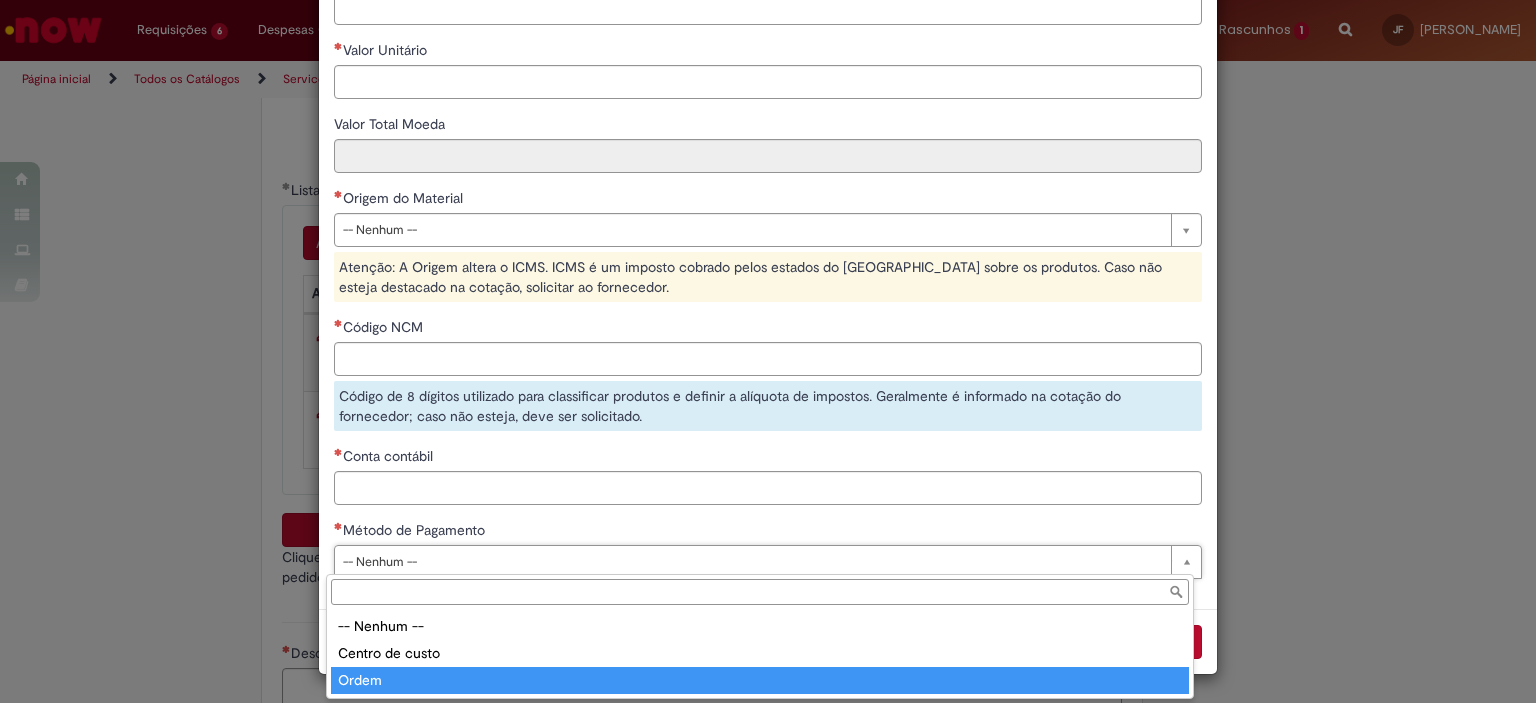type on "*****" 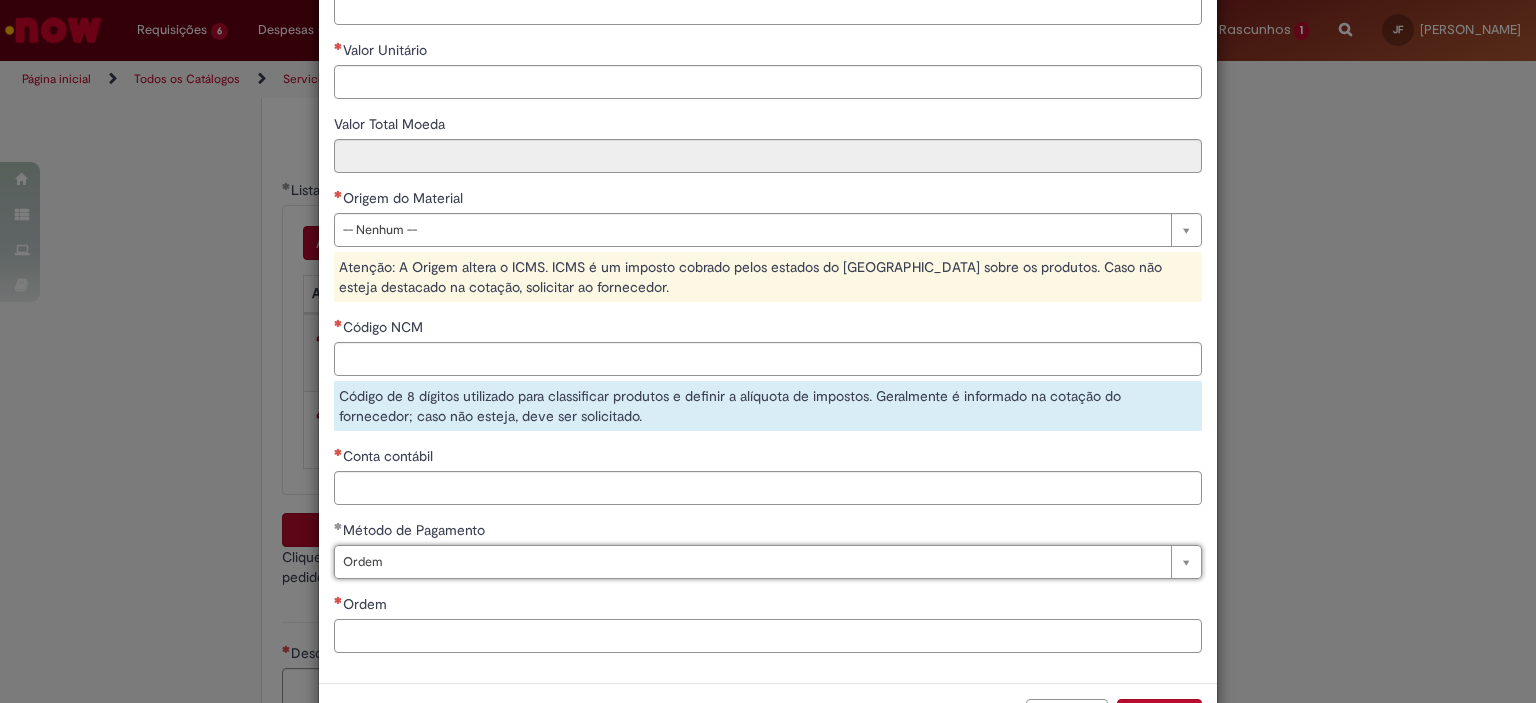click on "Ordem" at bounding box center [768, 636] 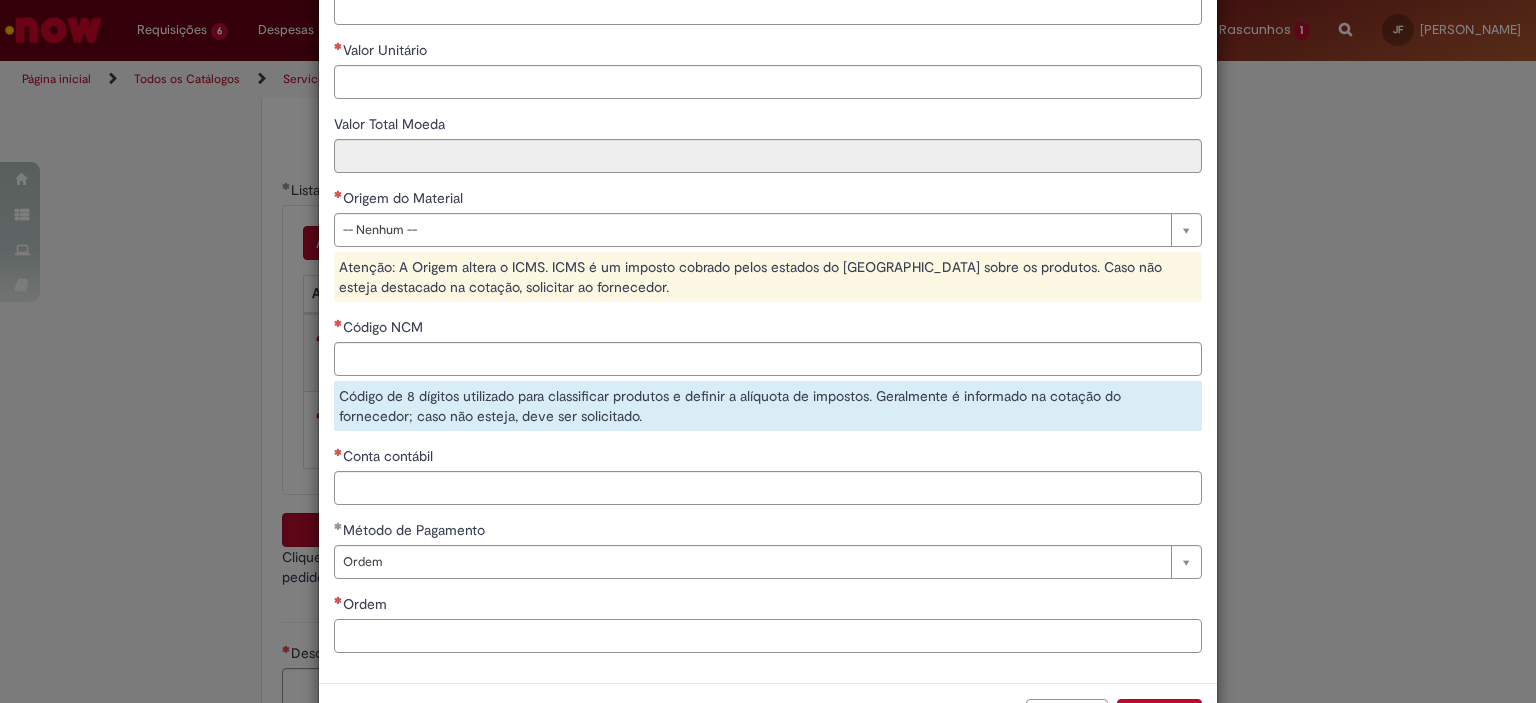 paste on "**********" 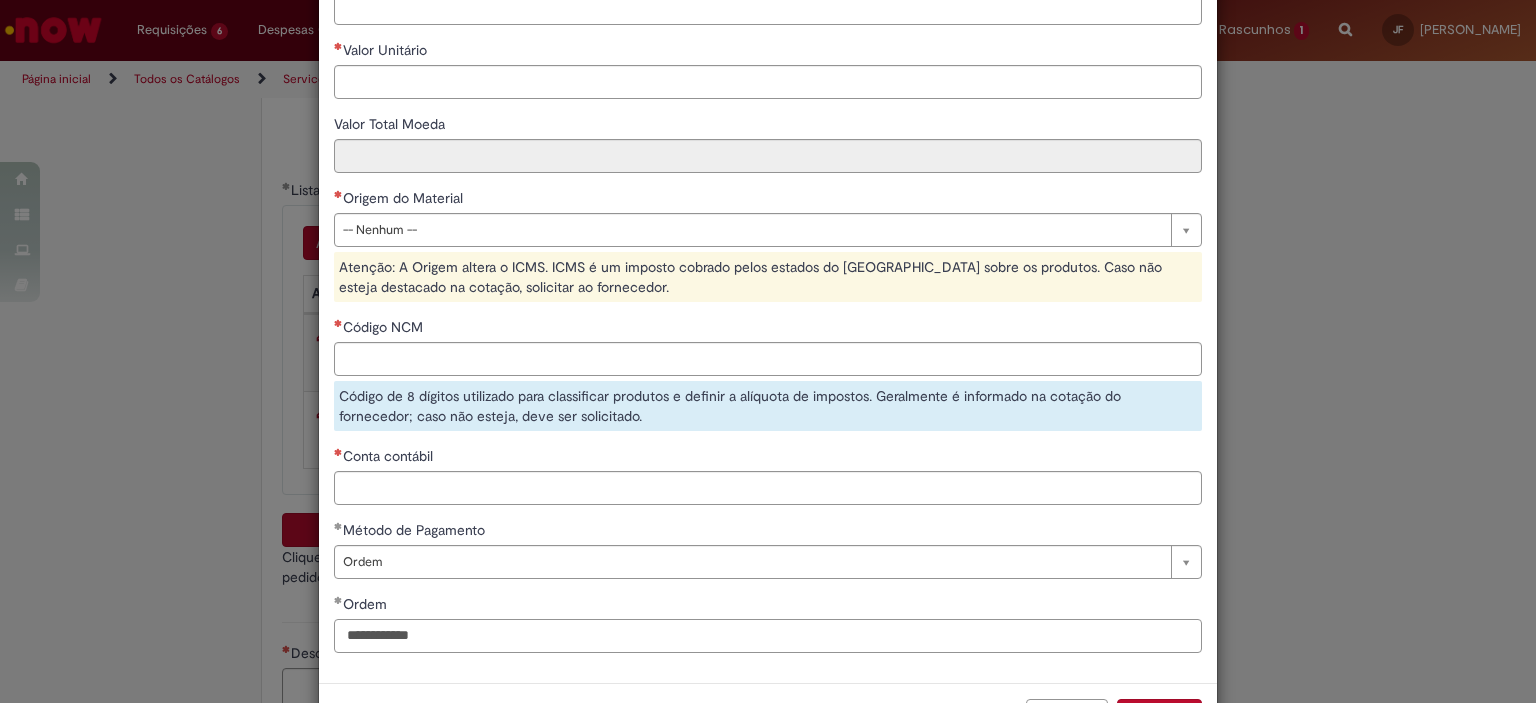 type on "**********" 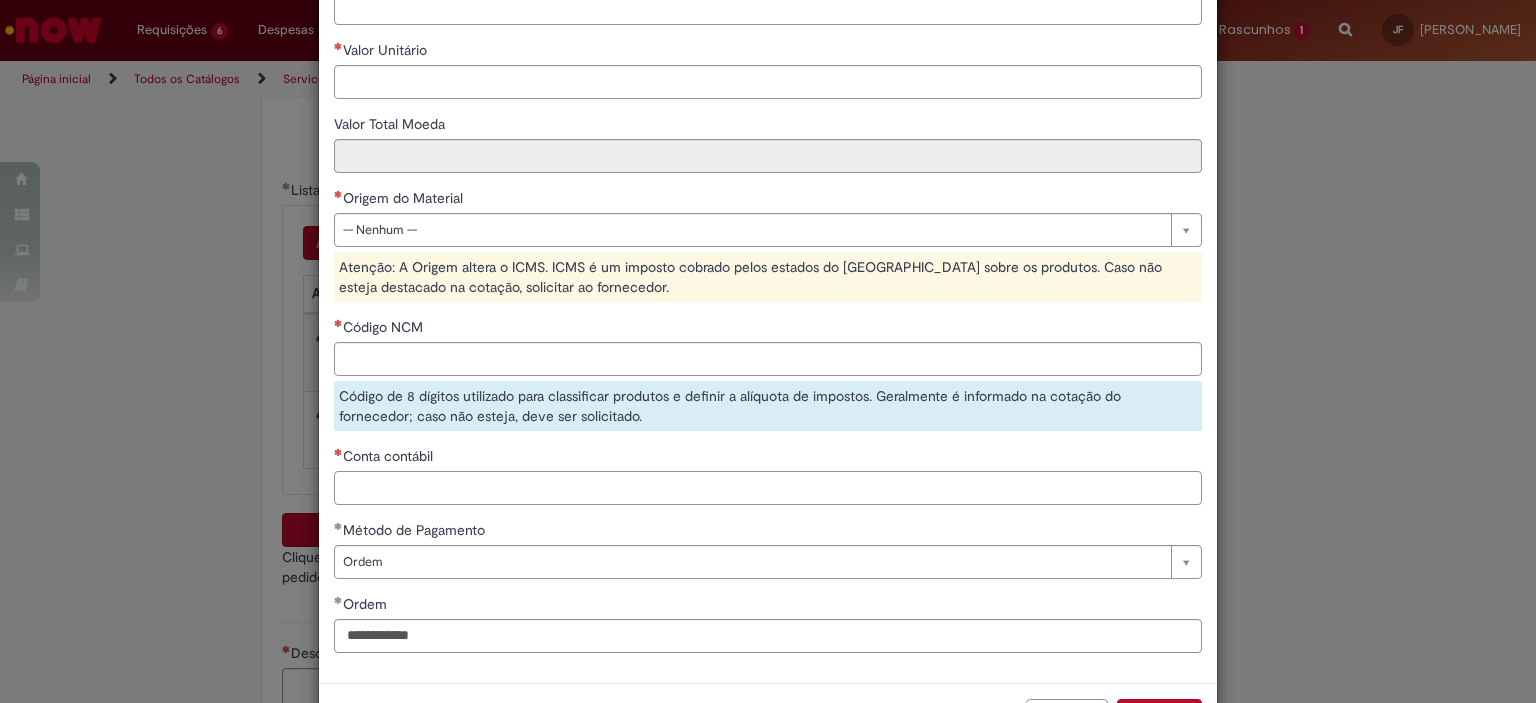 click on "Conta contábil" at bounding box center [768, 488] 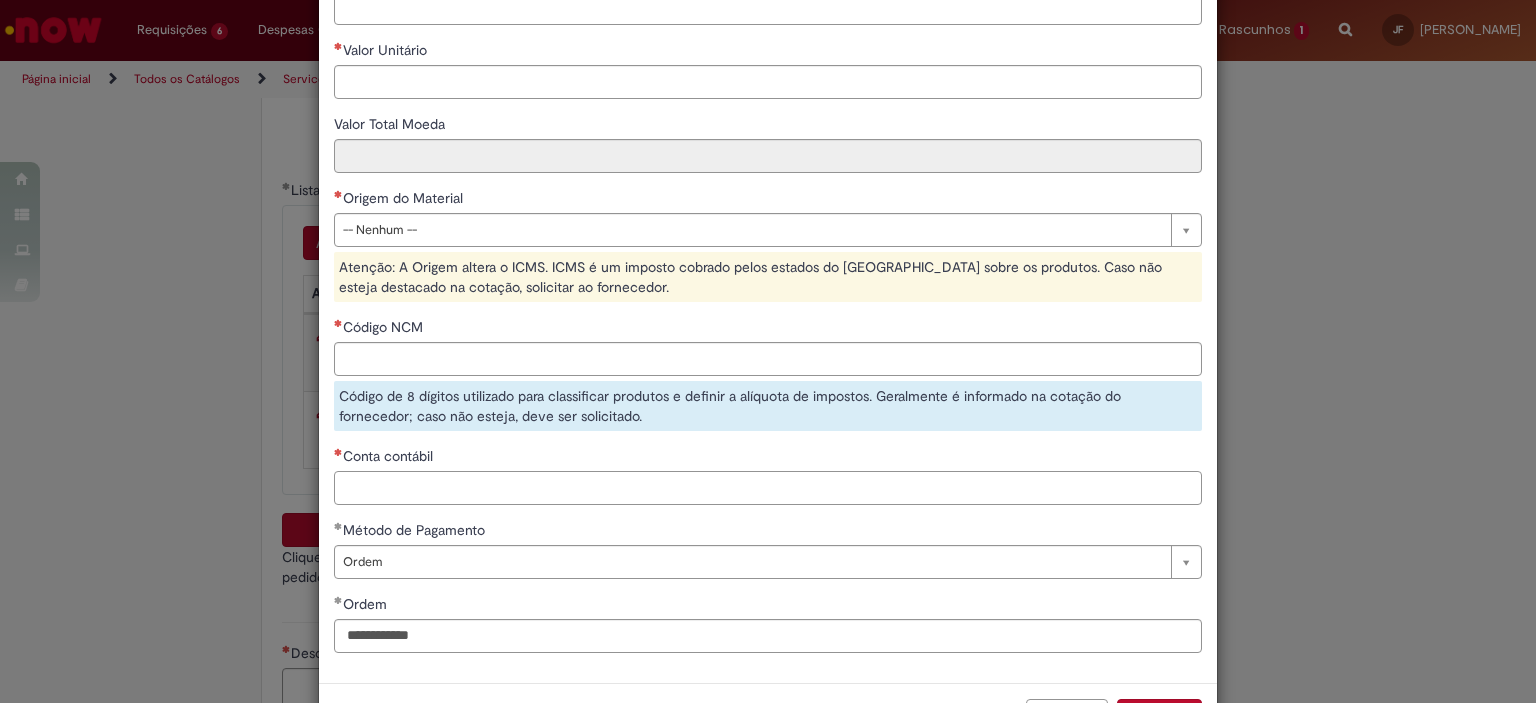 paste on "********" 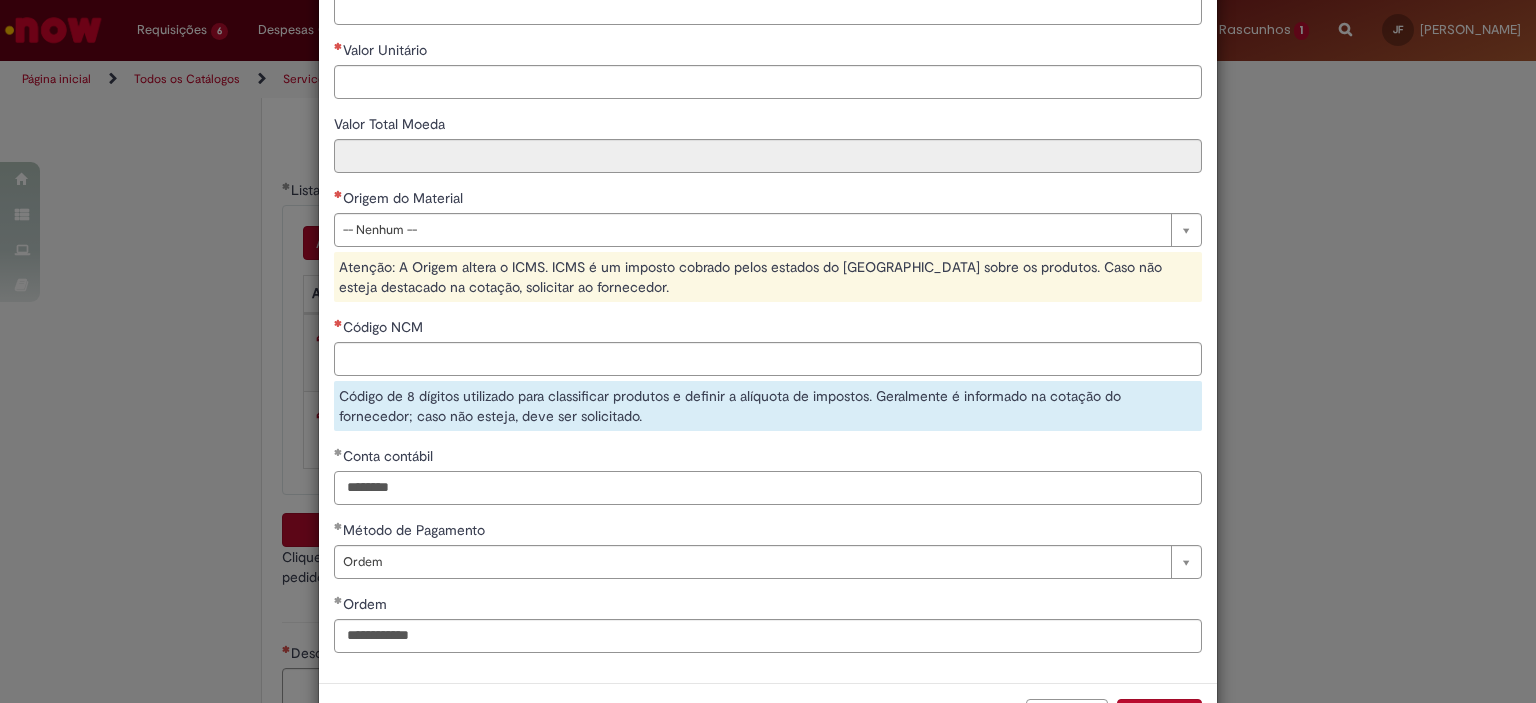 scroll, scrollTop: 185, scrollLeft: 0, axis: vertical 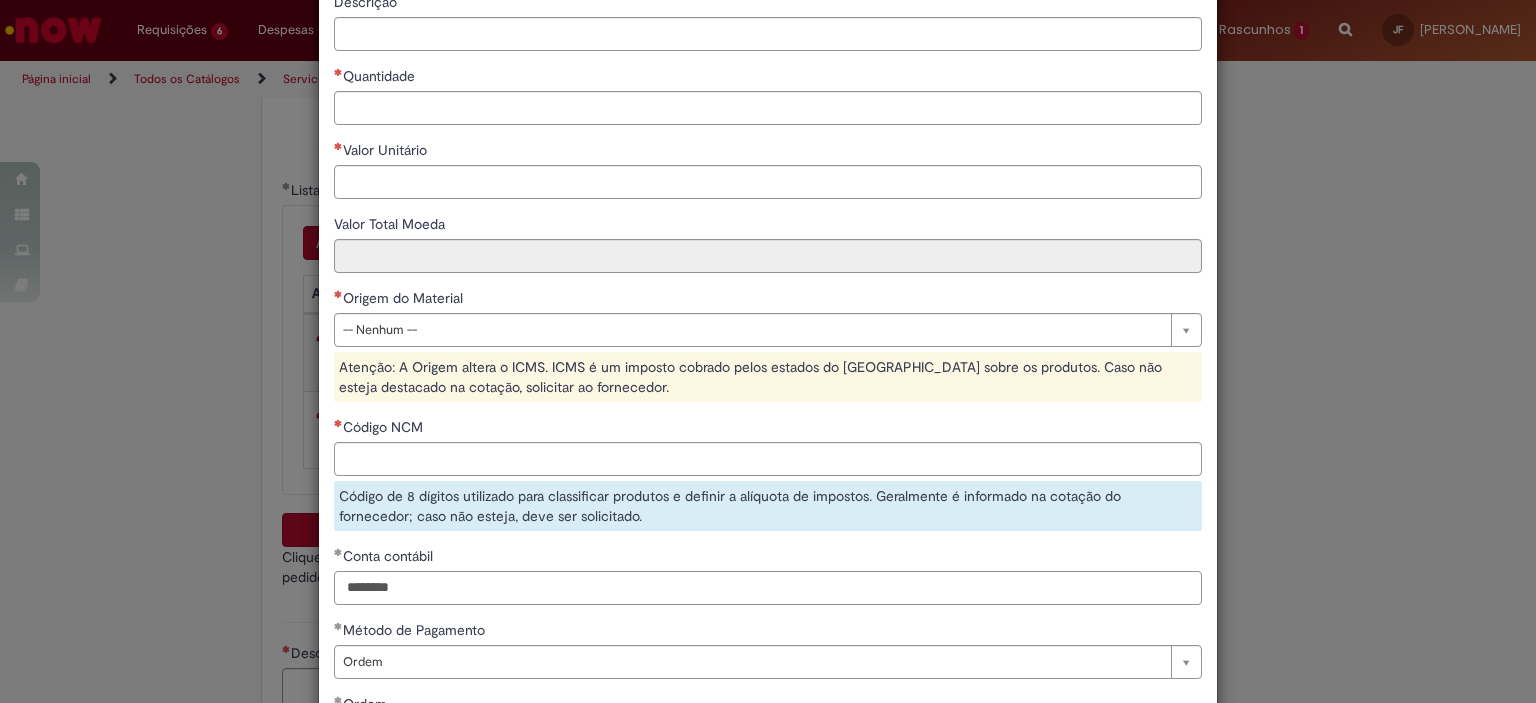 paste on "**********" 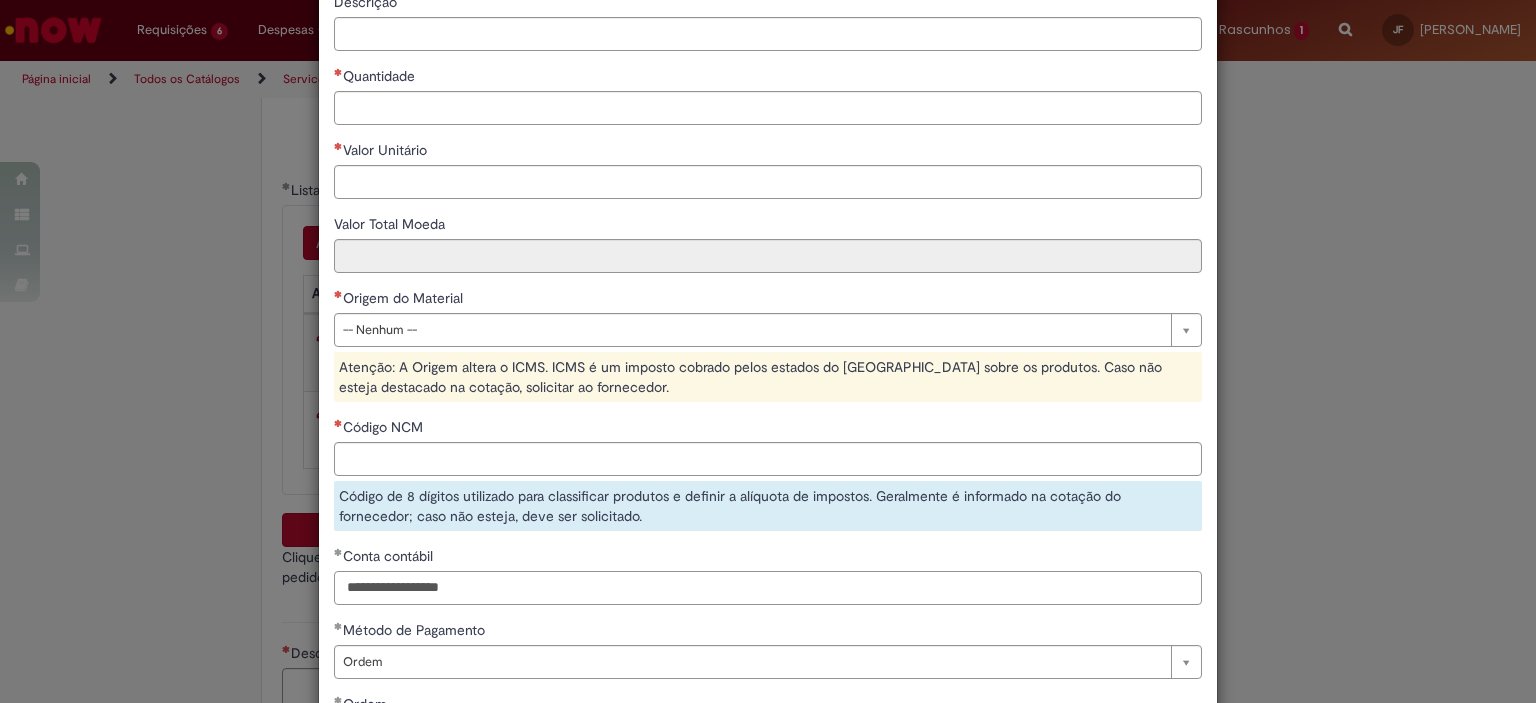 type on "********" 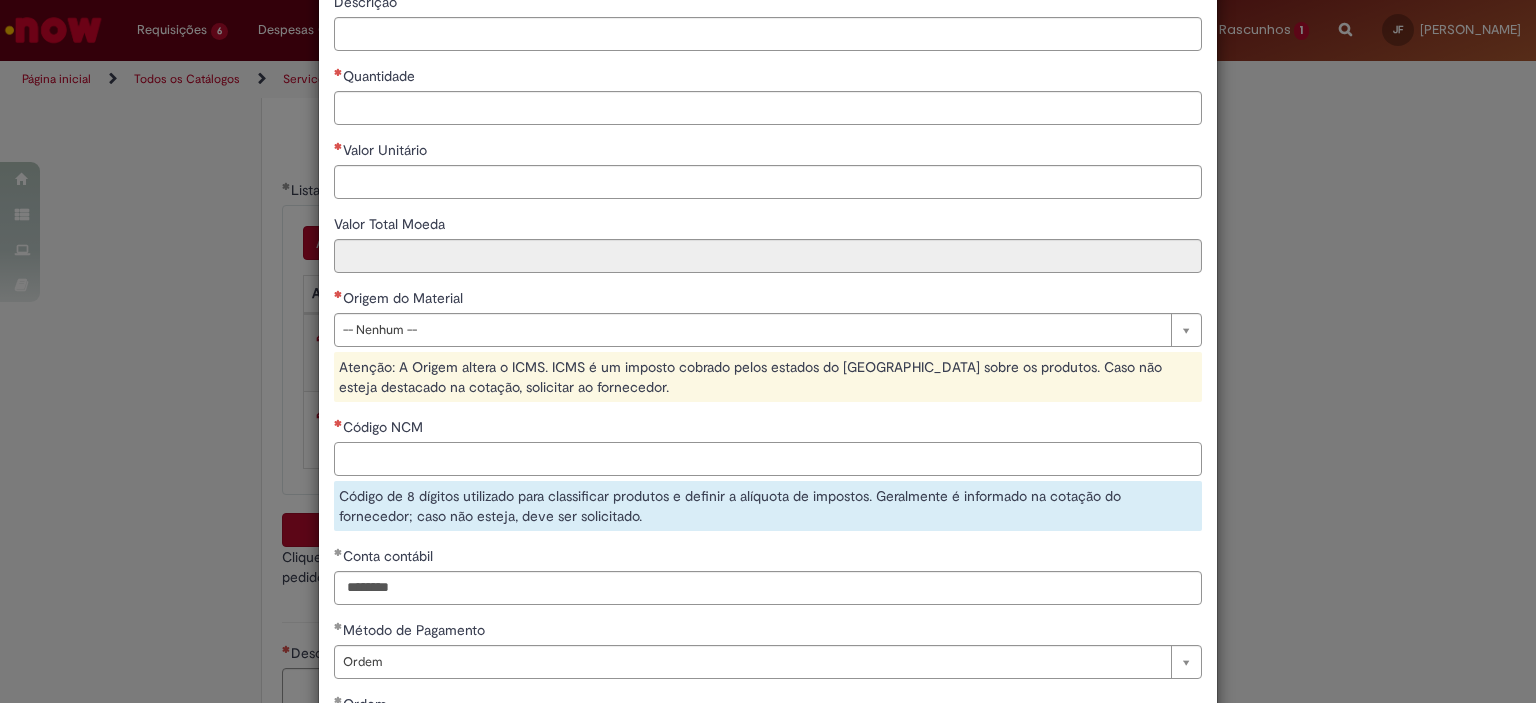 click on "Código NCM" at bounding box center (768, 459) 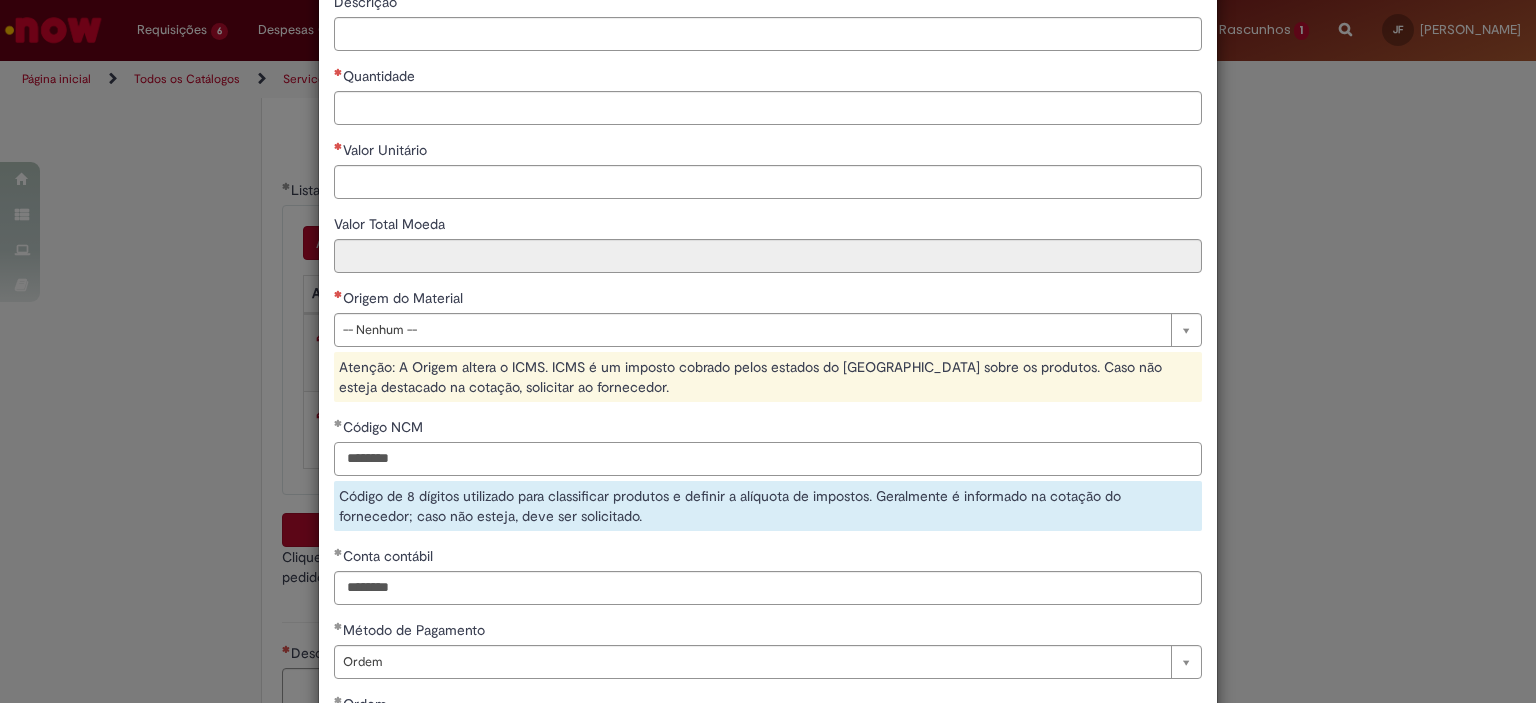 type on "********" 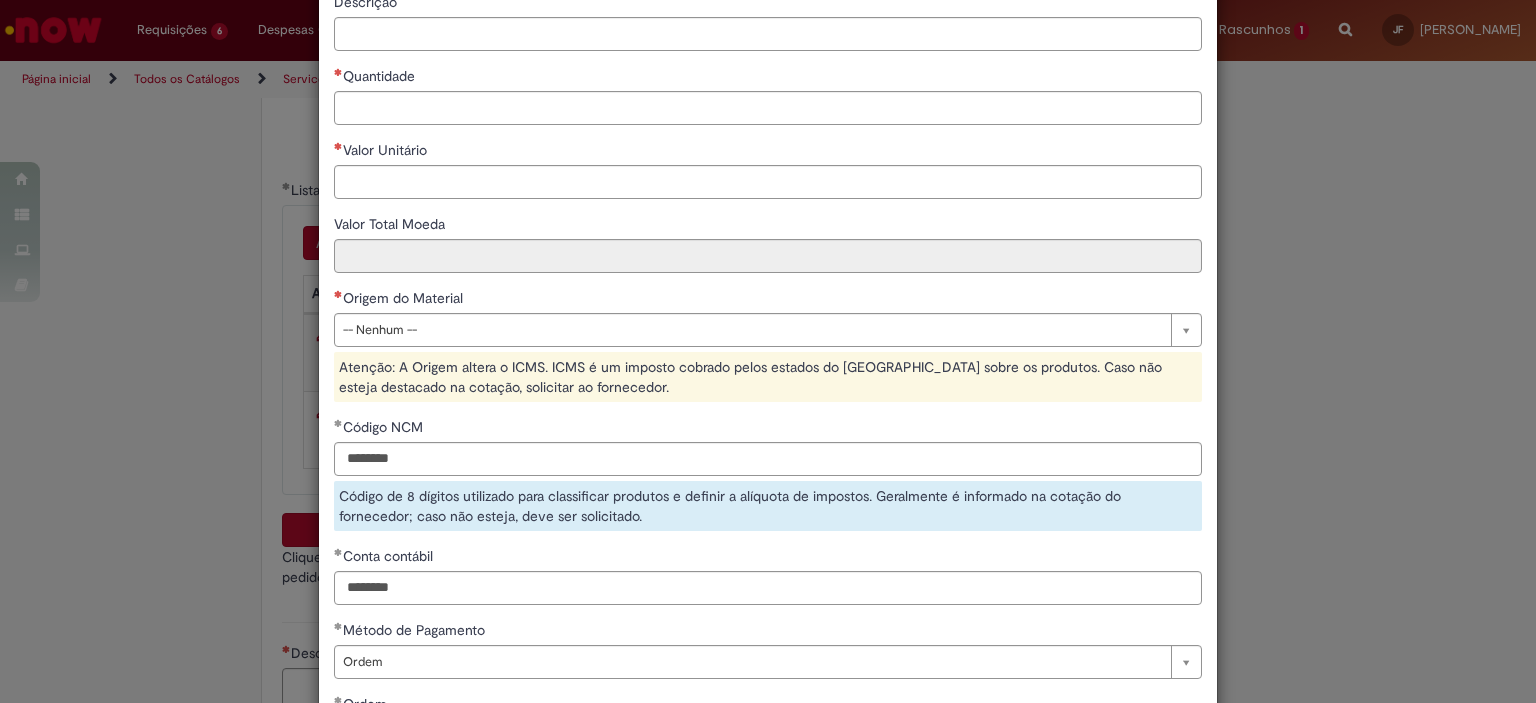 drag, startPoint x: 407, startPoint y: 319, endPoint x: 406, endPoint y: 332, distance: 13.038404 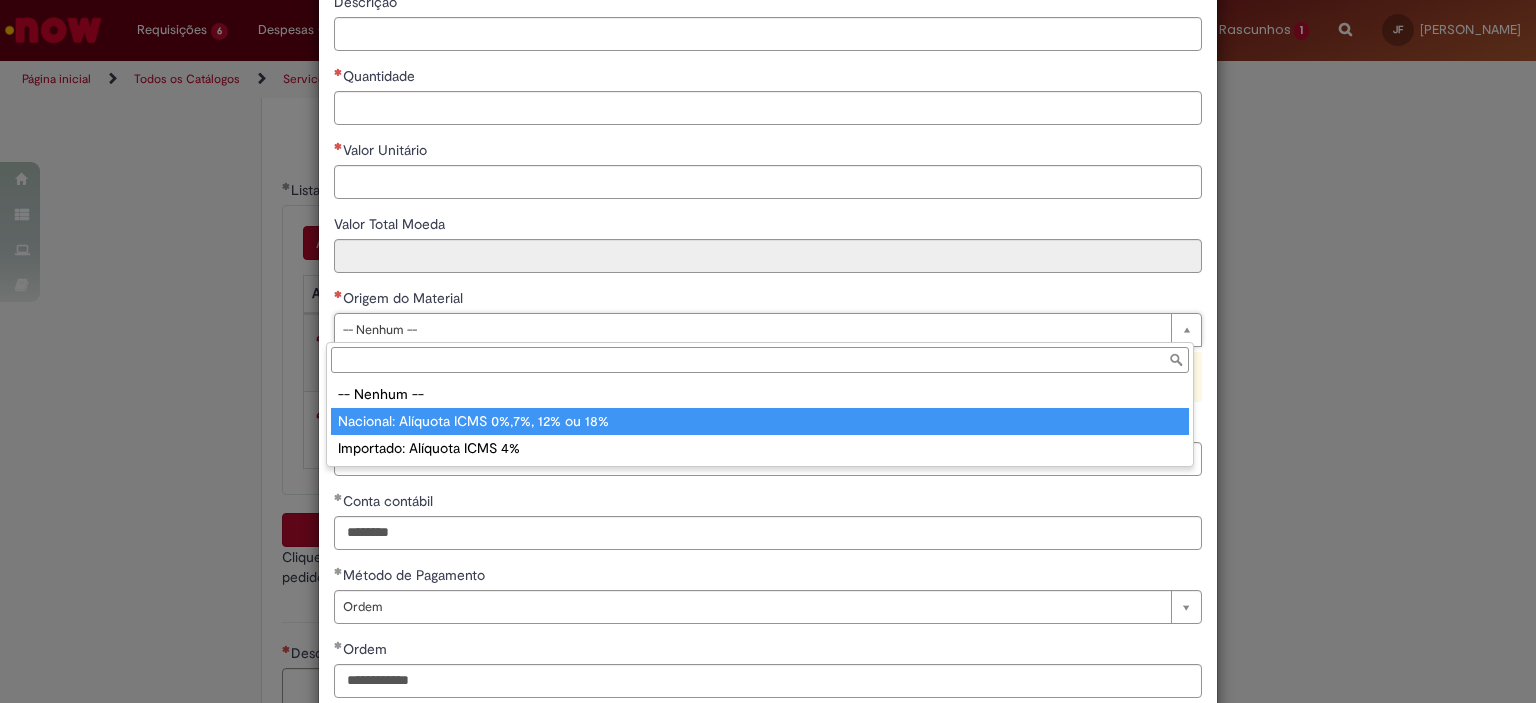 type on "**********" 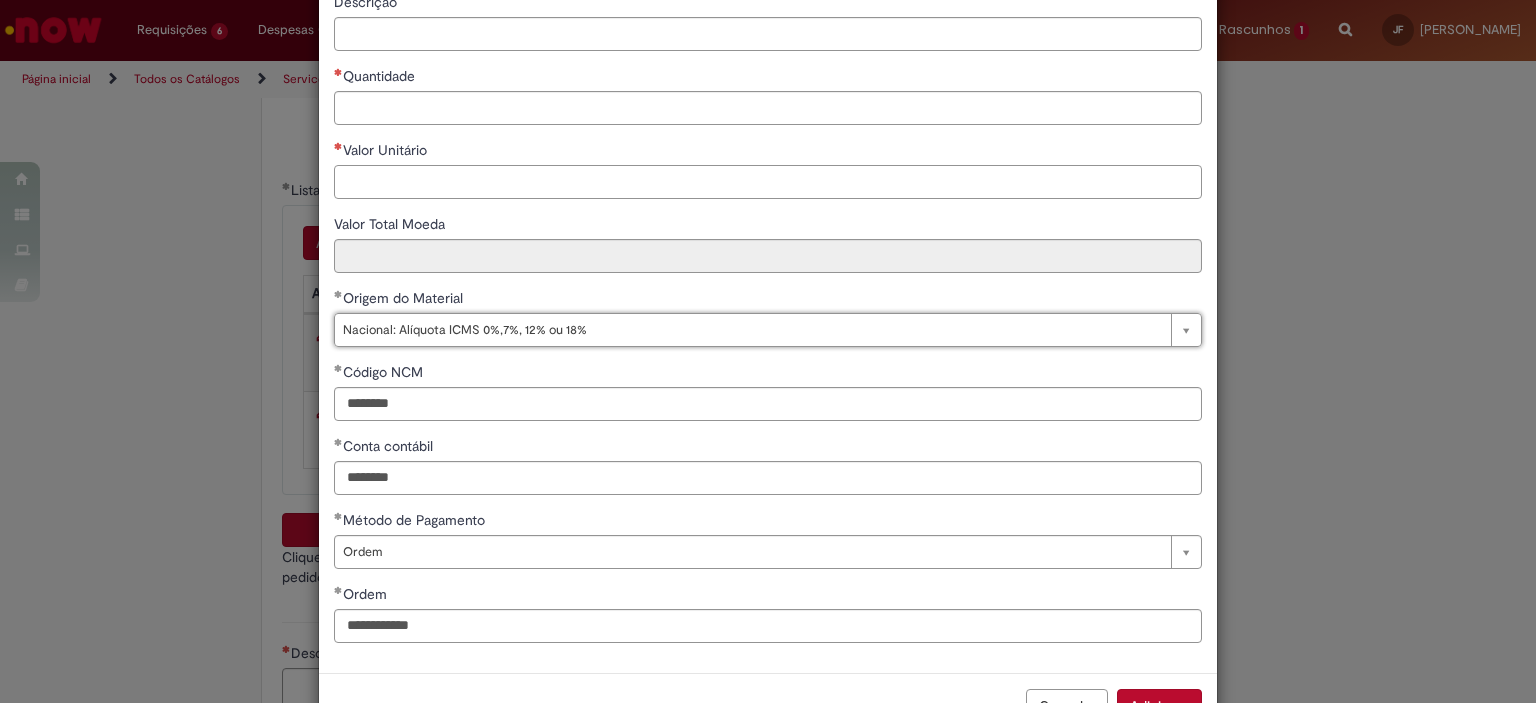 click on "Valor Unitário" at bounding box center (768, 182) 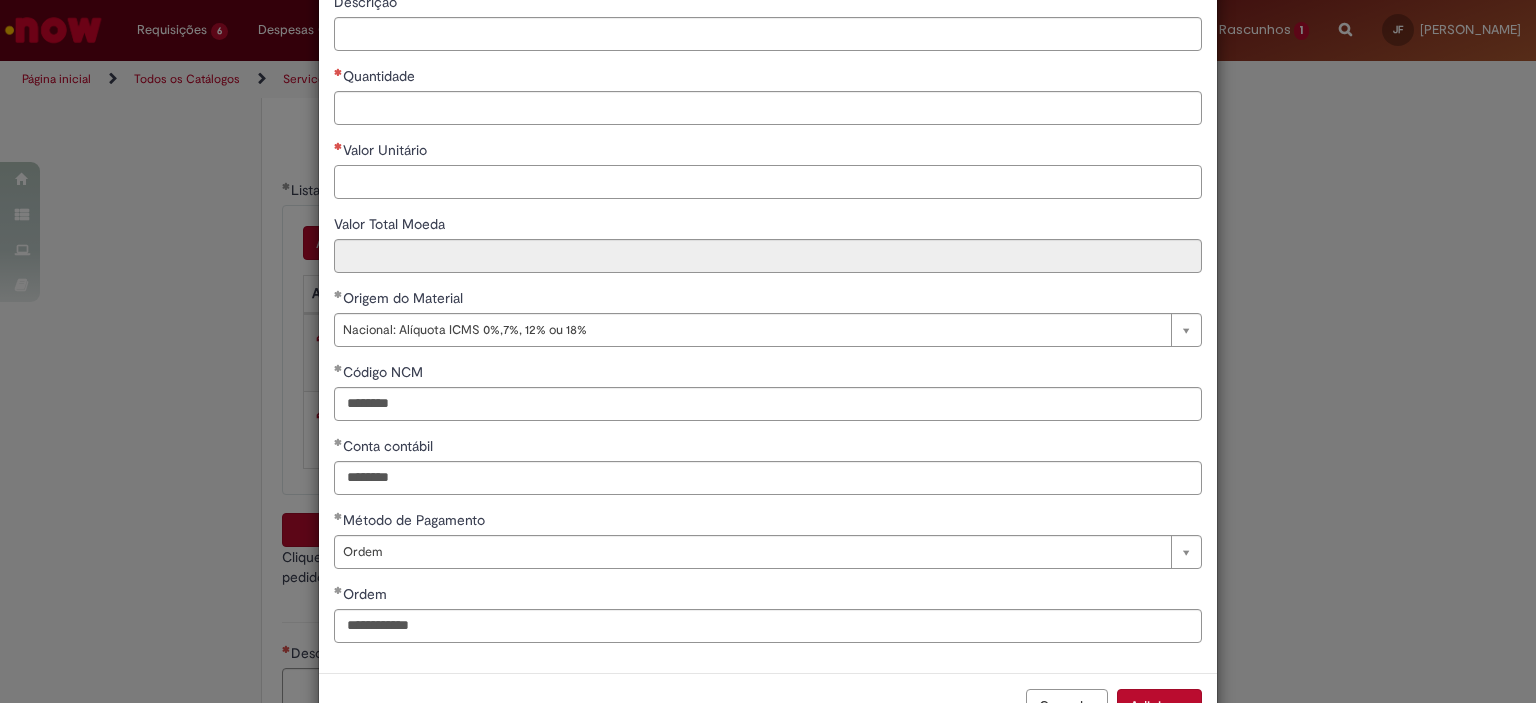 click on "Valor Unitário" at bounding box center (768, 182) 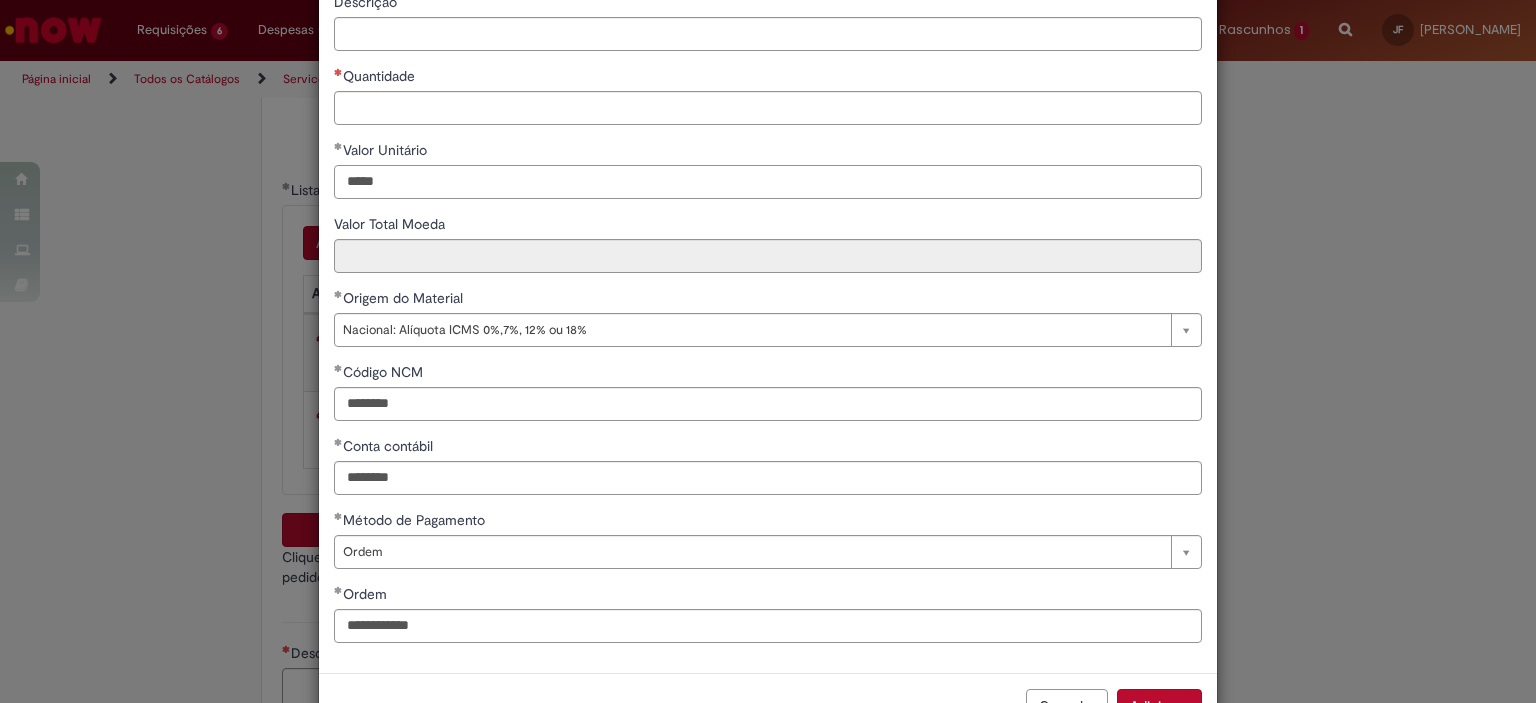 scroll, scrollTop: 0, scrollLeft: 0, axis: both 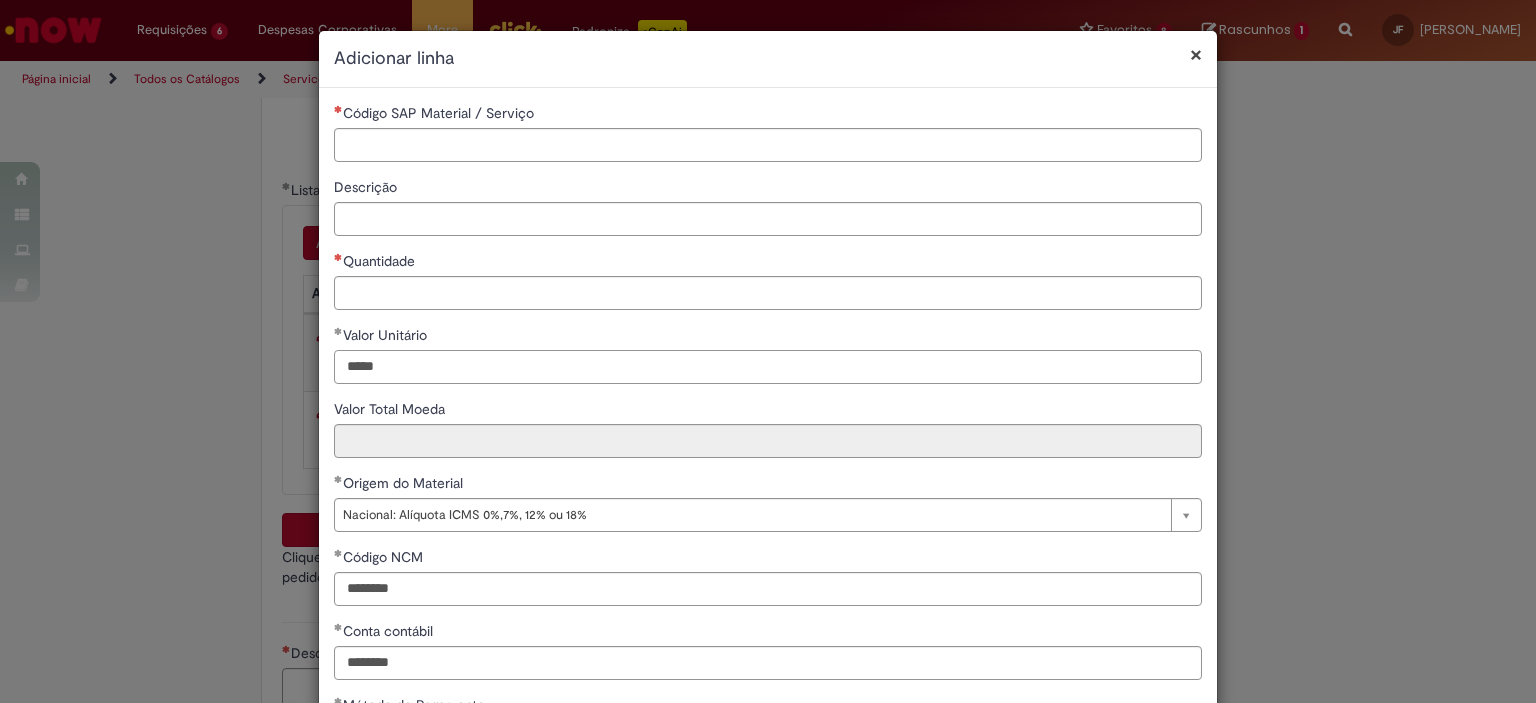type on "*****" 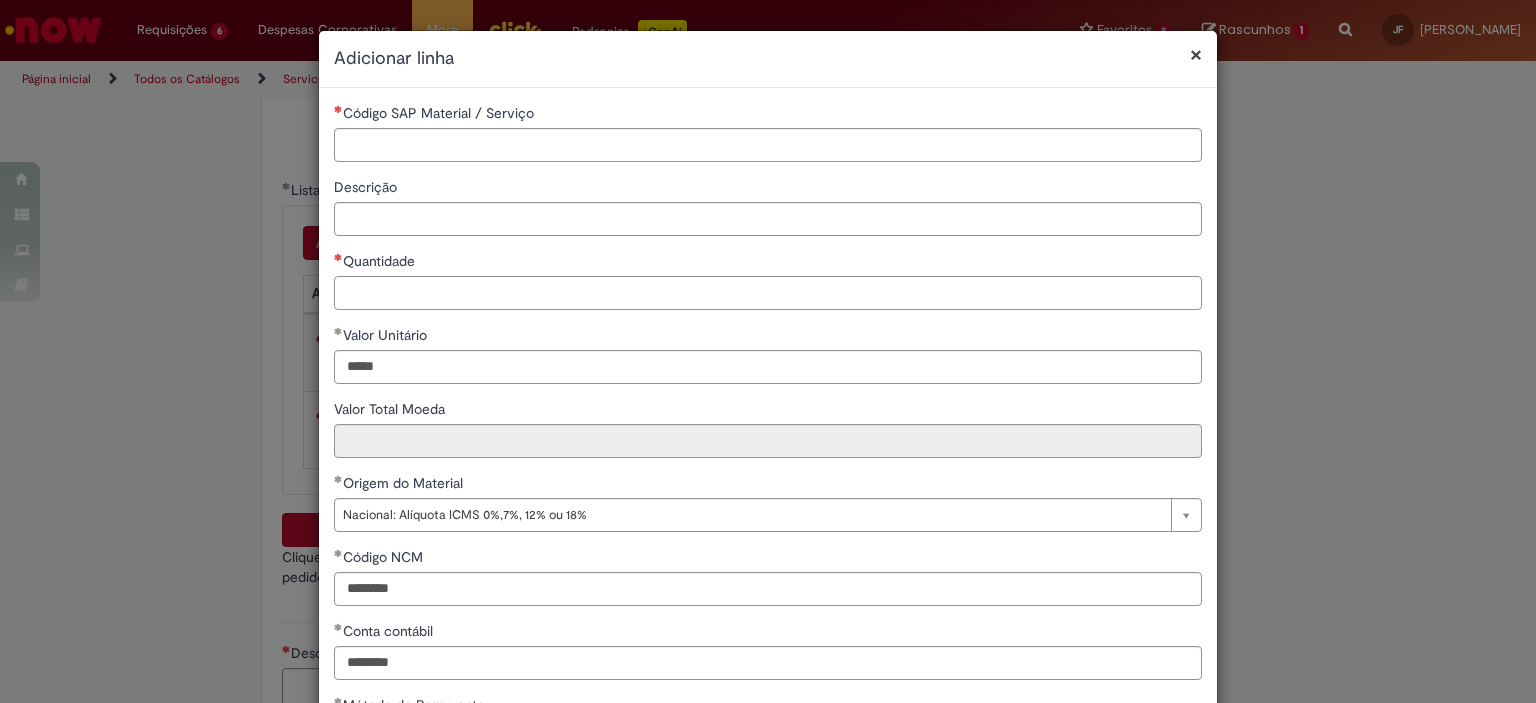 click on "Quantidade" at bounding box center [768, 293] 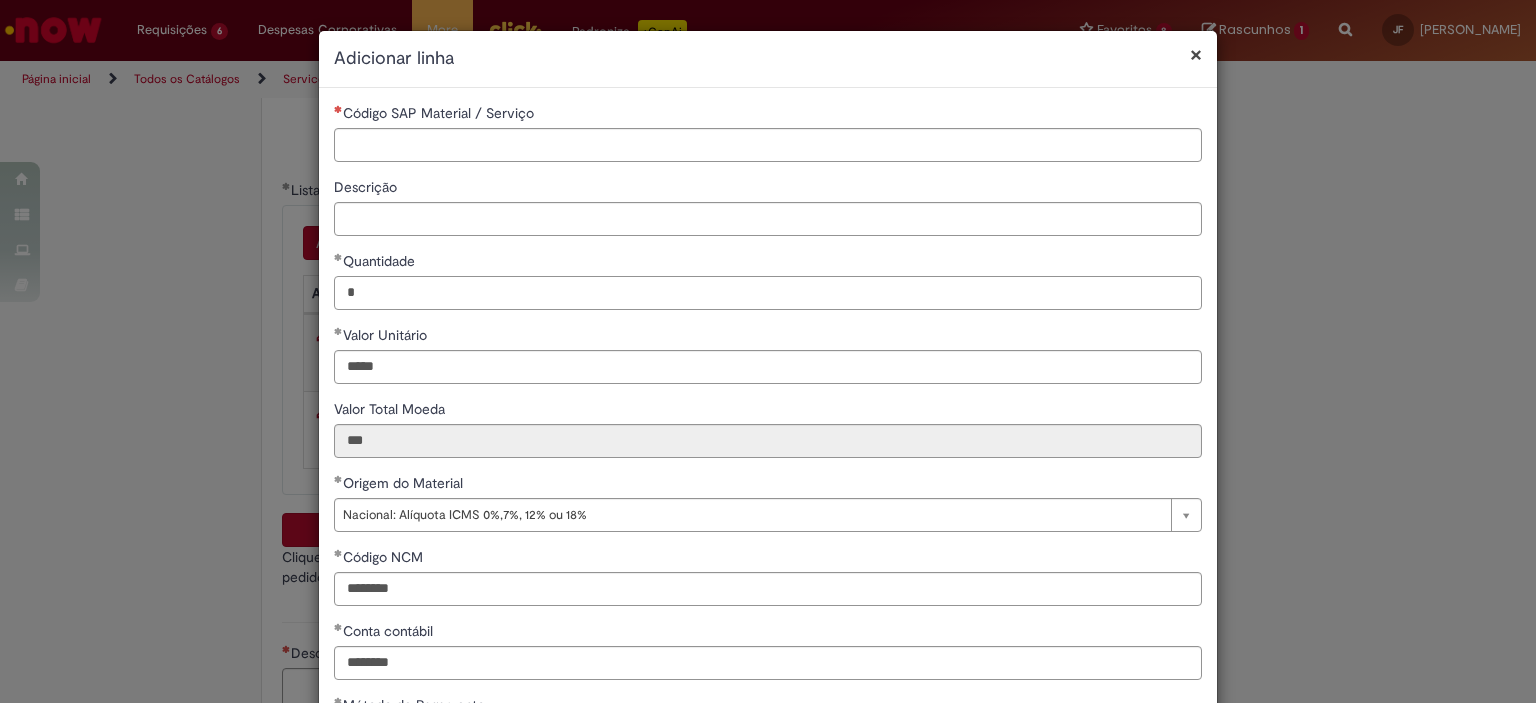 type on "*" 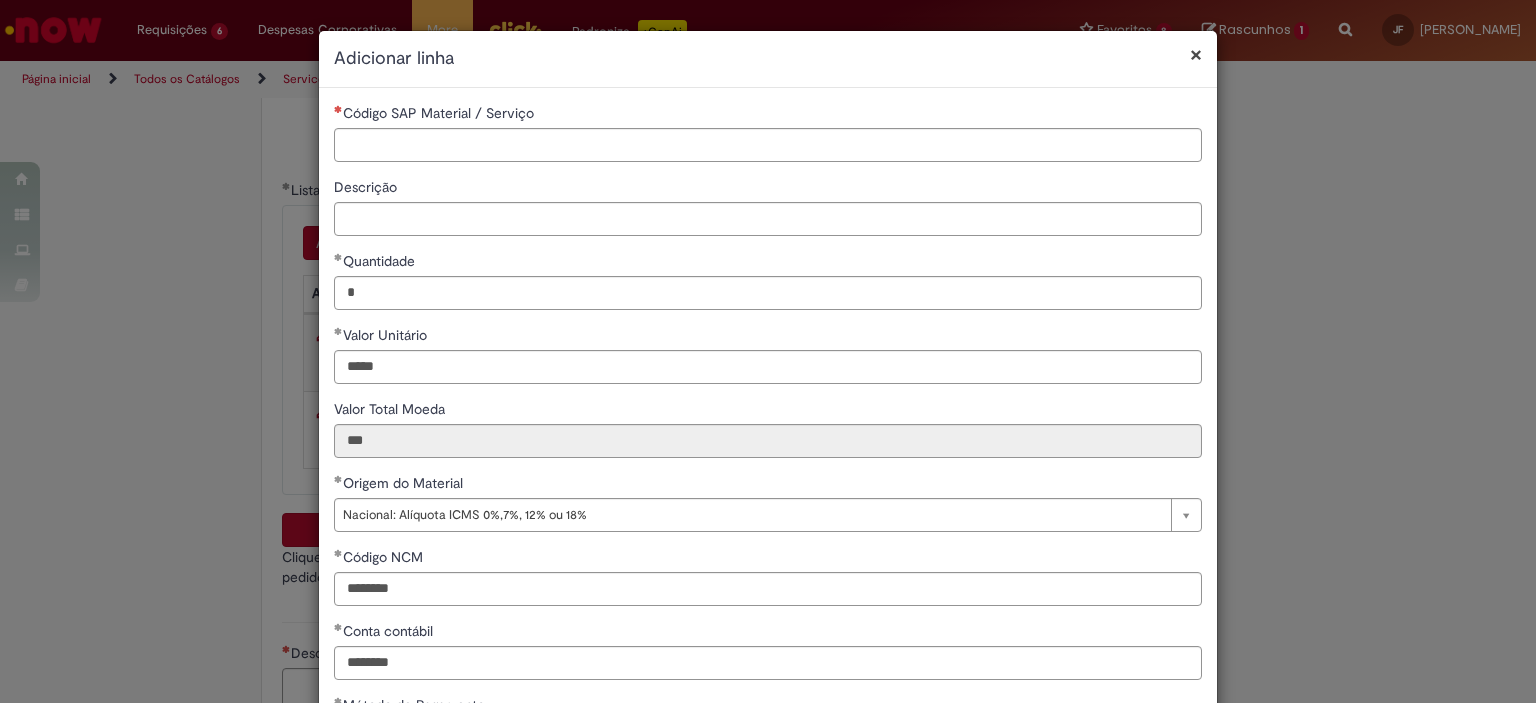 type on "*****" 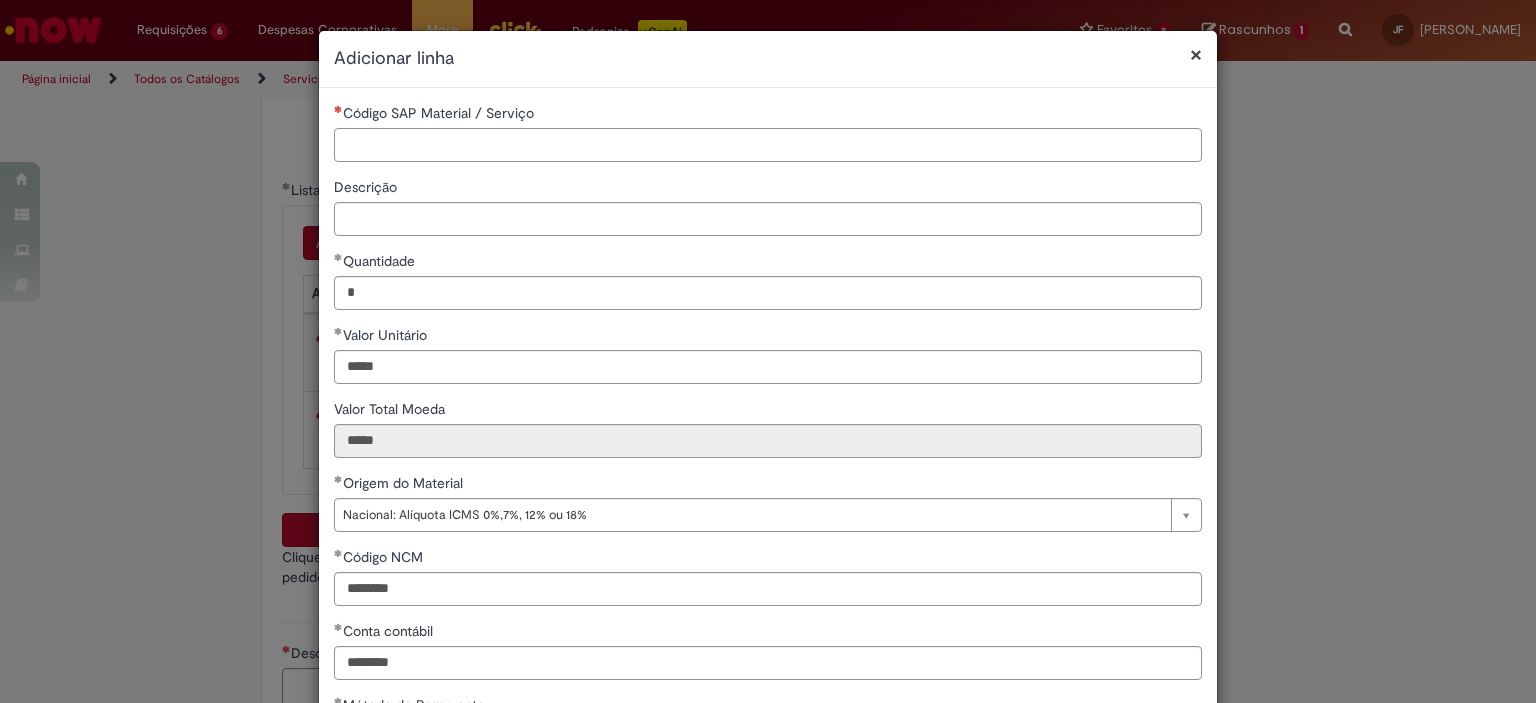 click on "Código SAP Material / Serviço" at bounding box center (768, 145) 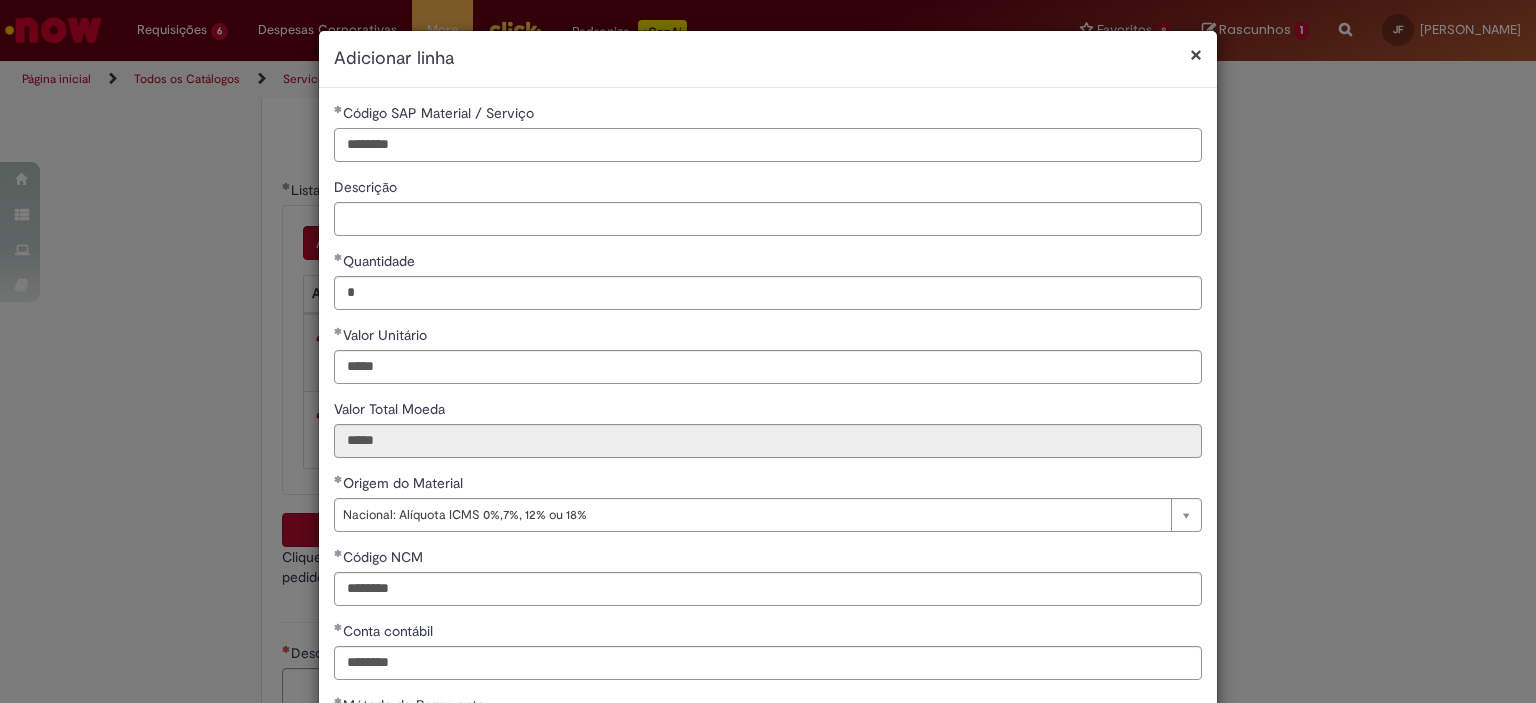 scroll, scrollTop: 249, scrollLeft: 0, axis: vertical 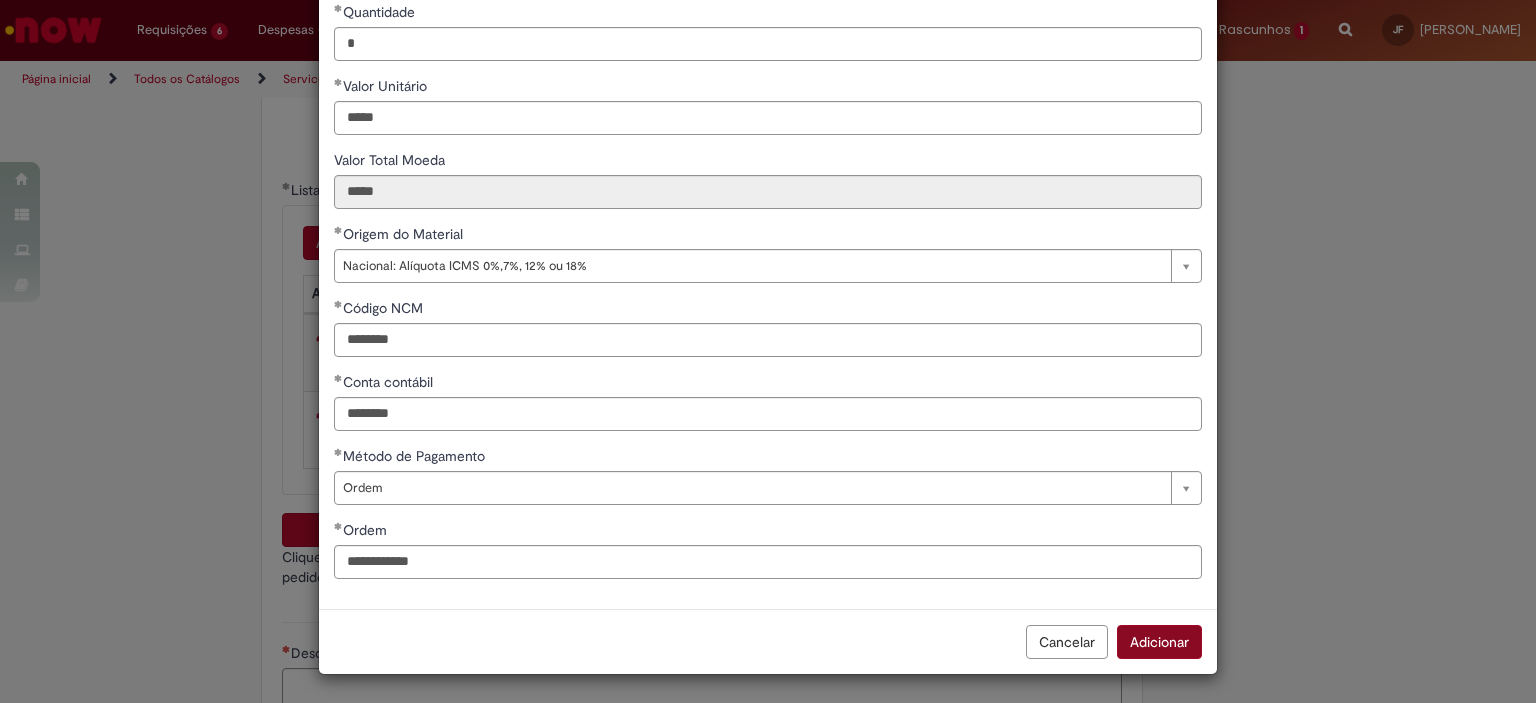 type on "********" 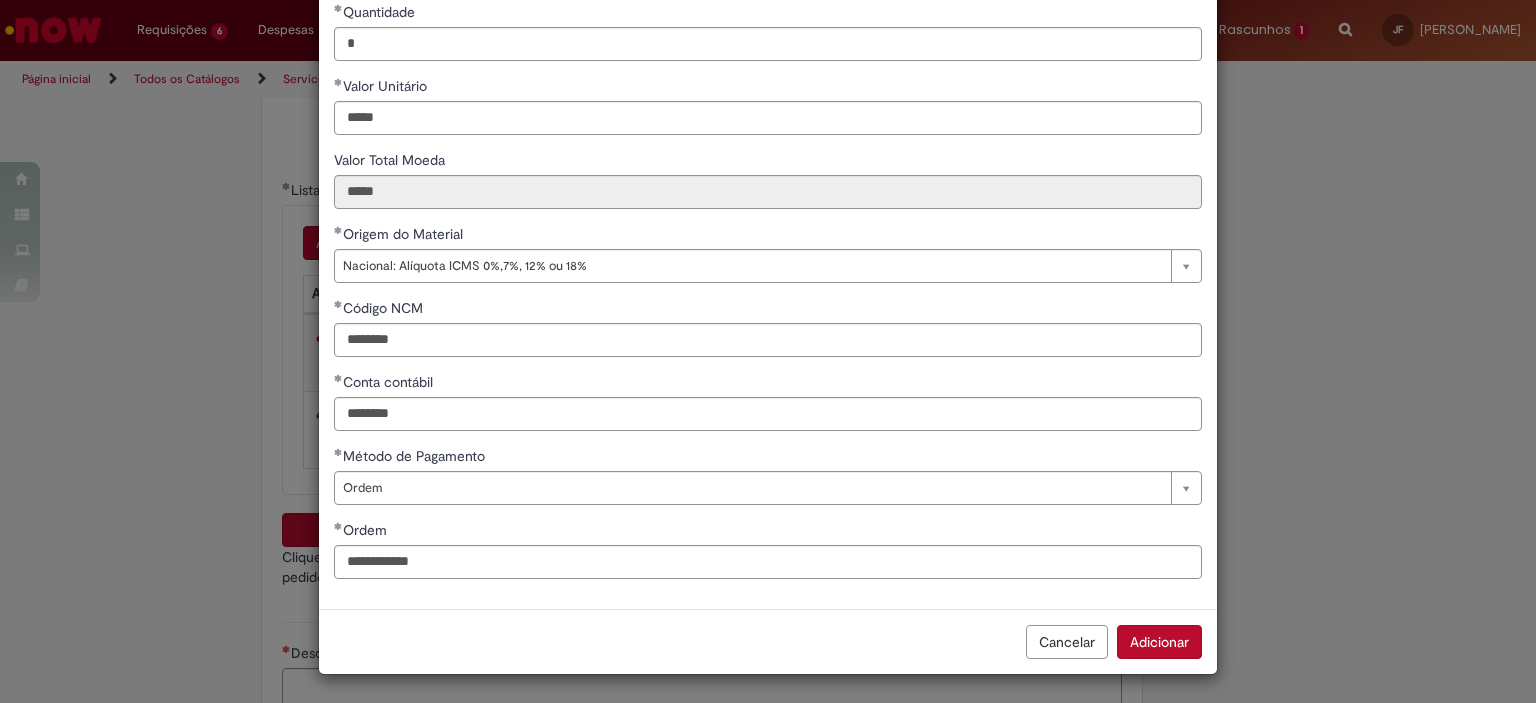 click on "Adicionar" at bounding box center [1159, 642] 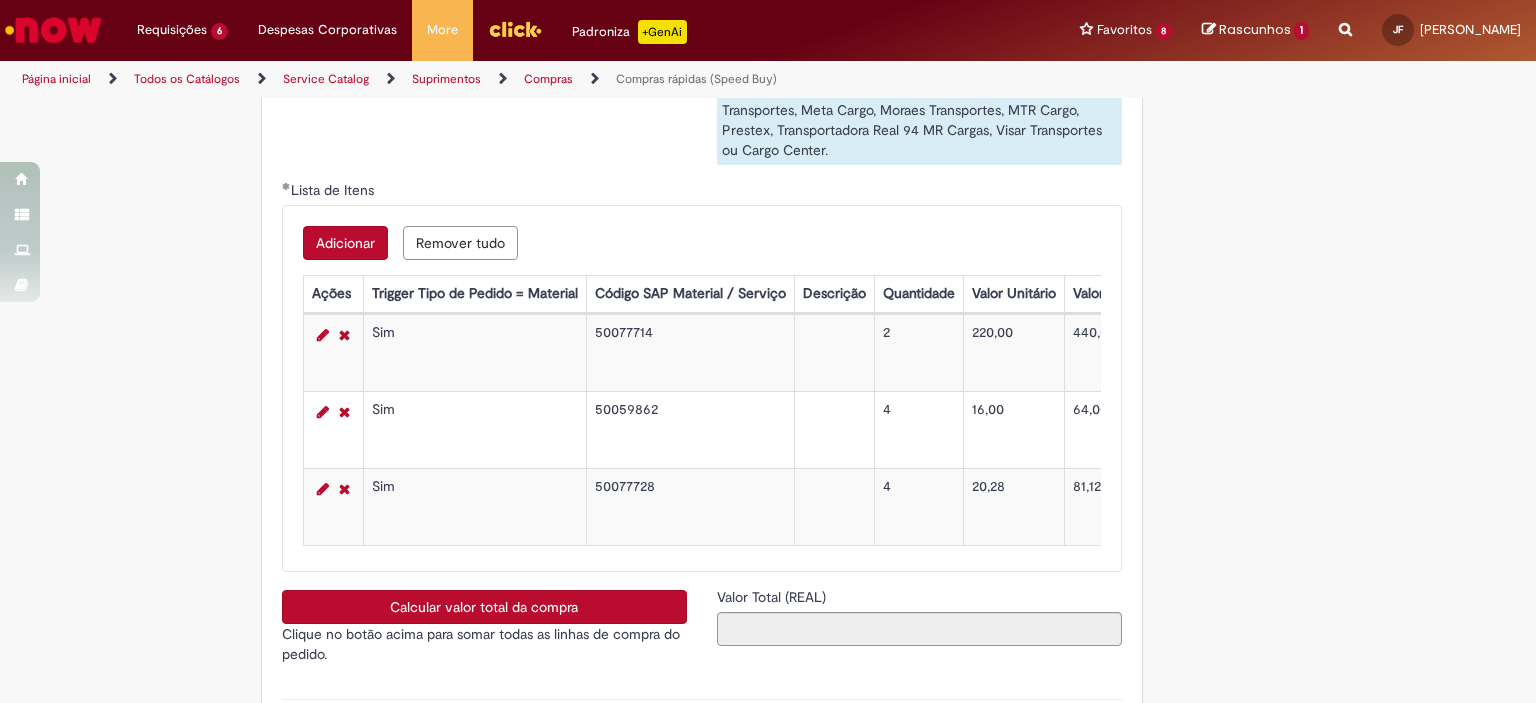 click on "Calcular valor total da compra" at bounding box center [484, 607] 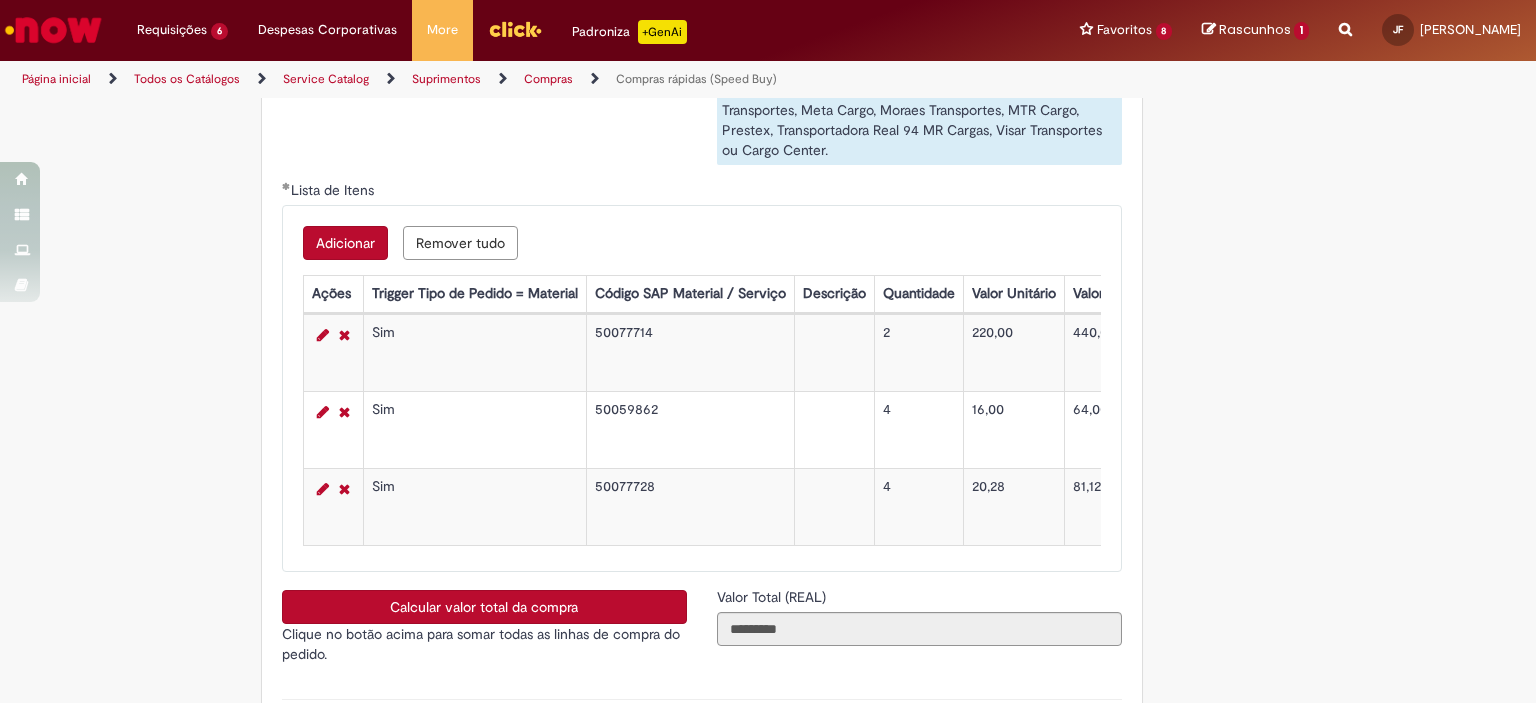 scroll, scrollTop: 3500, scrollLeft: 0, axis: vertical 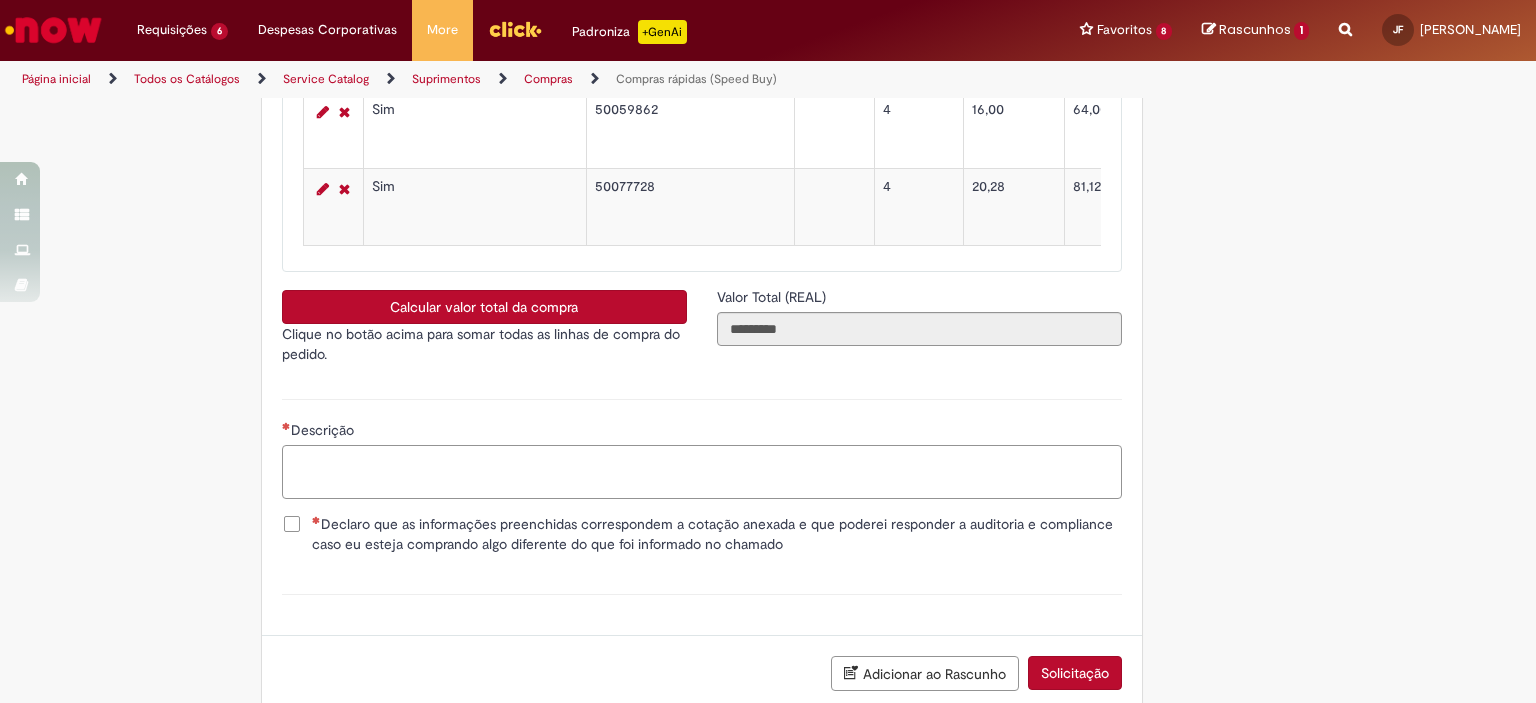 click on "Descrição" at bounding box center (702, 472) 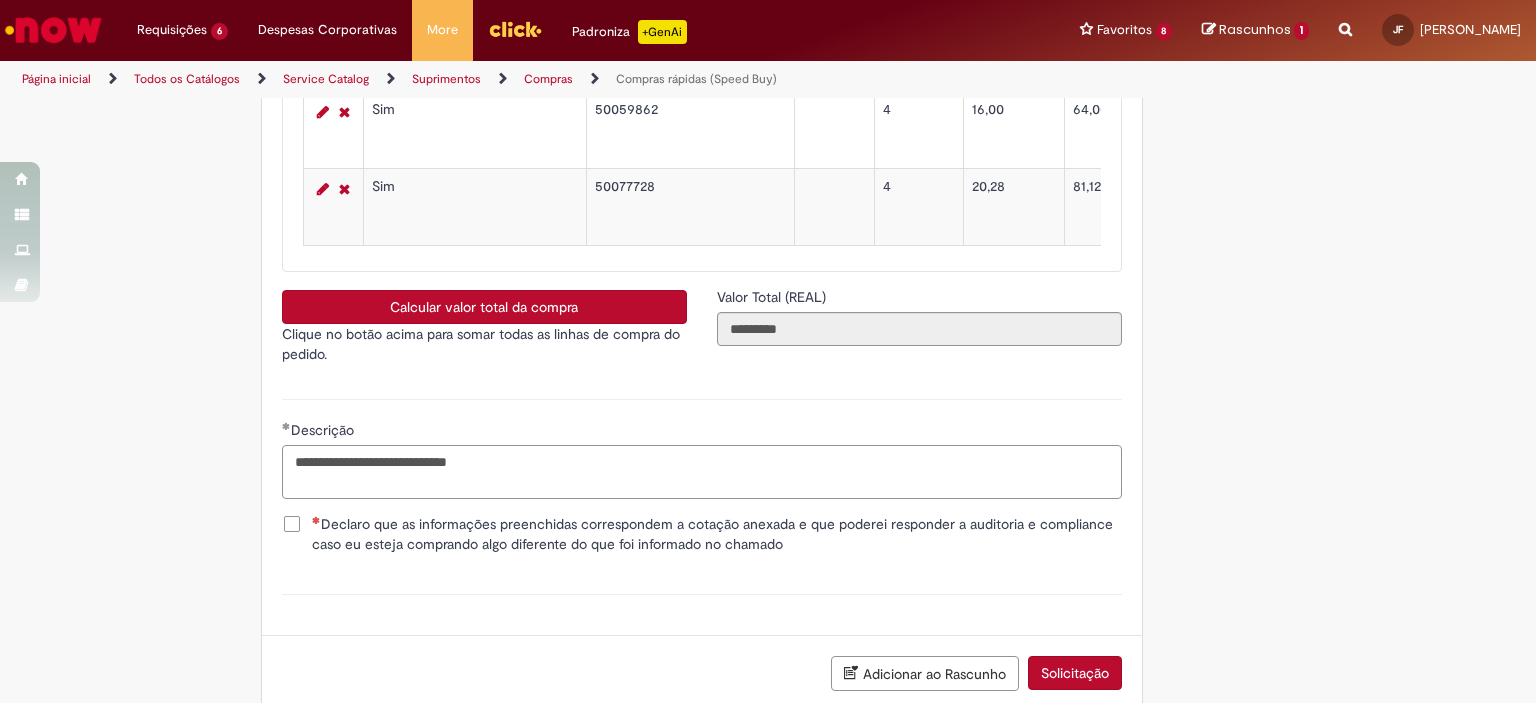 type on "**********" 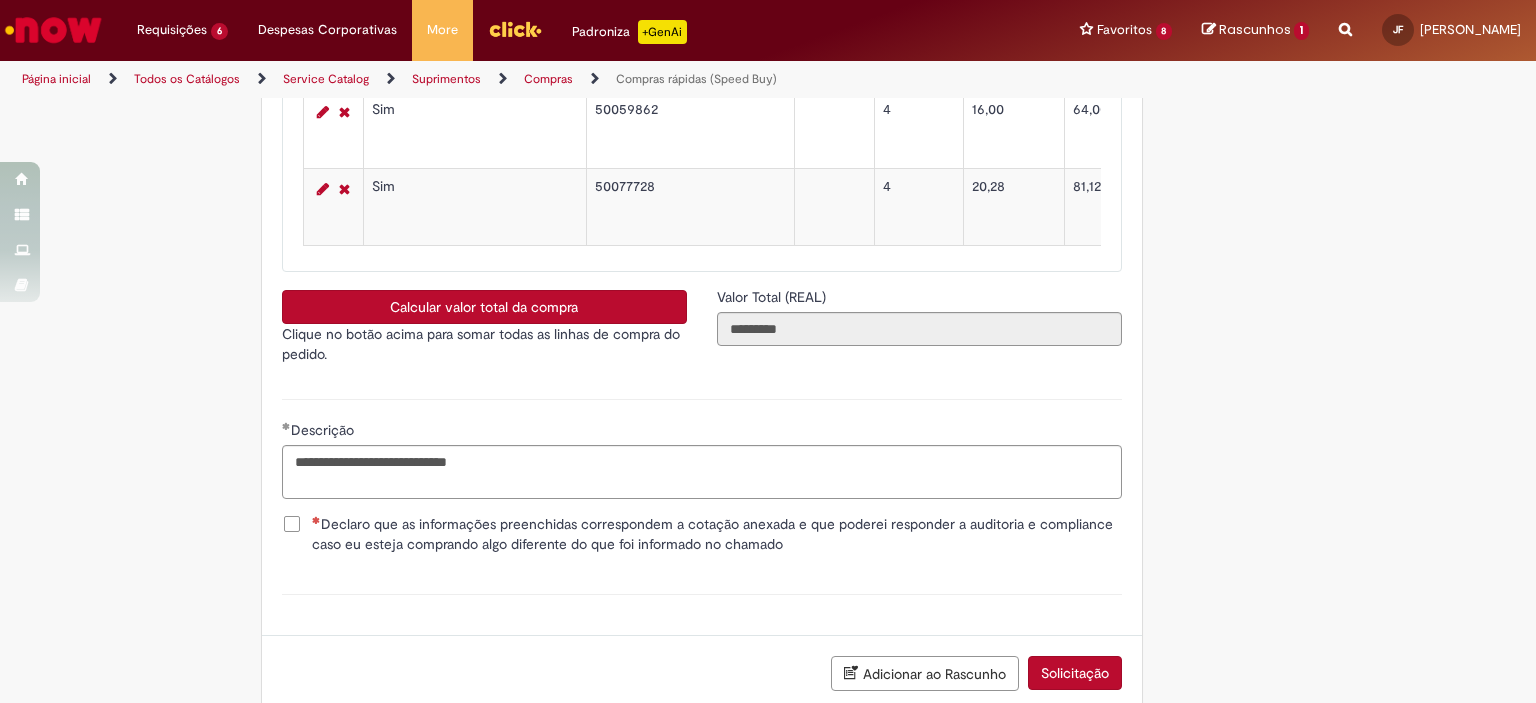 click on "Declaro que as informações preenchidas correspondem a cotação anexada e que poderei responder a auditoria e compliance caso eu esteja comprando algo diferente do que foi informado no chamado" at bounding box center [717, 534] 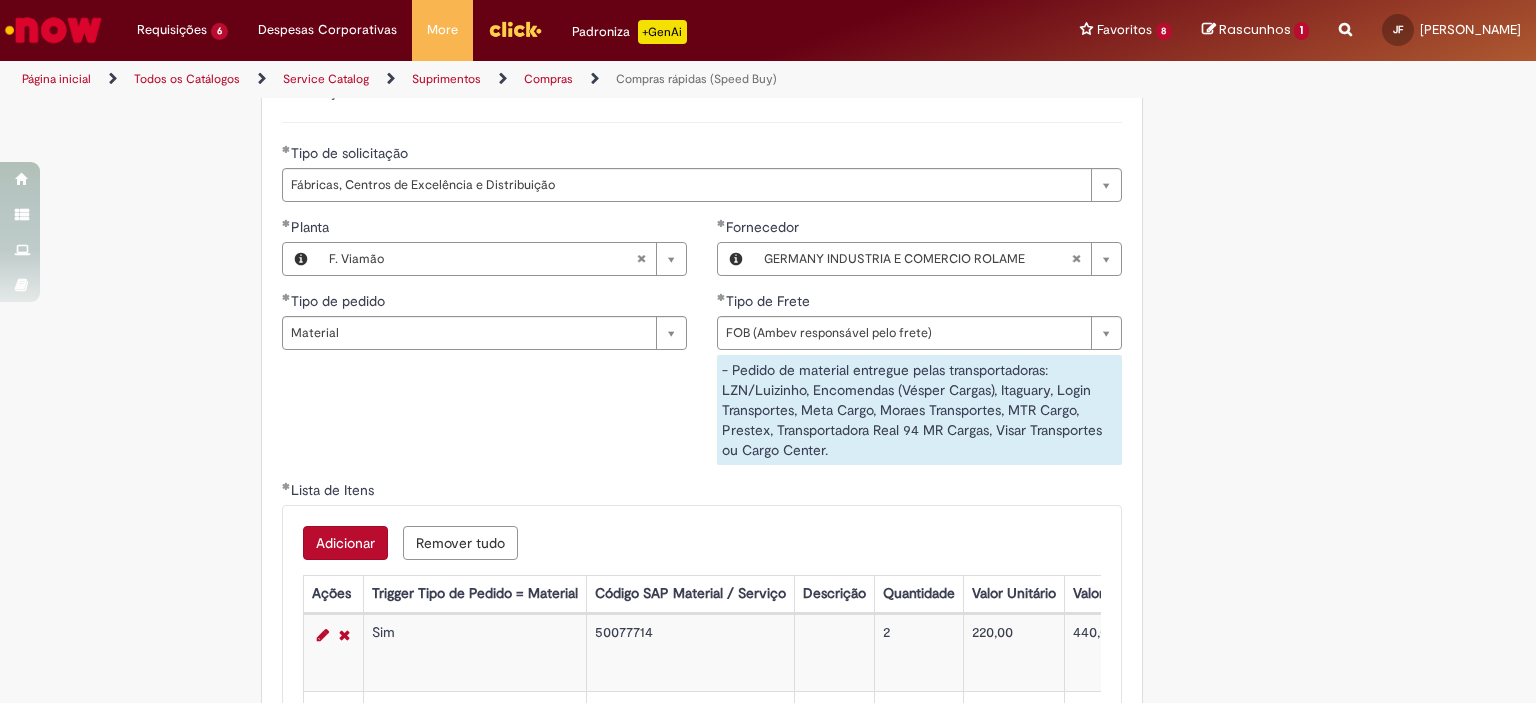scroll, scrollTop: 3629, scrollLeft: 0, axis: vertical 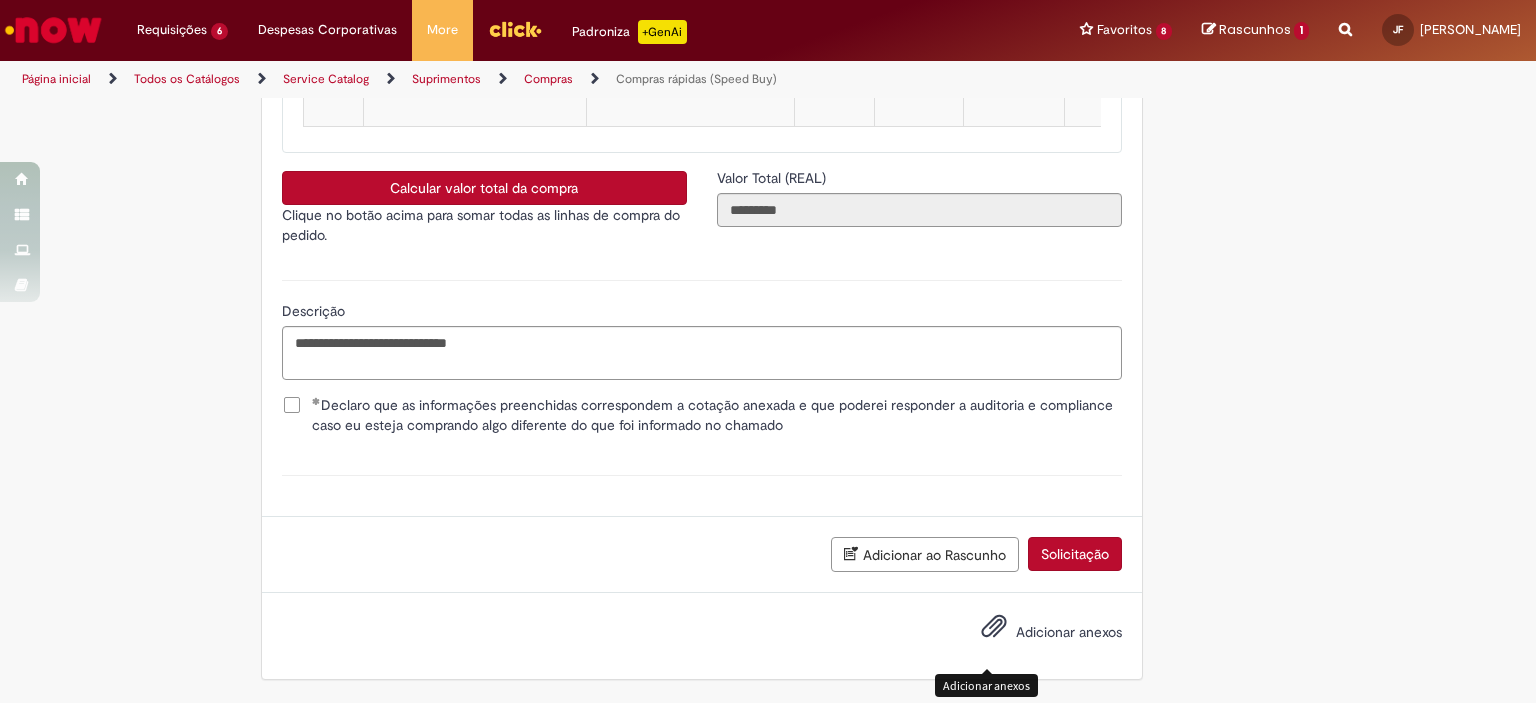 click on "Adicionar anexos" at bounding box center (1037, 633) 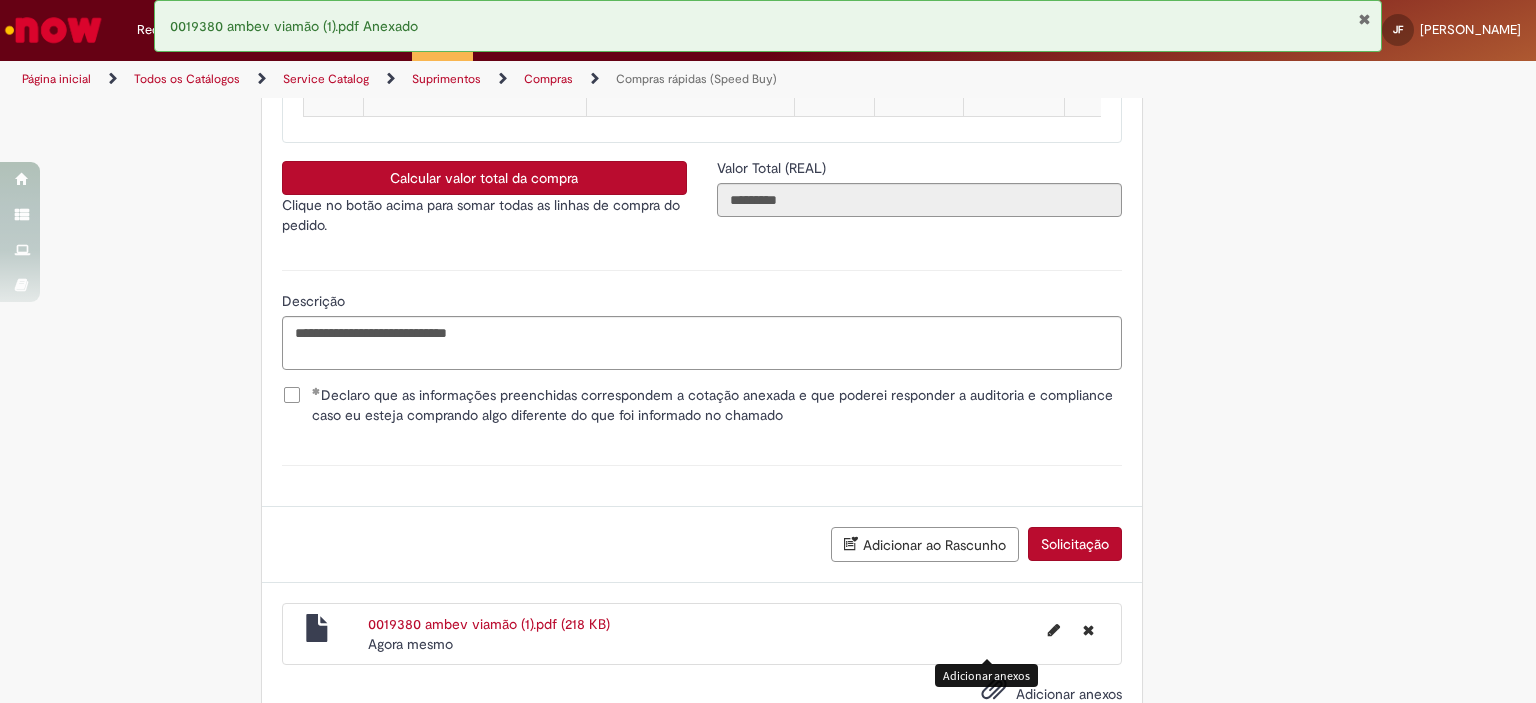 click on "Obrigatório um anexo.
Adicionar a Favoritos
Compras rápidas (Speed Buy)
Chamado destinado para a geração de pedido de compra de indiretos.
O Speed buy é a ferramenta oficial para a geração de pedidos de compra que atenda aos seguintes requisitos:
Compras de material e serviço indiretos
Compras inferiores a R$13.000 *
Compras com fornecedores nacionais
Compras de material sem contrato ativo no SAP para o centro solicitado
* Essa cota é referente ao tipo de solicitação padrão de Speed buy. Os chamados com cotas especiais podem possuir valores divergentes.
Regras de Utilização
No campo “Tipo de Solicitação” selecionar a opção correspondente a sua unidade de negócio.
Solicitação Padrão de Speed buy:
Fábricas, centros de Excelência e de Distribuição:  habilitado para todos usuários ambev
Ativos   de TI:" at bounding box center [768, -1383] 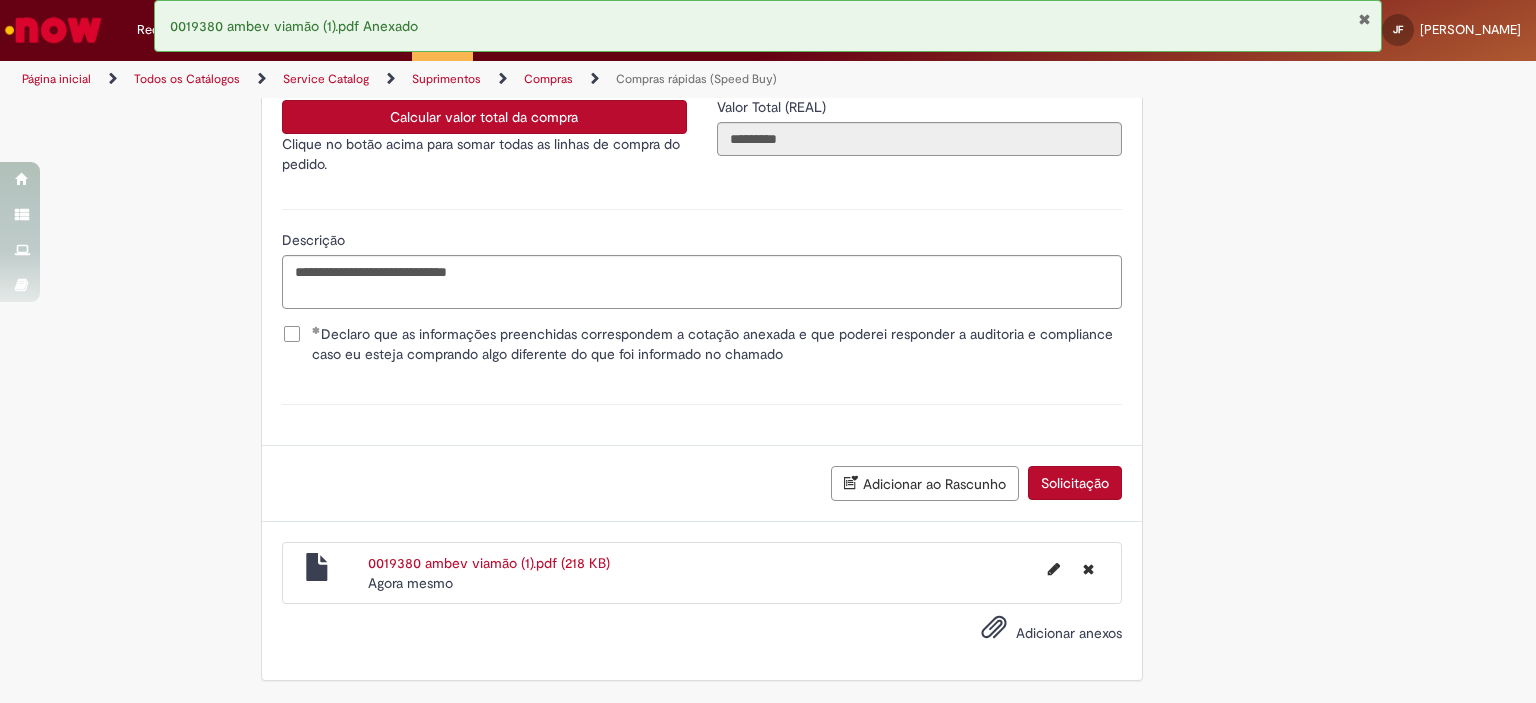 click on "Solicitação" at bounding box center [1075, 483] 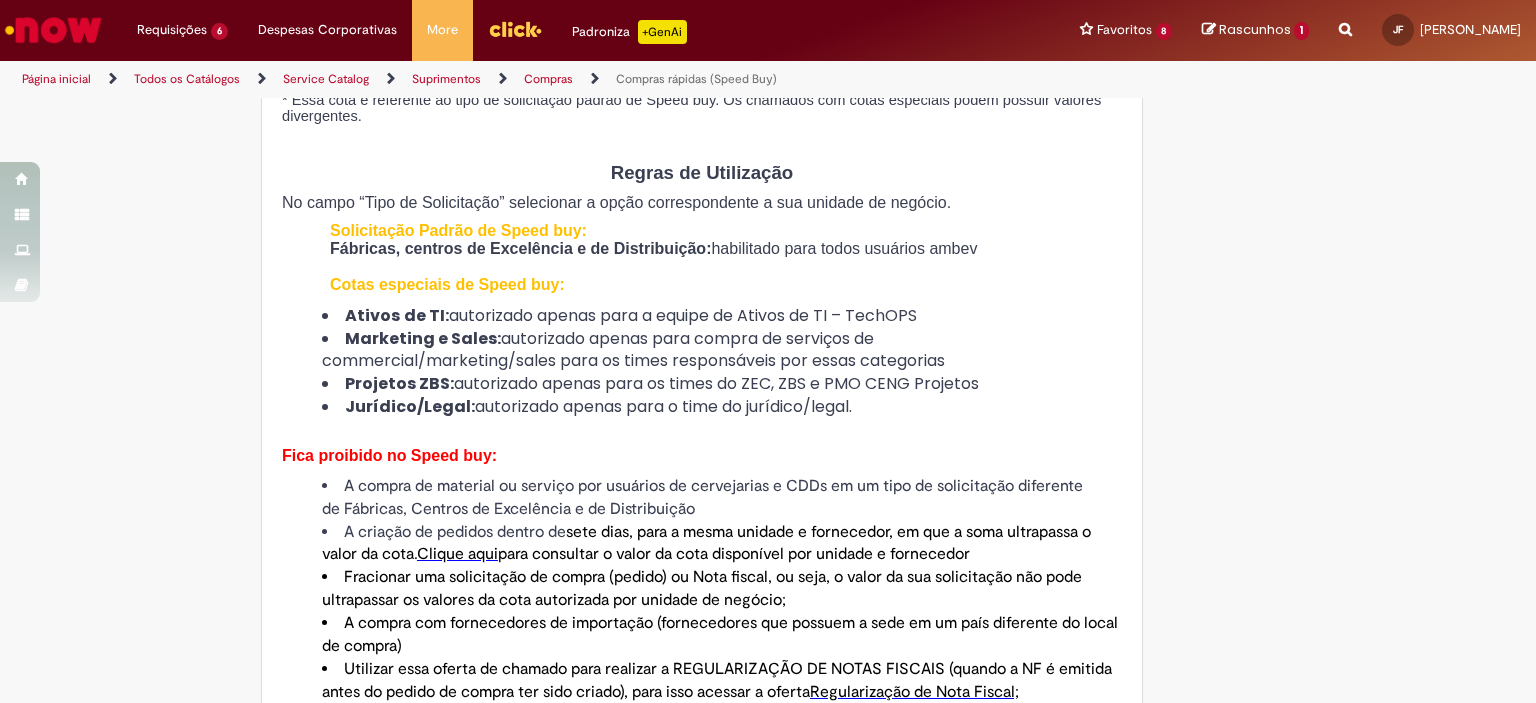scroll, scrollTop: 0, scrollLeft: 0, axis: both 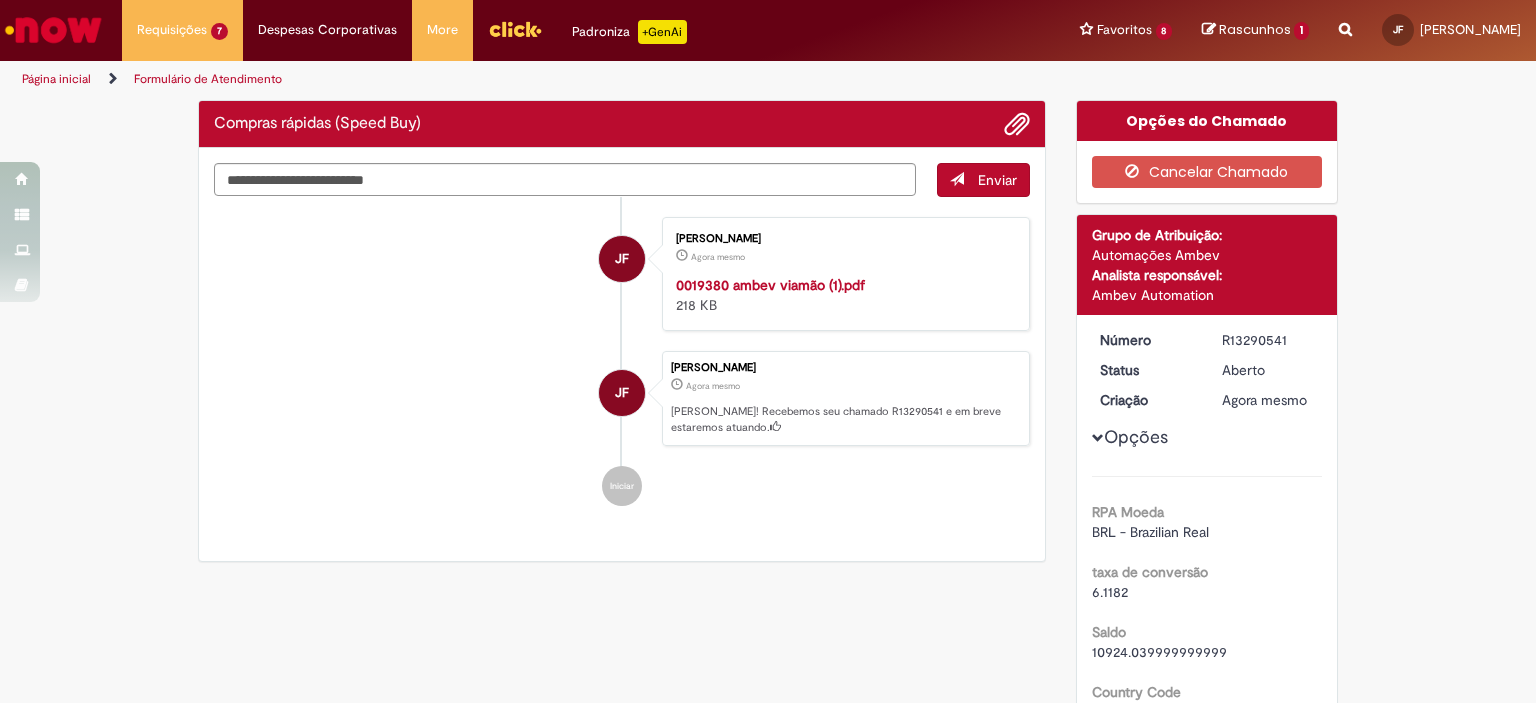 click on "R13290541" at bounding box center [1268, 340] 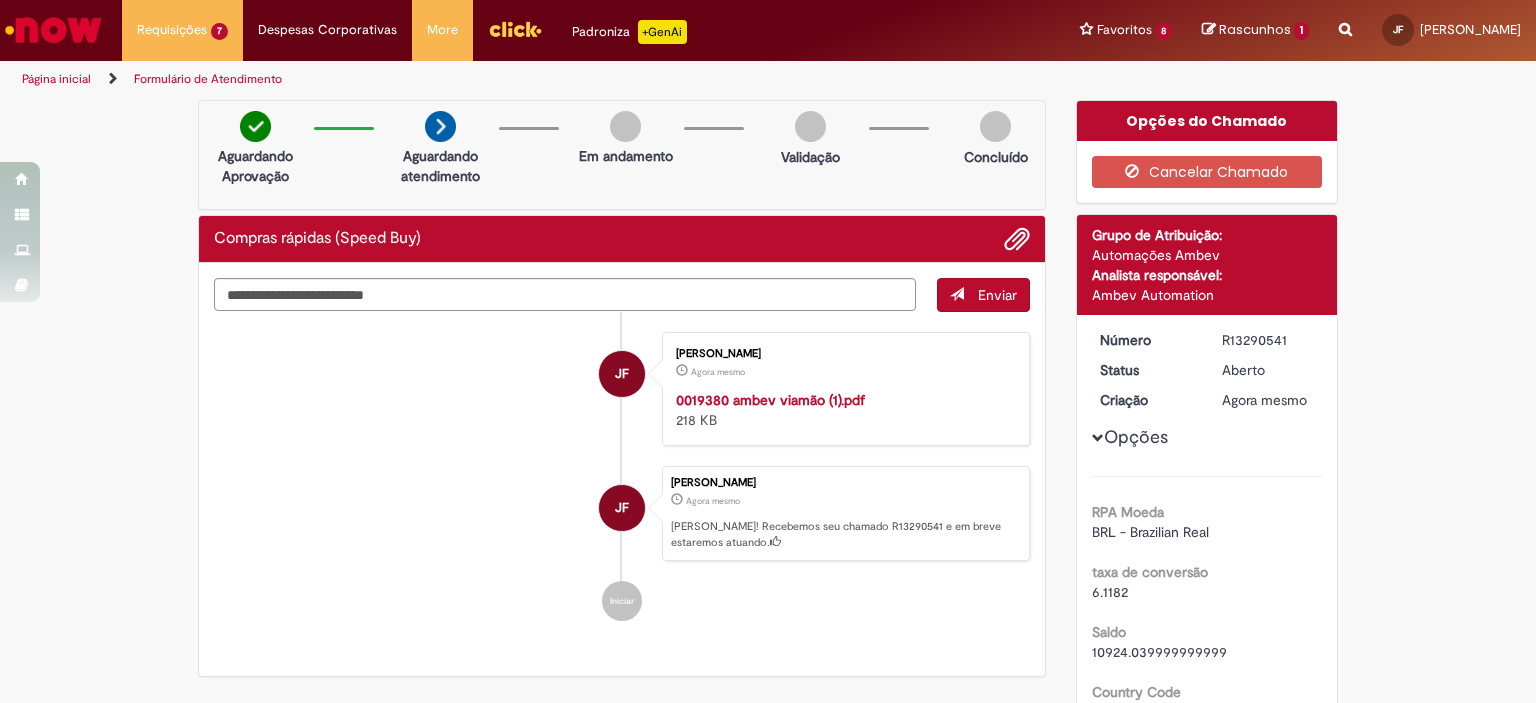 click on "R13290541" at bounding box center [1268, 340] 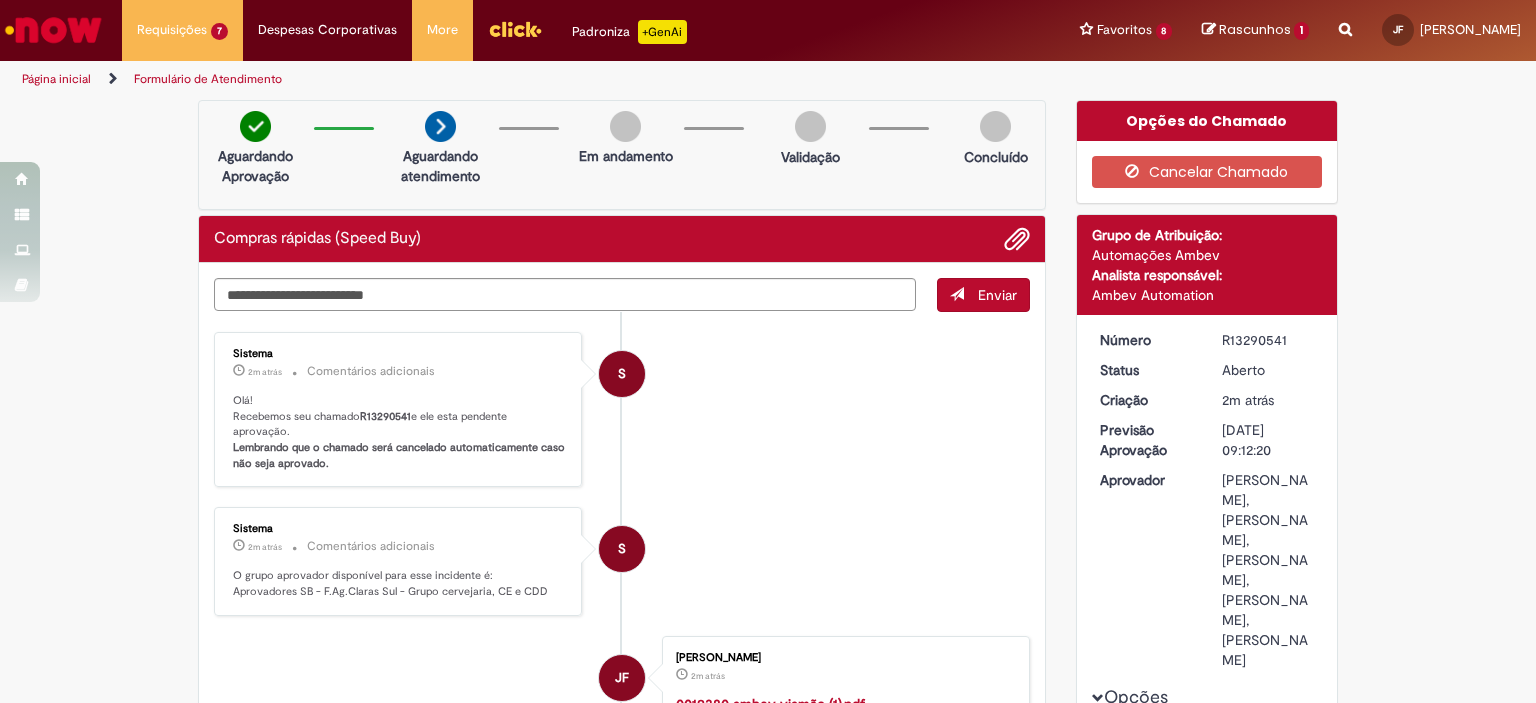 click on "S
Sistema
2m atrás 2 minutos atrás     Comentários adicionais
Olá!  Recebemos seu chamado  R13290541  e ele esta pendente aprovação.  Lembrando que o chamado será cancelado automaticamente caso não seja aprovado." at bounding box center (622, 410) 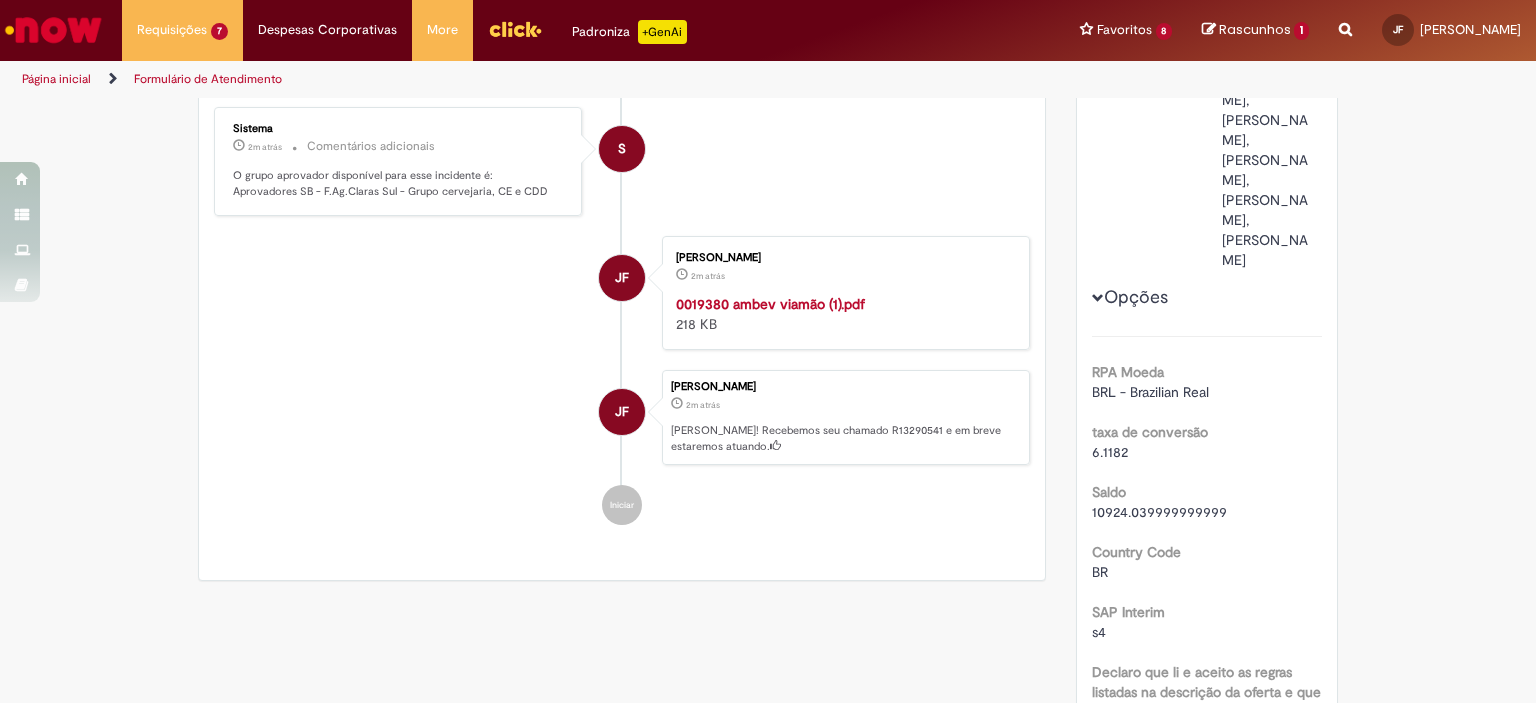 scroll, scrollTop: 800, scrollLeft: 0, axis: vertical 